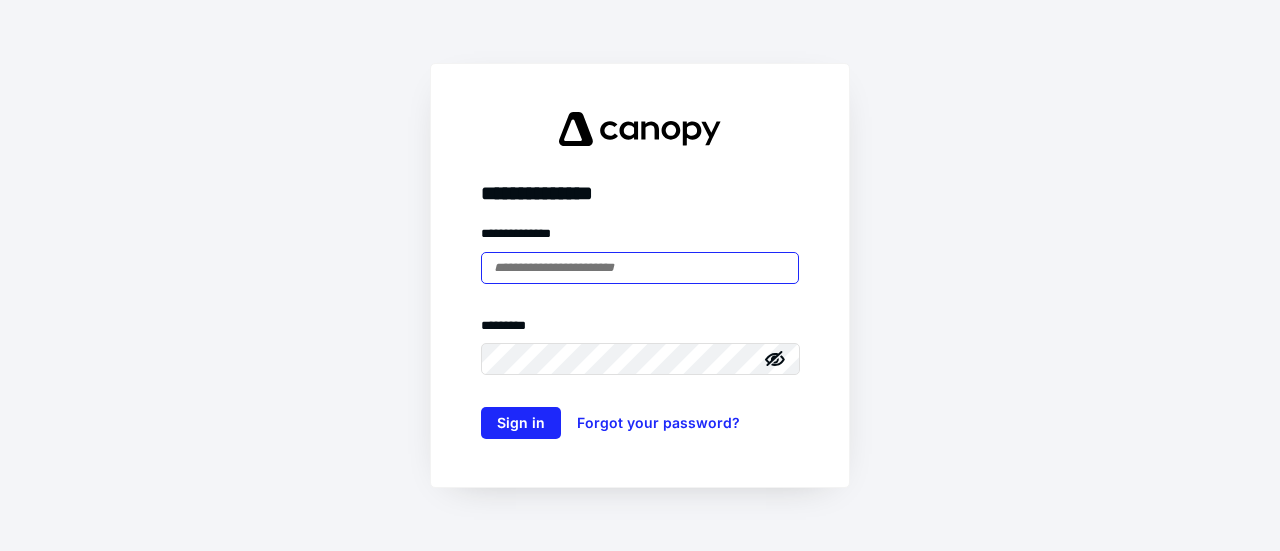 scroll, scrollTop: 0, scrollLeft: 0, axis: both 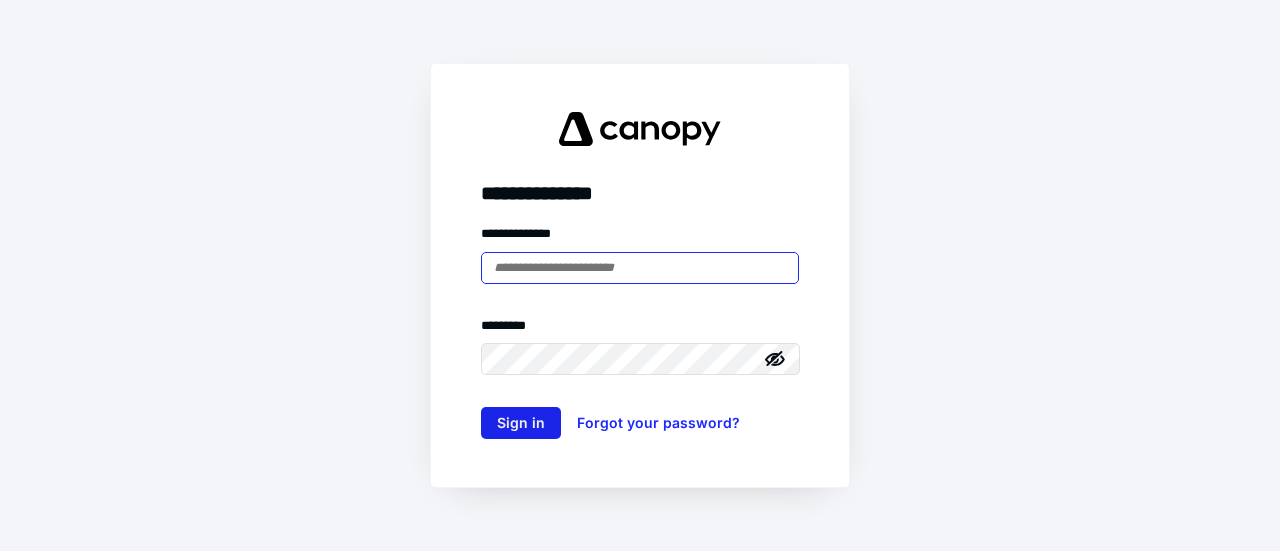 type on "**********" 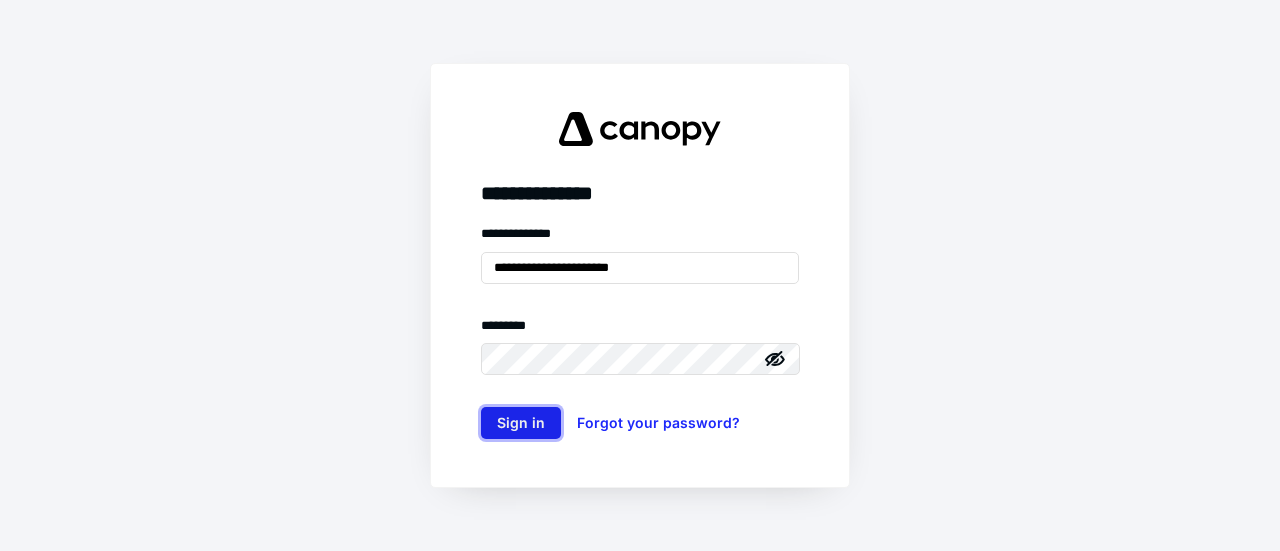 click on "Sign in" at bounding box center [521, 423] 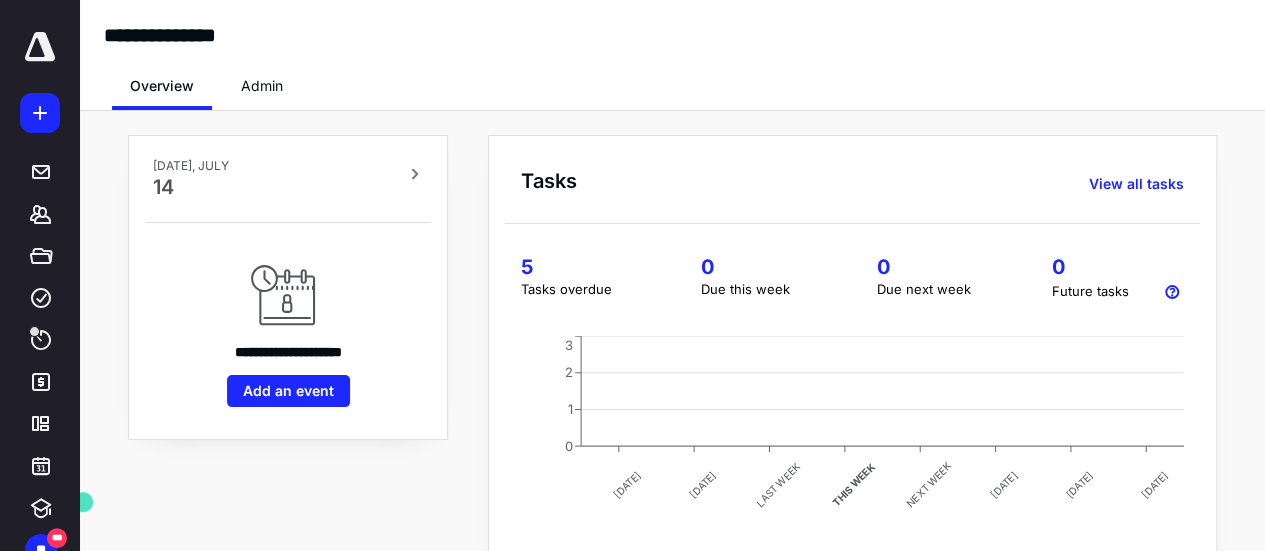 scroll, scrollTop: 0, scrollLeft: 0, axis: both 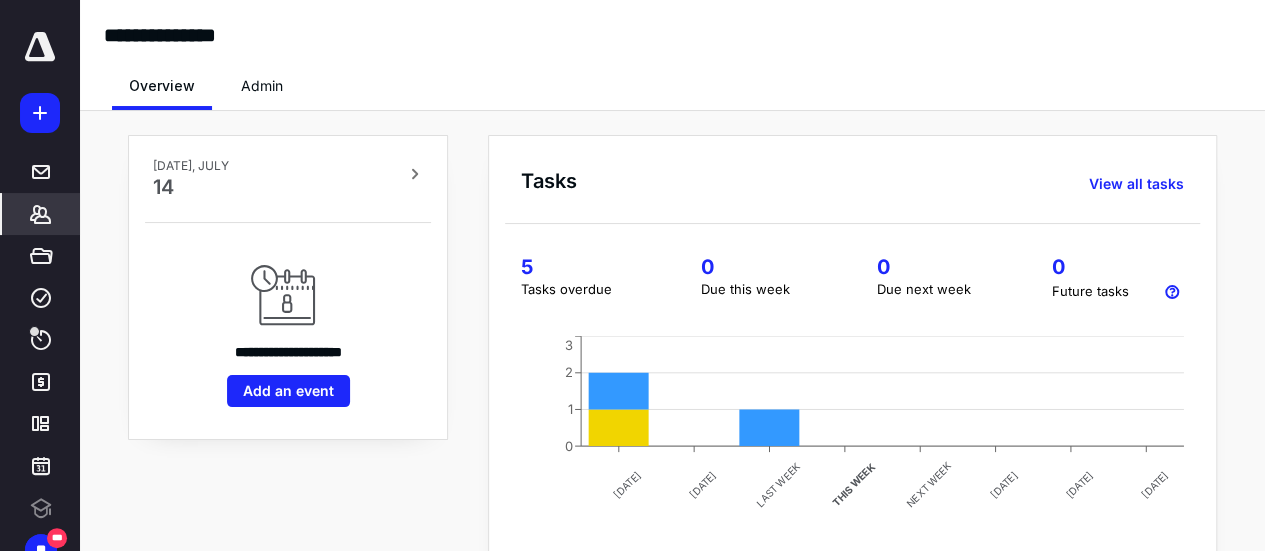 click on "*******" at bounding box center (41, 214) 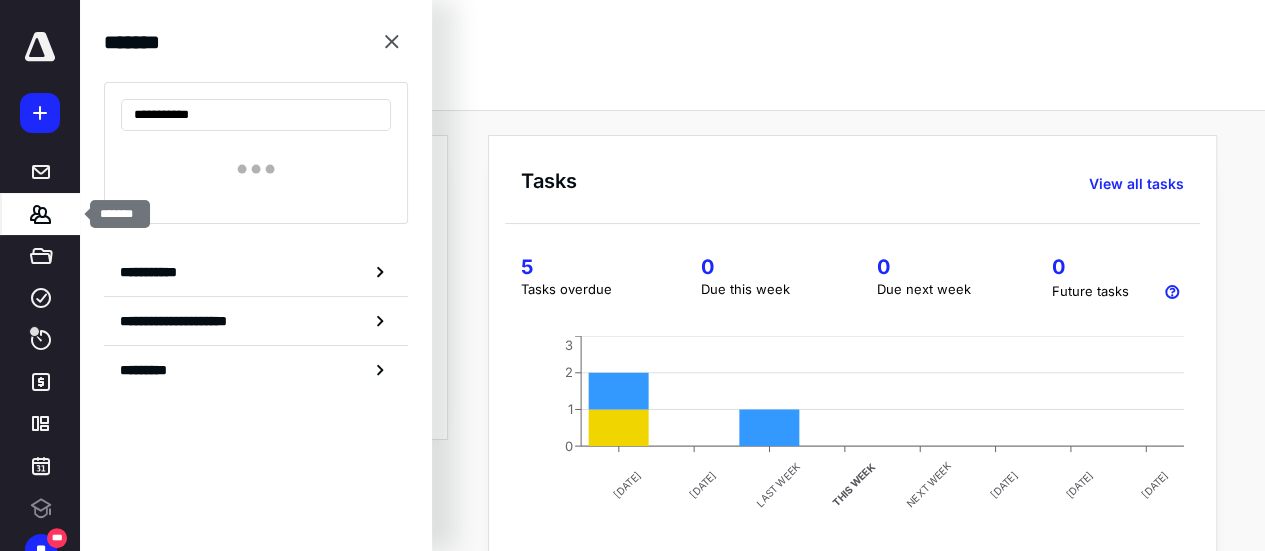 type on "**********" 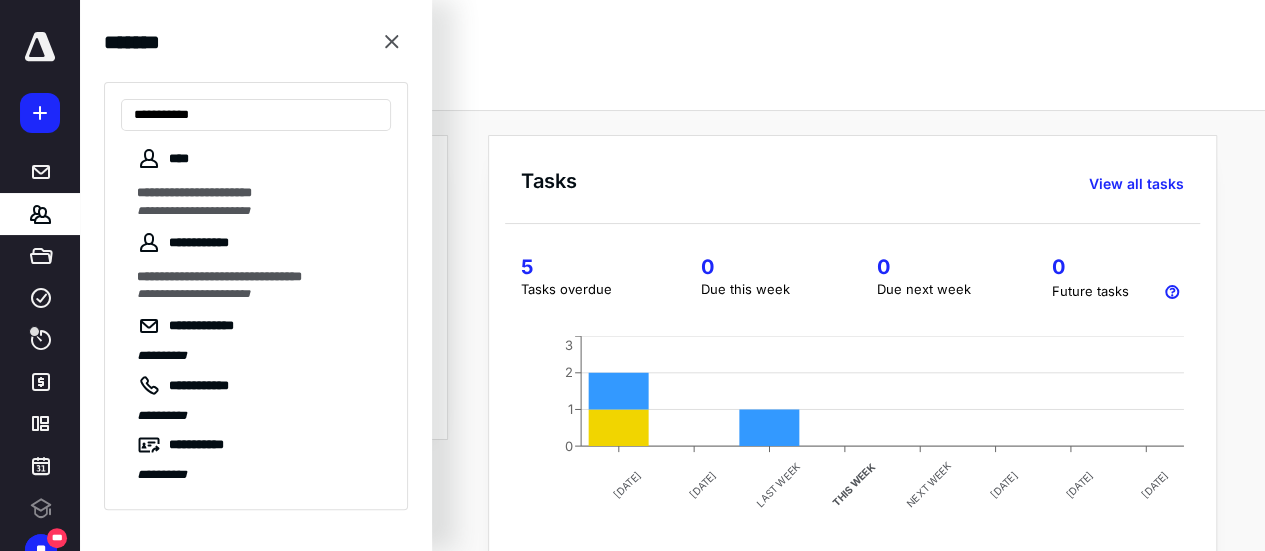 drag, startPoint x: 202, startPoint y: 225, endPoint x: 190, endPoint y: 227, distance: 12.165525 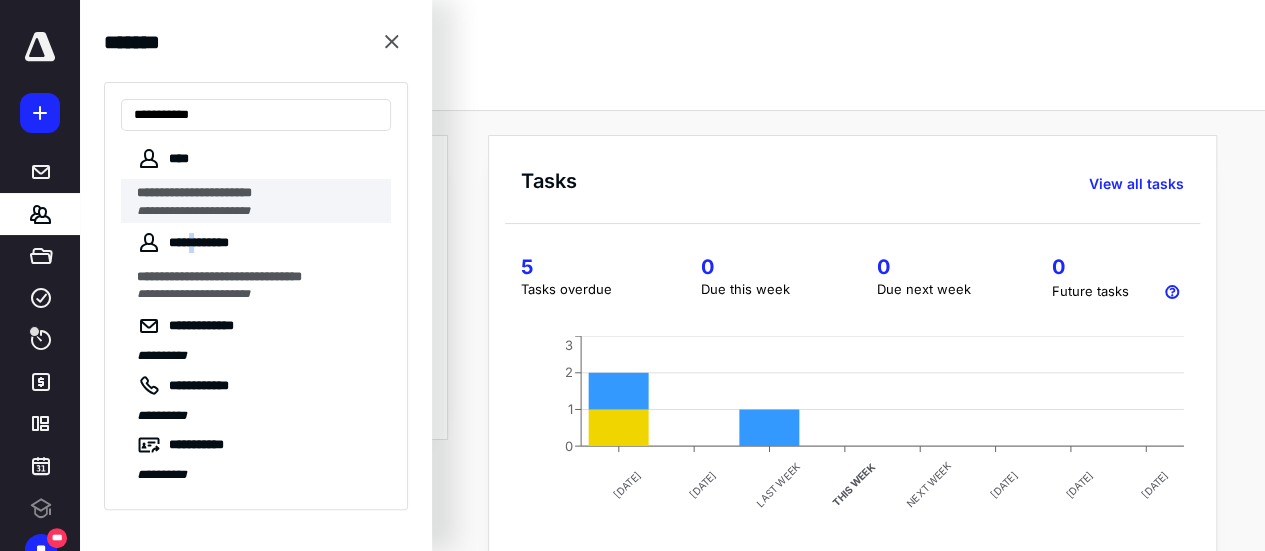 click on "**********" at bounding box center (193, 211) 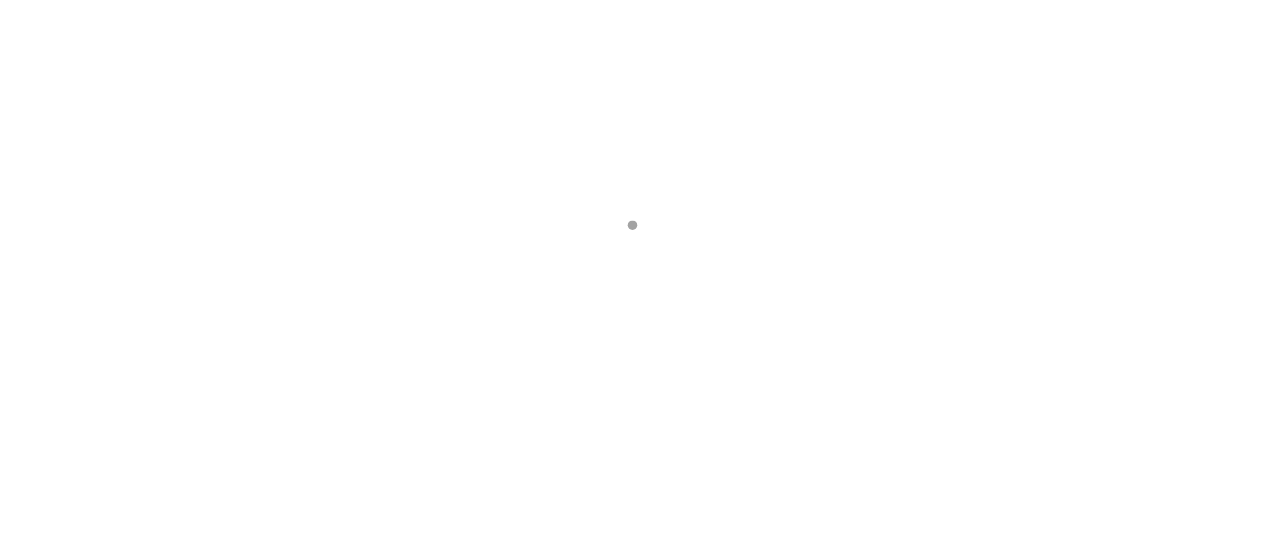 scroll, scrollTop: 0, scrollLeft: 0, axis: both 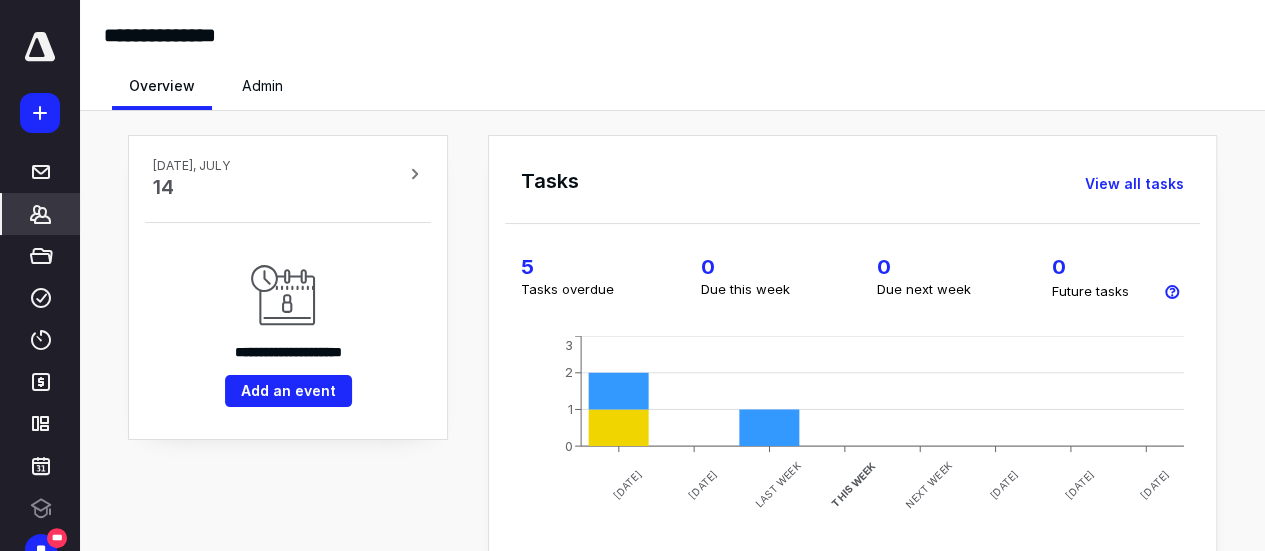 click 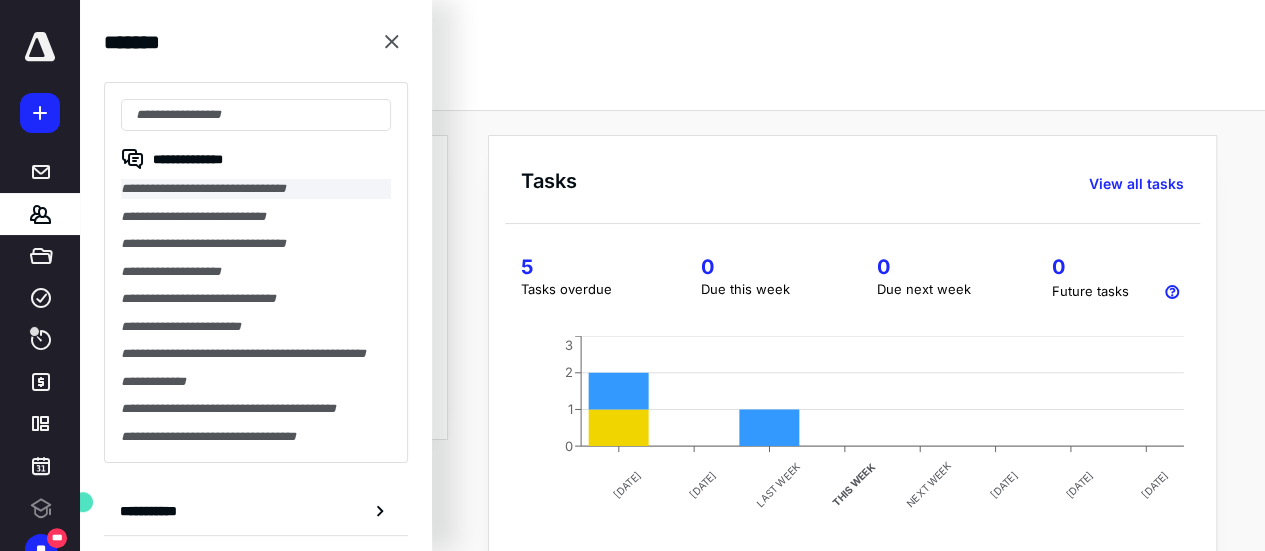 scroll, scrollTop: 0, scrollLeft: 0, axis: both 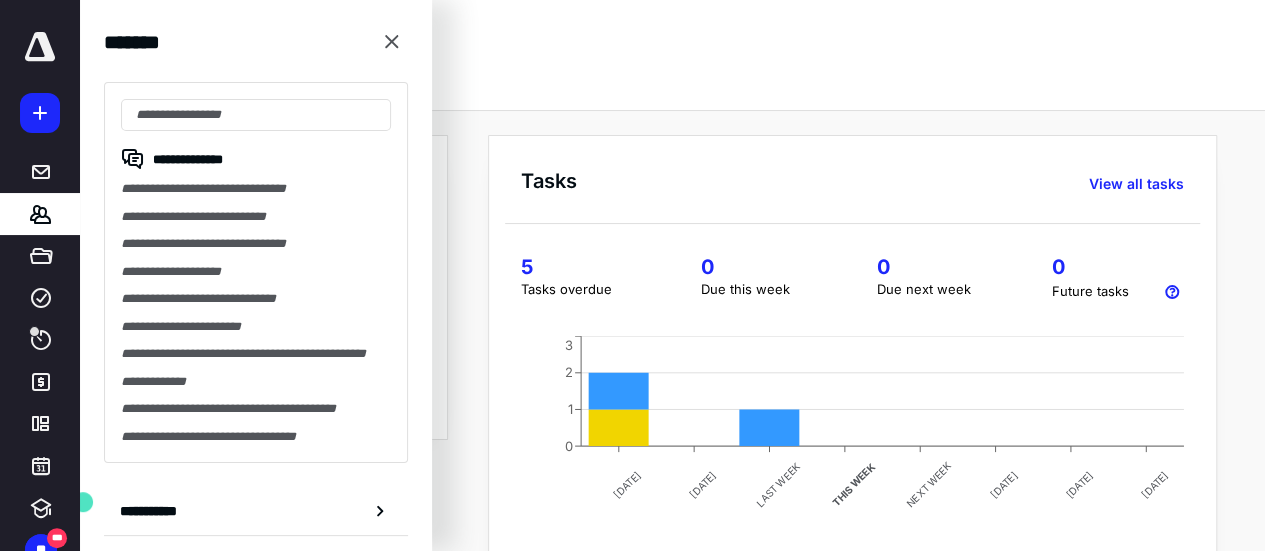 click on "Overview Admin" at bounding box center [672, 80] 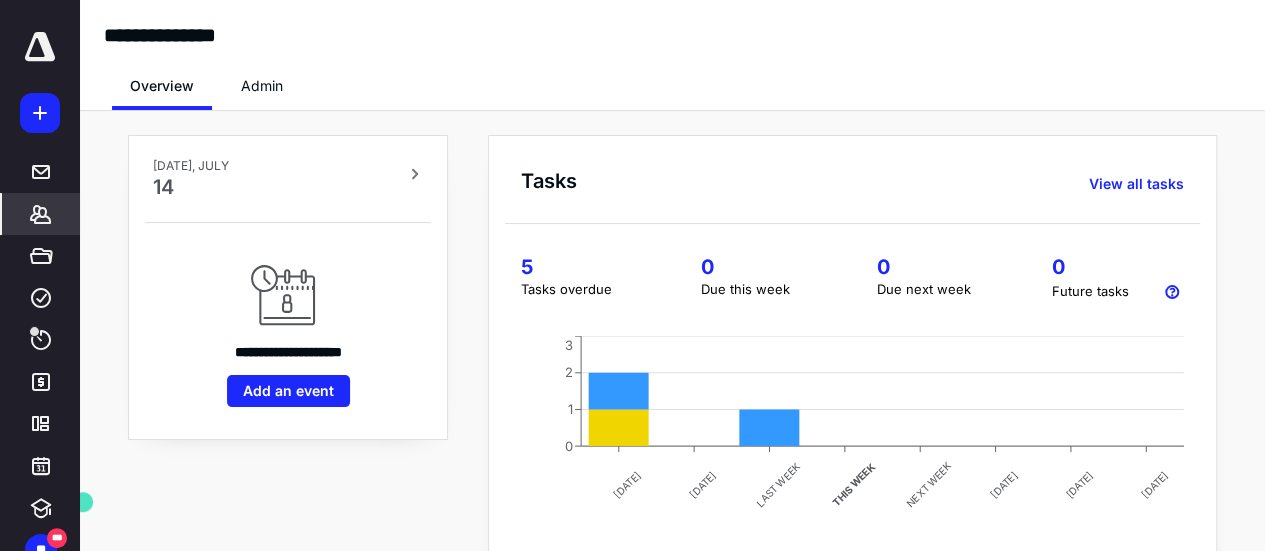 click on "*******" at bounding box center [41, 214] 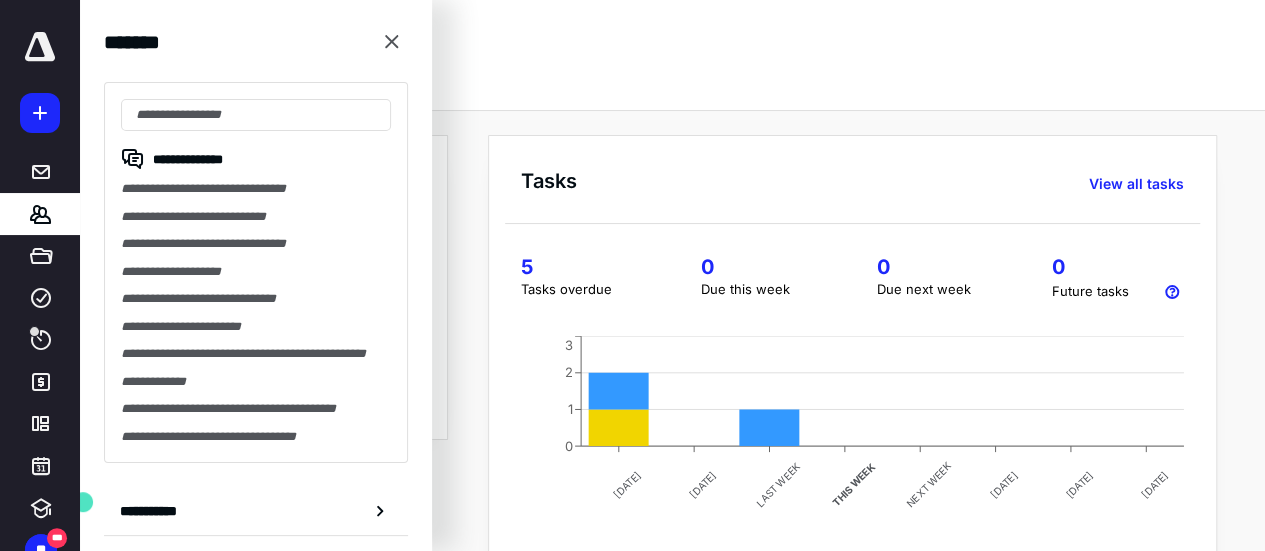 click on "**********" at bounding box center [256, 272] 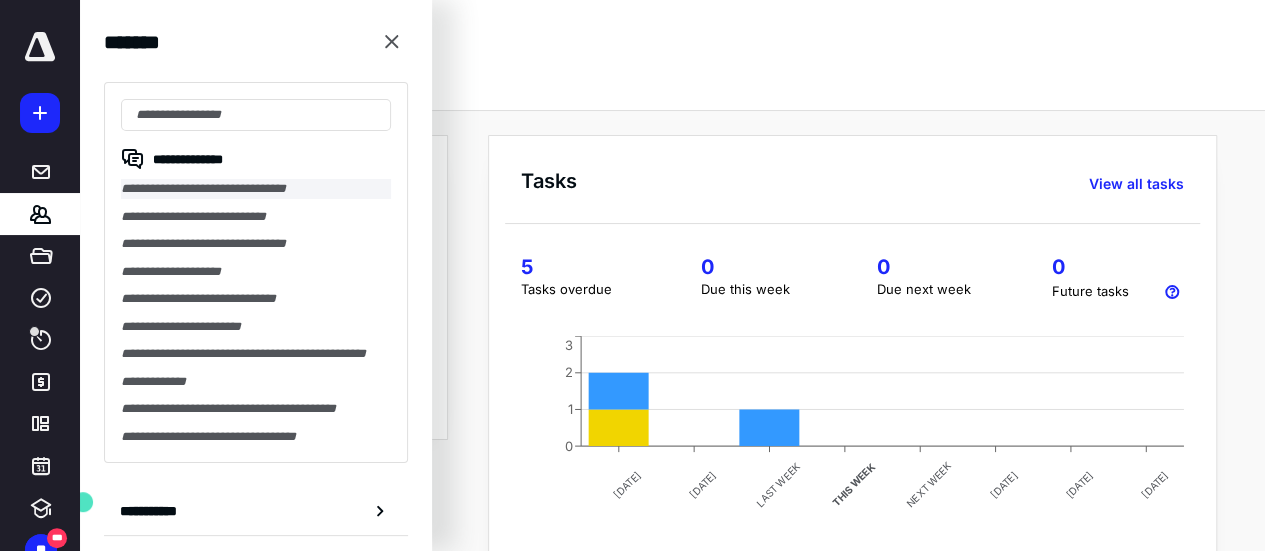 click on "**********" at bounding box center (256, 189) 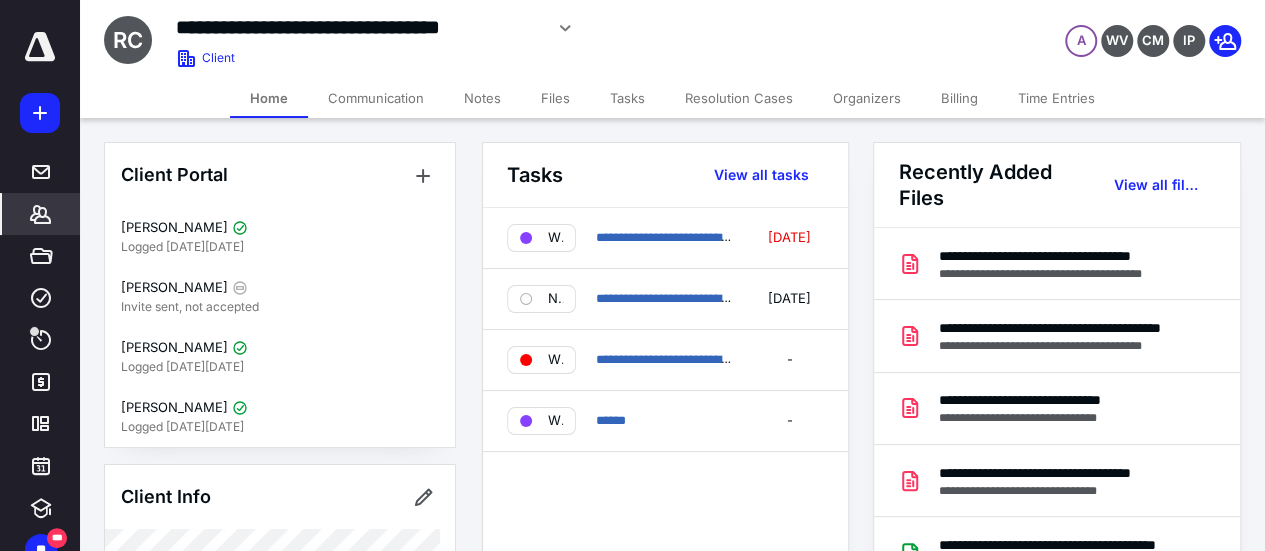 click on "Files" at bounding box center (555, 98) 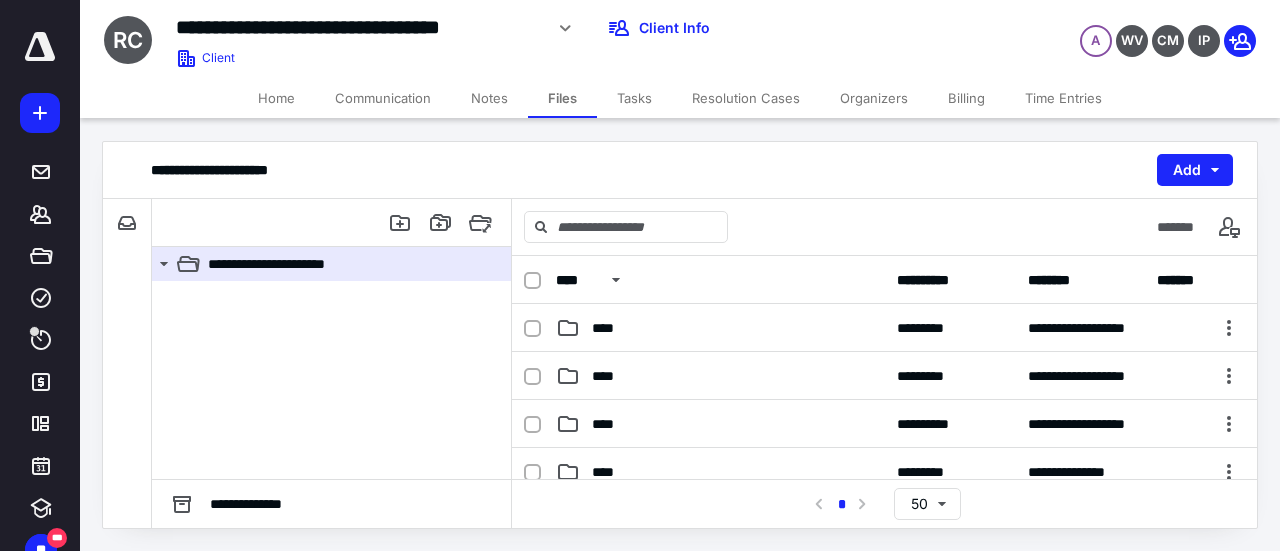 click on "Billing" at bounding box center (966, 98) 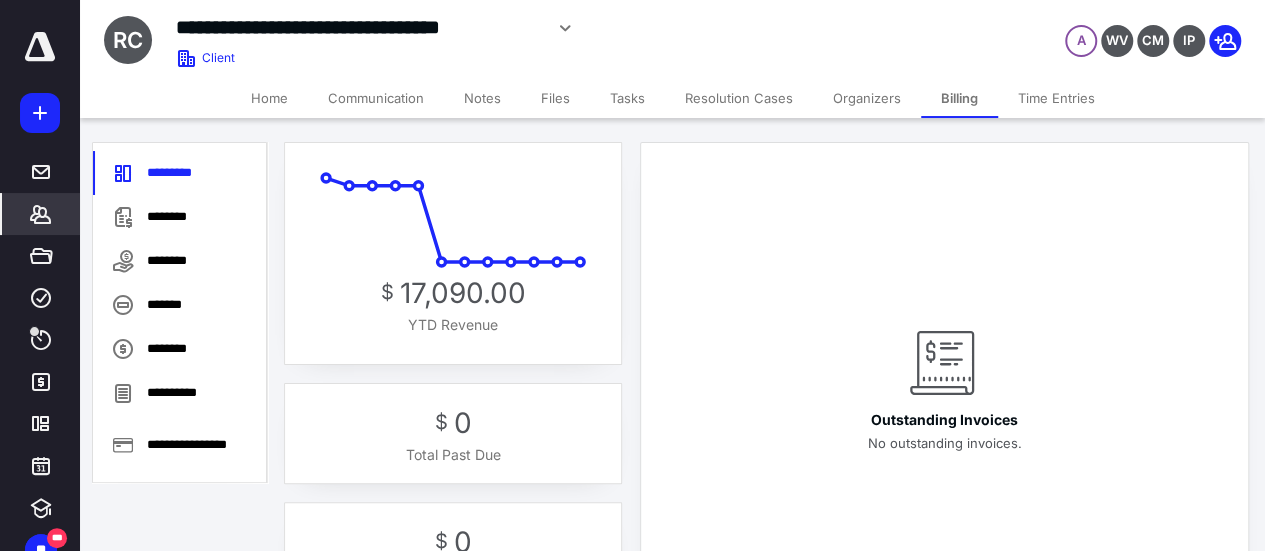 click on "********" at bounding box center [180, 217] 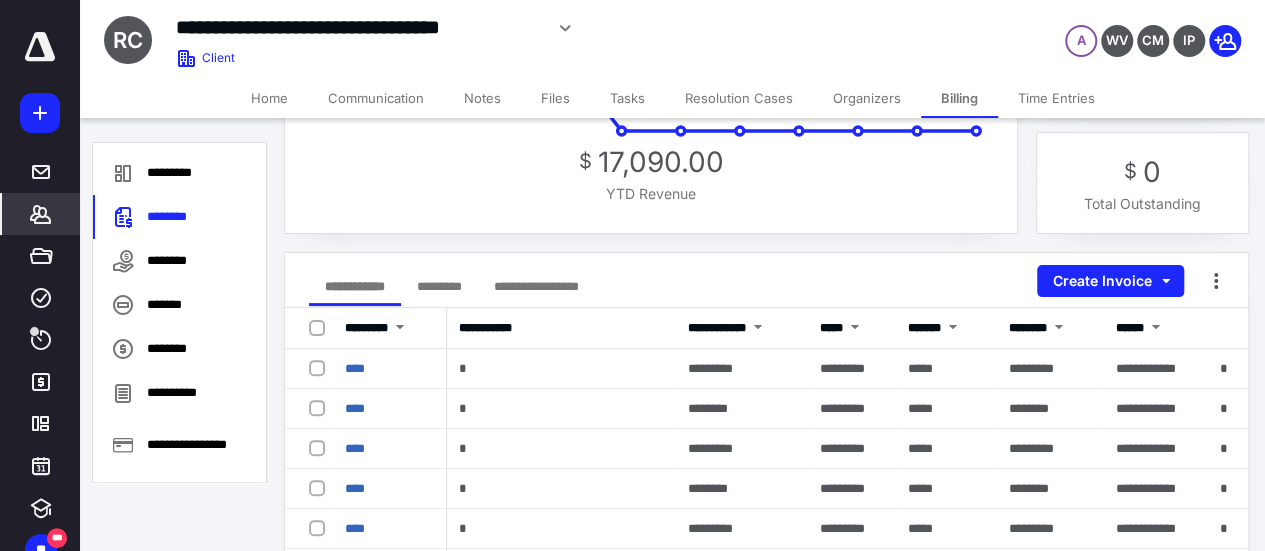 scroll, scrollTop: 100, scrollLeft: 0, axis: vertical 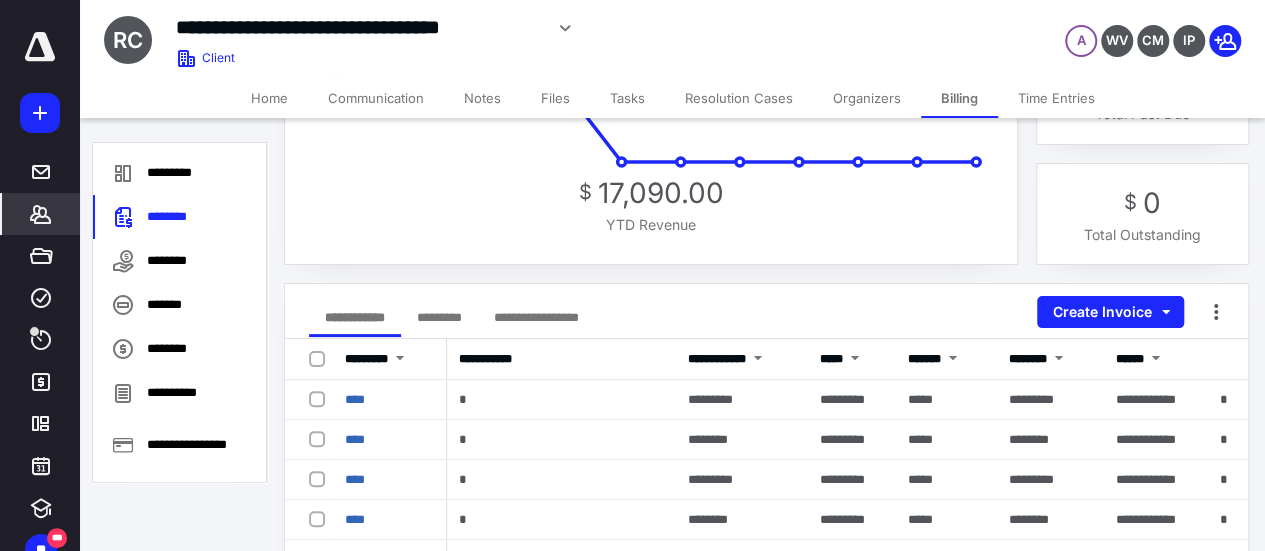 click 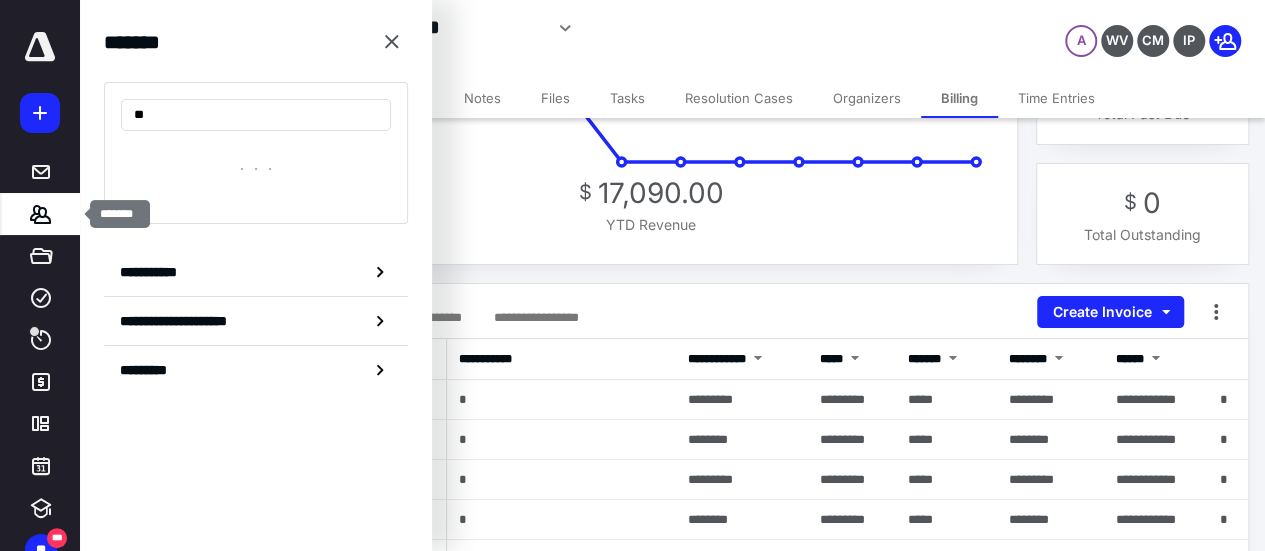 type on "**" 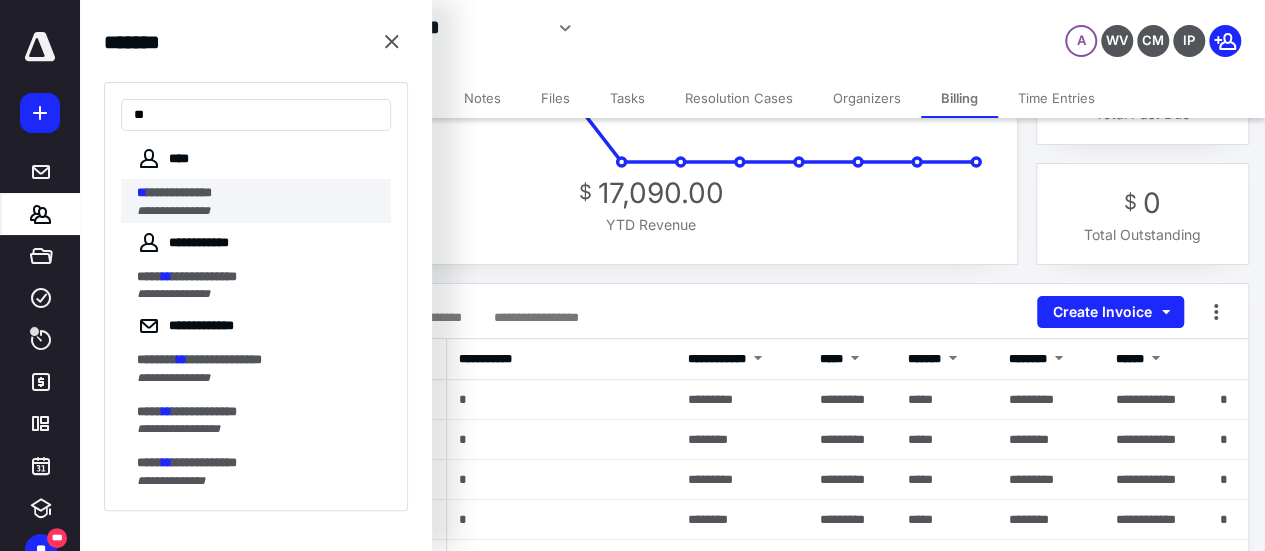 click on "**********" at bounding box center [258, 193] 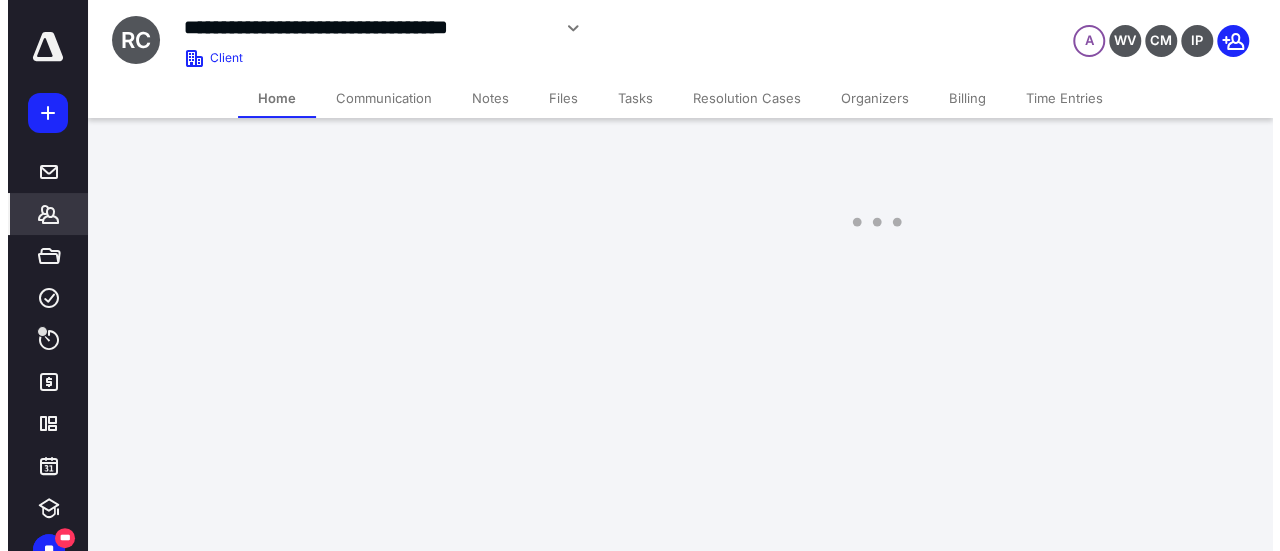 scroll, scrollTop: 0, scrollLeft: 0, axis: both 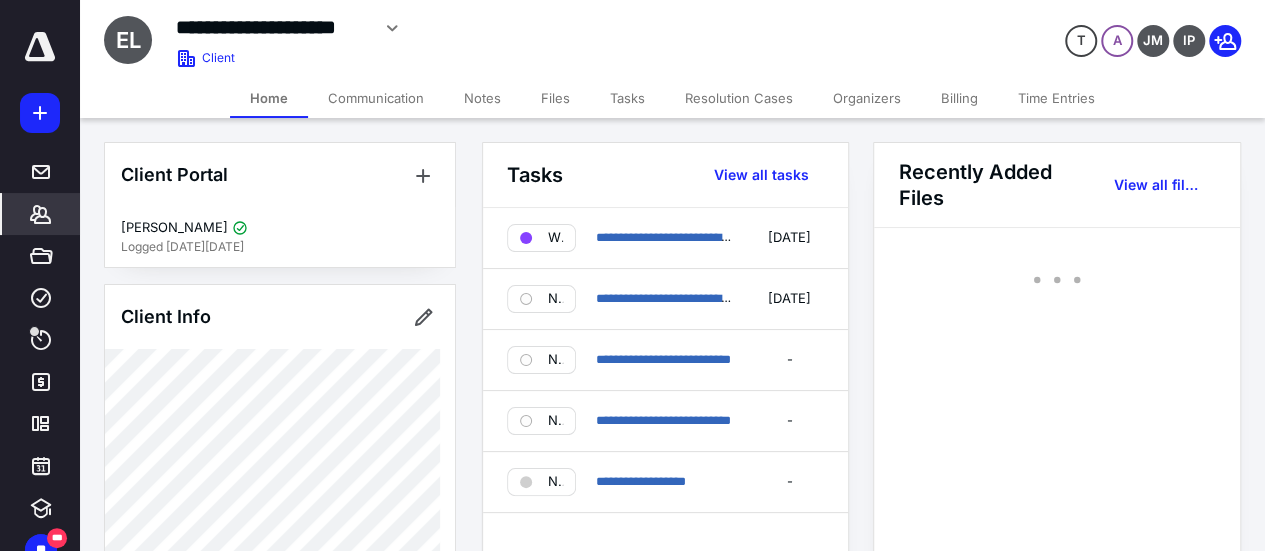 click on "Files" at bounding box center (555, 98) 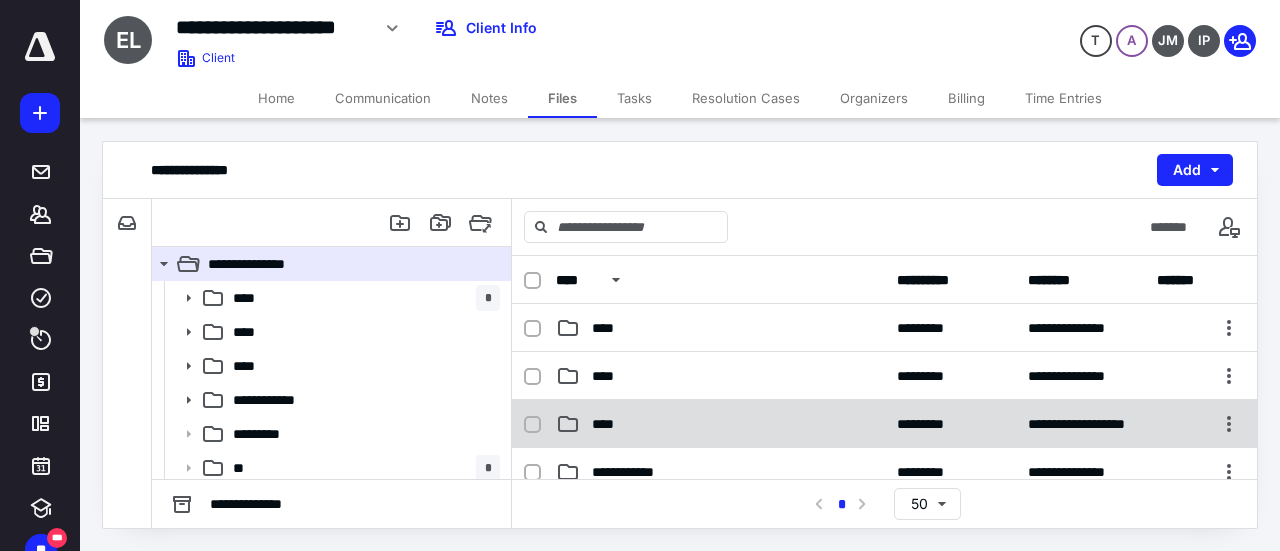 click on "****" at bounding box center (720, 424) 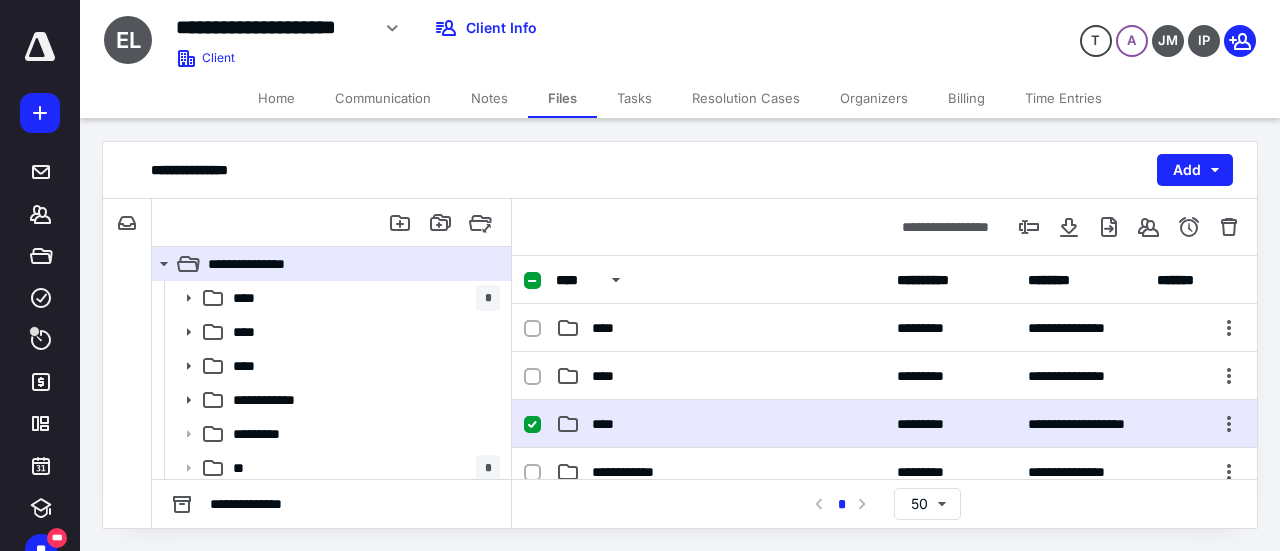 click on "****" at bounding box center (720, 424) 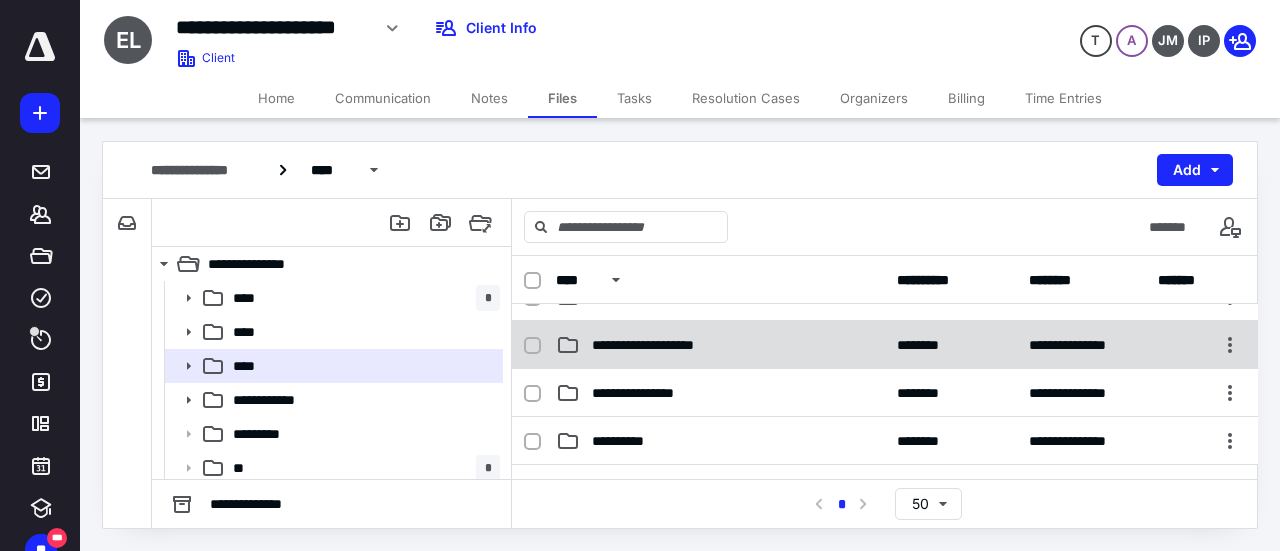 scroll, scrollTop: 0, scrollLeft: 0, axis: both 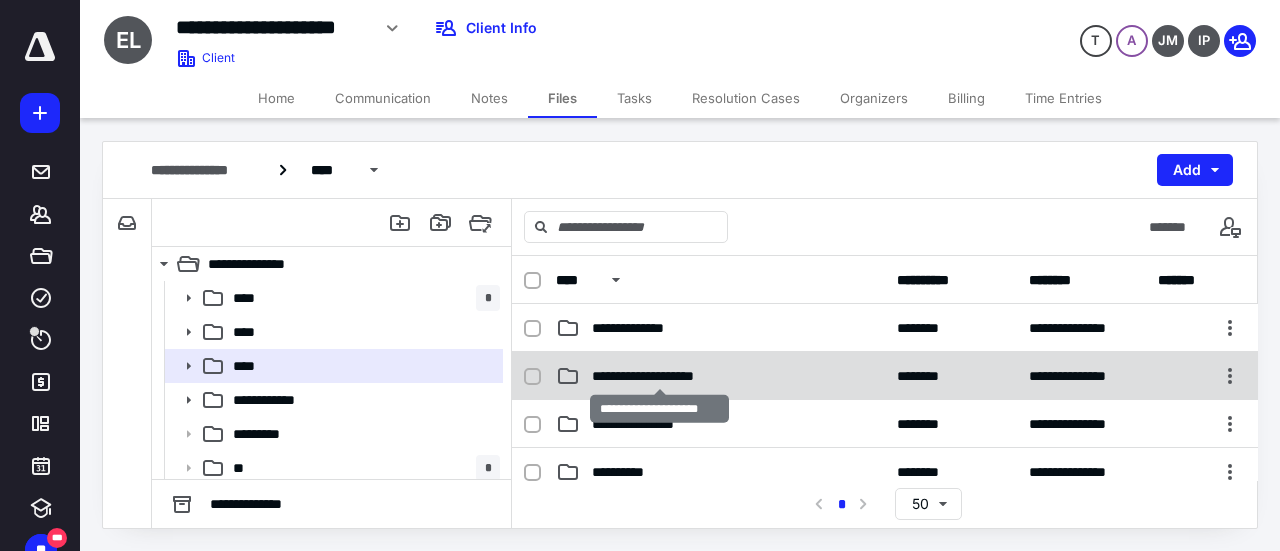 click on "**********" at bounding box center (660, 376) 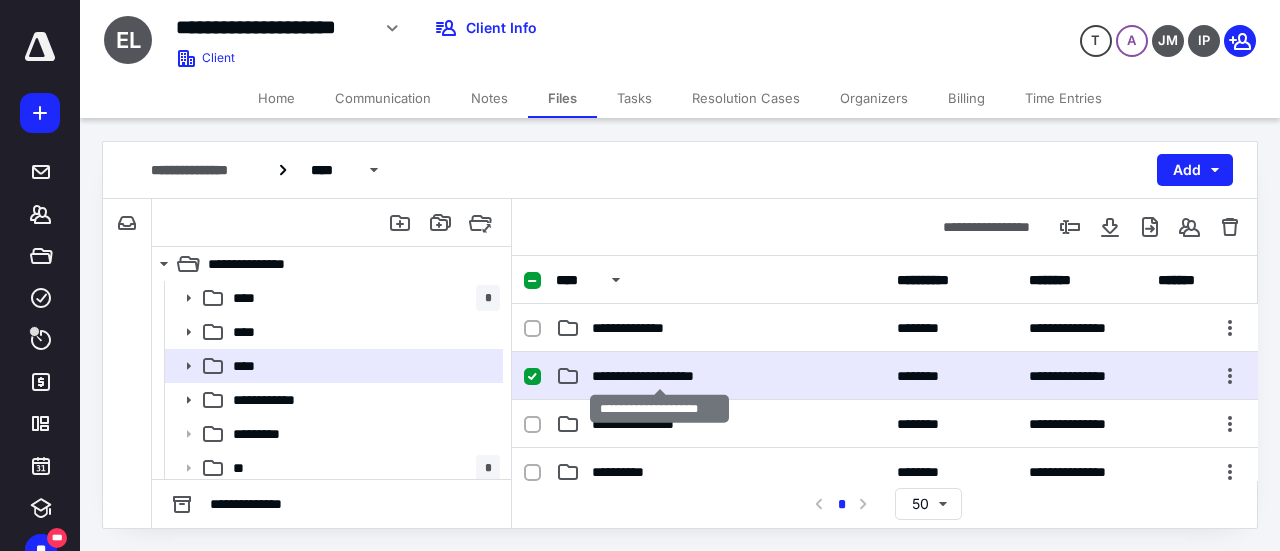 click on "**********" at bounding box center (660, 376) 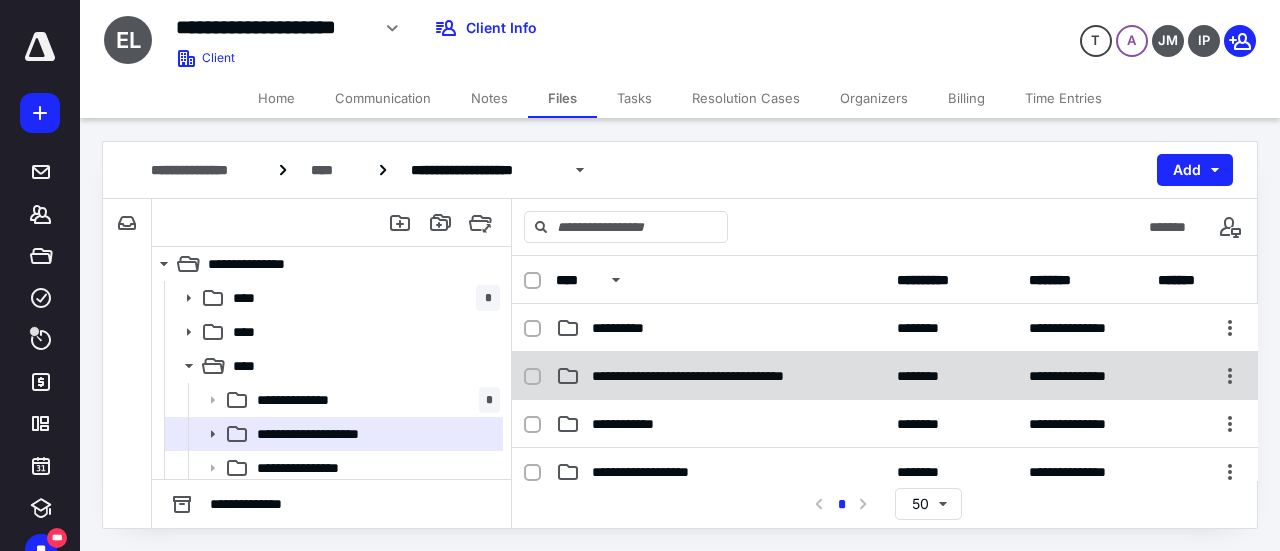 click on "**********" at bounding box center (885, 376) 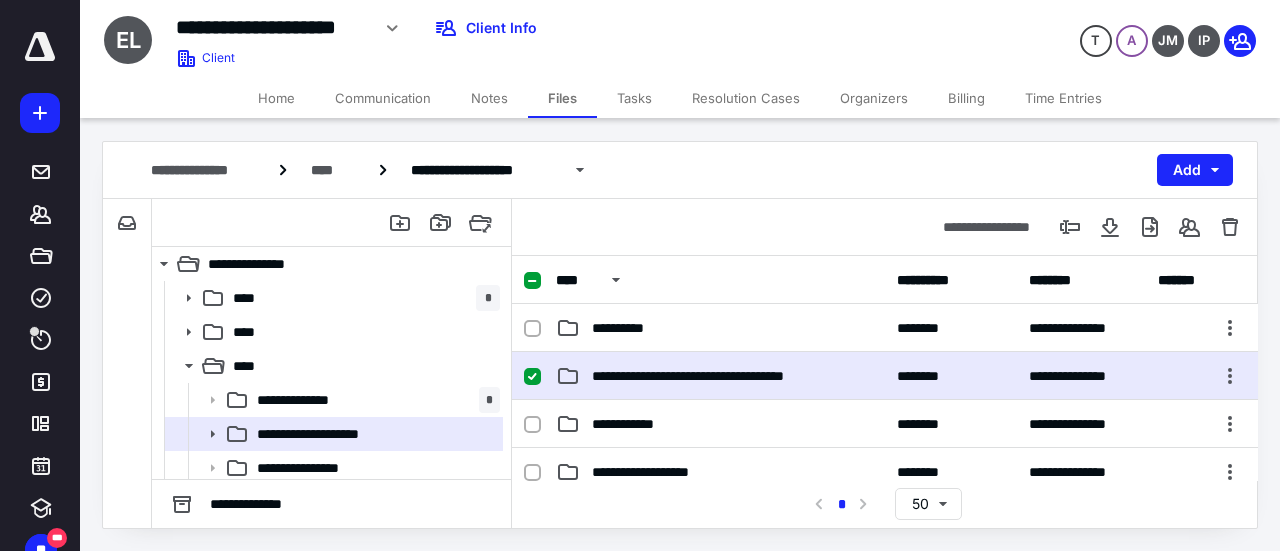 click on "**********" at bounding box center (885, 376) 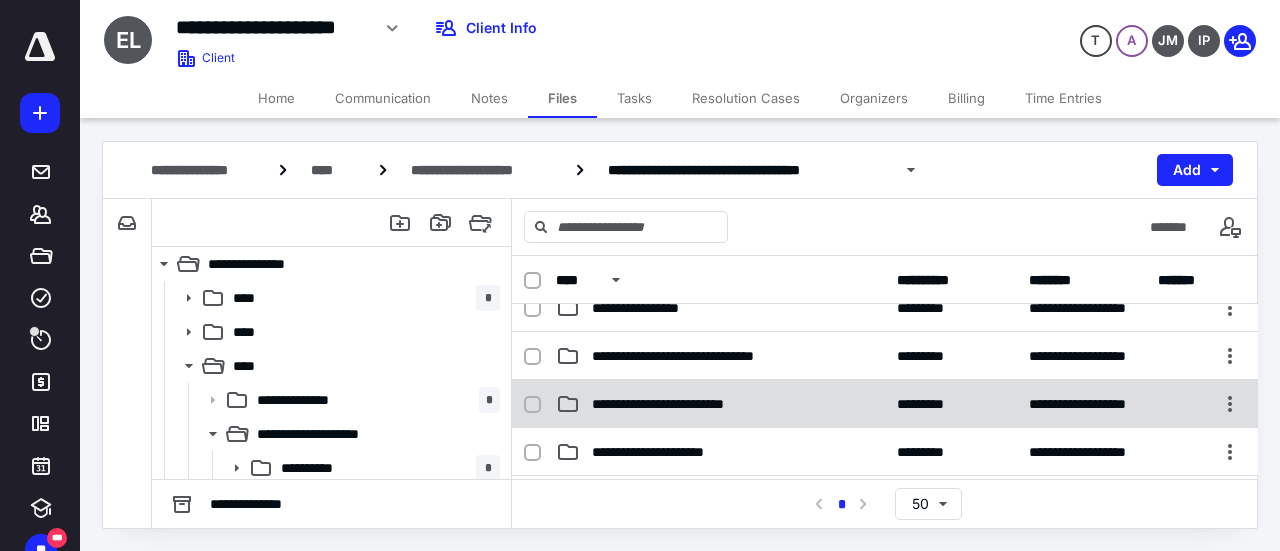 scroll, scrollTop: 0, scrollLeft: 0, axis: both 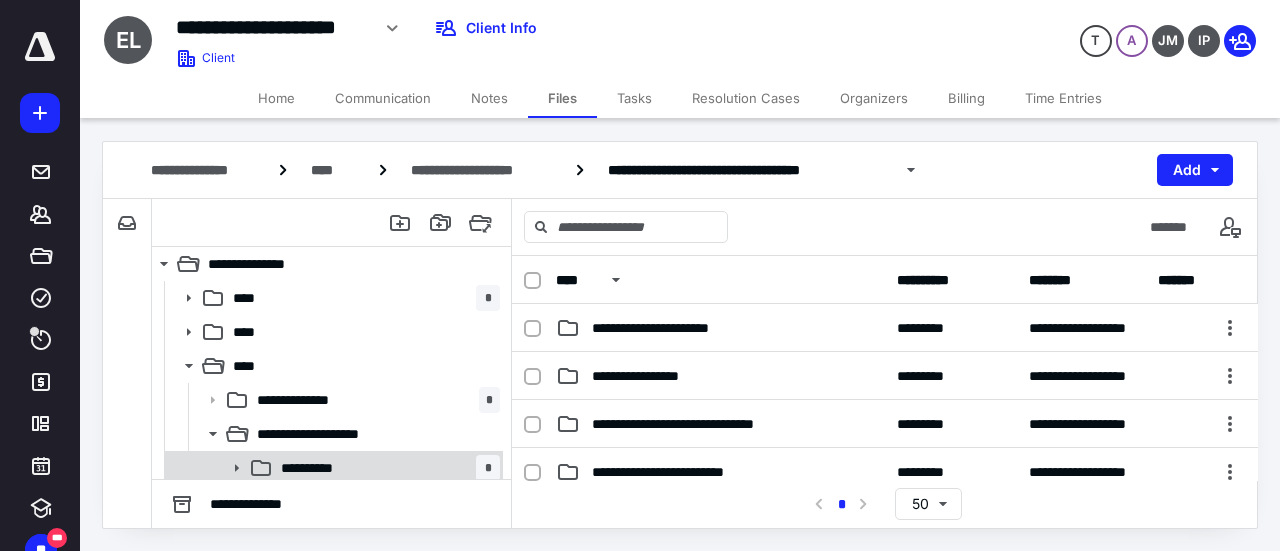 click on "**********" at bounding box center (317, 468) 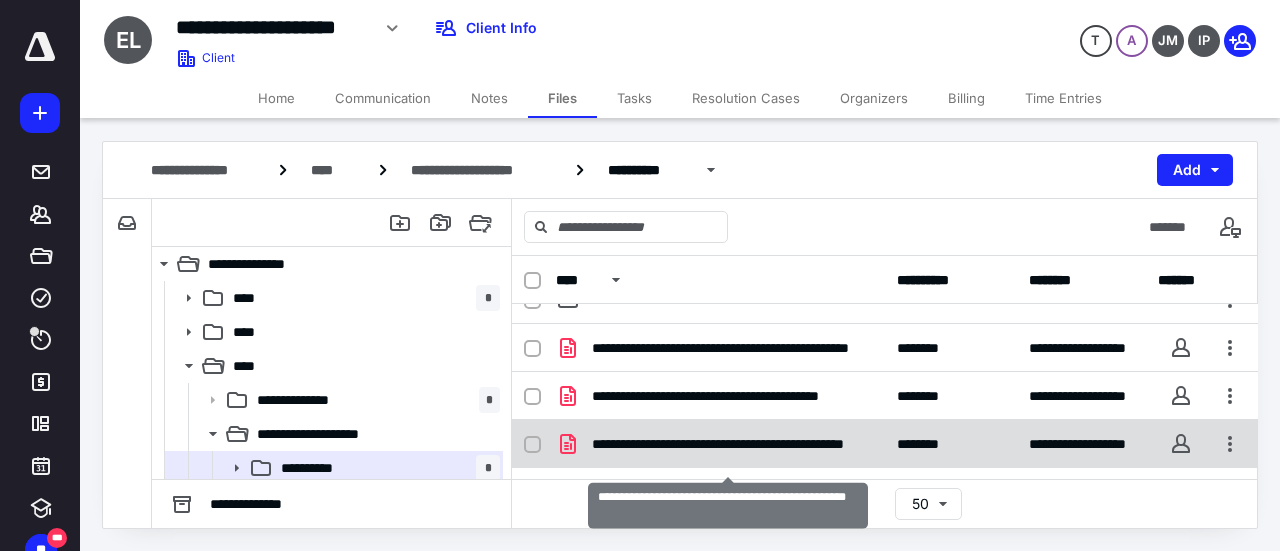 scroll, scrollTop: 0, scrollLeft: 0, axis: both 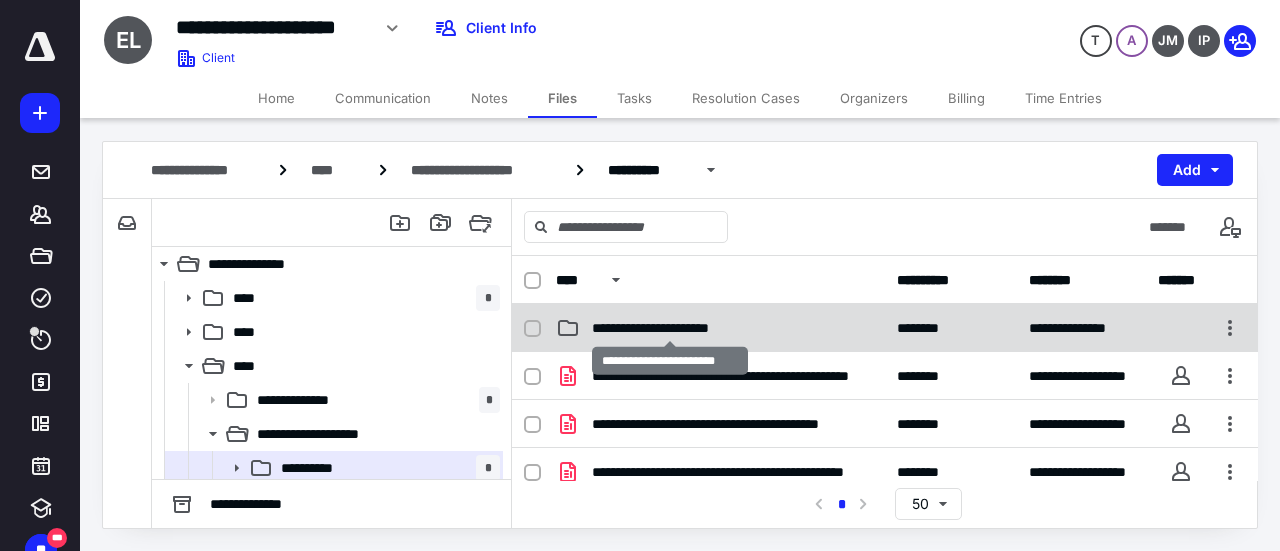 click on "**********" at bounding box center [670, 328] 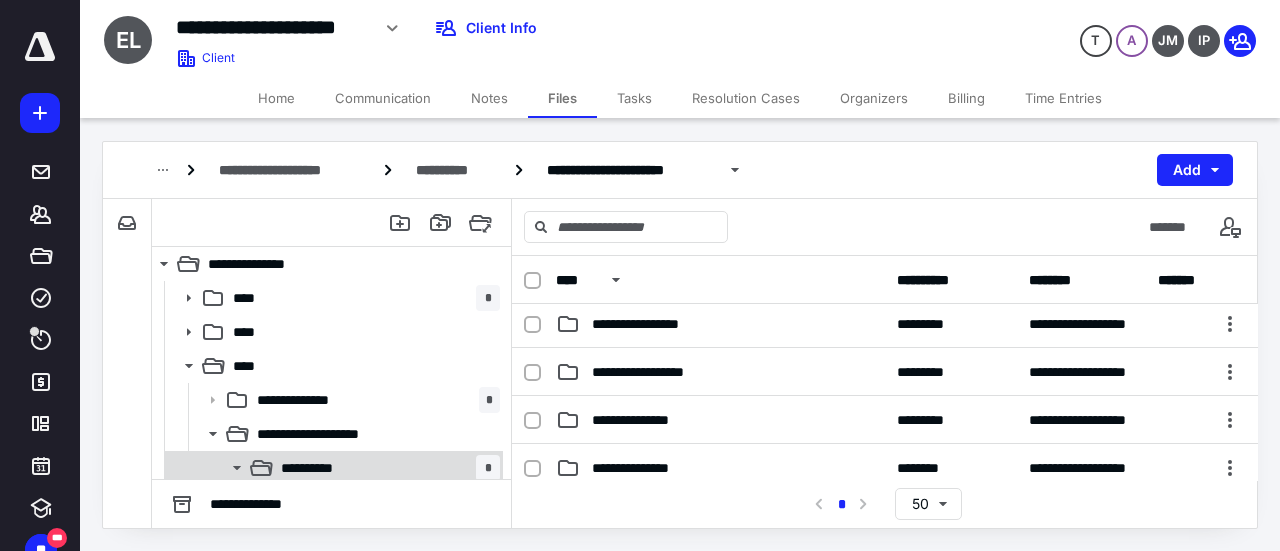 scroll, scrollTop: 0, scrollLeft: 0, axis: both 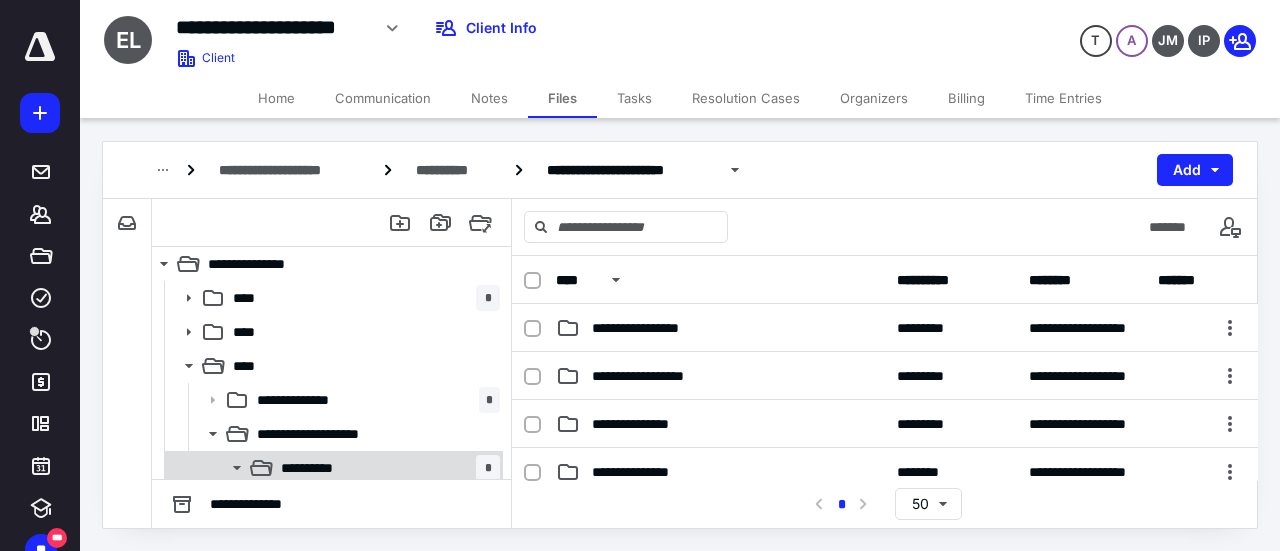 click on "**********" at bounding box center (386, 468) 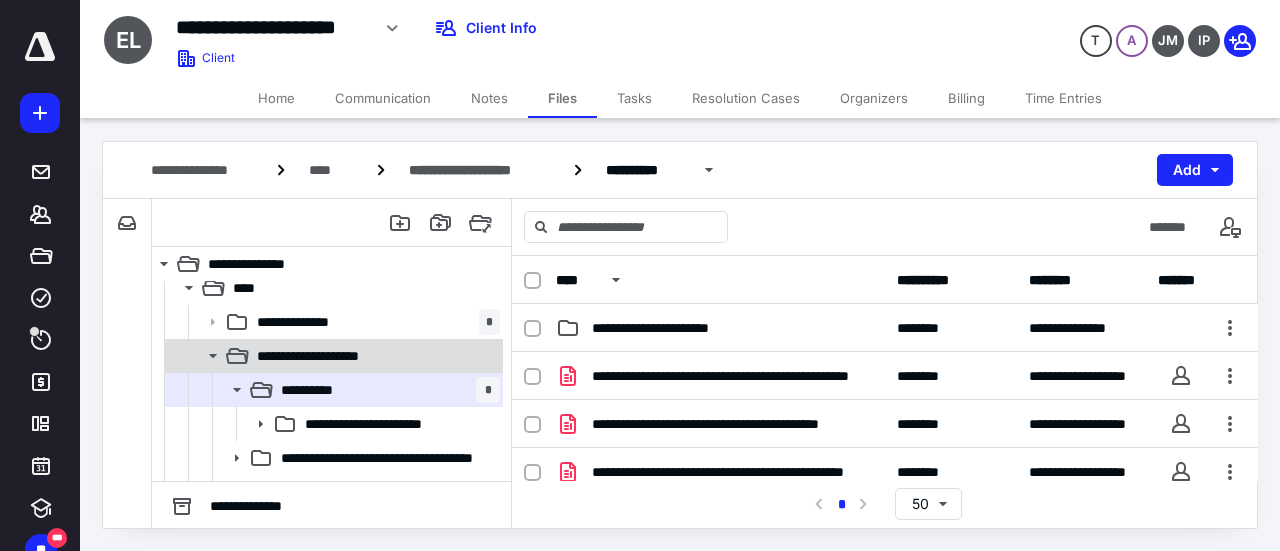 scroll, scrollTop: 100, scrollLeft: 0, axis: vertical 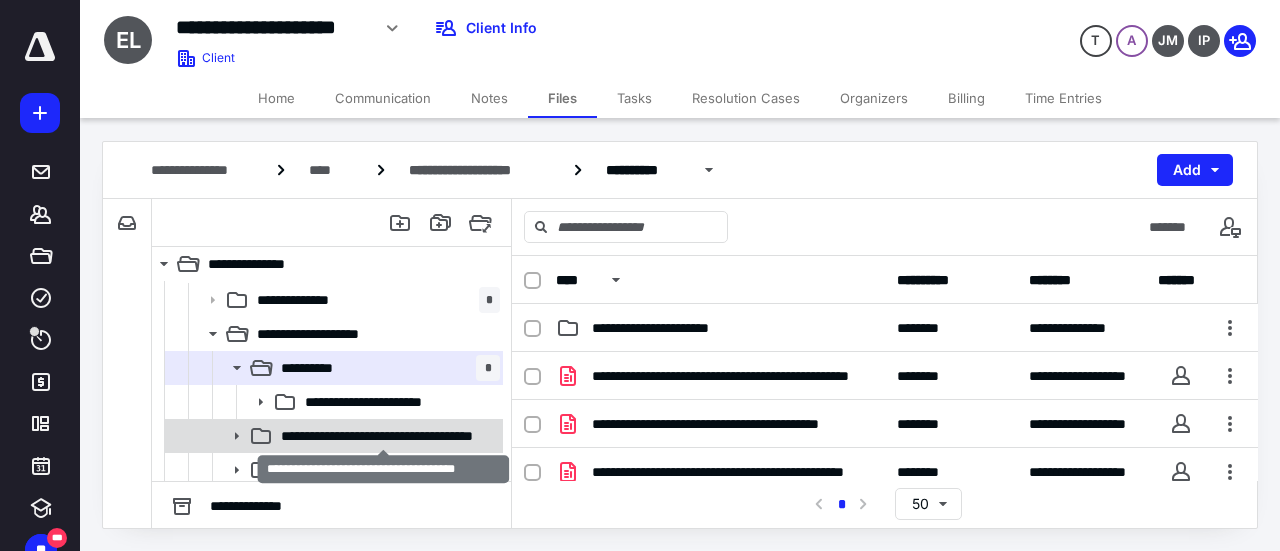 click on "**********" at bounding box center (384, 436) 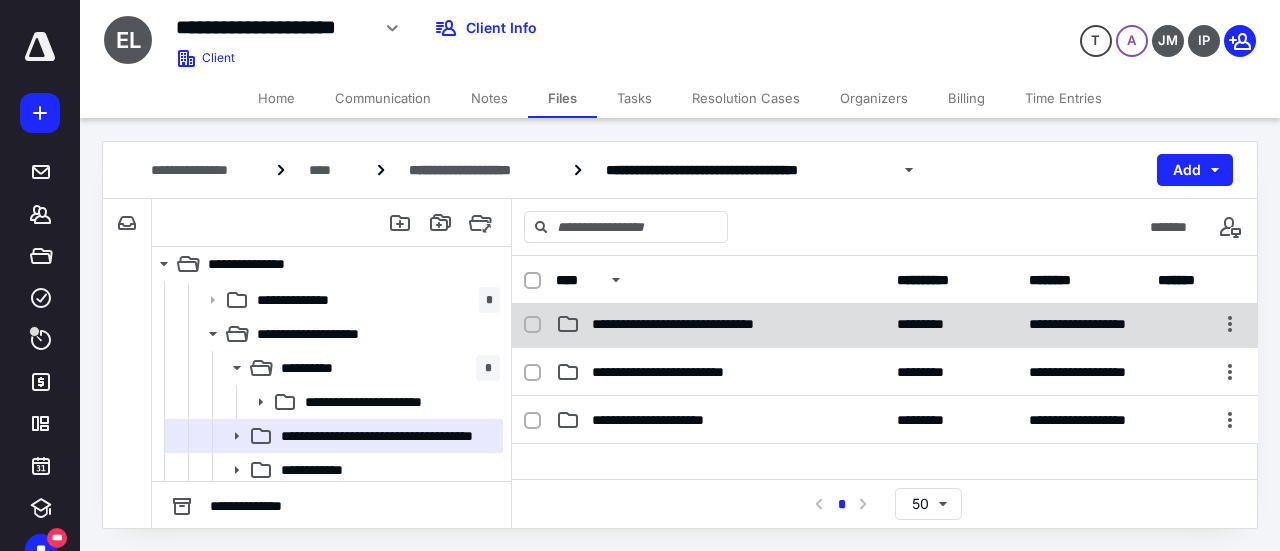 scroll, scrollTop: 0, scrollLeft: 0, axis: both 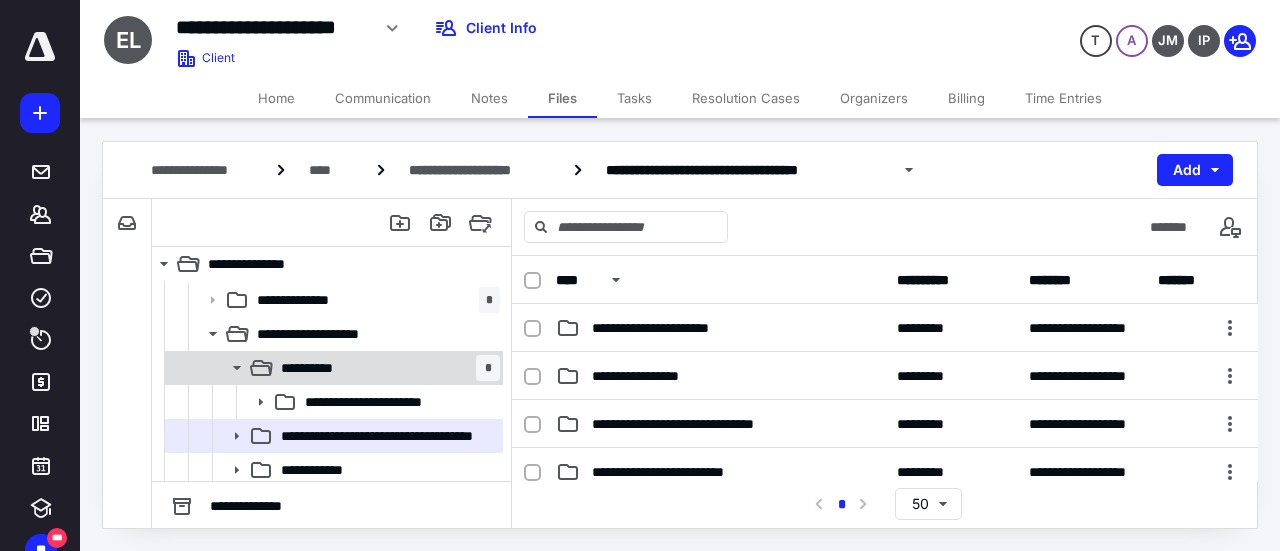 click on "**********" at bounding box center [386, 368] 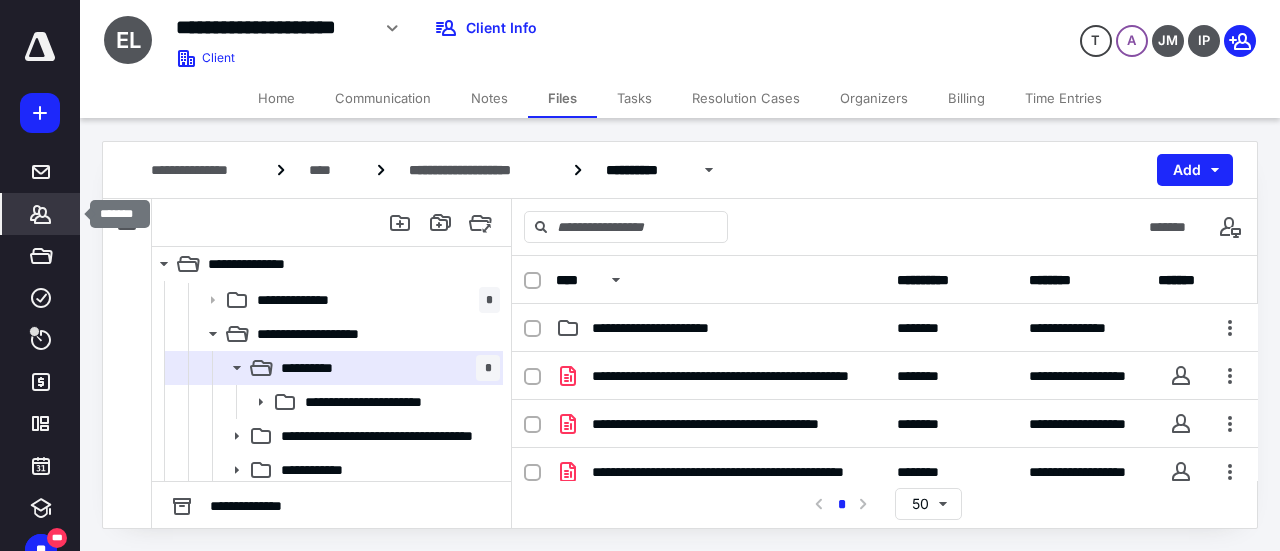 click 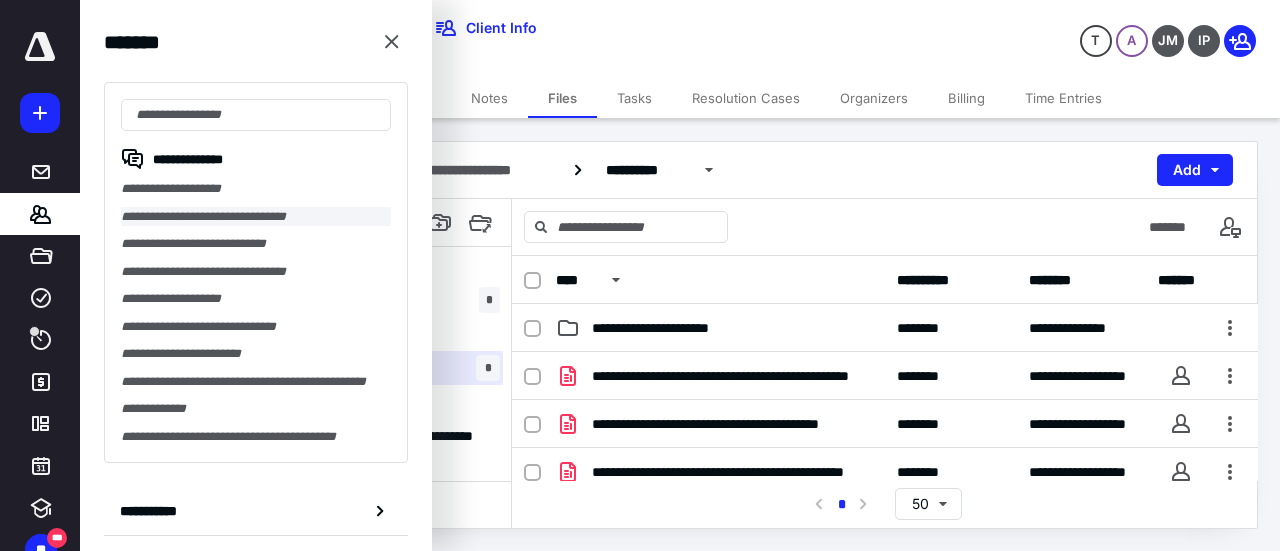 click on "**********" at bounding box center (256, 217) 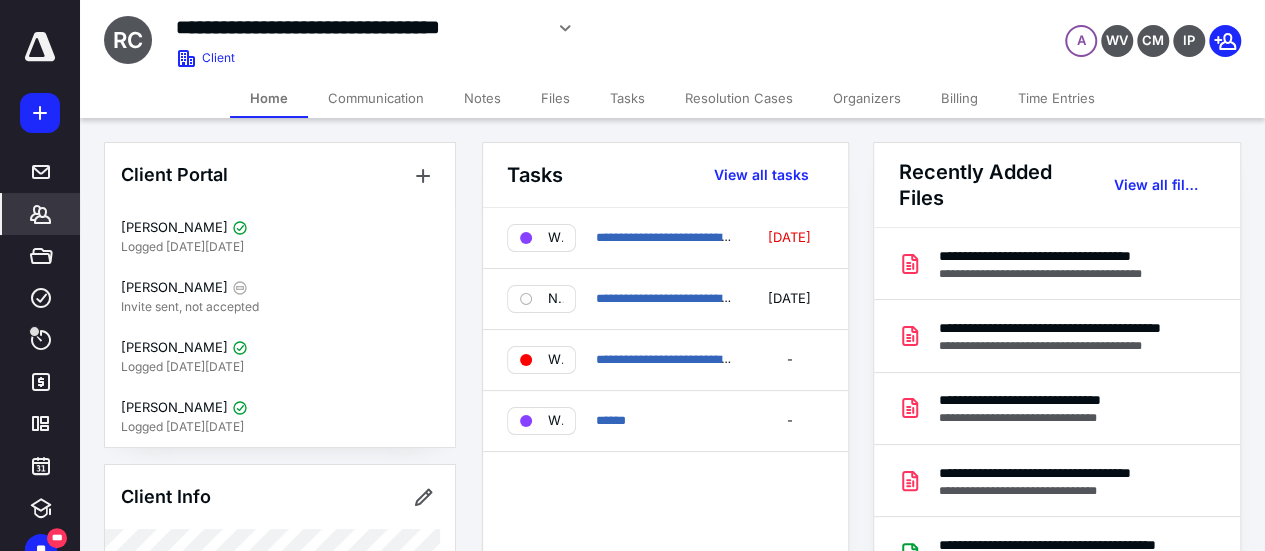 click on "Billing" at bounding box center [959, 98] 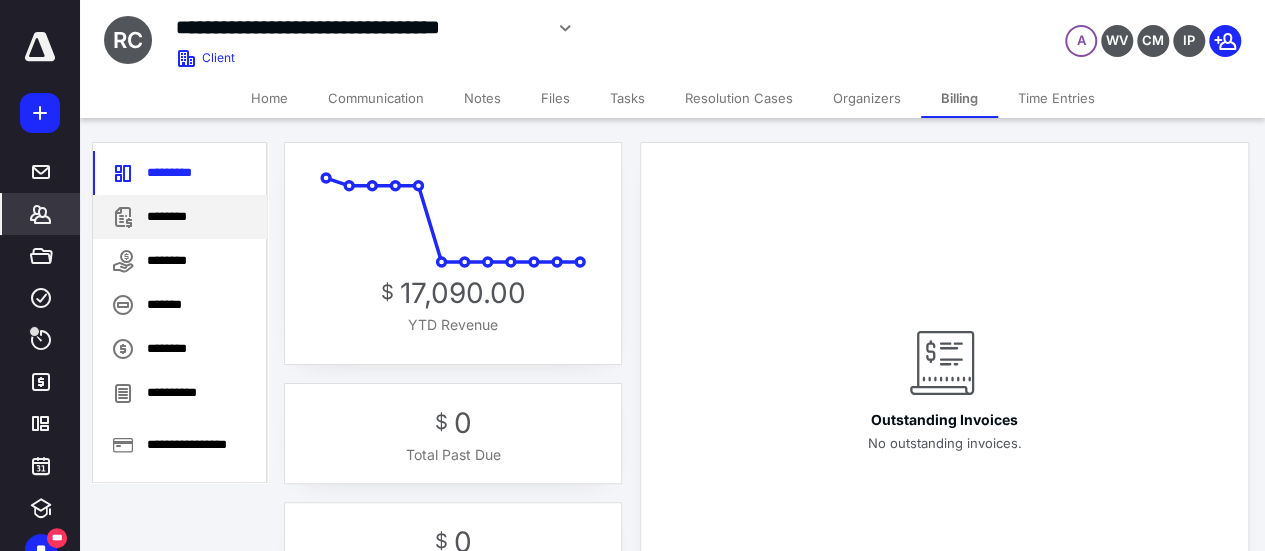 click on "********" at bounding box center (180, 217) 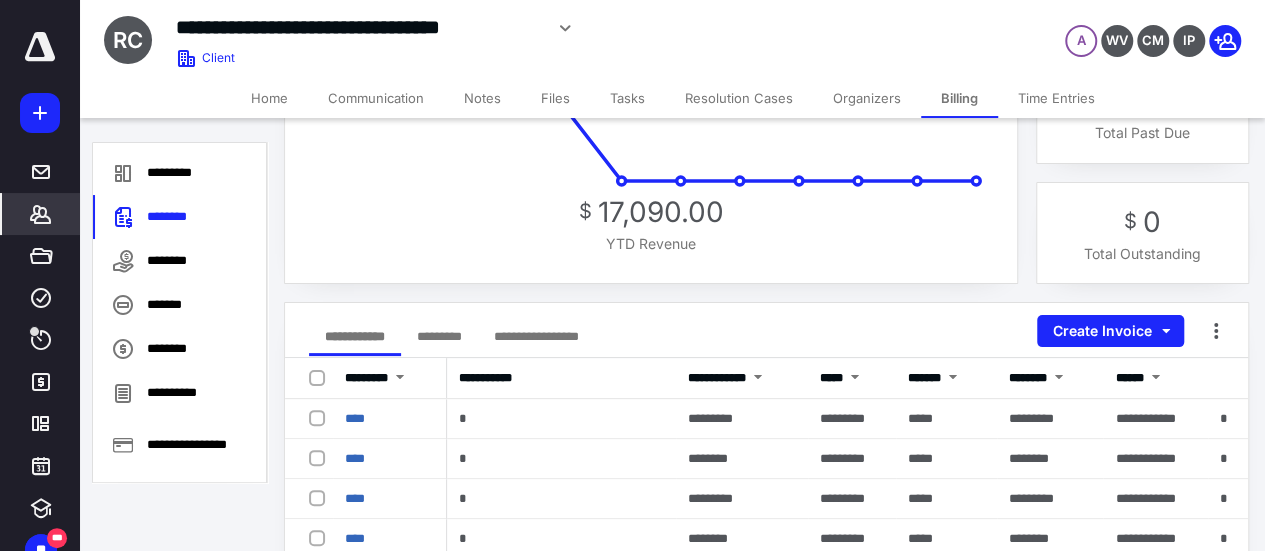 scroll, scrollTop: 100, scrollLeft: 0, axis: vertical 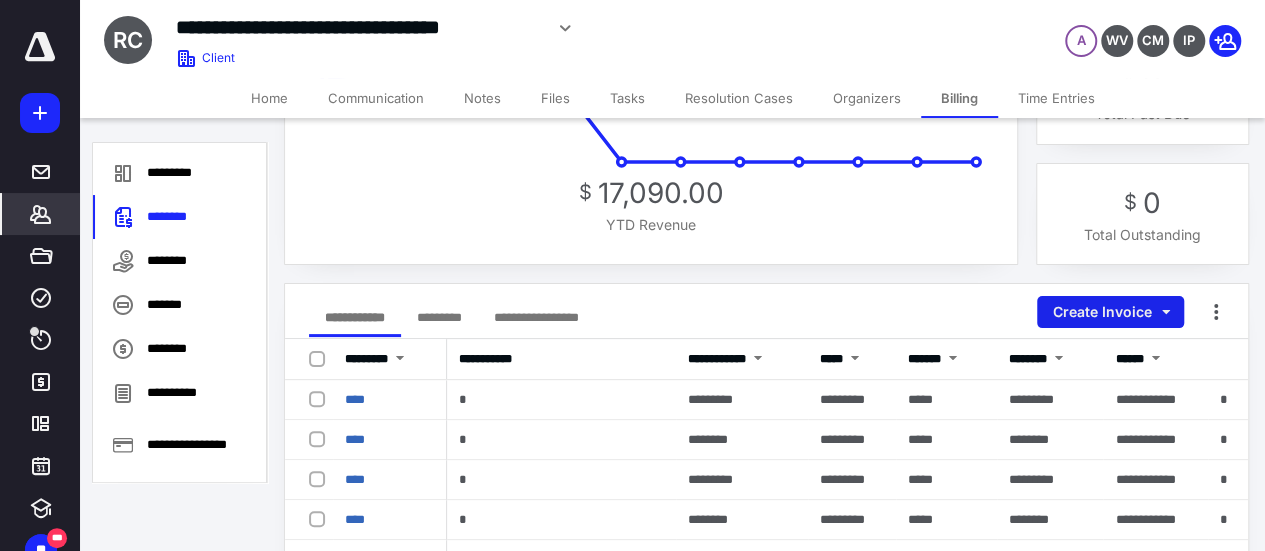 click on "Create Invoice" at bounding box center [1110, 312] 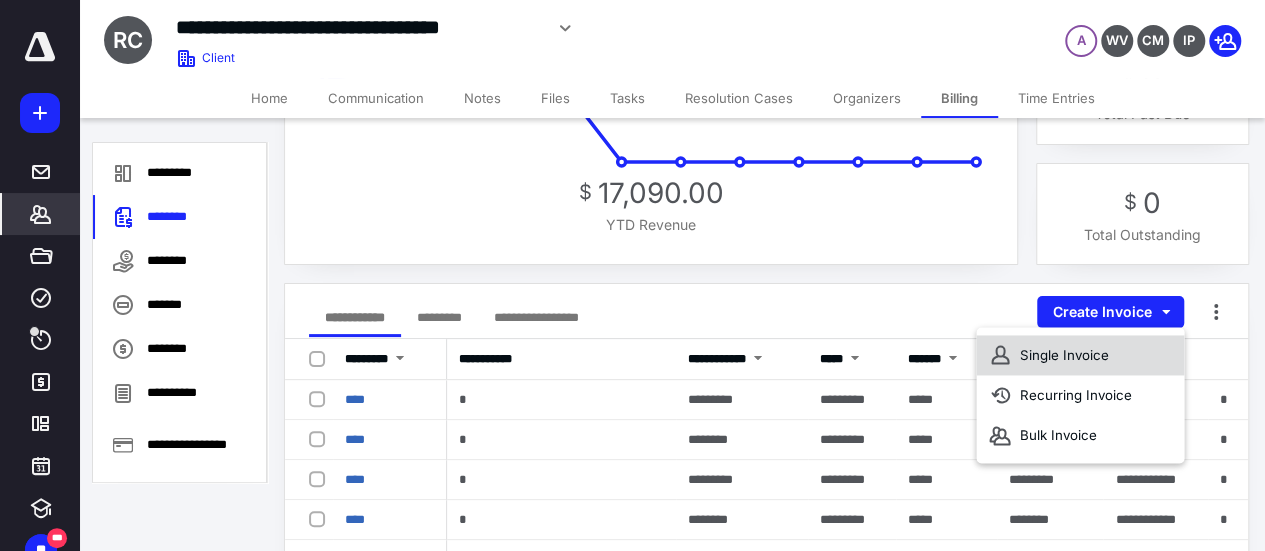 click on "Single Invoice" at bounding box center [1080, 355] 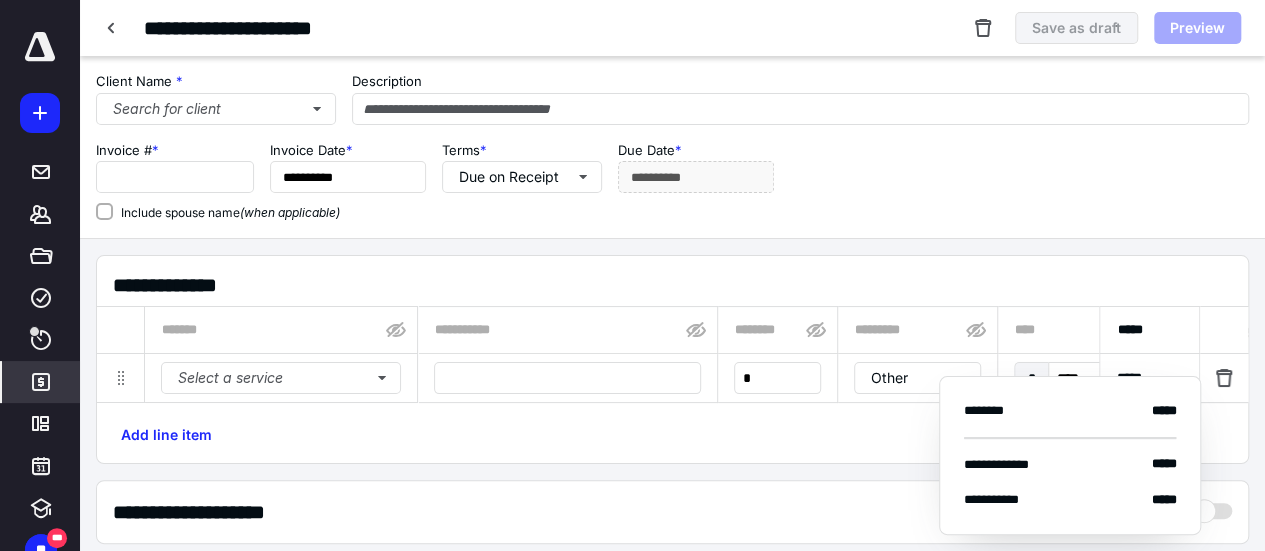 type on "****" 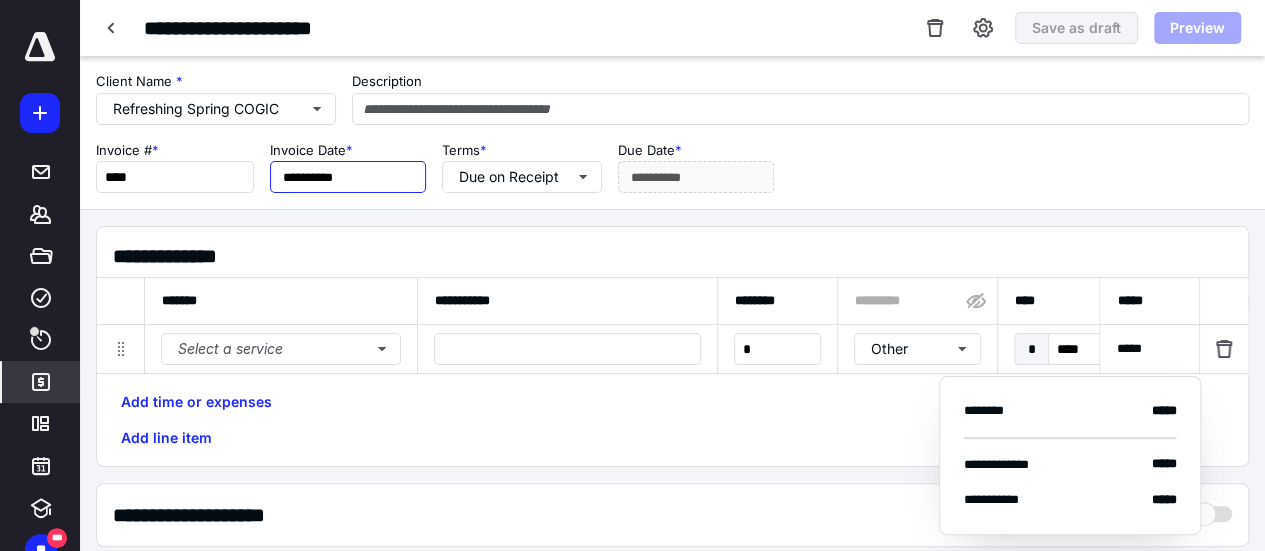 click on "**********" at bounding box center (348, 177) 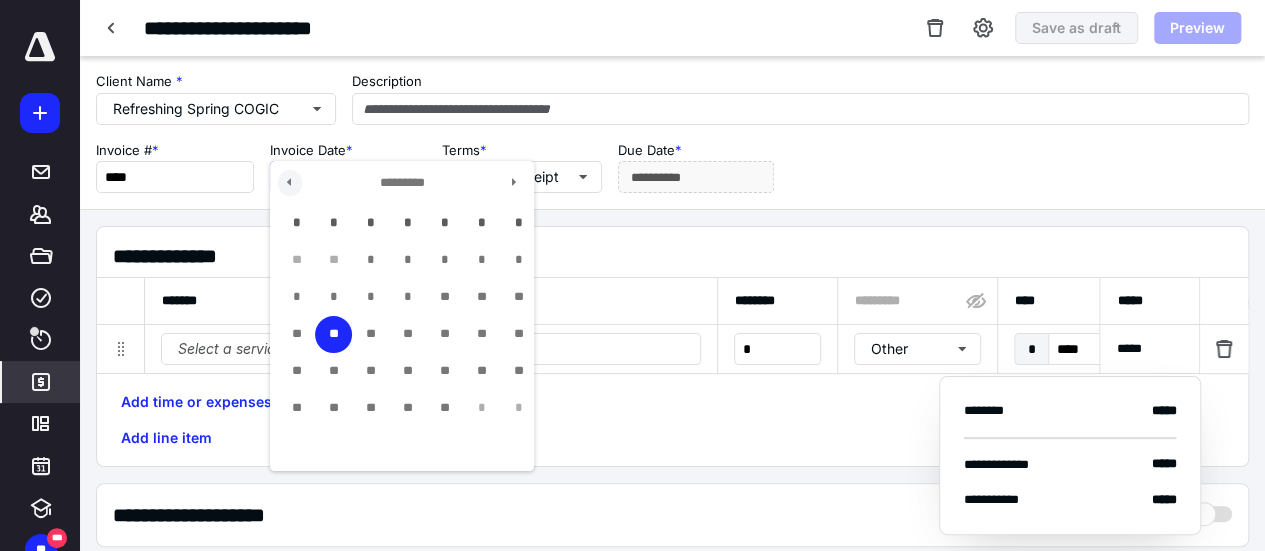 click at bounding box center [290, 183] 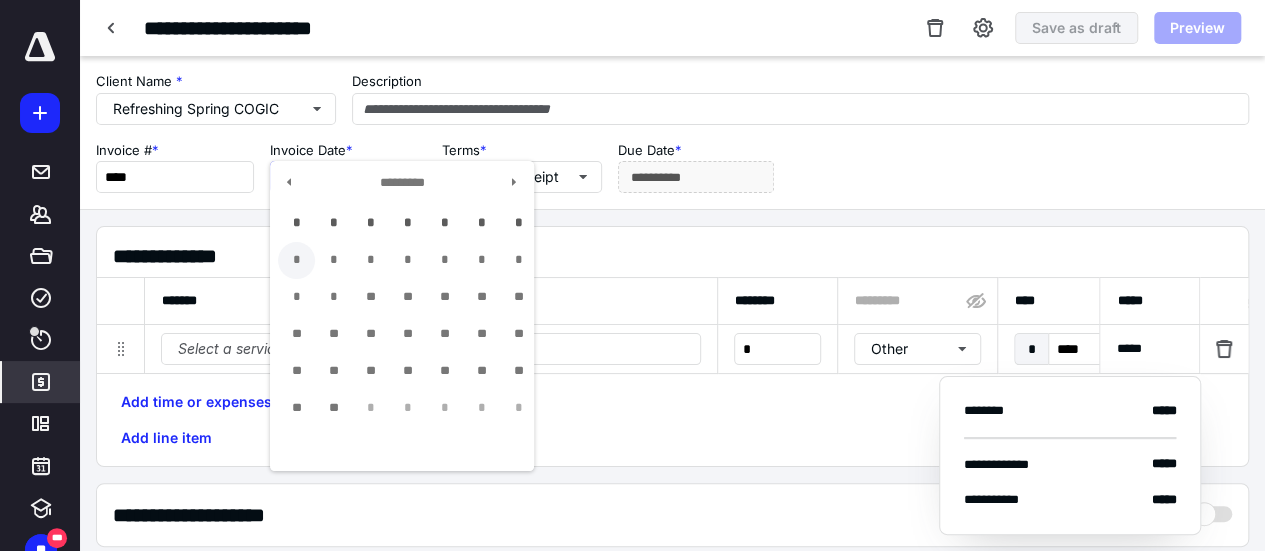 click on "*" at bounding box center (296, 260) 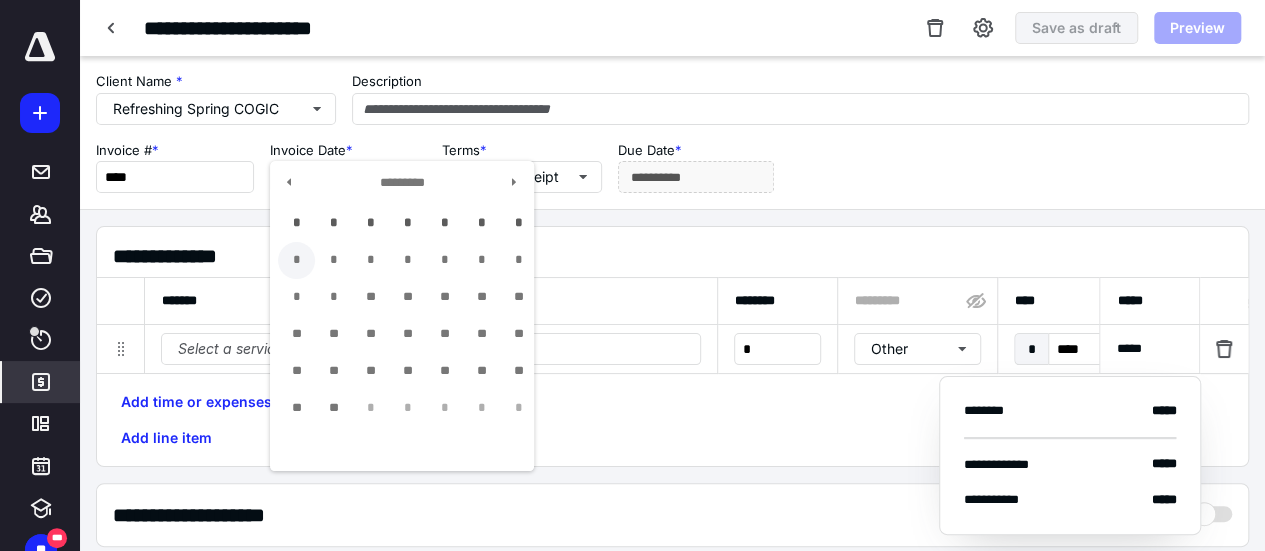 type on "**********" 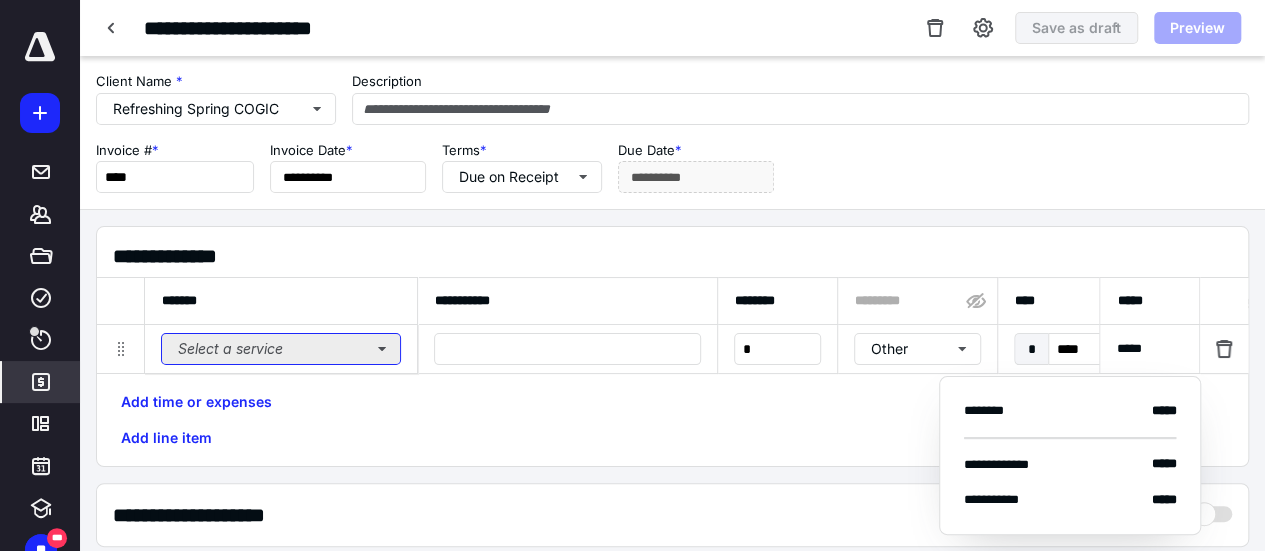 click on "Select a service" at bounding box center [281, 349] 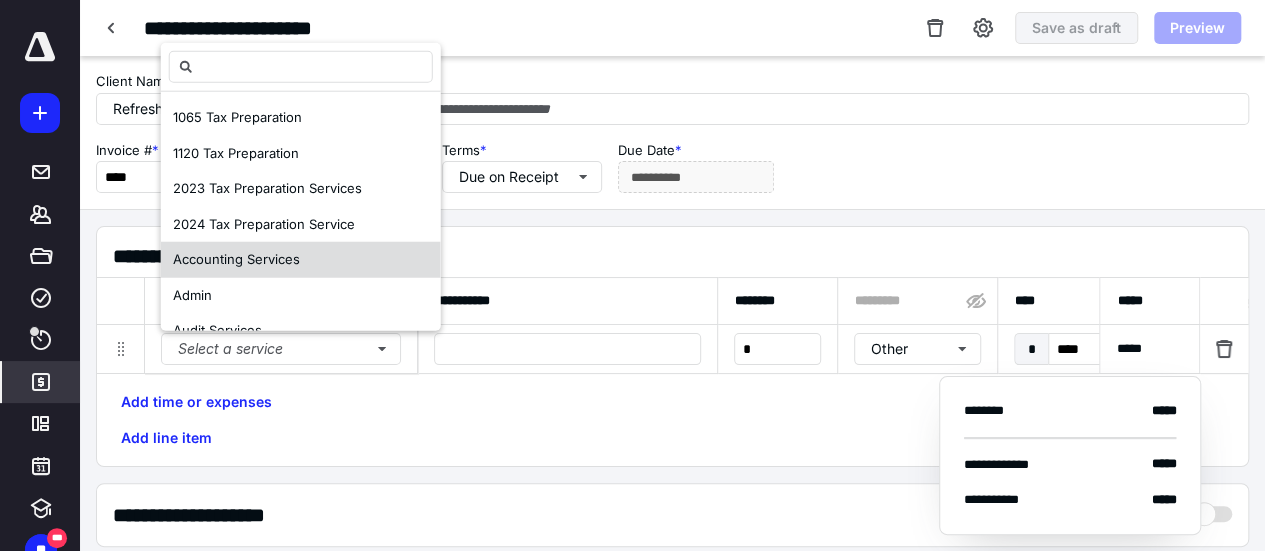 click on "Accounting Services" at bounding box center [301, 260] 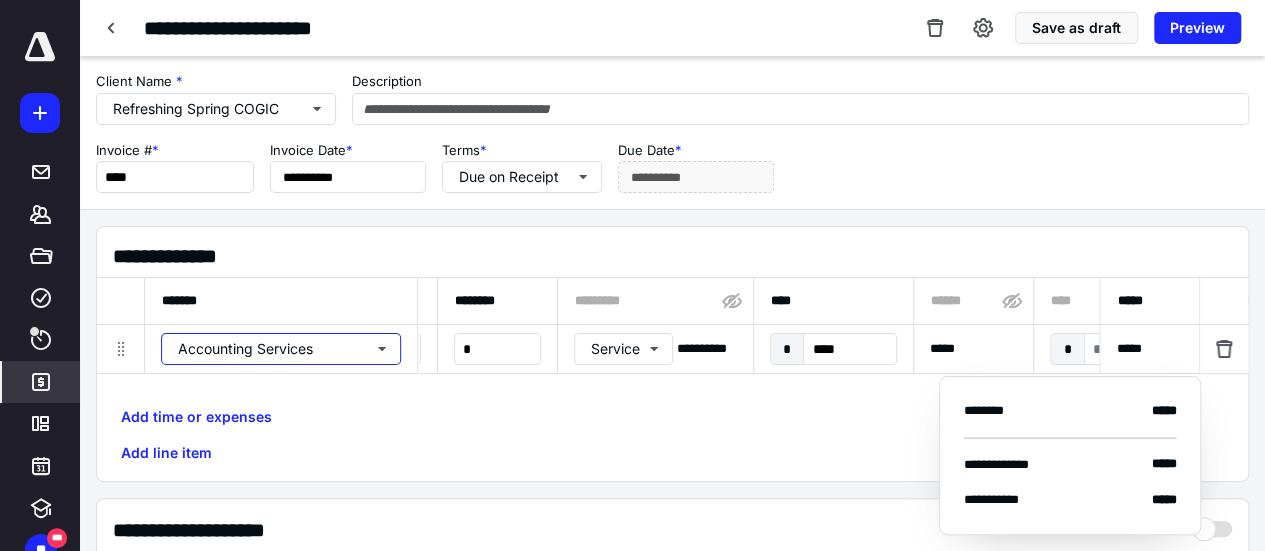 scroll, scrollTop: 0, scrollLeft: 410, axis: horizontal 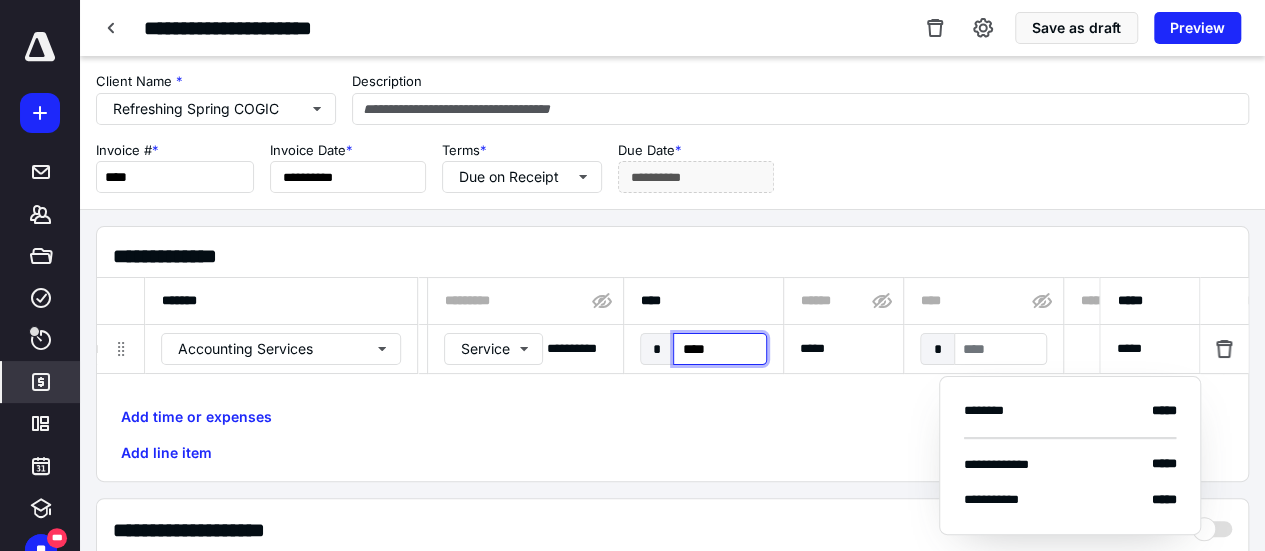 click on "****" at bounding box center [719, 349] 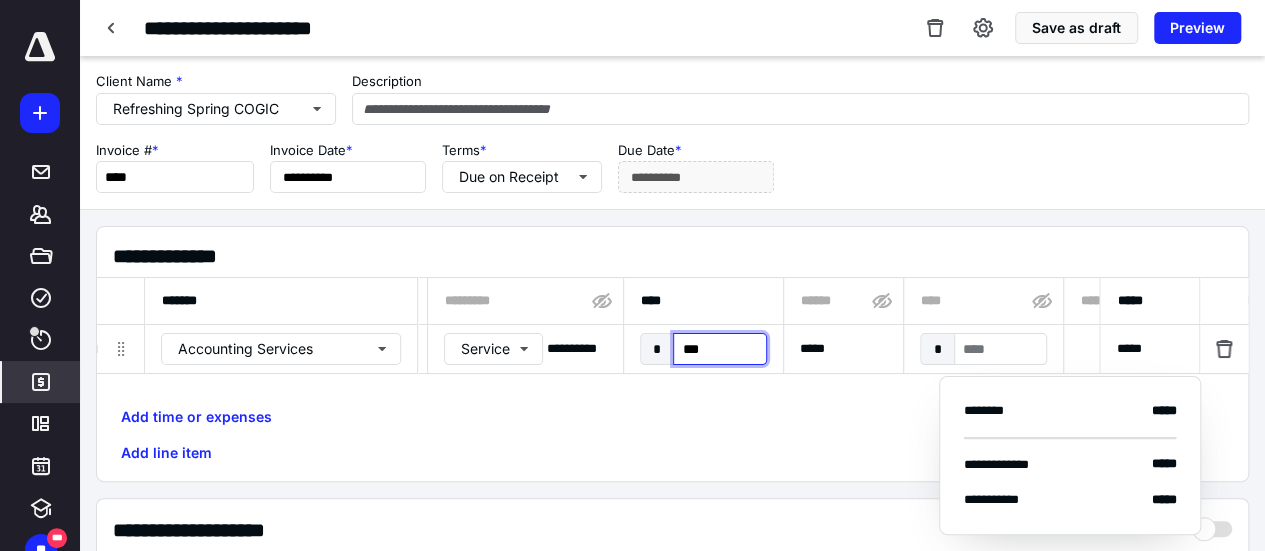 type on "****" 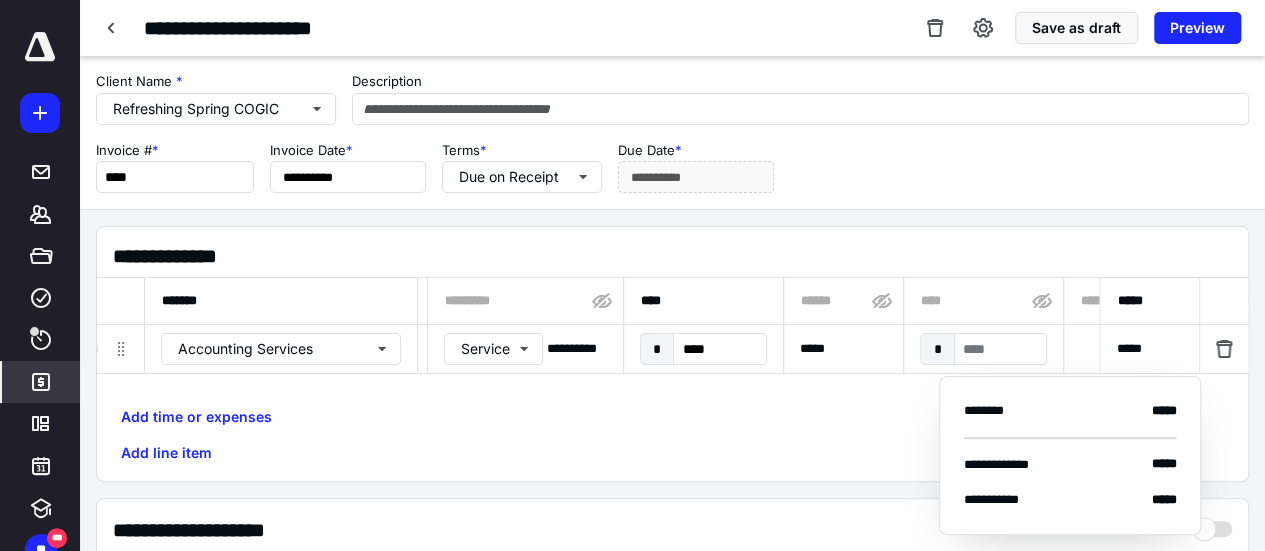 click on "Add time or expenses Add line item" at bounding box center (672, 435) 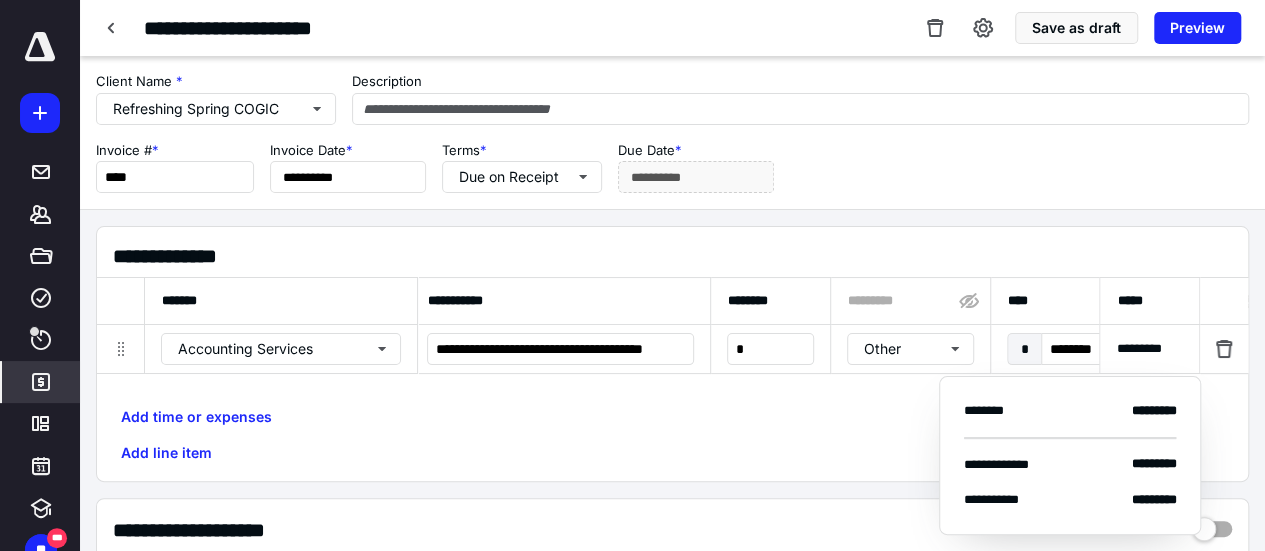 scroll, scrollTop: 0, scrollLeft: 0, axis: both 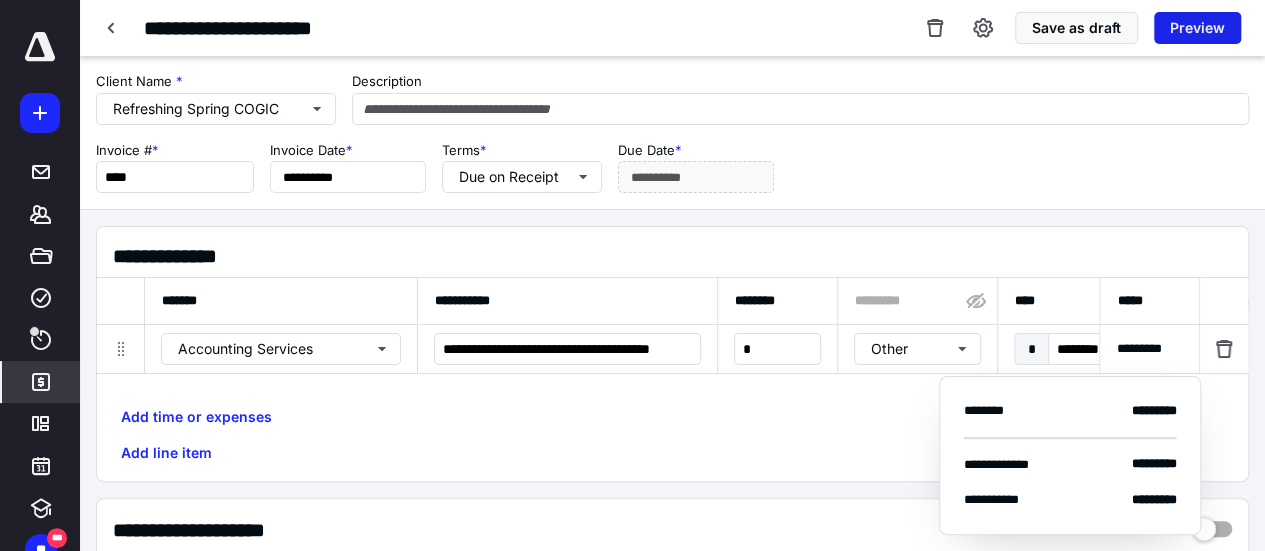 click on "Preview" at bounding box center [1197, 28] 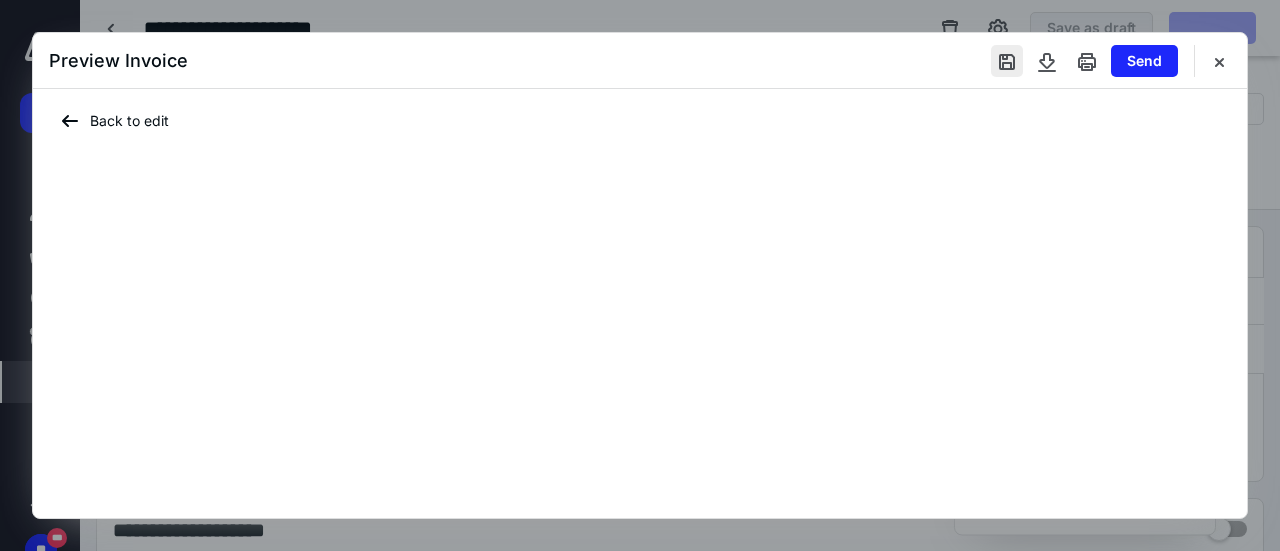 click at bounding box center [1007, 61] 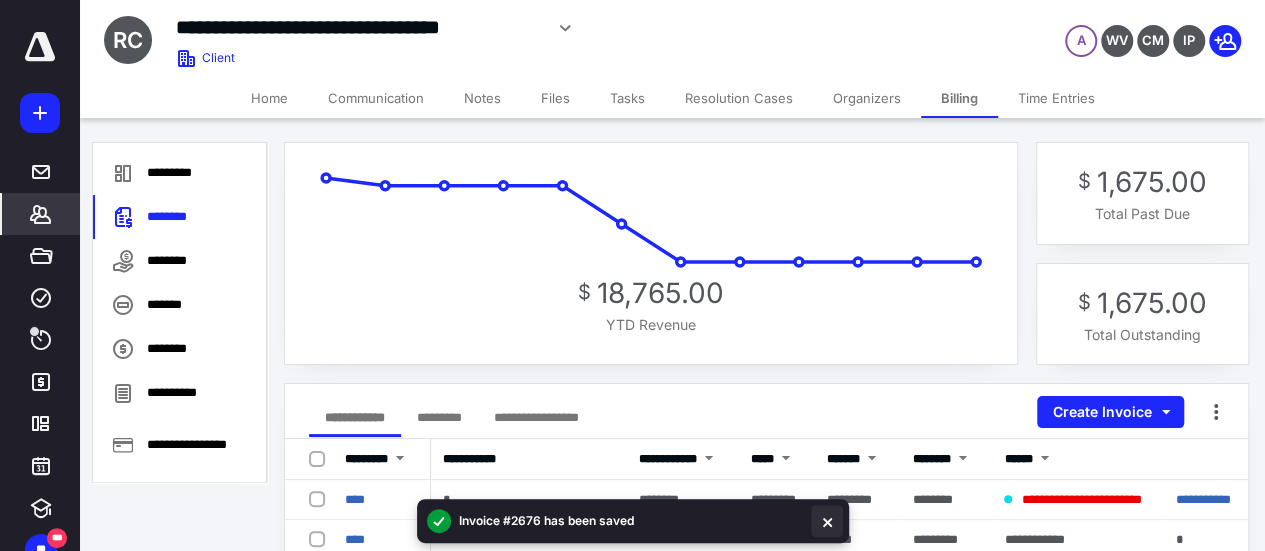 click at bounding box center (827, 521) 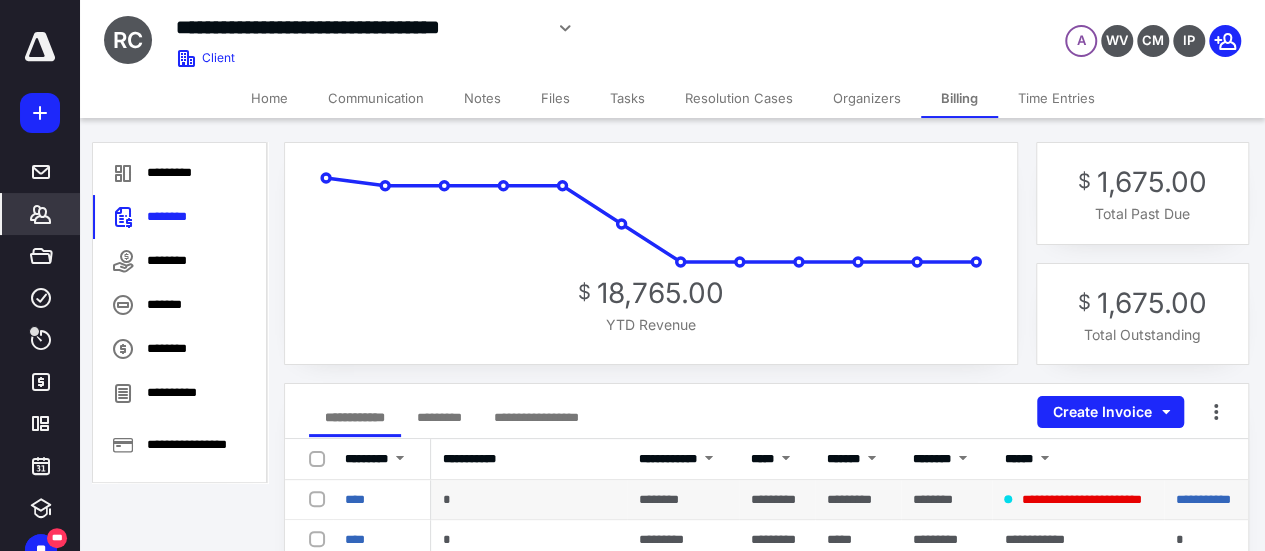 drag, startPoint x: 1230, startPoint y: 491, endPoint x: 1205, endPoint y: 495, distance: 25.317978 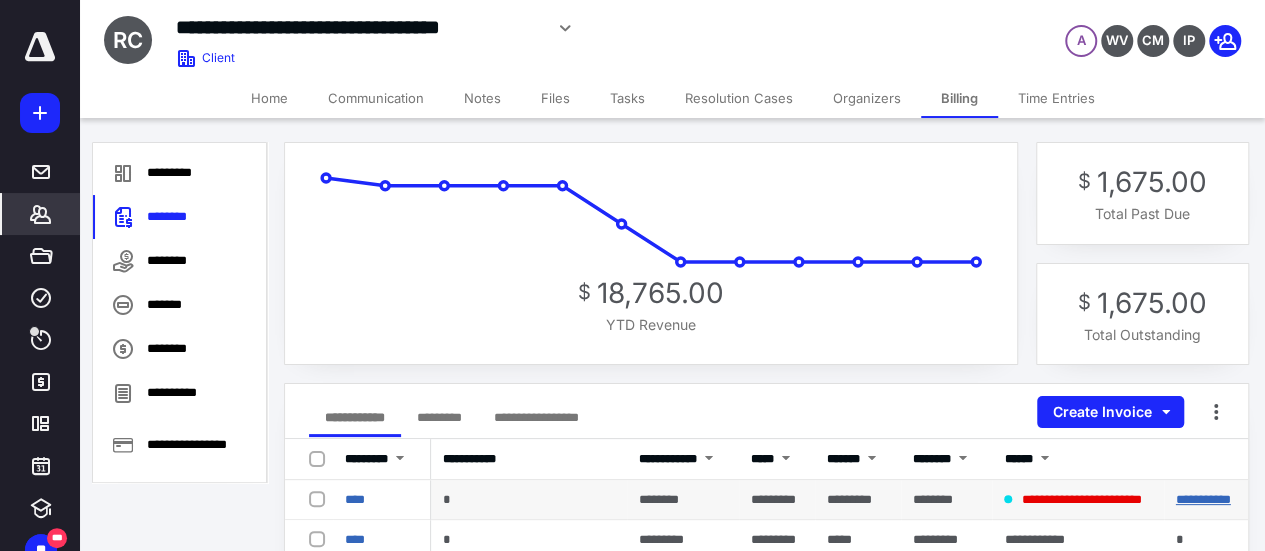 click on "**********" at bounding box center [1203, 499] 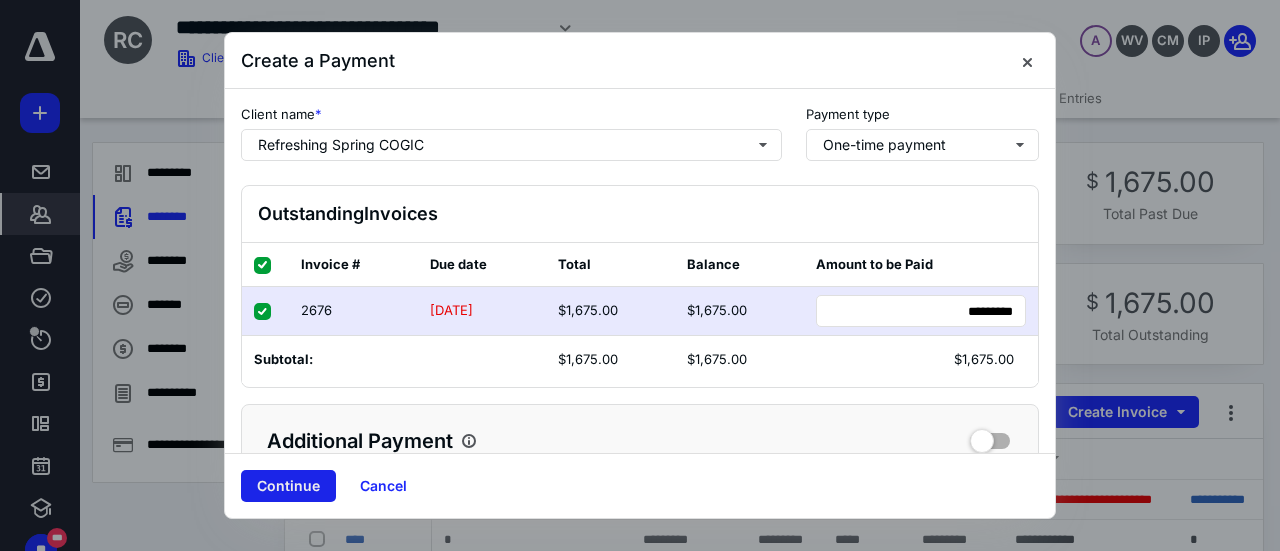 click on "Continue" at bounding box center (288, 486) 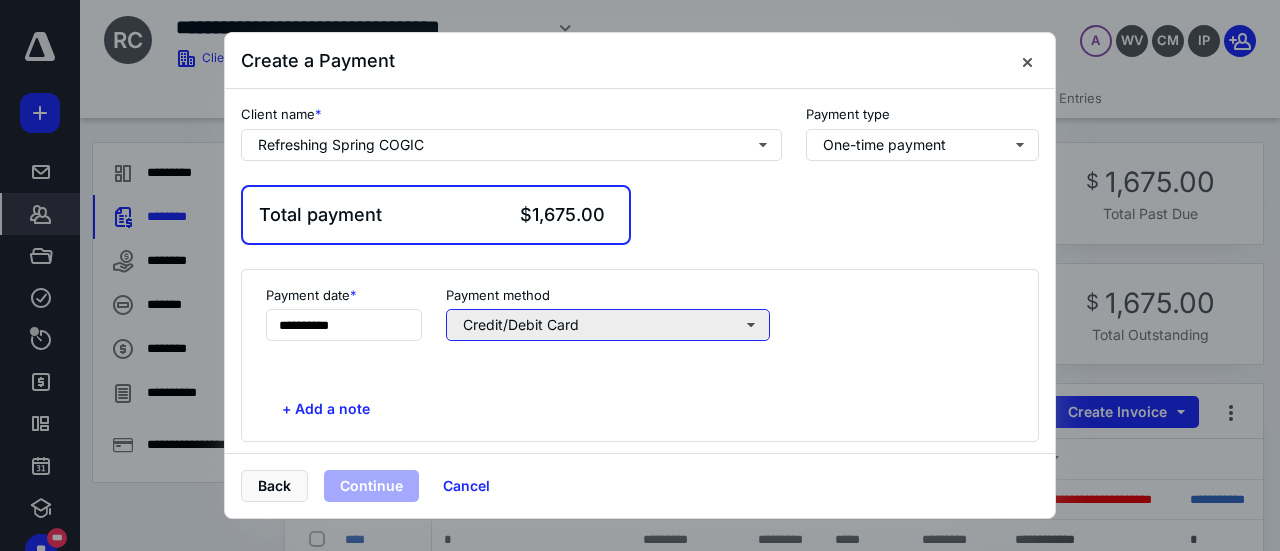 click on "Credit/Debit Card" at bounding box center [608, 325] 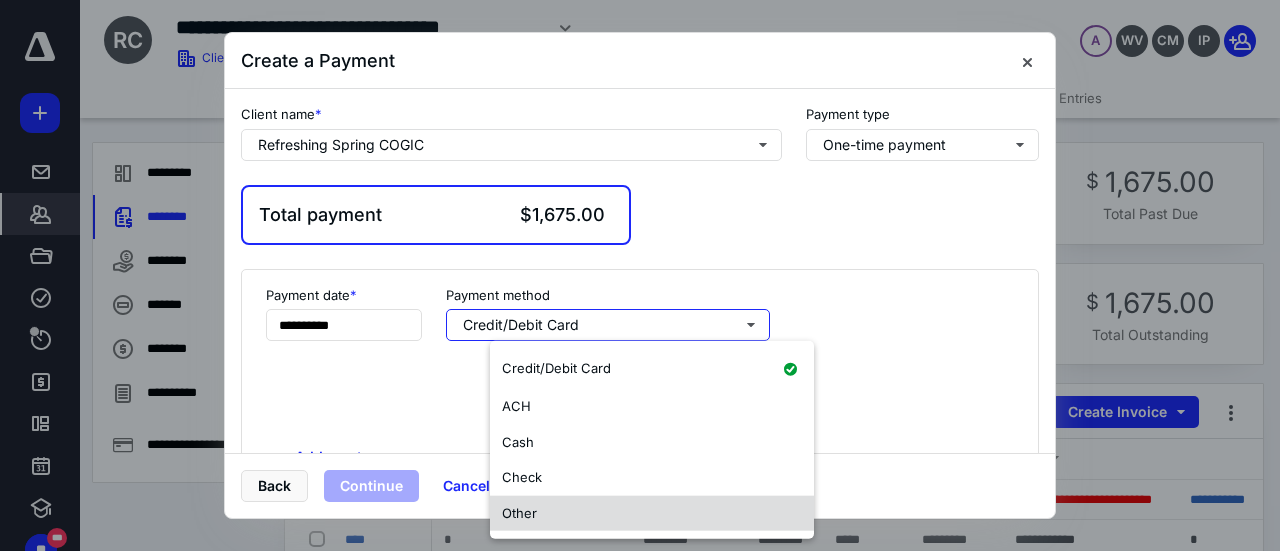 click on "Other" at bounding box center (652, 513) 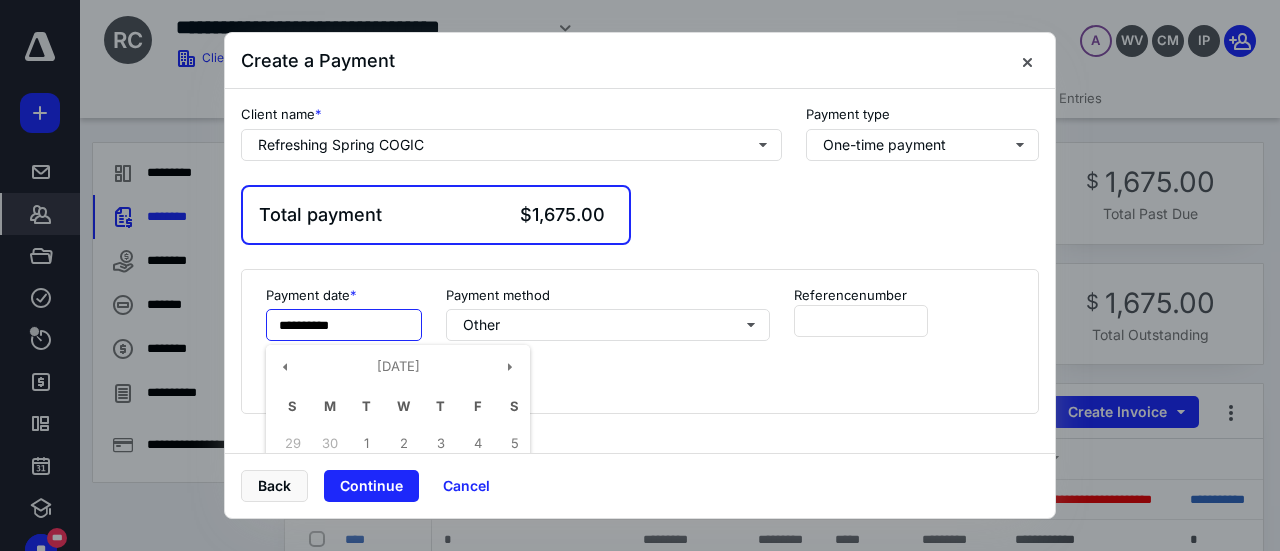 click on "**********" at bounding box center [344, 325] 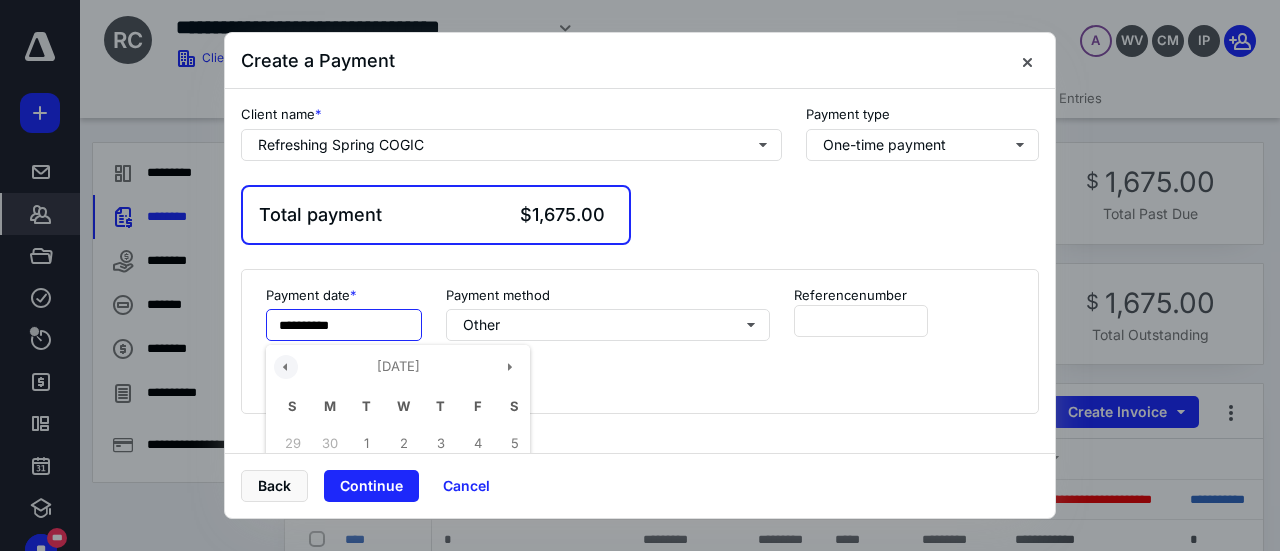 click at bounding box center (286, 367) 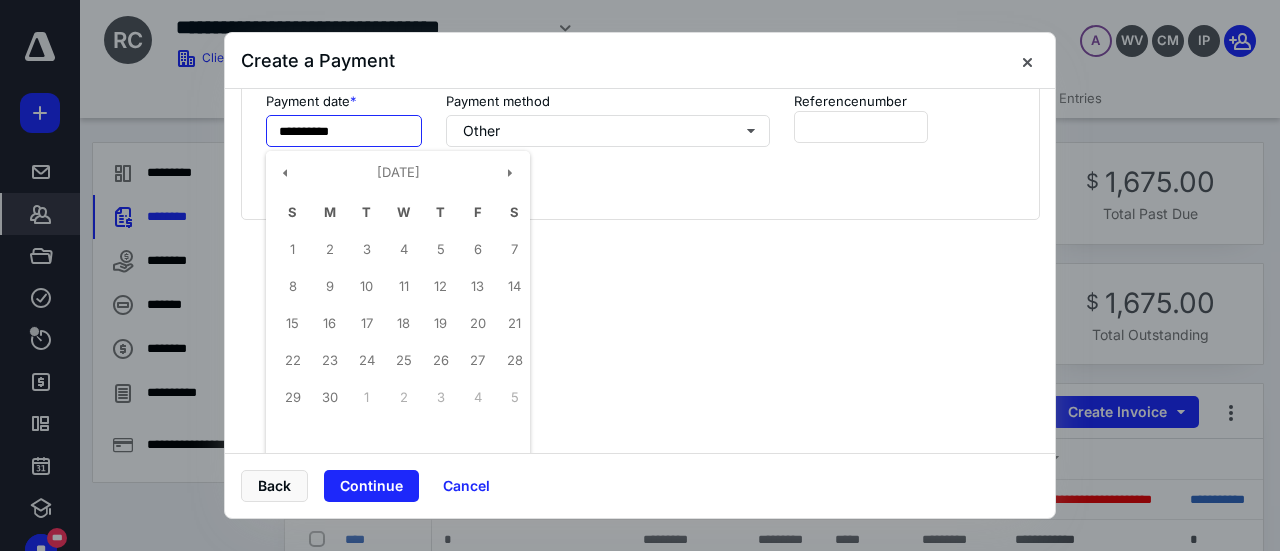 scroll, scrollTop: 200, scrollLeft: 0, axis: vertical 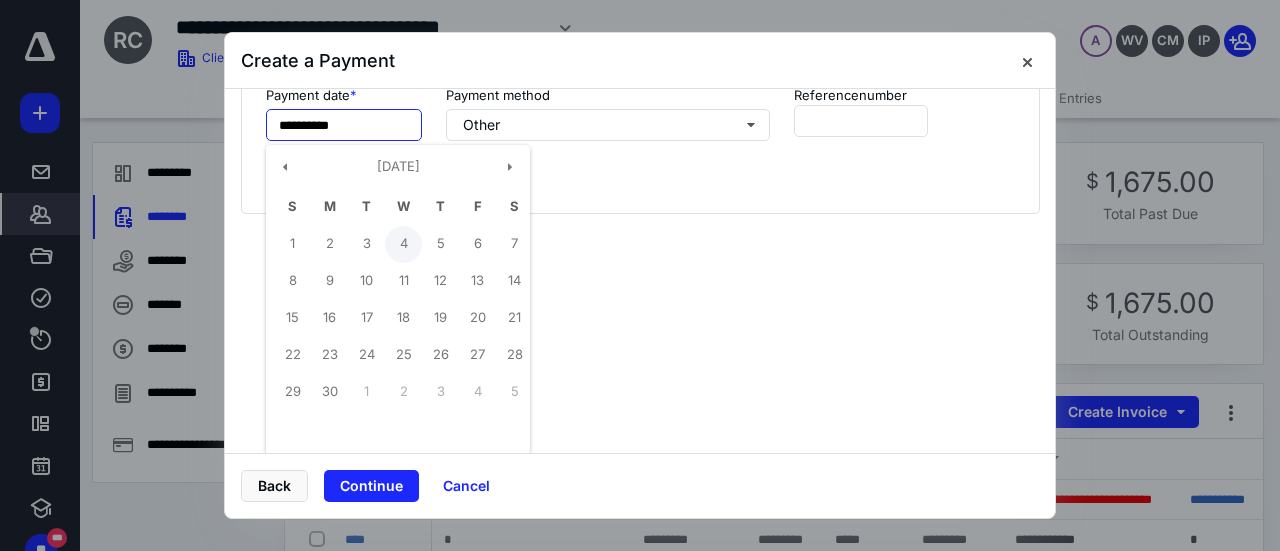 click on "4" at bounding box center [403, 244] 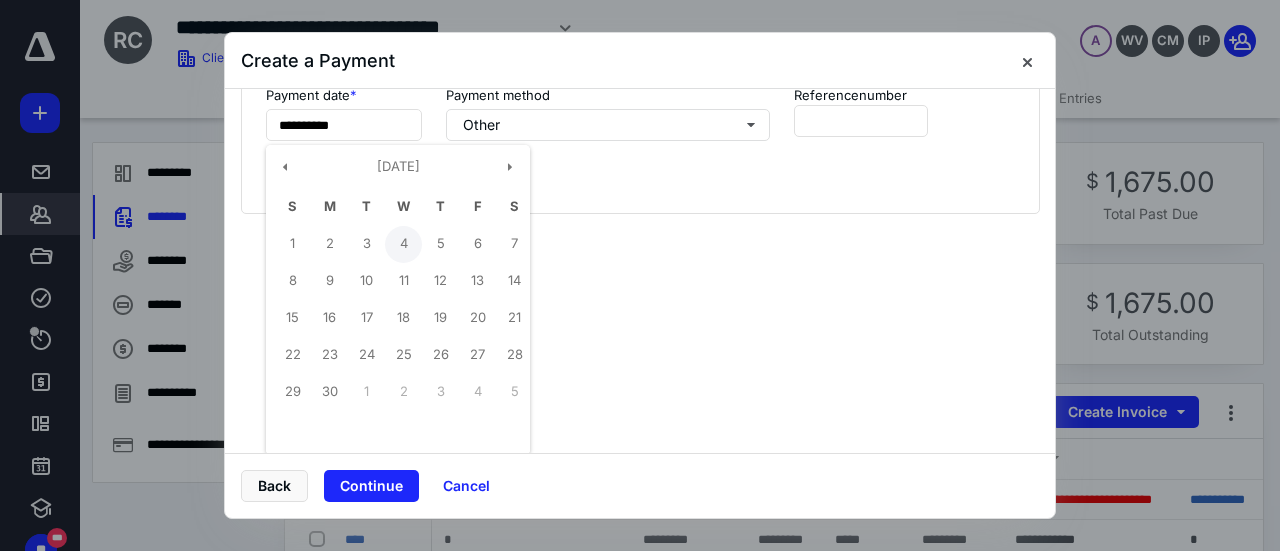 type on "**********" 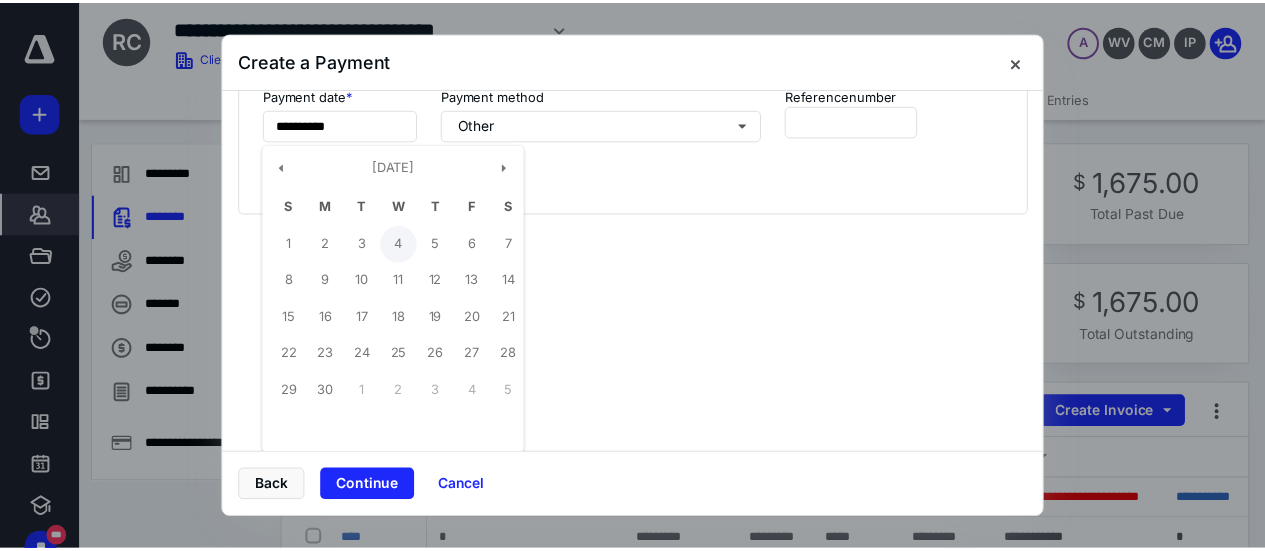 scroll, scrollTop: 0, scrollLeft: 0, axis: both 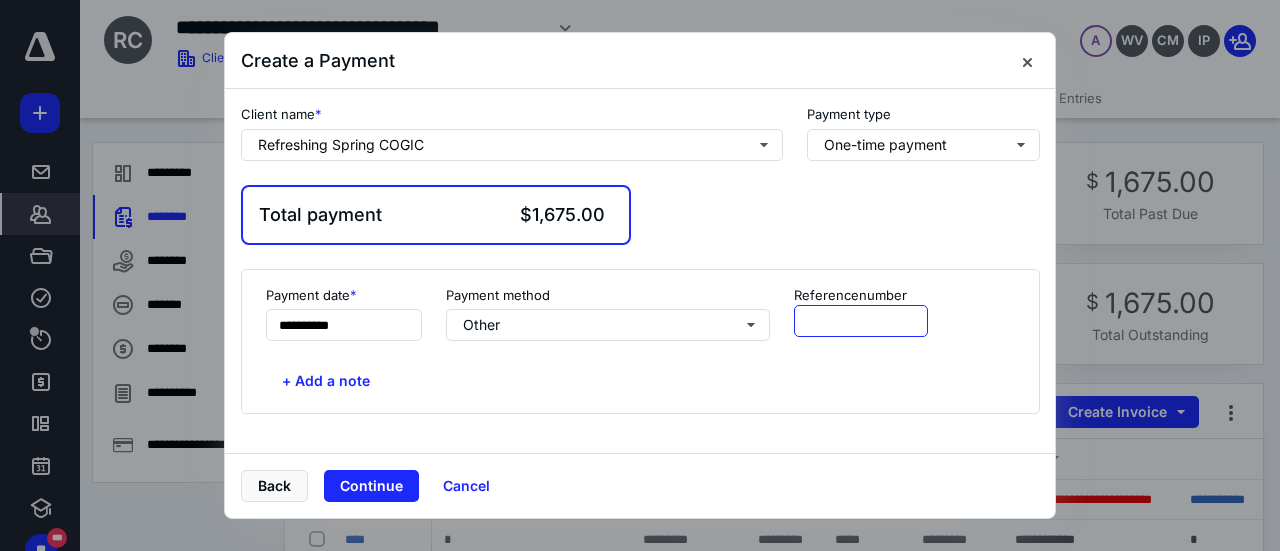 click at bounding box center [861, 321] 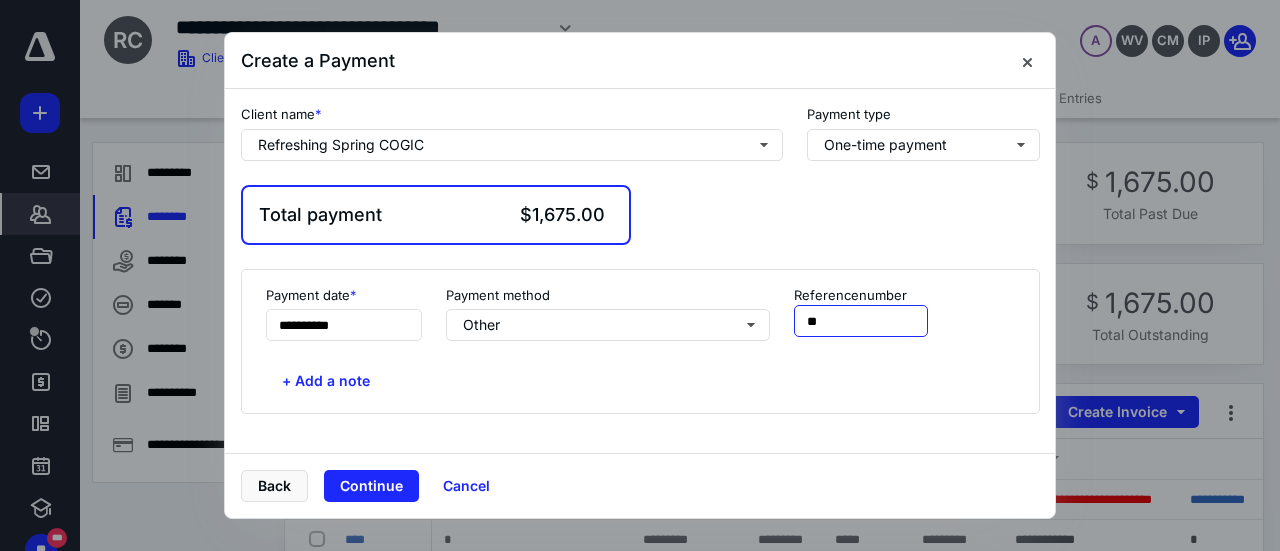 type on "*" 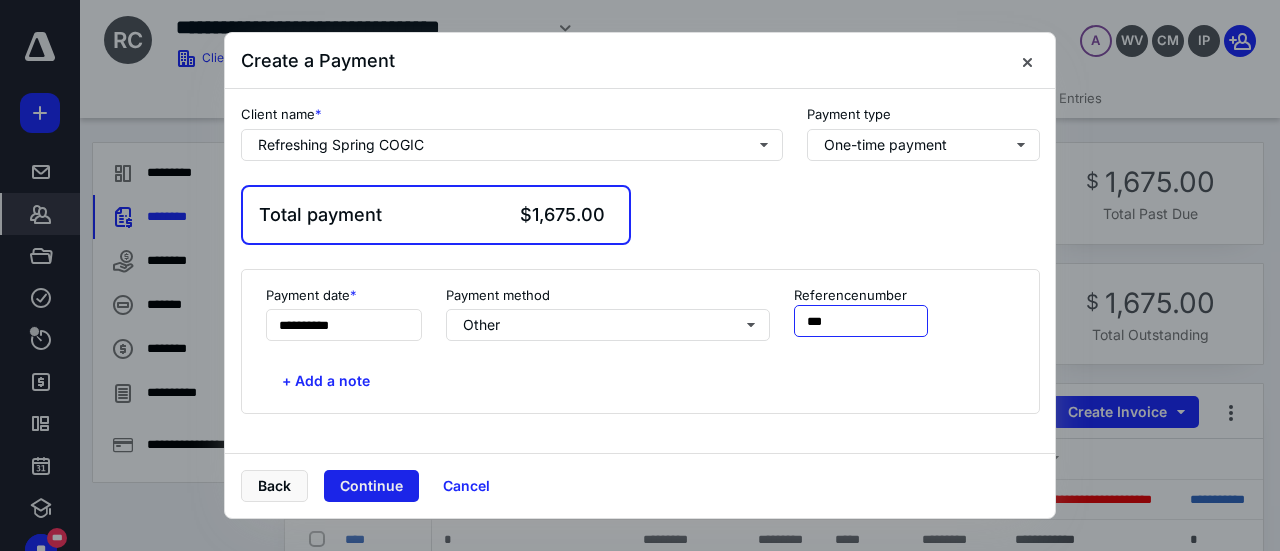 type on "***" 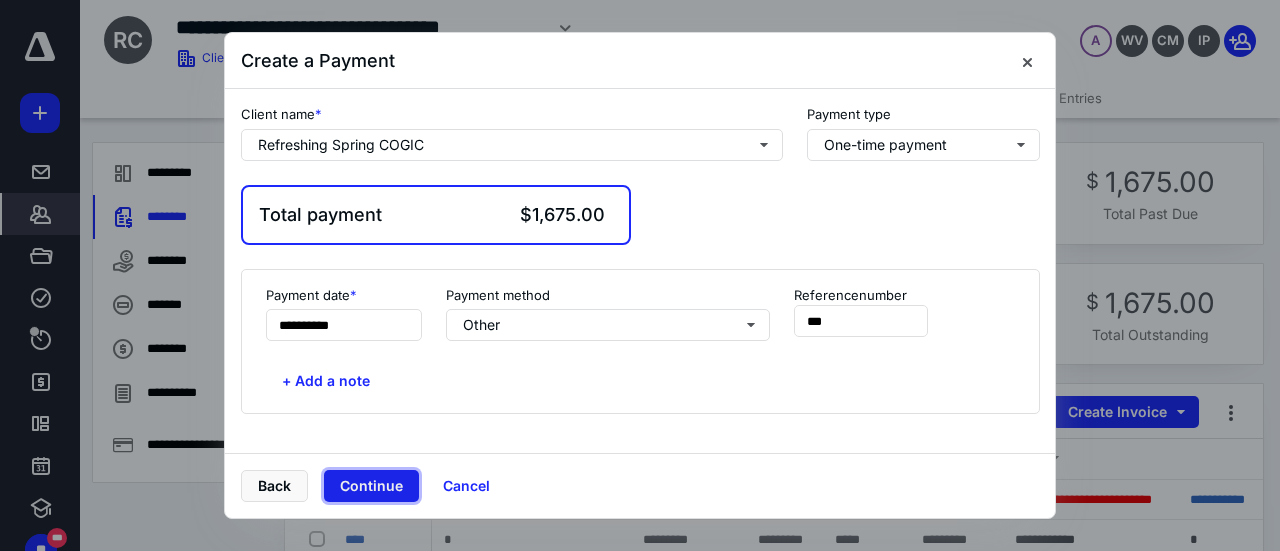 click on "Continue" at bounding box center [371, 486] 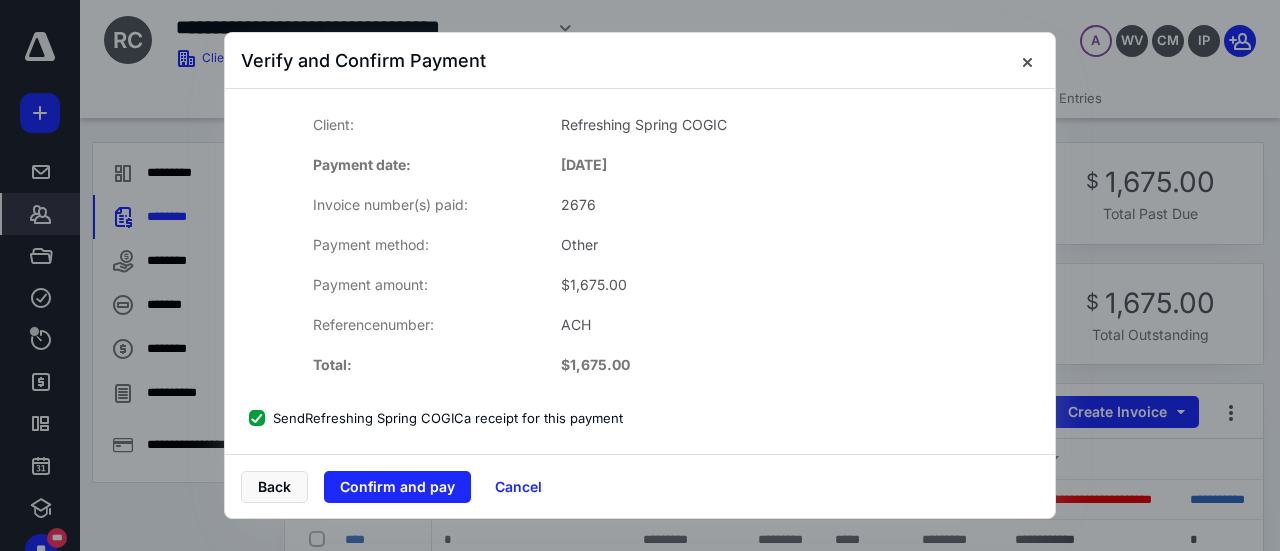 click on "Send  Refreshing Spring COGIC  a receipt for this payment" at bounding box center [436, 418] 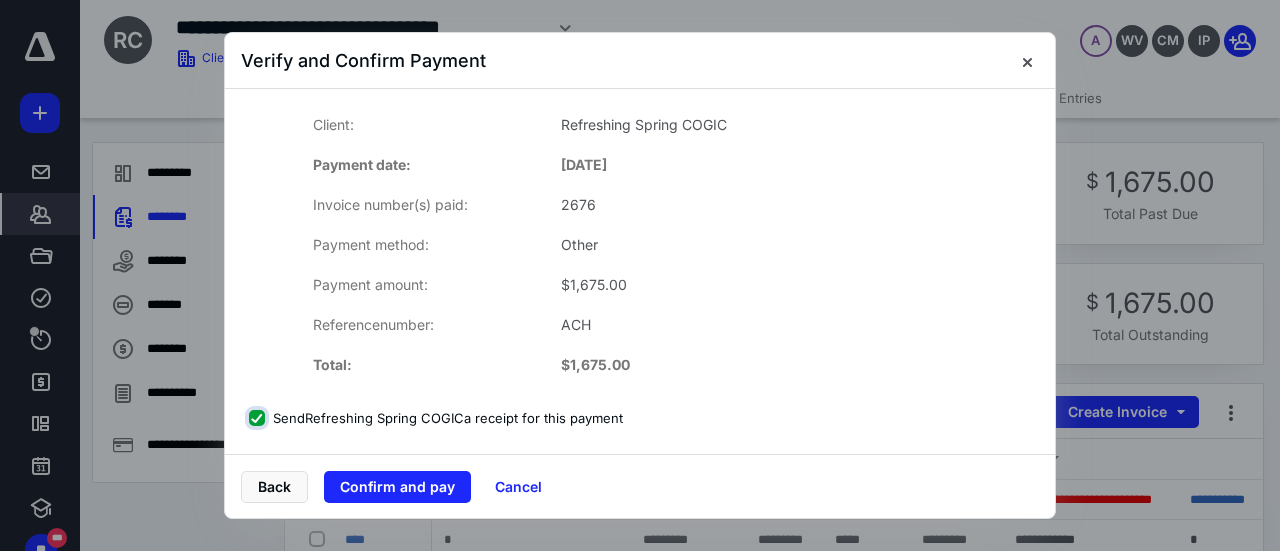 click on "Send  Refreshing Spring COGIC  a receipt for this payment" at bounding box center [259, 418] 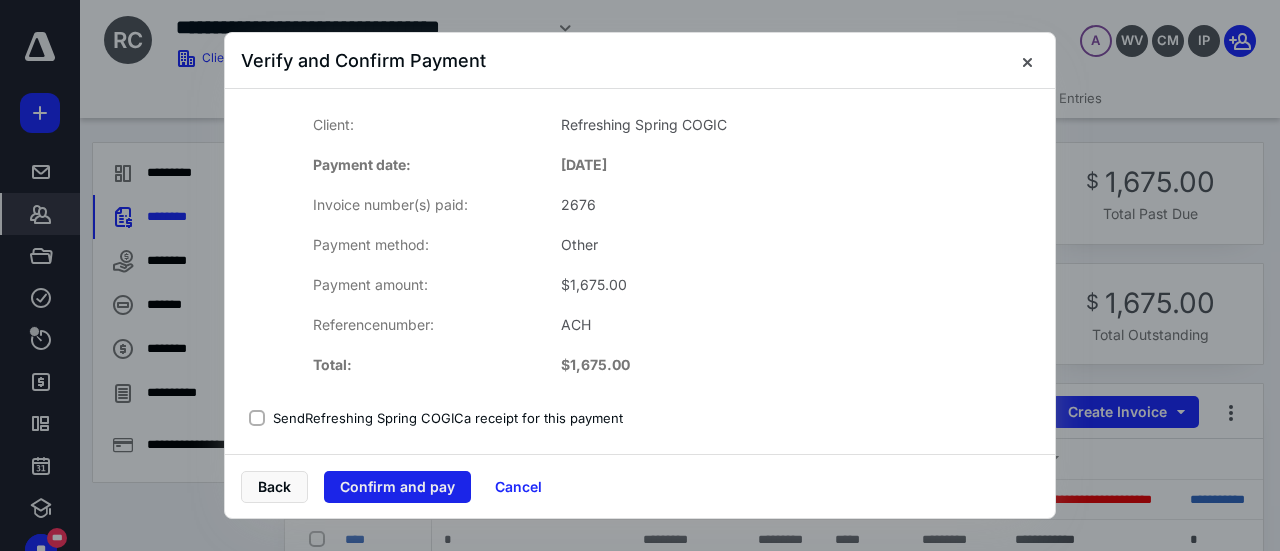 click on "Confirm and pay" at bounding box center (397, 487) 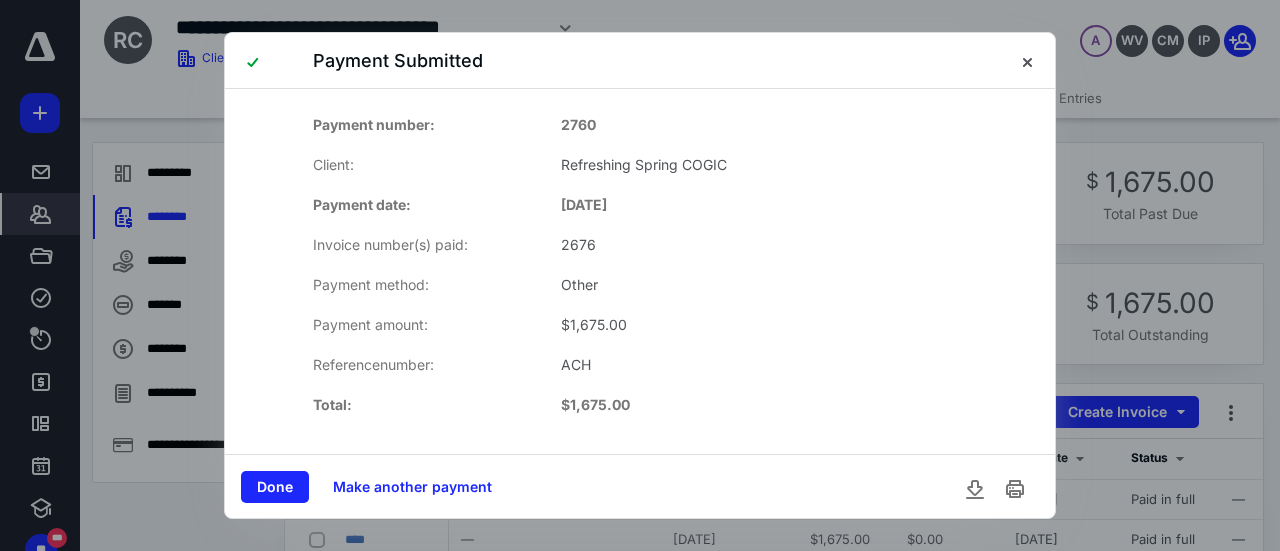 click on "Done" at bounding box center [275, 487] 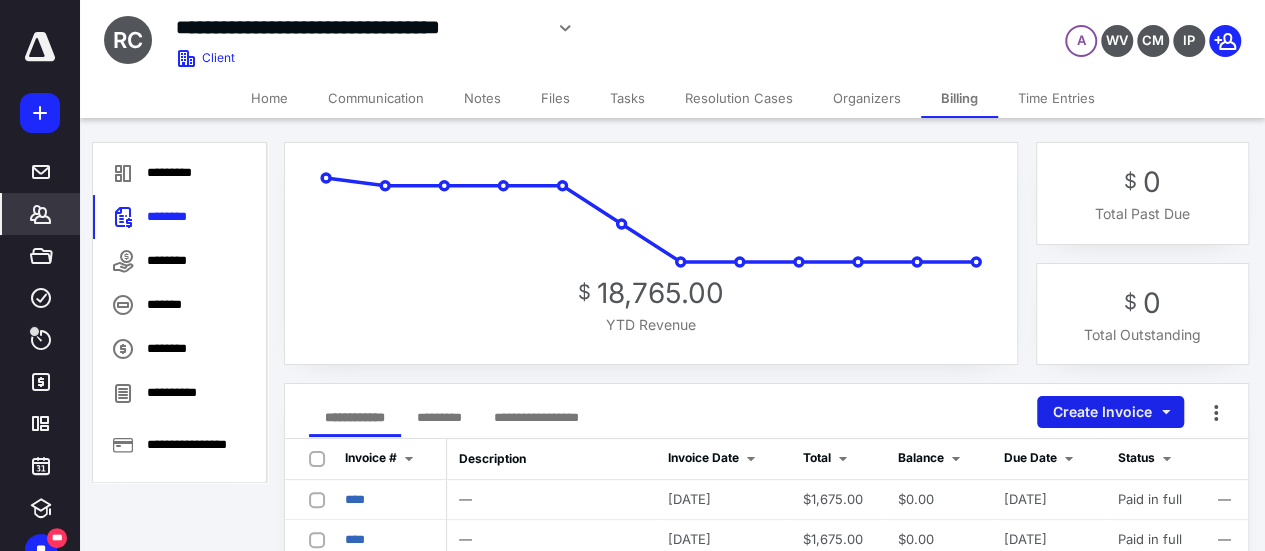 click on "Create Invoice" at bounding box center [1110, 412] 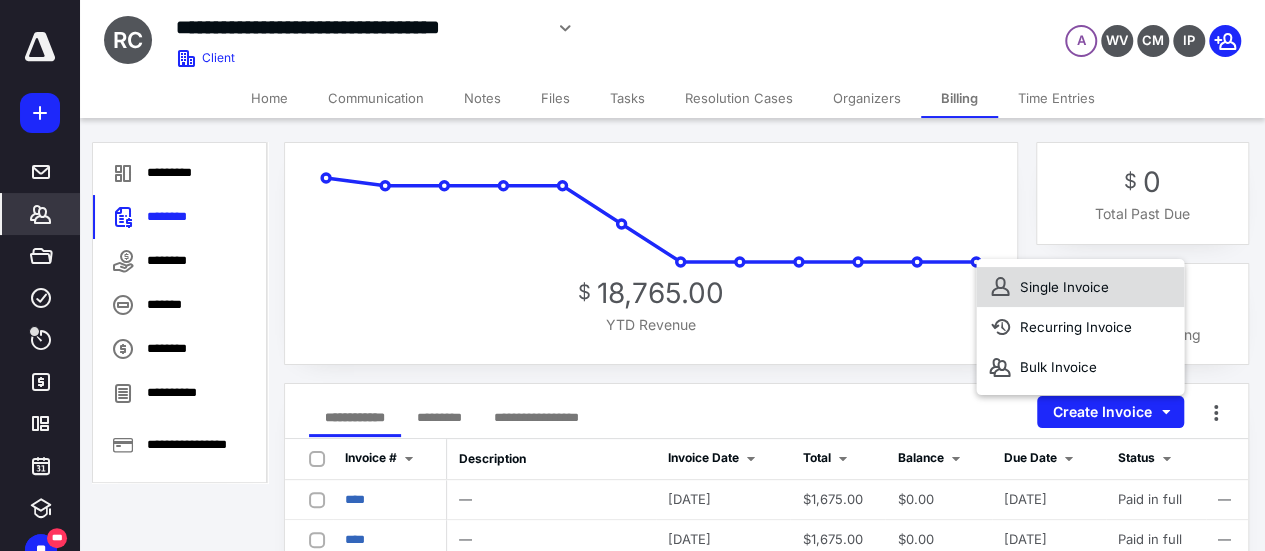 click on "Single Invoice" at bounding box center [1080, 287] 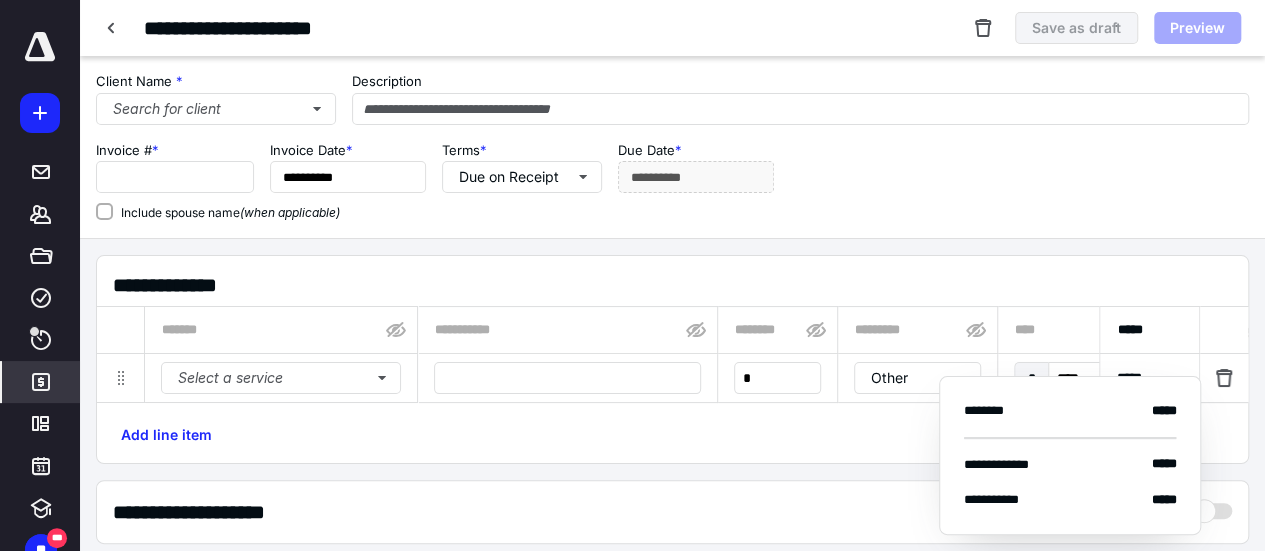 type on "****" 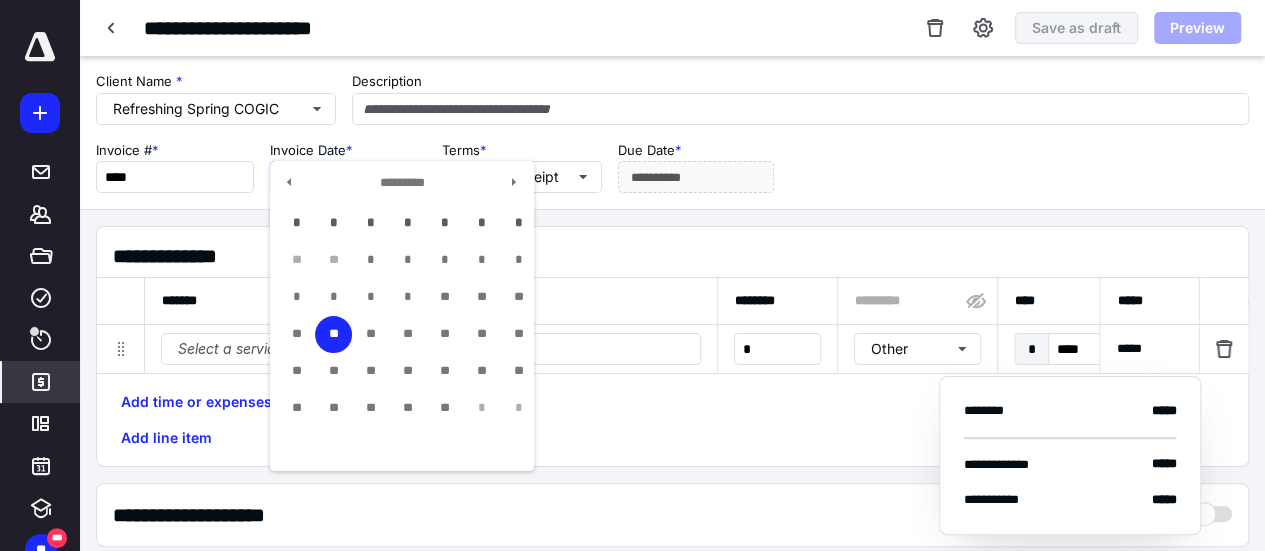 click on "**********" at bounding box center (348, 177) 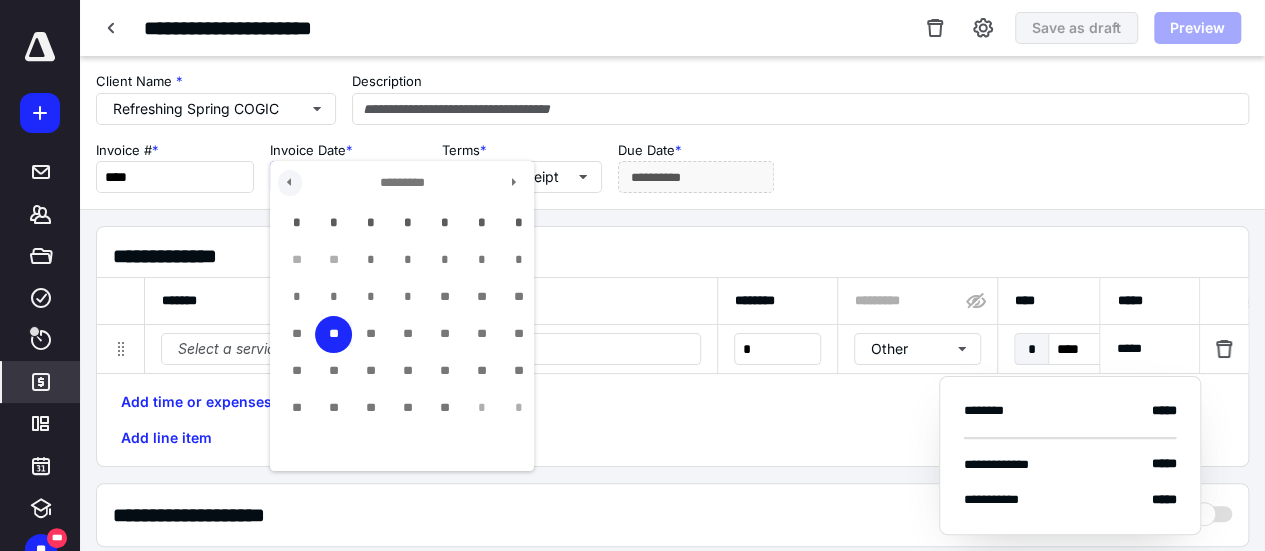 click at bounding box center (290, 183) 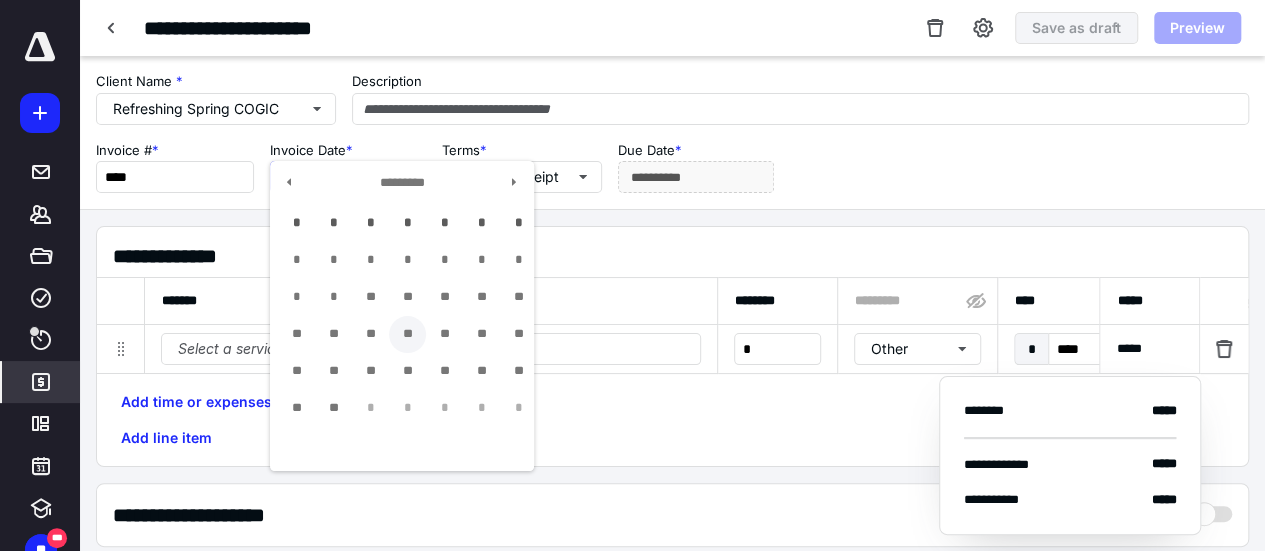 click on "**" at bounding box center (407, 334) 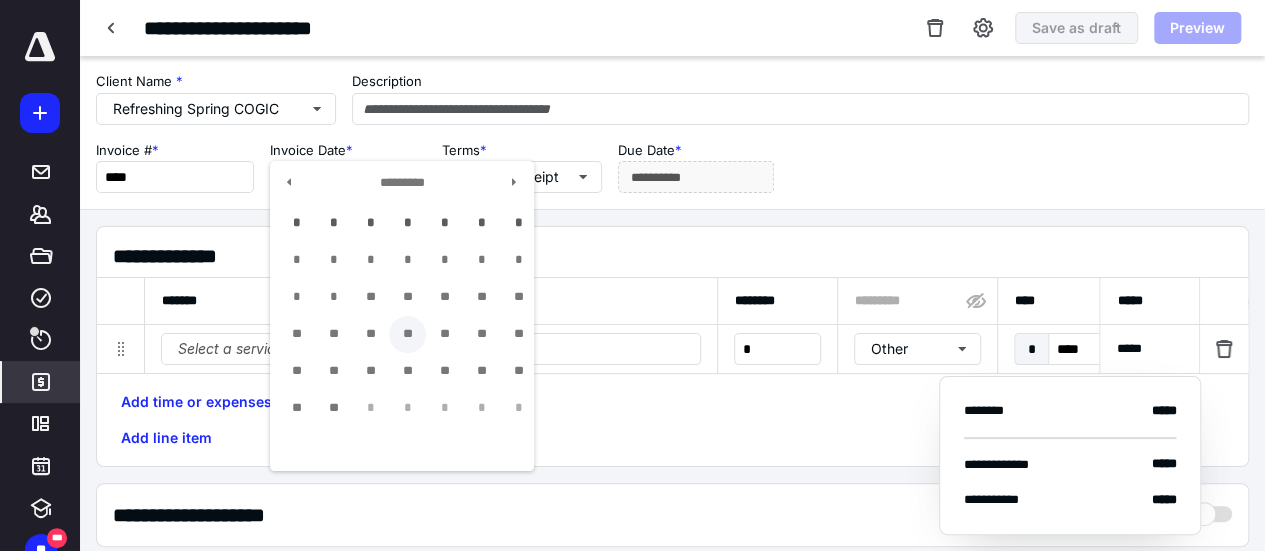 type on "**********" 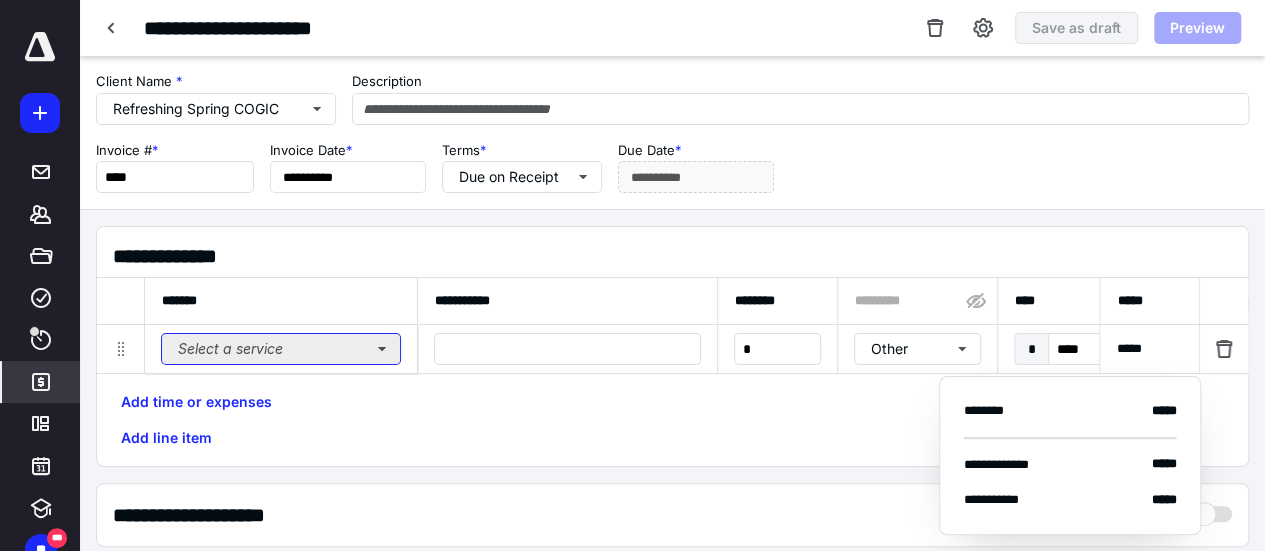 click on "Select a service" at bounding box center [281, 349] 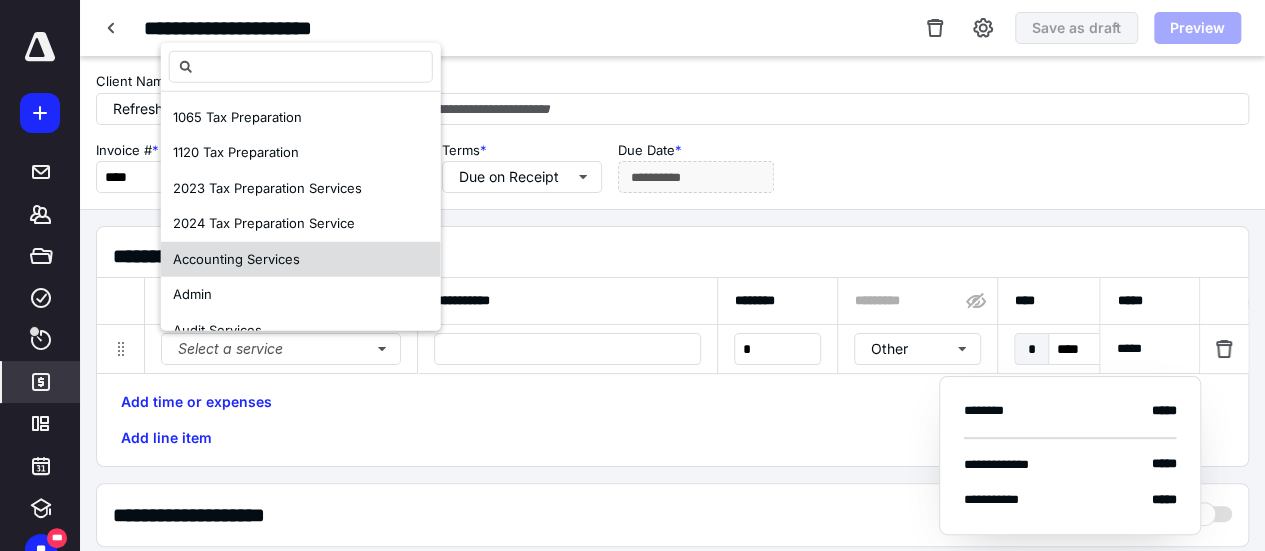 click on "Accounting Services" at bounding box center (301, 259) 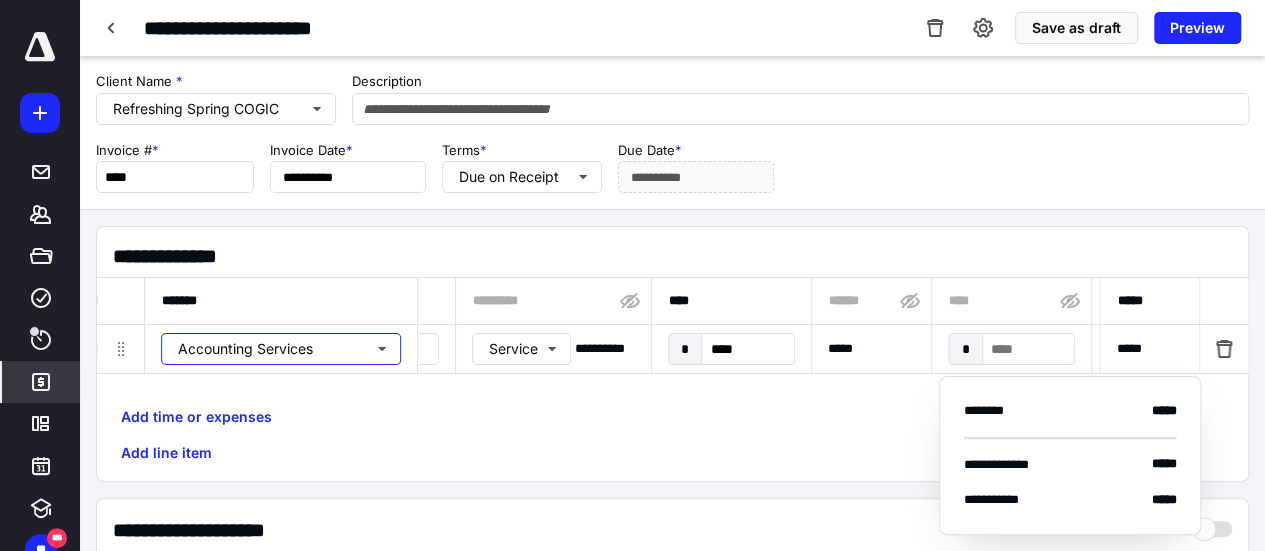 scroll, scrollTop: 0, scrollLeft: 417, axis: horizontal 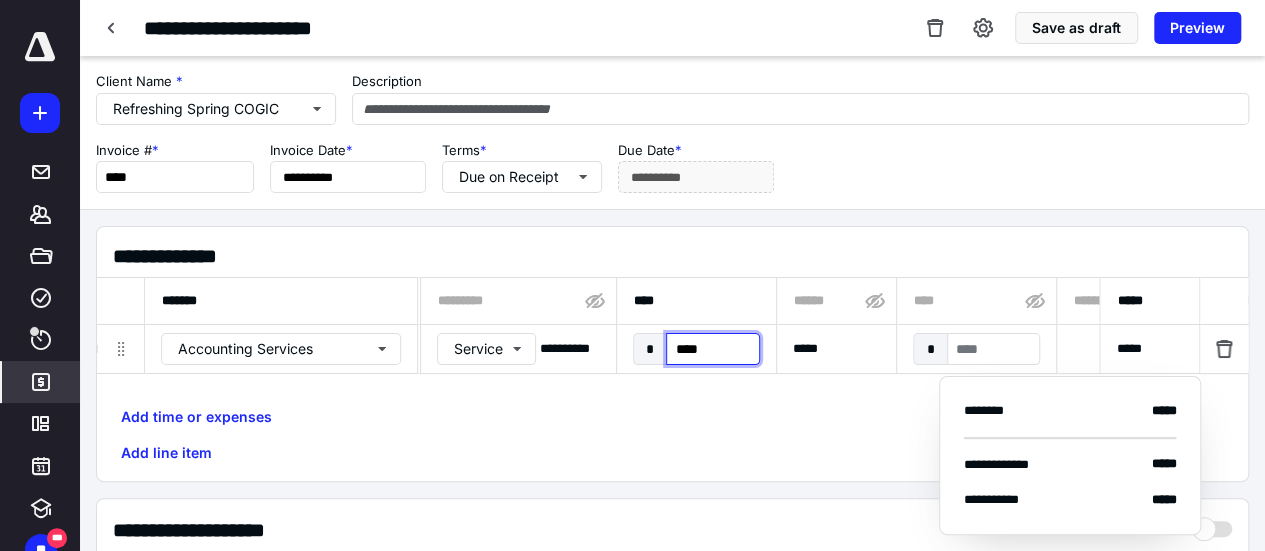 click on "****" at bounding box center (712, 349) 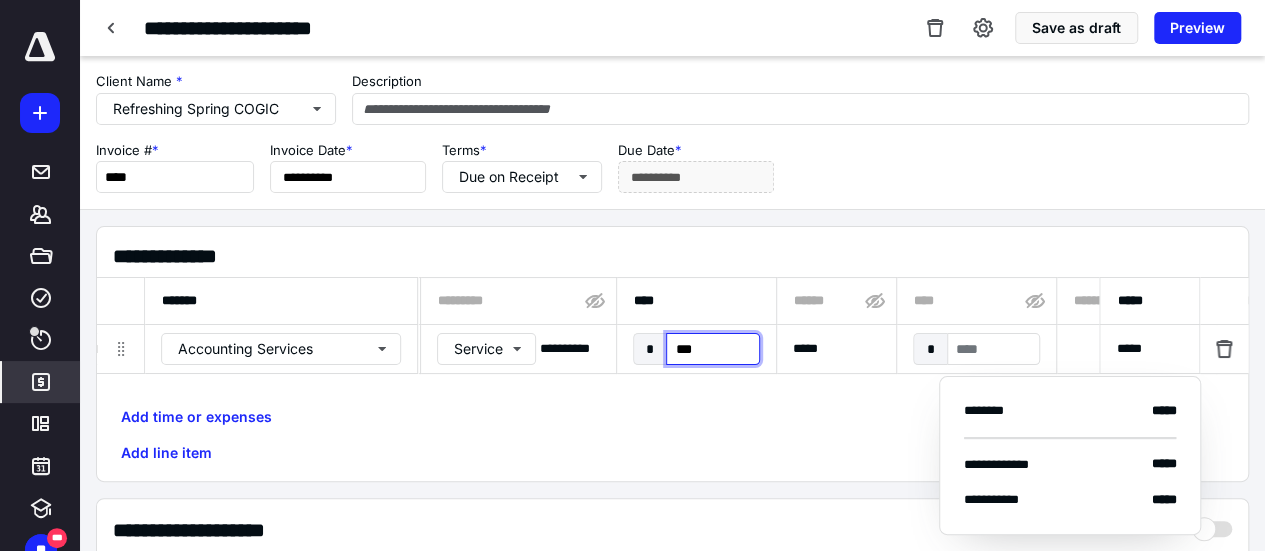 type on "****" 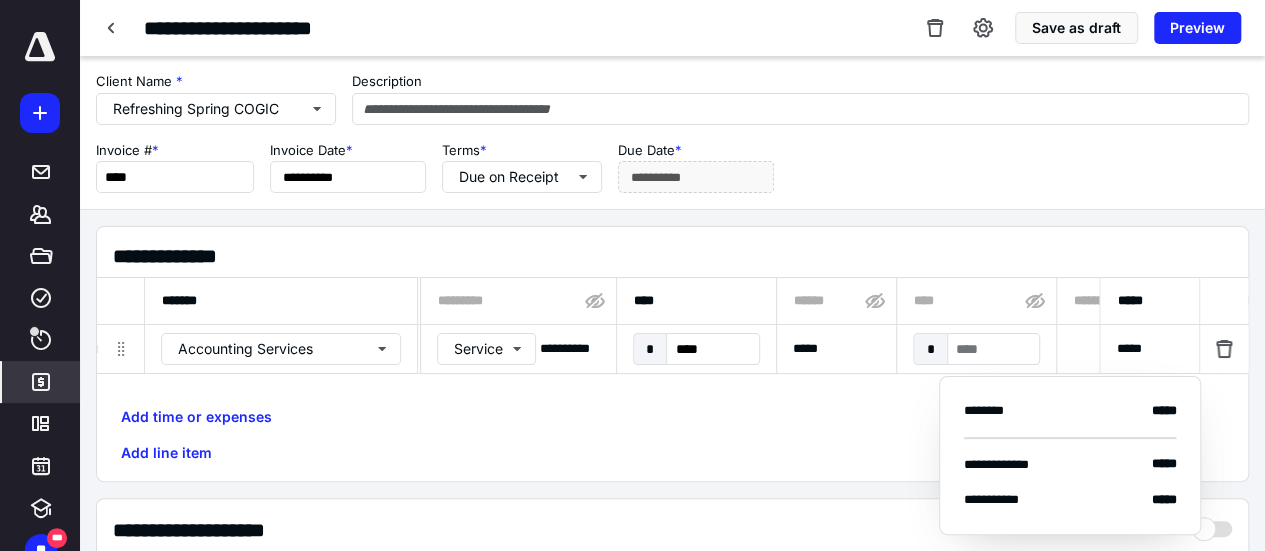click on "**********" at bounding box center [672, 530] 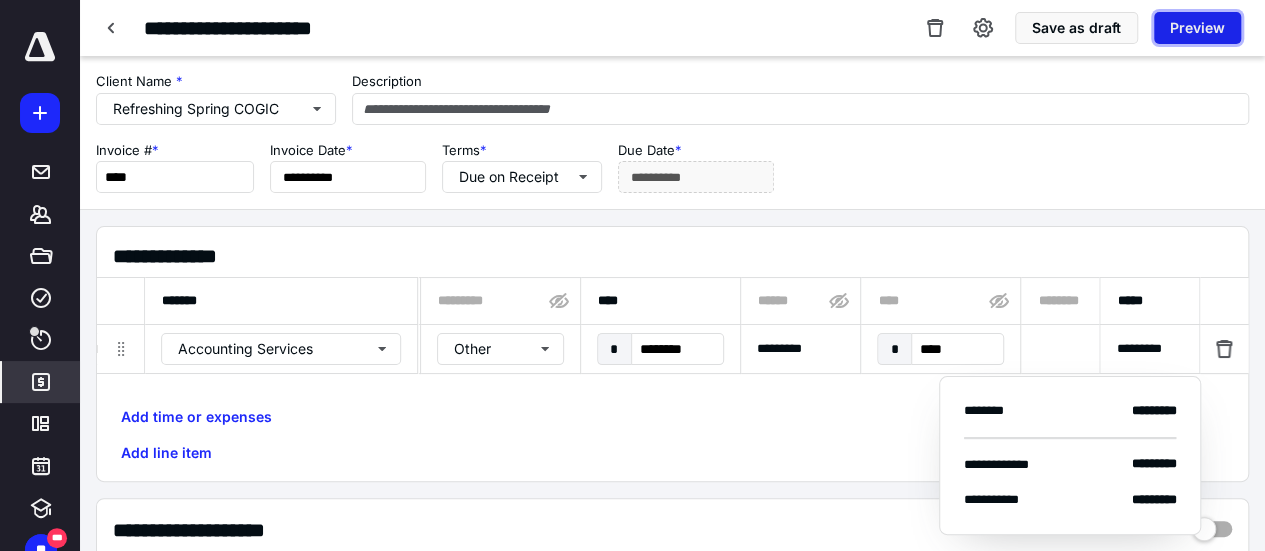 click on "Preview" at bounding box center [1197, 28] 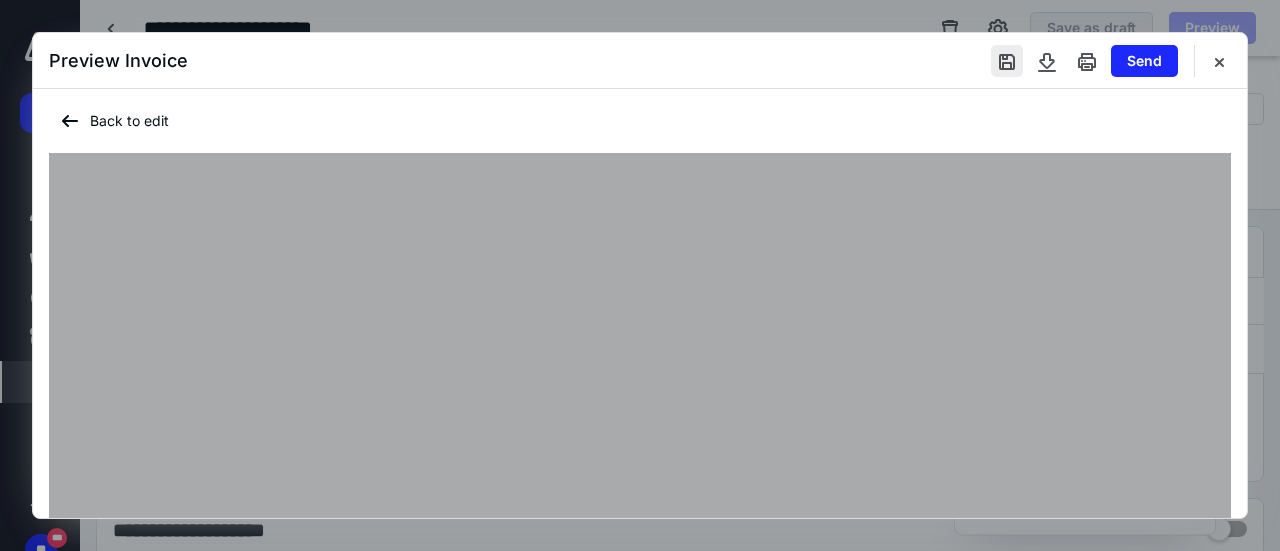 click at bounding box center [1007, 61] 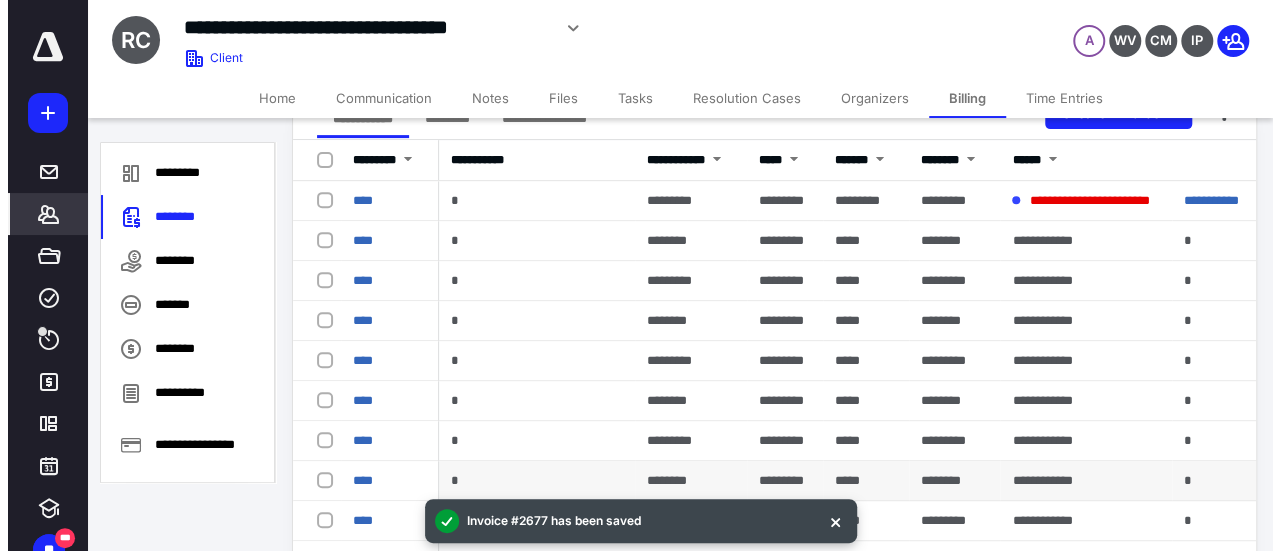scroll, scrollTop: 300, scrollLeft: 0, axis: vertical 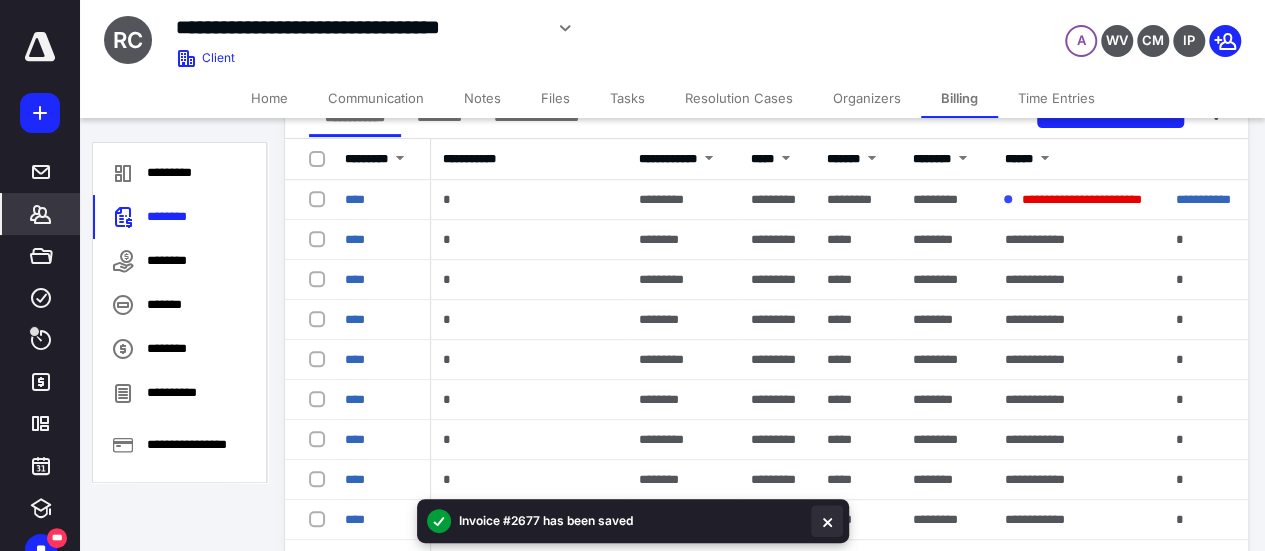 click at bounding box center [827, 521] 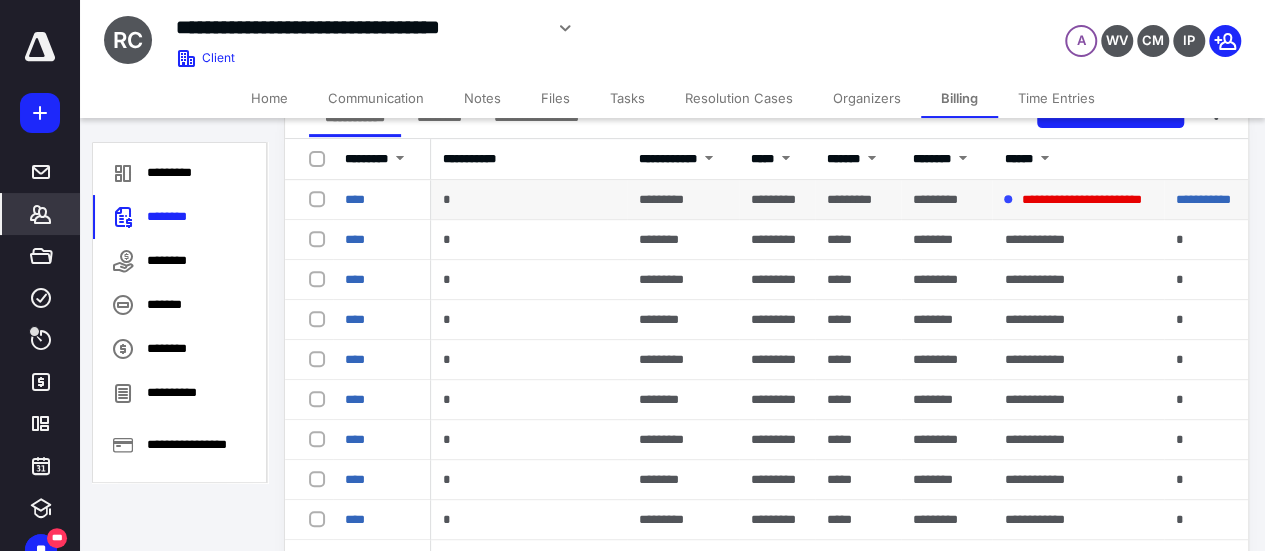 click on "**********" at bounding box center (1206, 200) 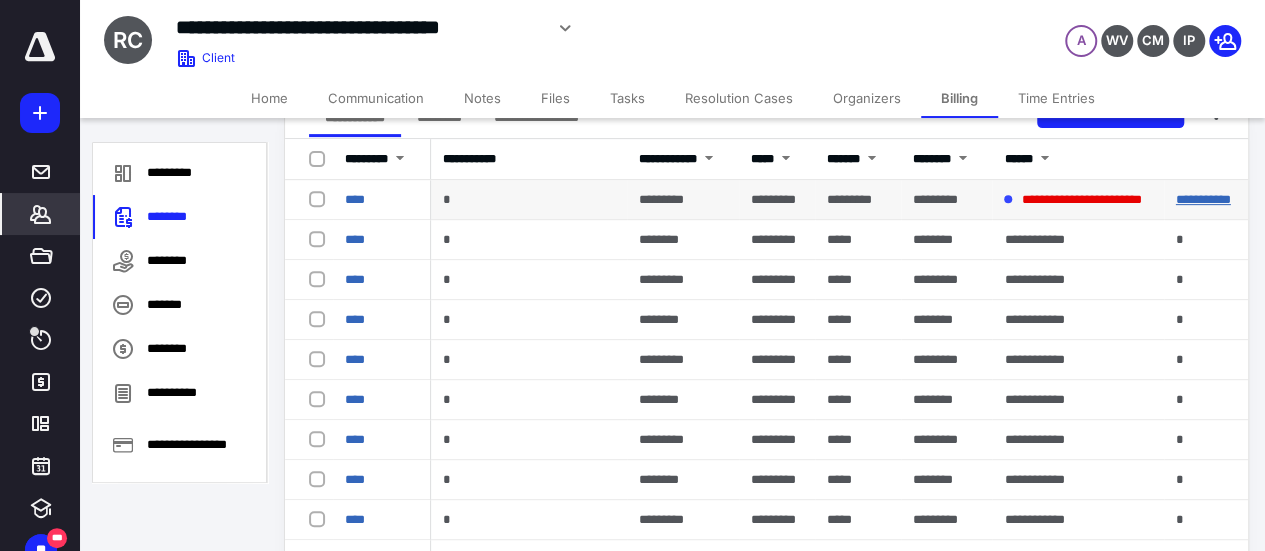 click on "**********" at bounding box center (1203, 199) 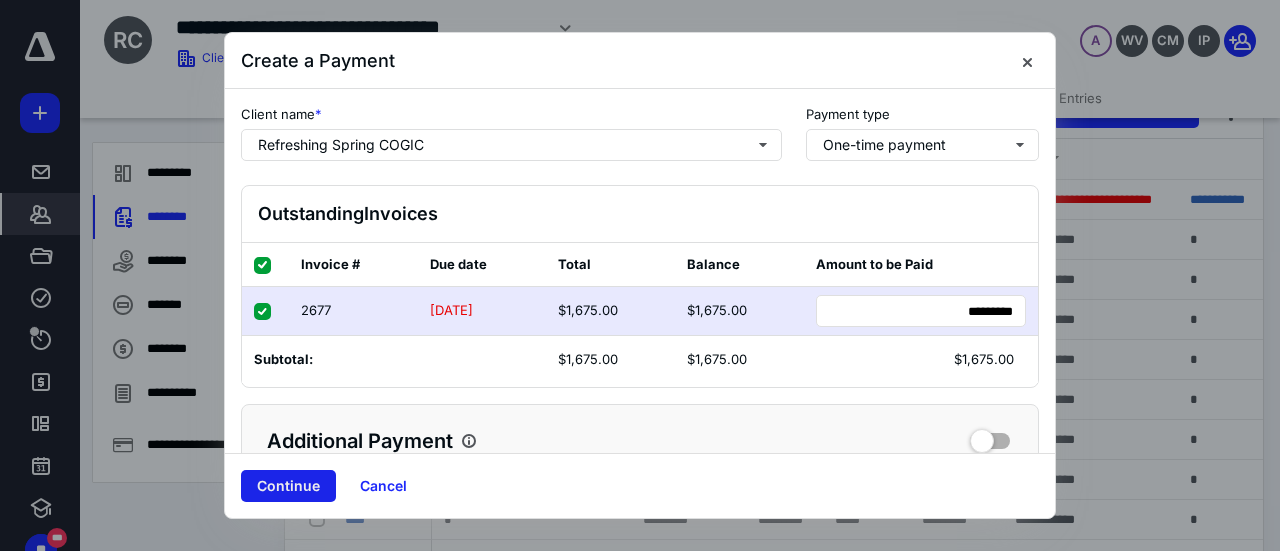 click on "Continue" at bounding box center (288, 486) 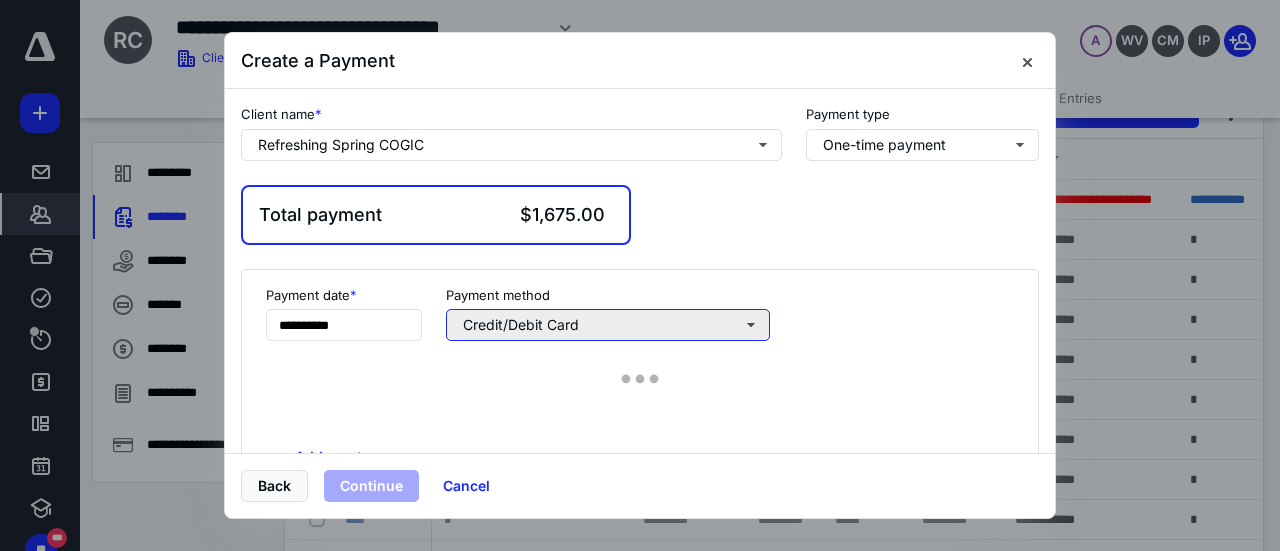 click on "Credit/Debit Card" at bounding box center [608, 325] 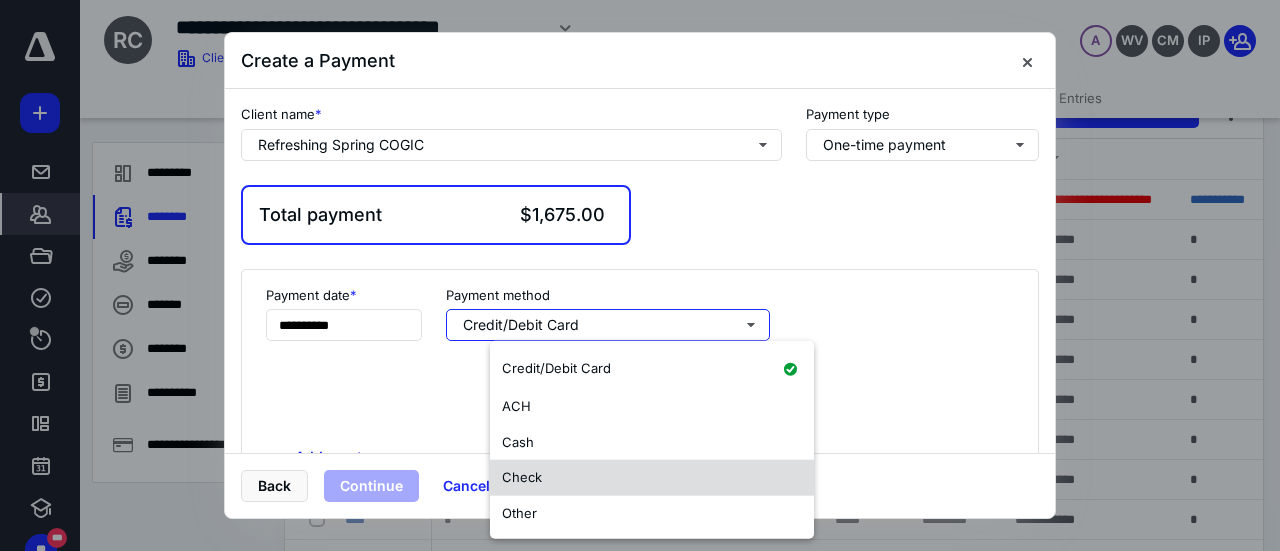 drag, startPoint x: 564, startPoint y: 521, endPoint x: 499, endPoint y: 486, distance: 73.82411 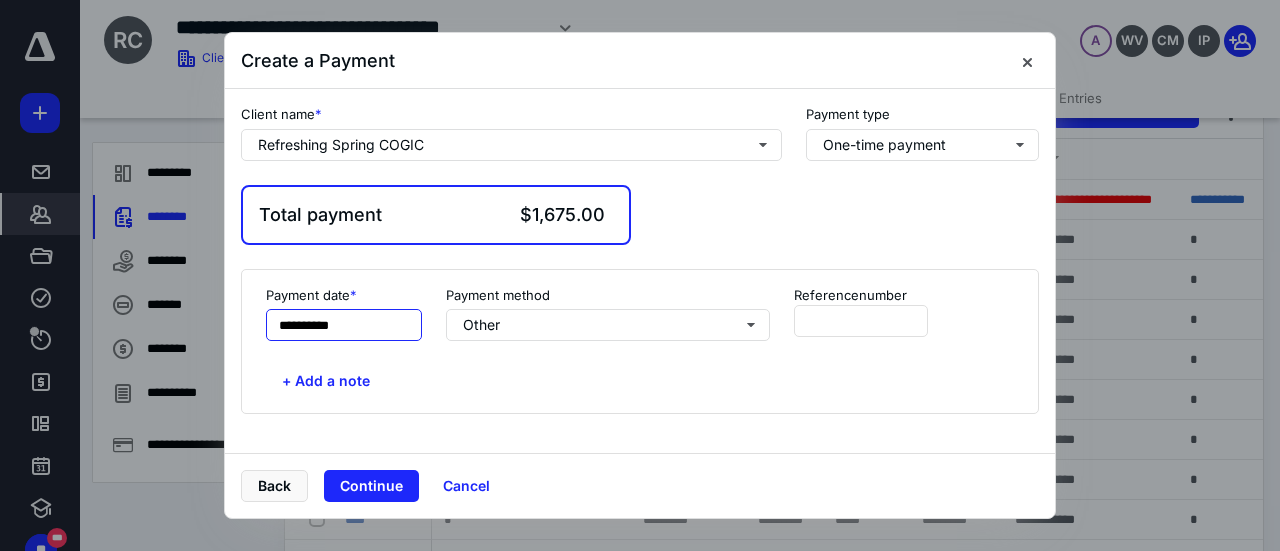 click on "**********" at bounding box center (344, 325) 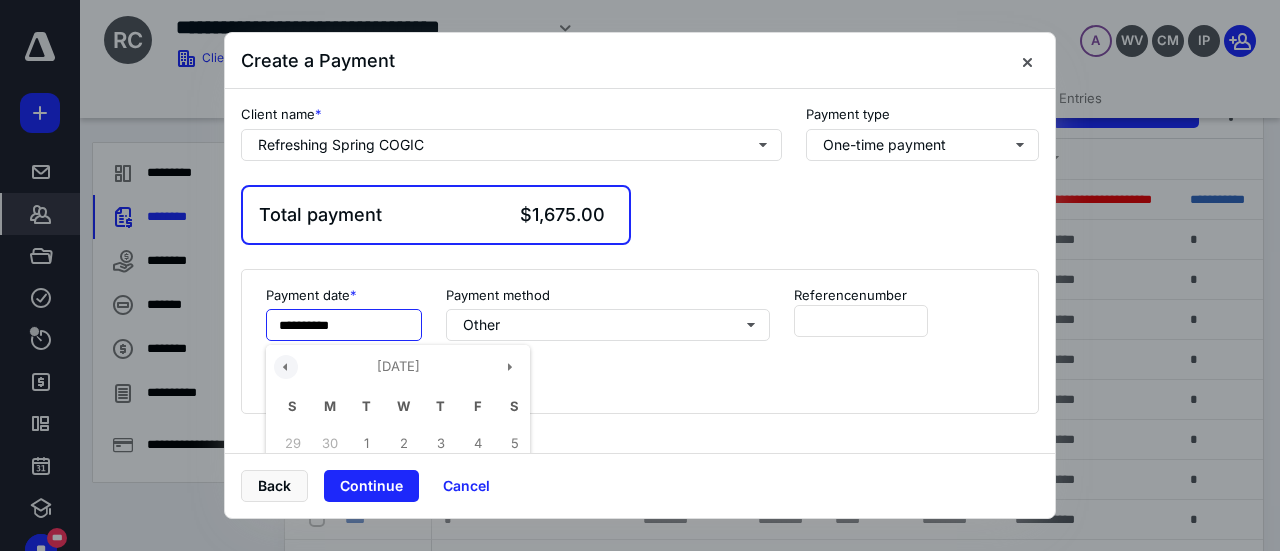 click at bounding box center (286, 367) 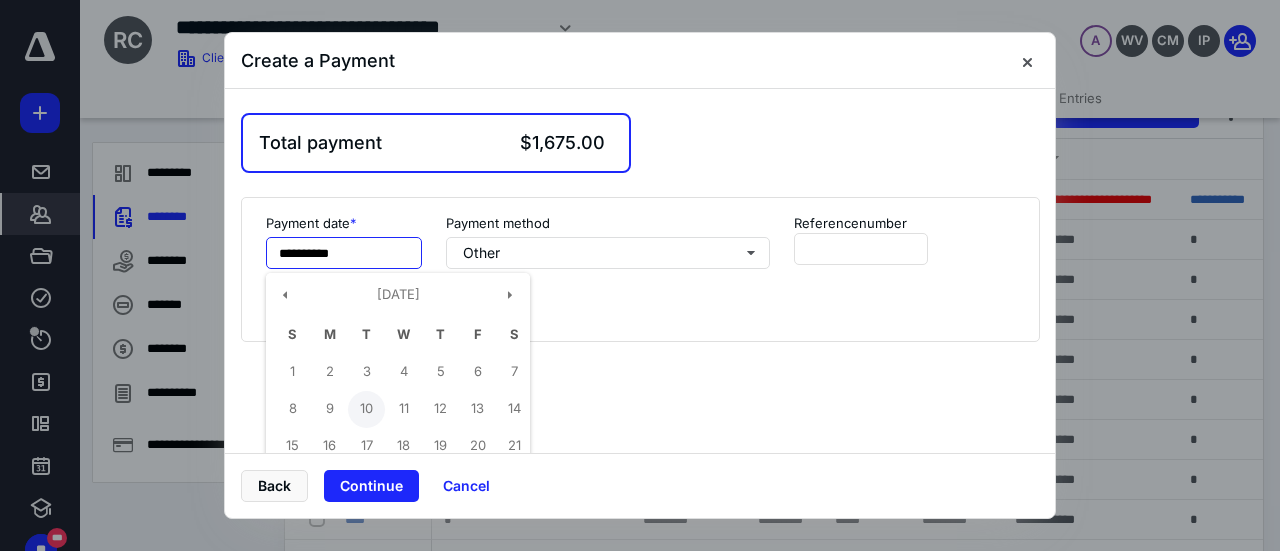 scroll, scrollTop: 100, scrollLeft: 0, axis: vertical 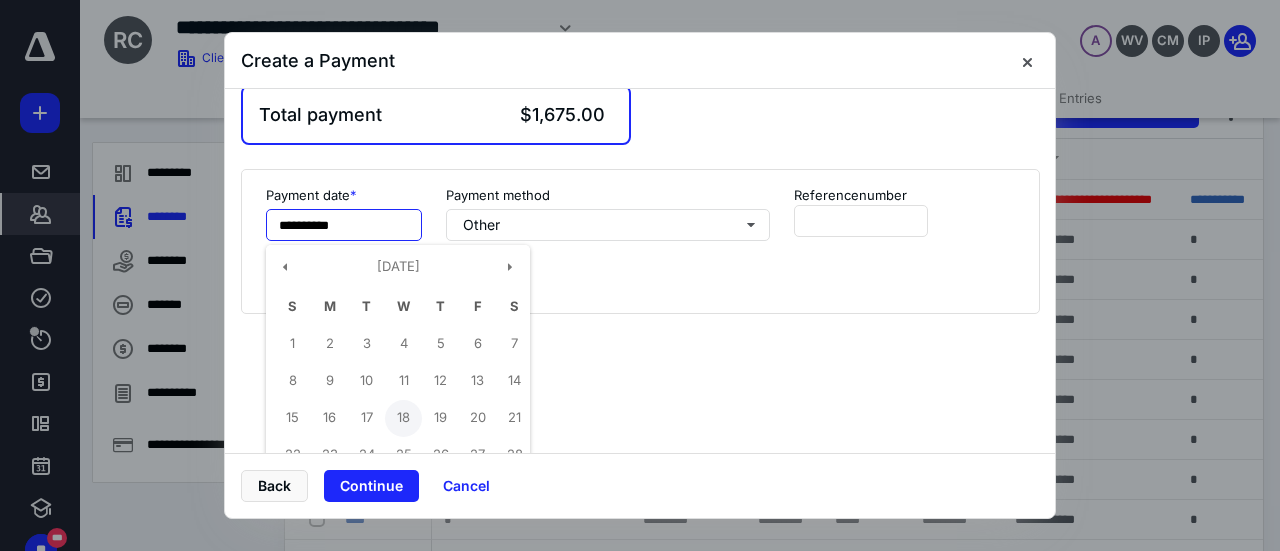 click on "18" at bounding box center [403, 418] 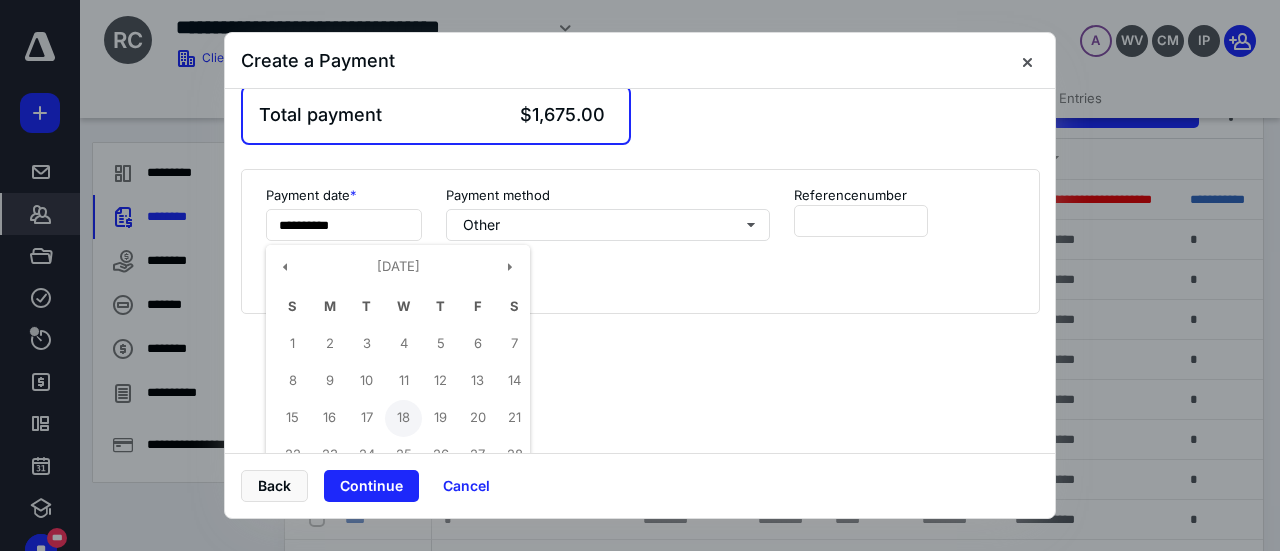 type on "**********" 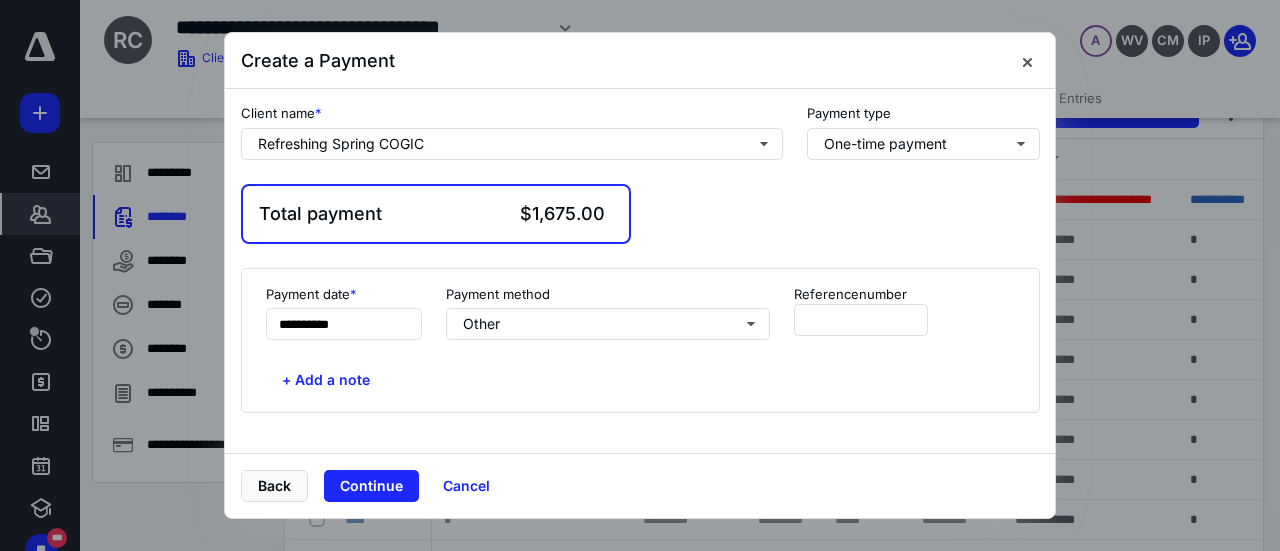 scroll, scrollTop: 0, scrollLeft: 0, axis: both 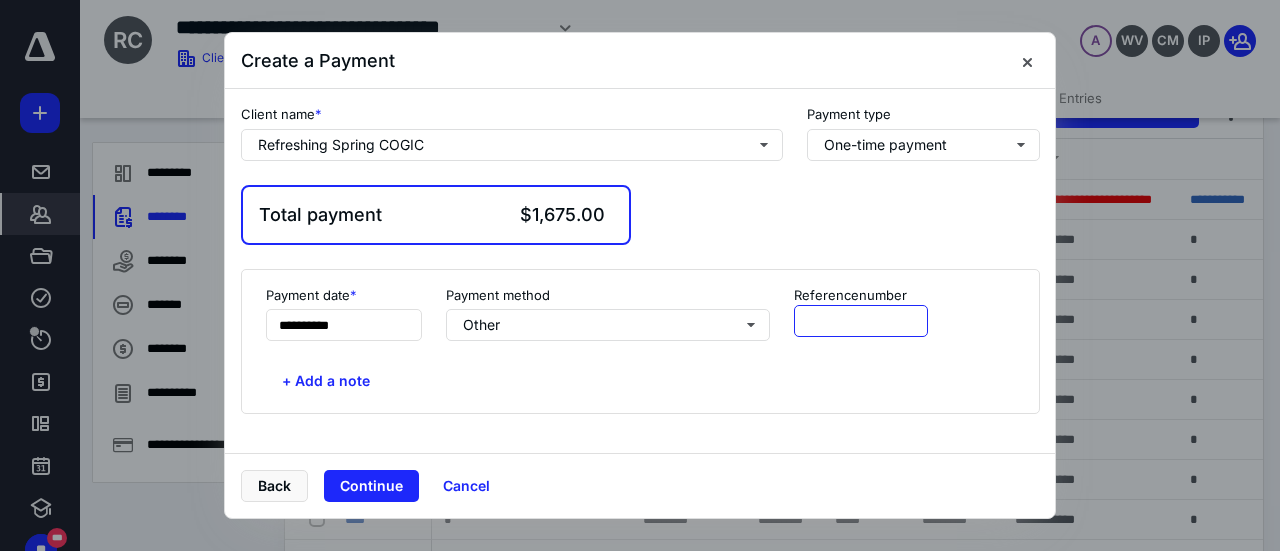 click at bounding box center [861, 321] 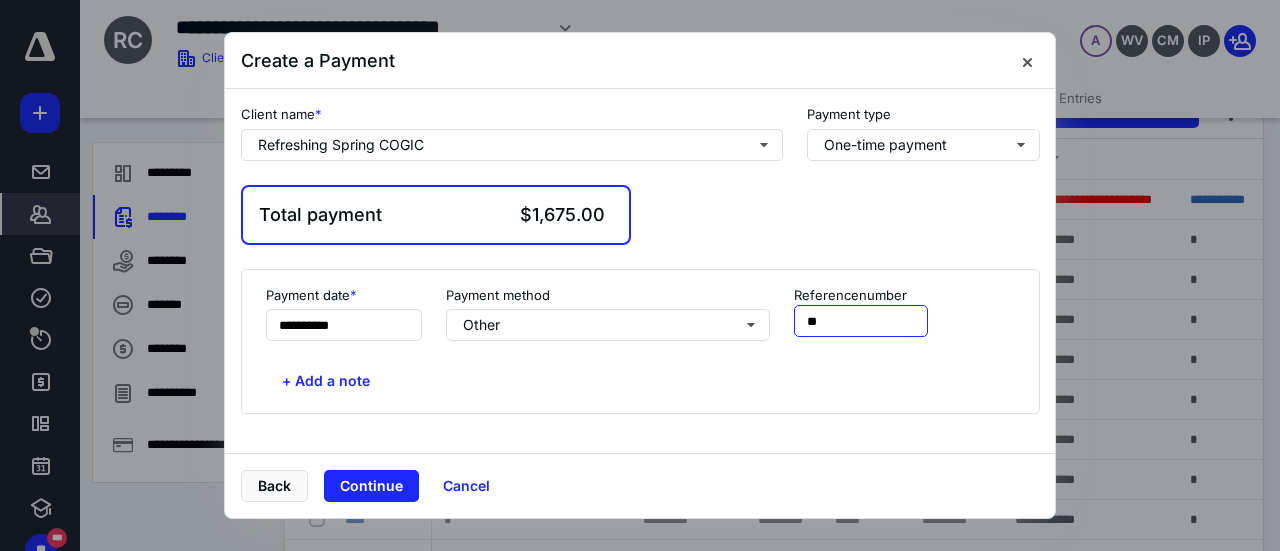 type on "*" 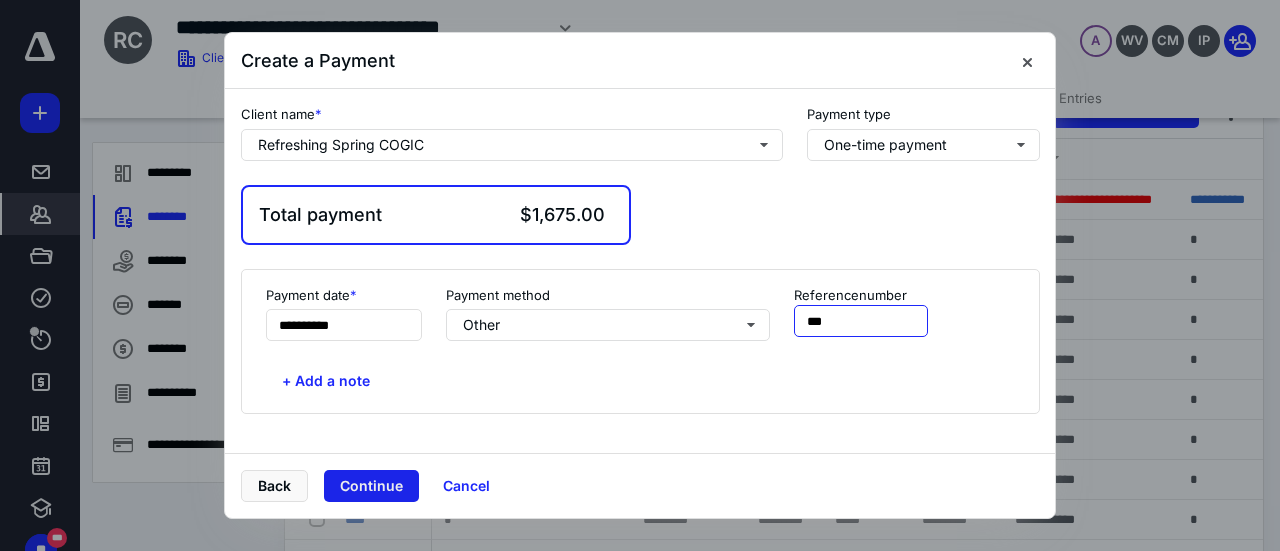 type on "***" 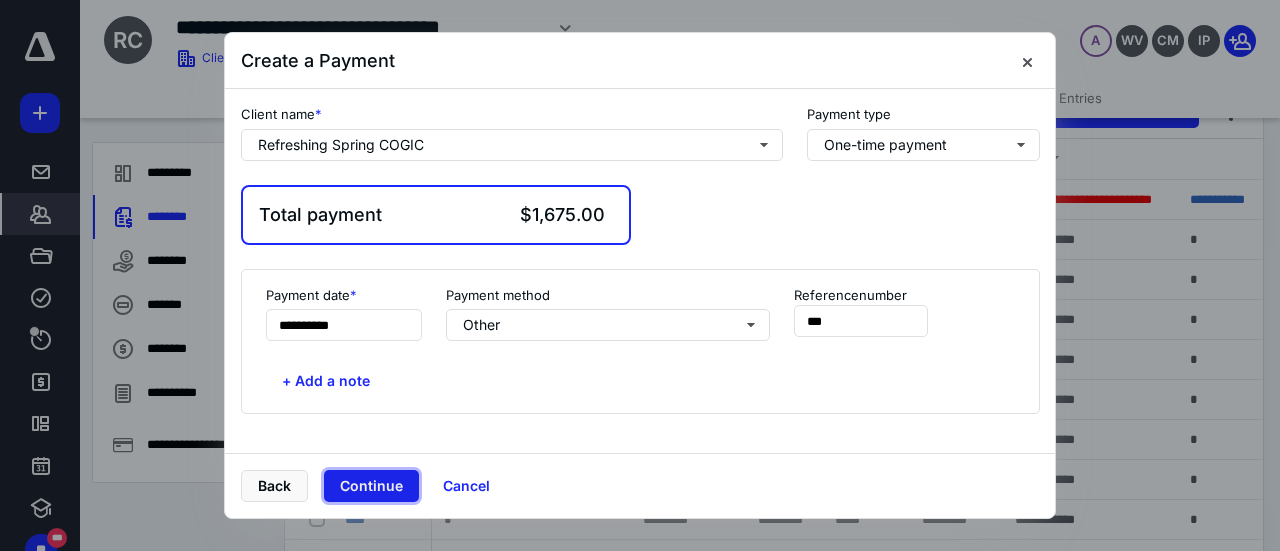 click on "Continue" at bounding box center (371, 486) 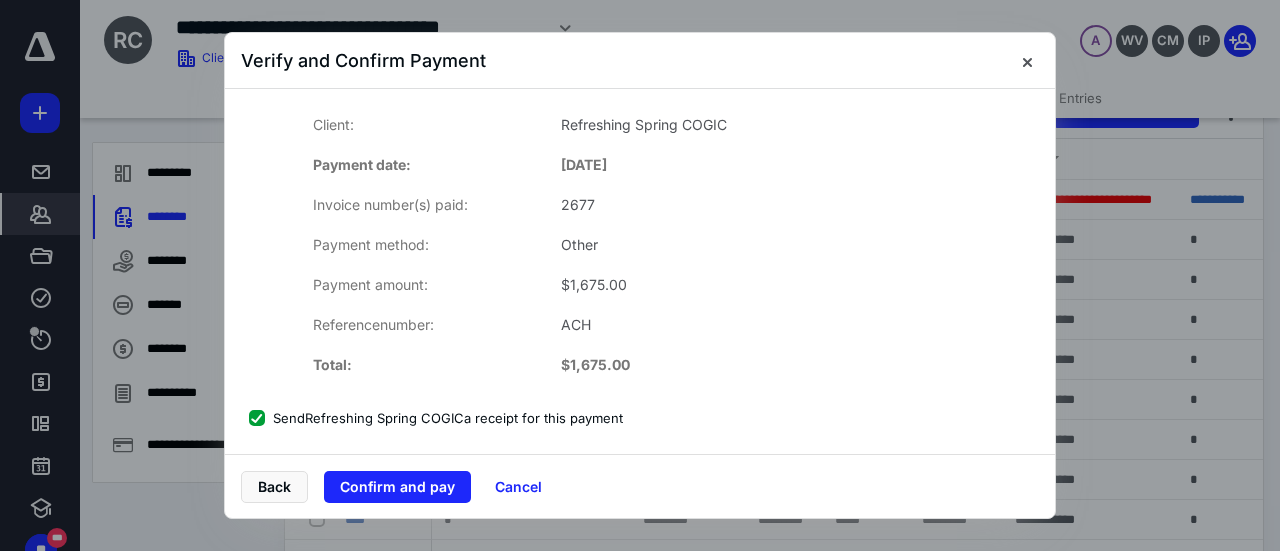 click on "Send  Refreshing Spring COGIC  a receipt for this payment" at bounding box center (436, 418) 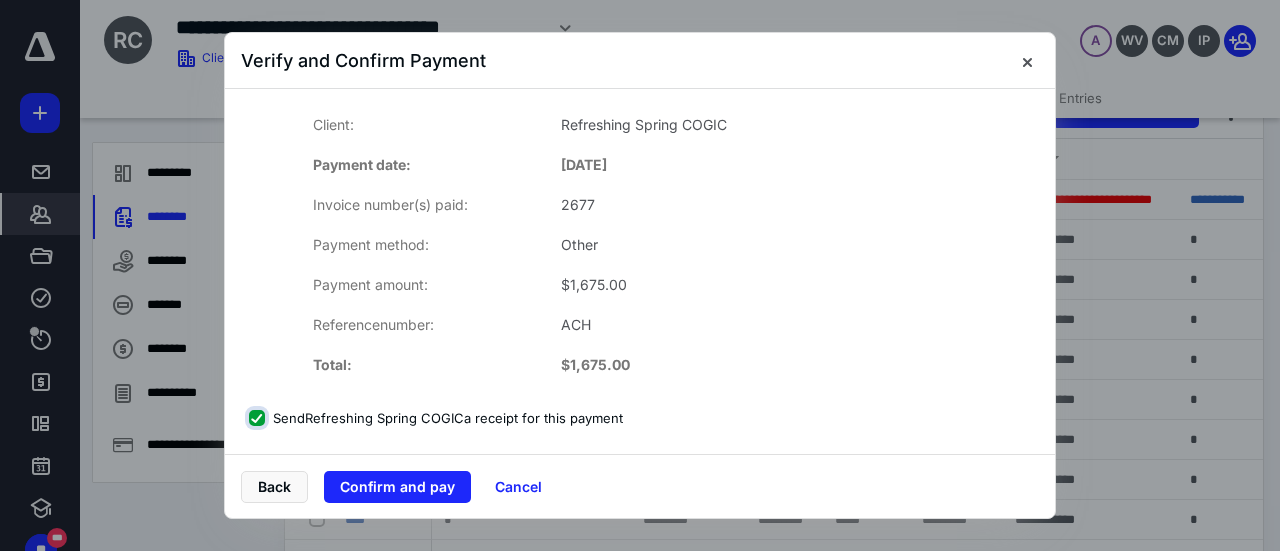 click on "Send  Refreshing Spring COGIC  a receipt for this payment" at bounding box center [259, 418] 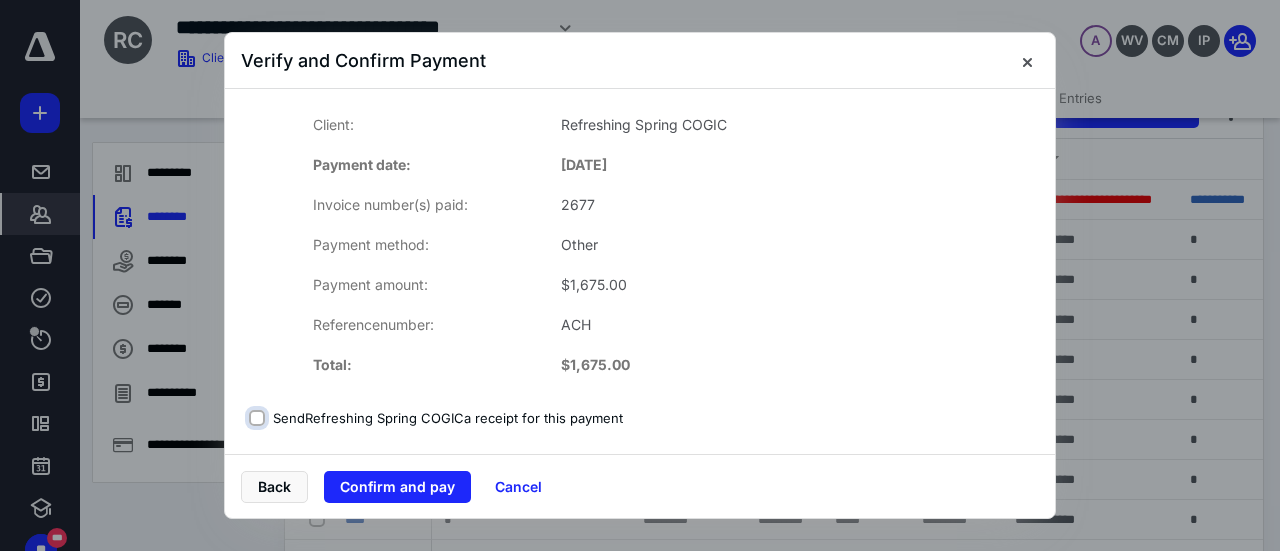 checkbox on "false" 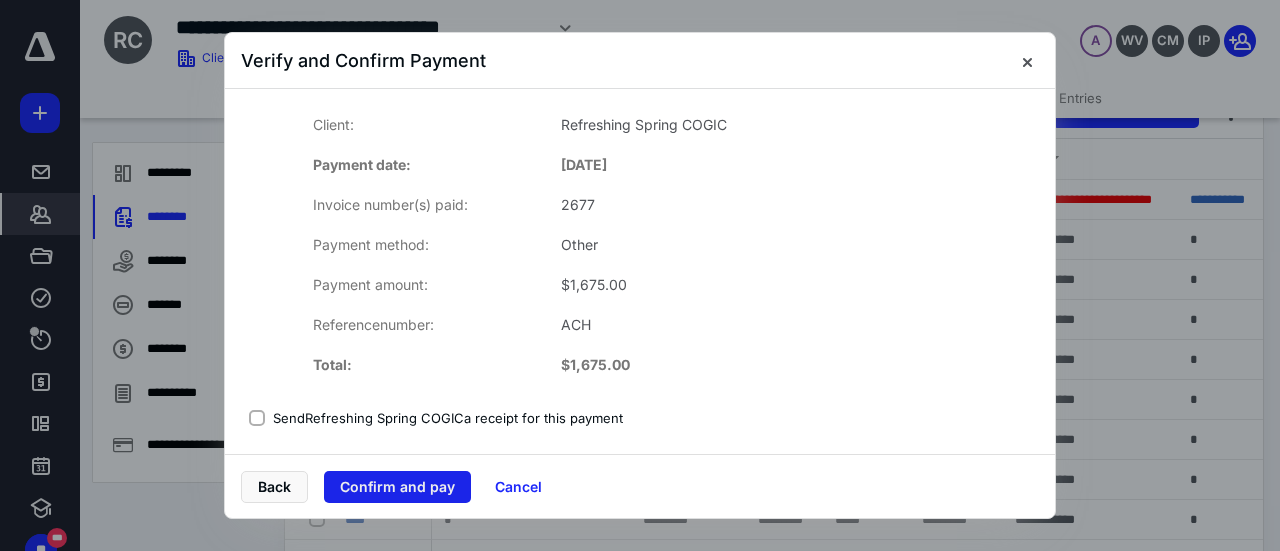 click on "Confirm and pay" at bounding box center (397, 487) 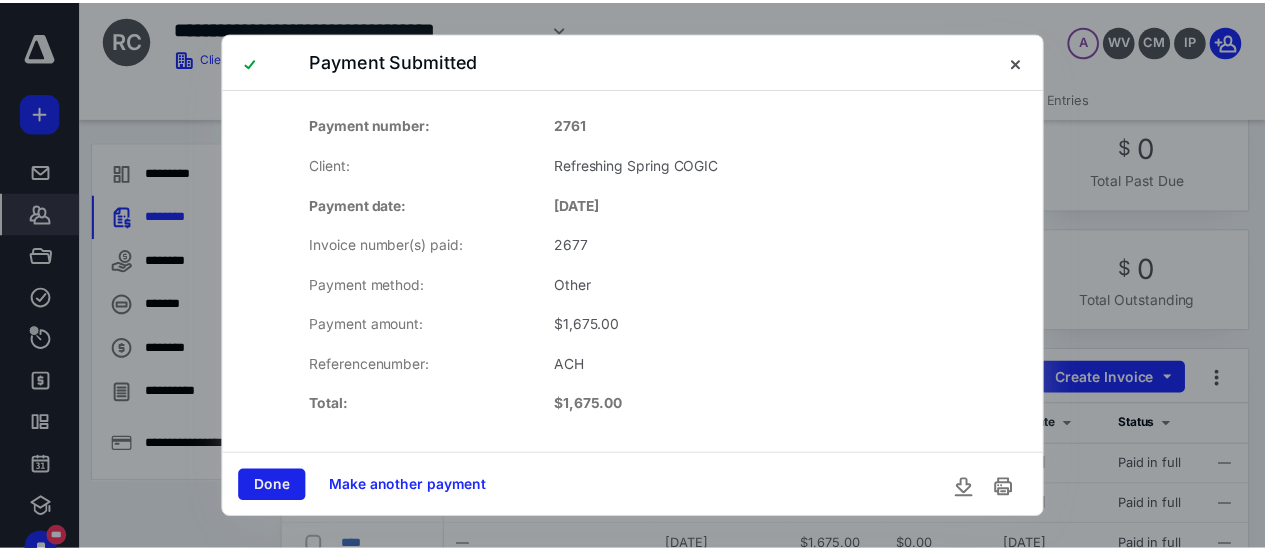 scroll, scrollTop: 300, scrollLeft: 0, axis: vertical 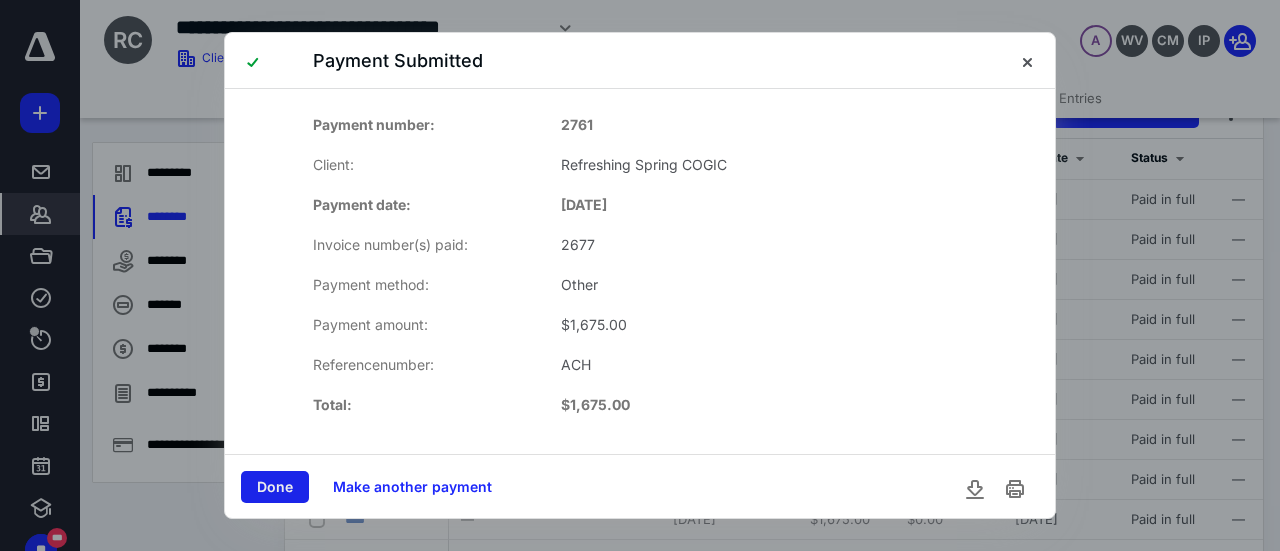 click on "Done" at bounding box center (275, 487) 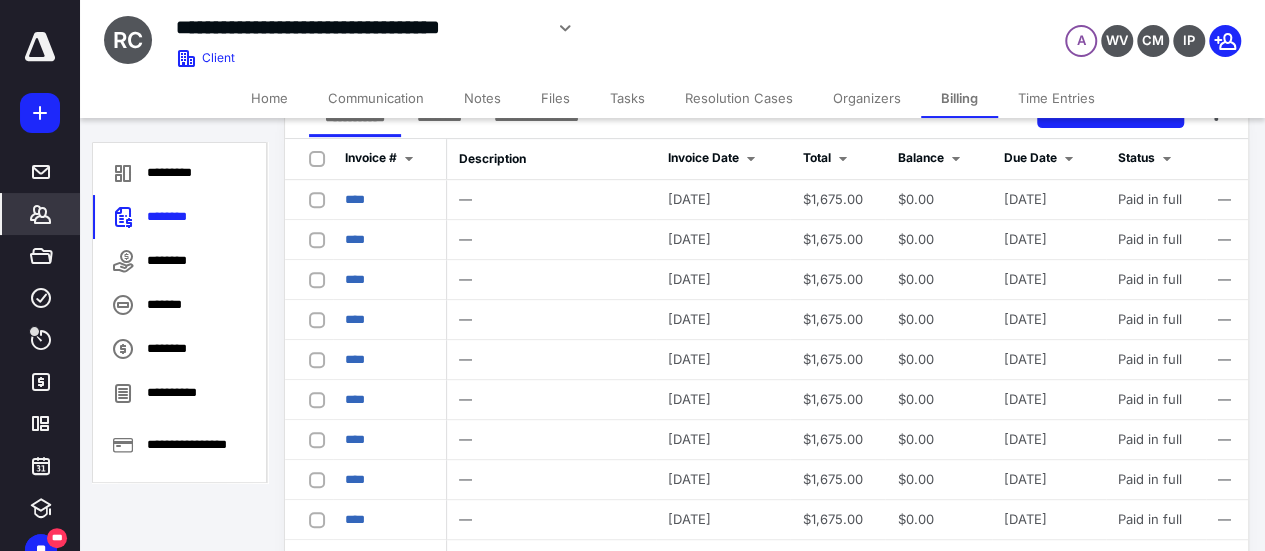 click on "Home" at bounding box center (269, 98) 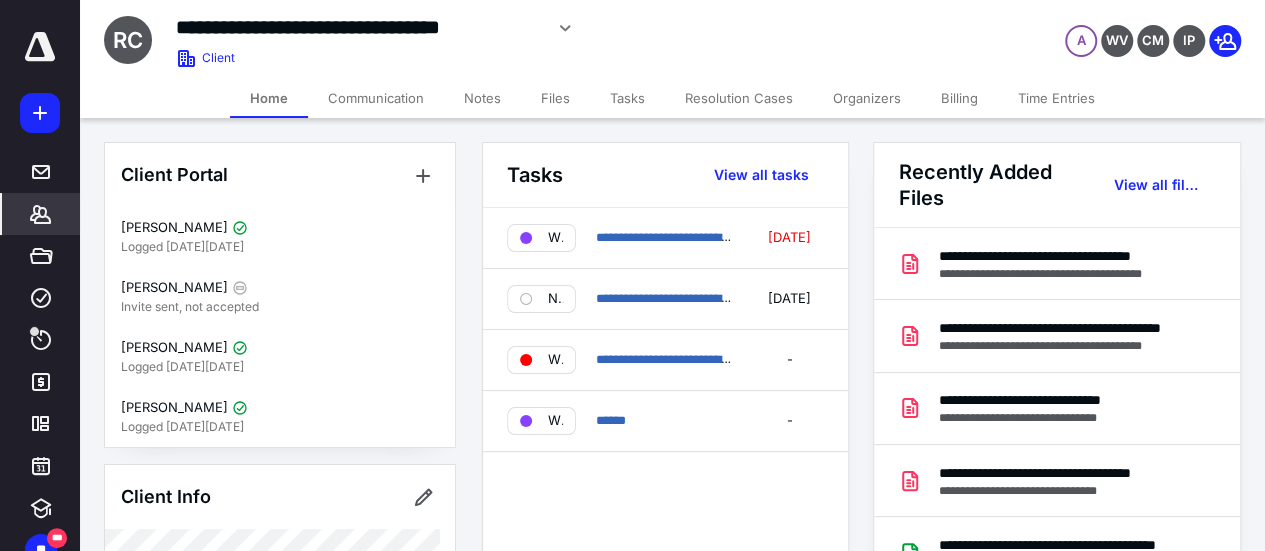 click 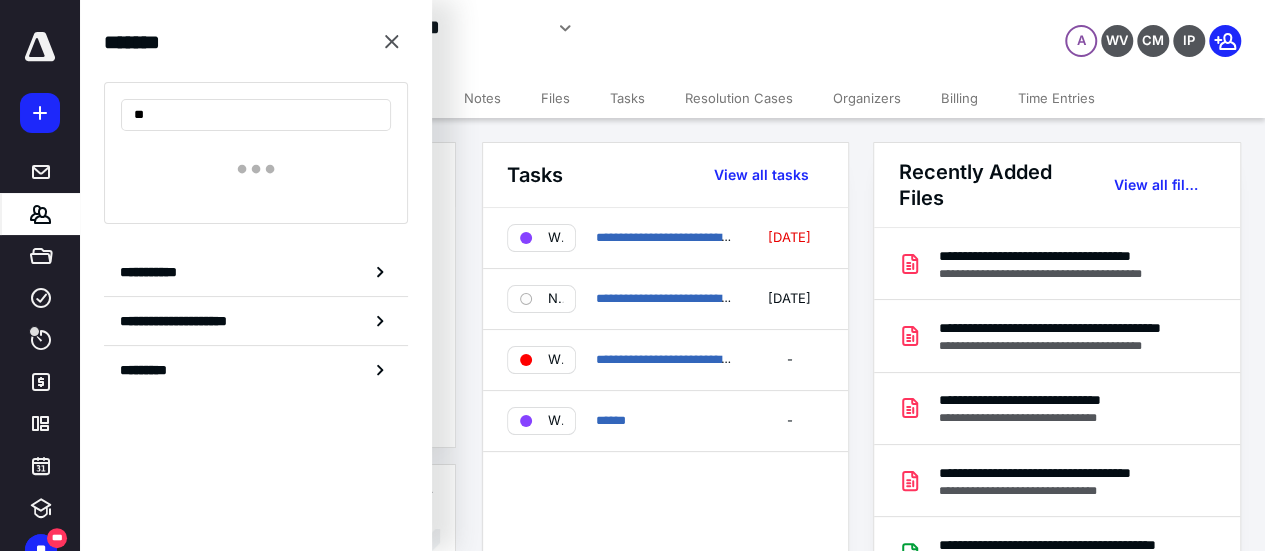 type on "*" 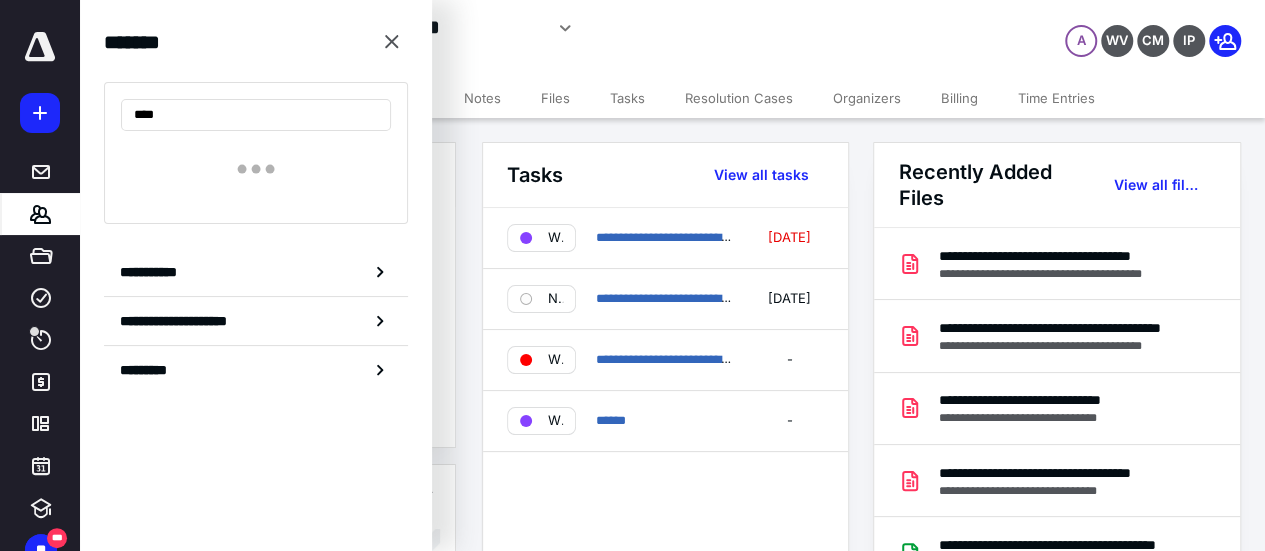 type on "****" 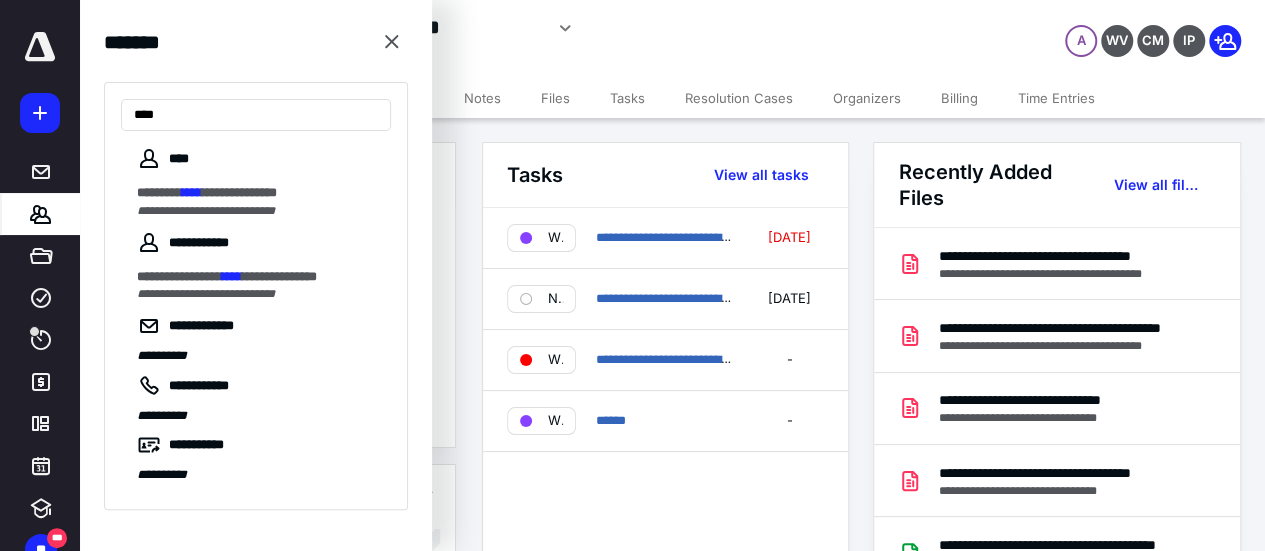 click on "**********" at bounding box center (256, 316) 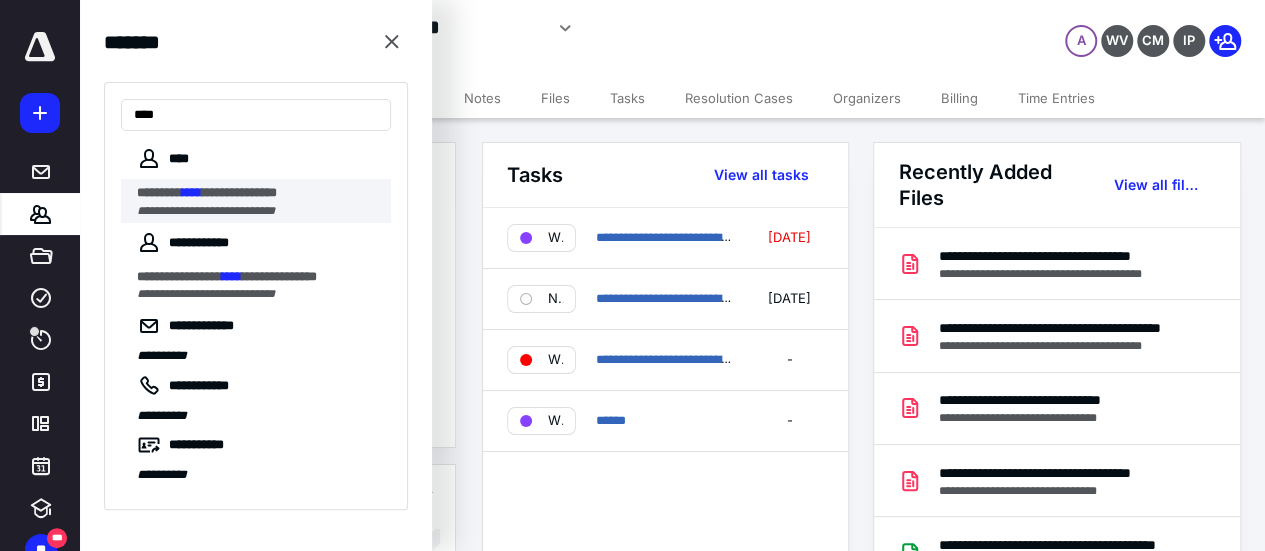 click on "**********" at bounding box center [206, 211] 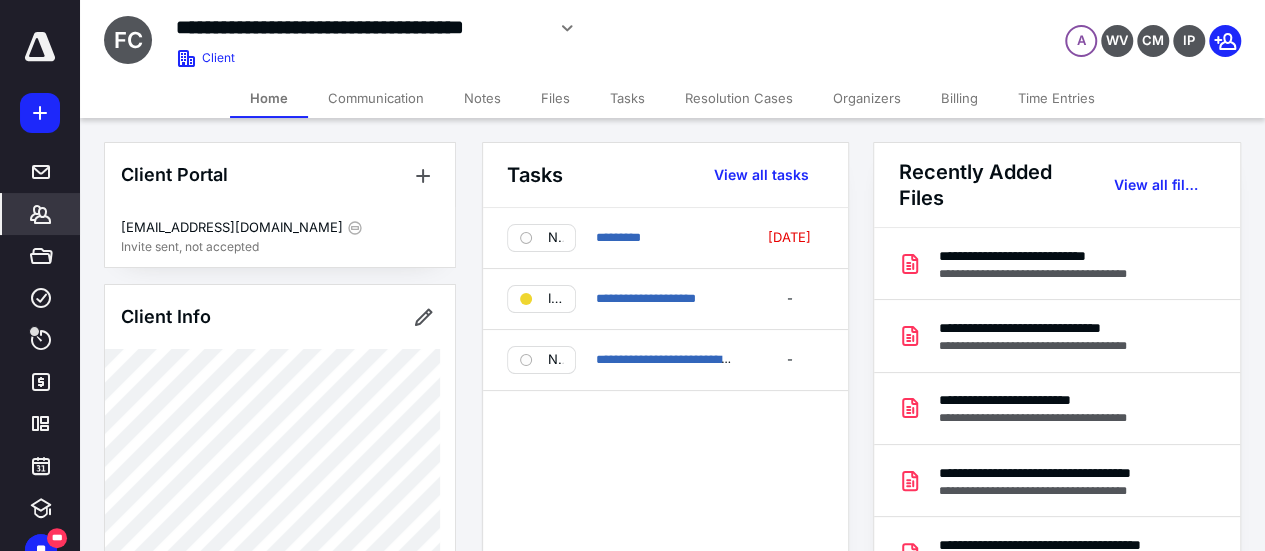 click on "Billing" at bounding box center (959, 98) 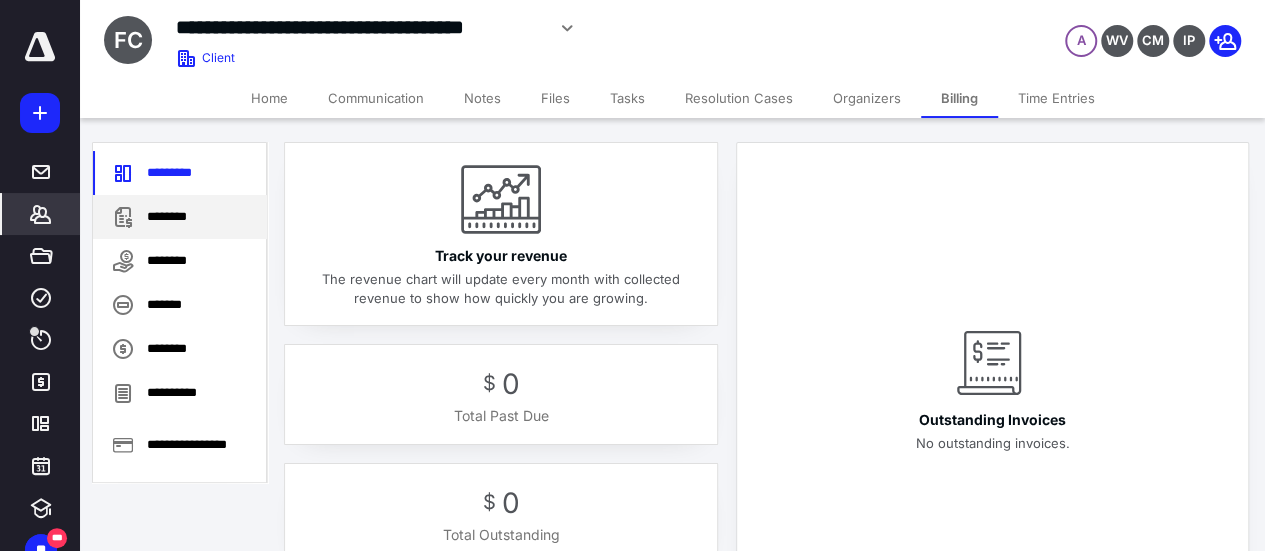 click on "********" at bounding box center (180, 217) 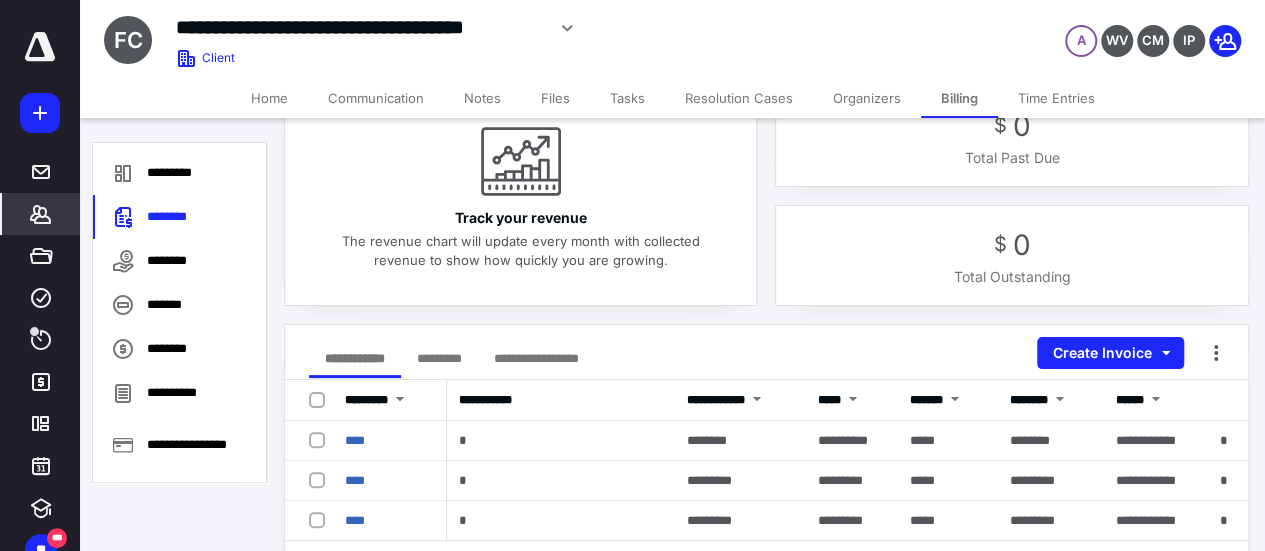 scroll, scrollTop: 100, scrollLeft: 0, axis: vertical 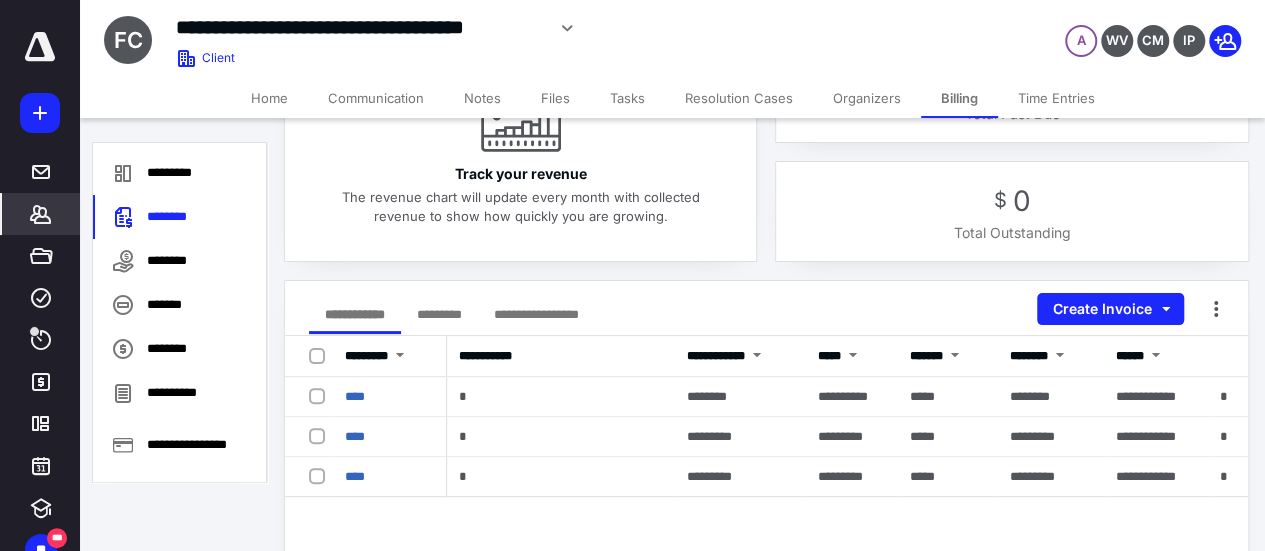 click on "Files" at bounding box center (555, 98) 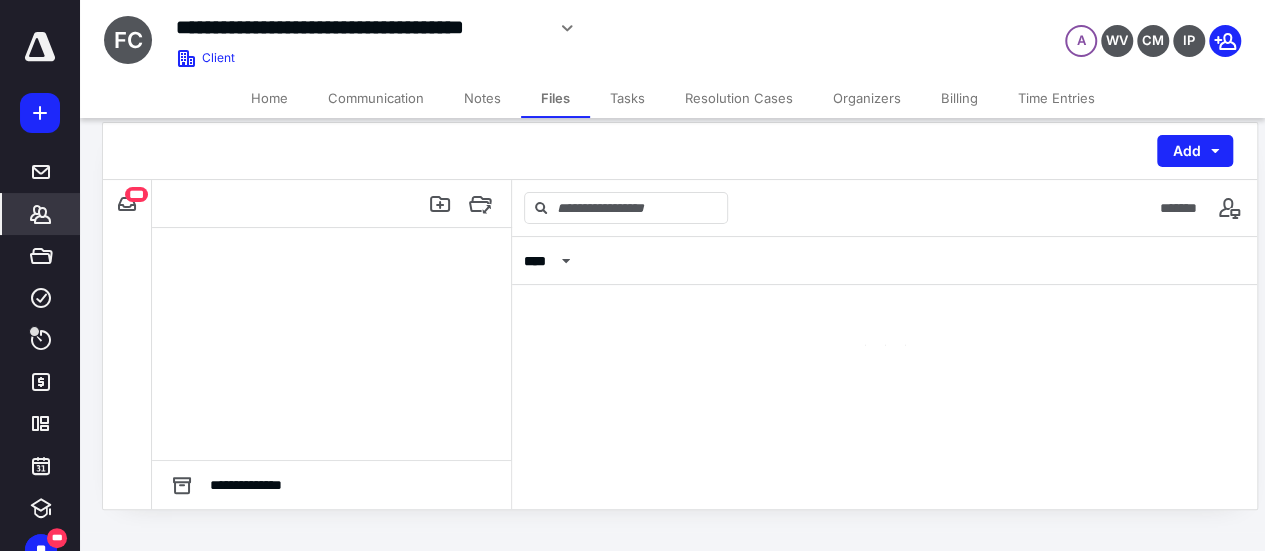 scroll, scrollTop: 0, scrollLeft: 0, axis: both 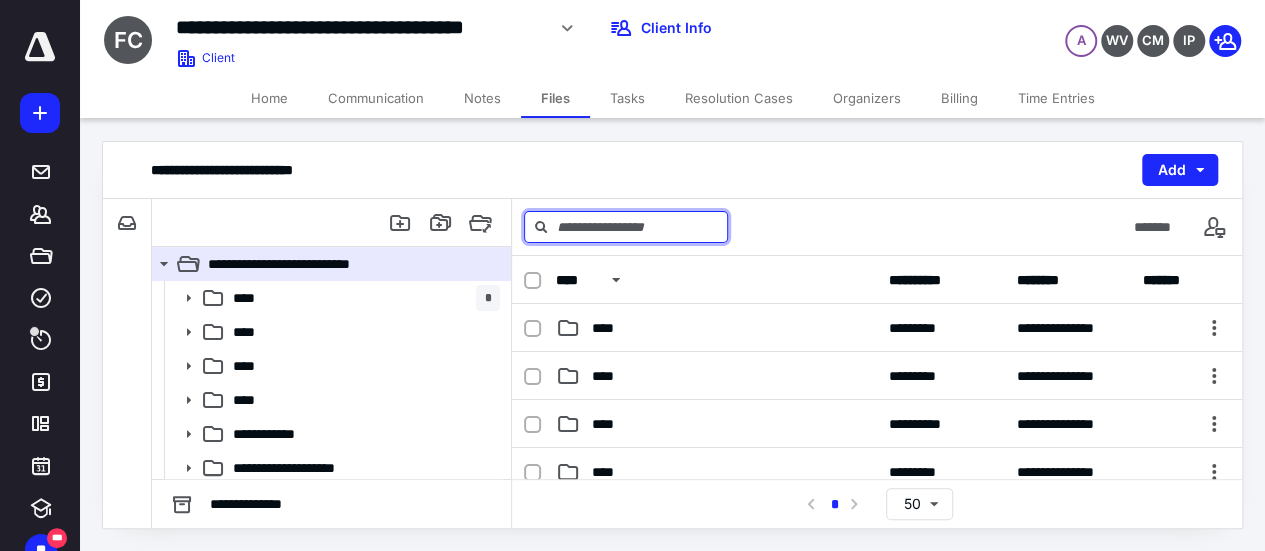 click at bounding box center (626, 227) 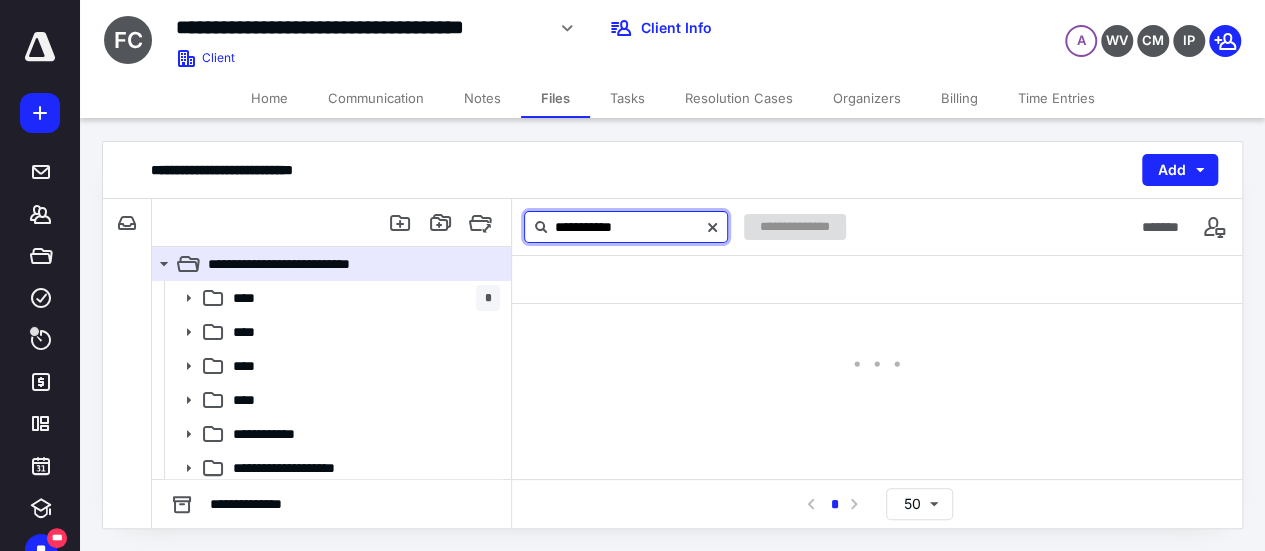 type on "**********" 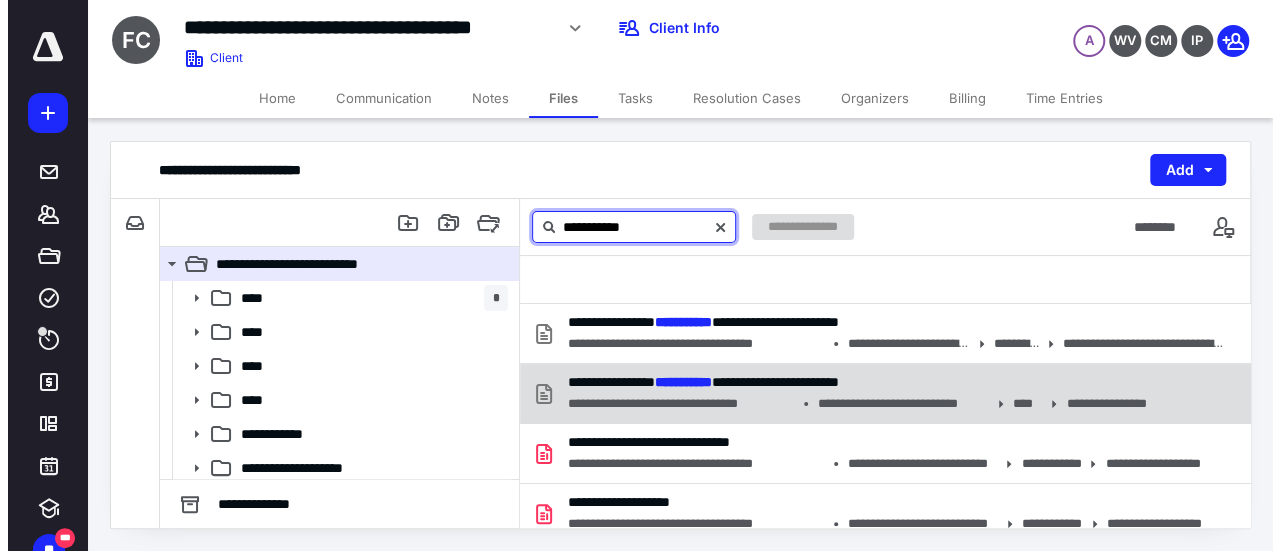 scroll, scrollTop: 500, scrollLeft: 0, axis: vertical 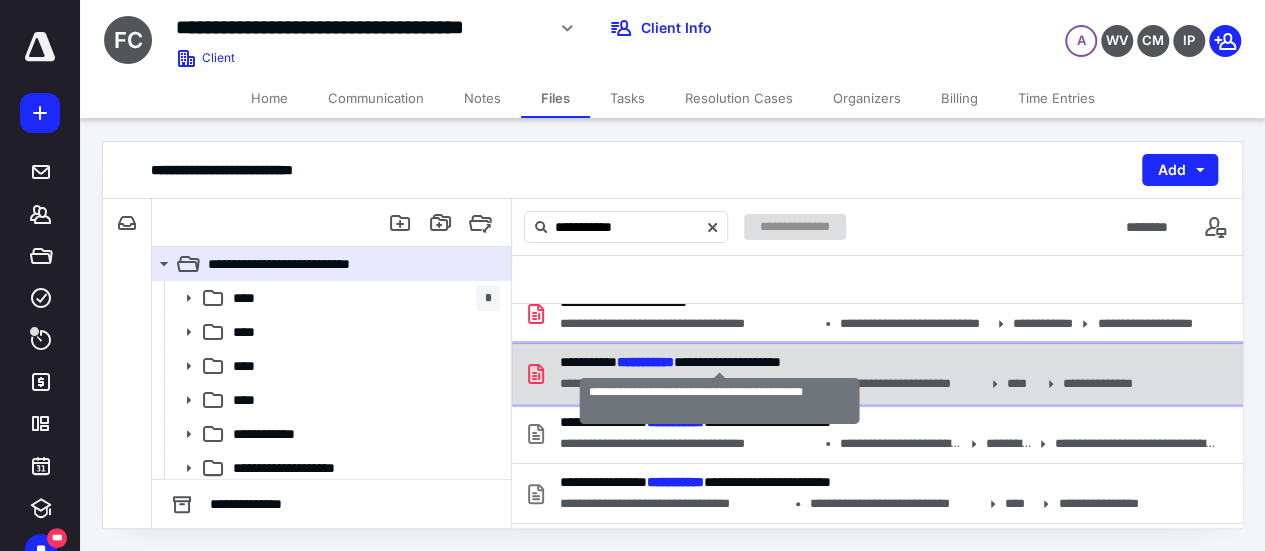click on "**********" at bounding box center [670, 362] 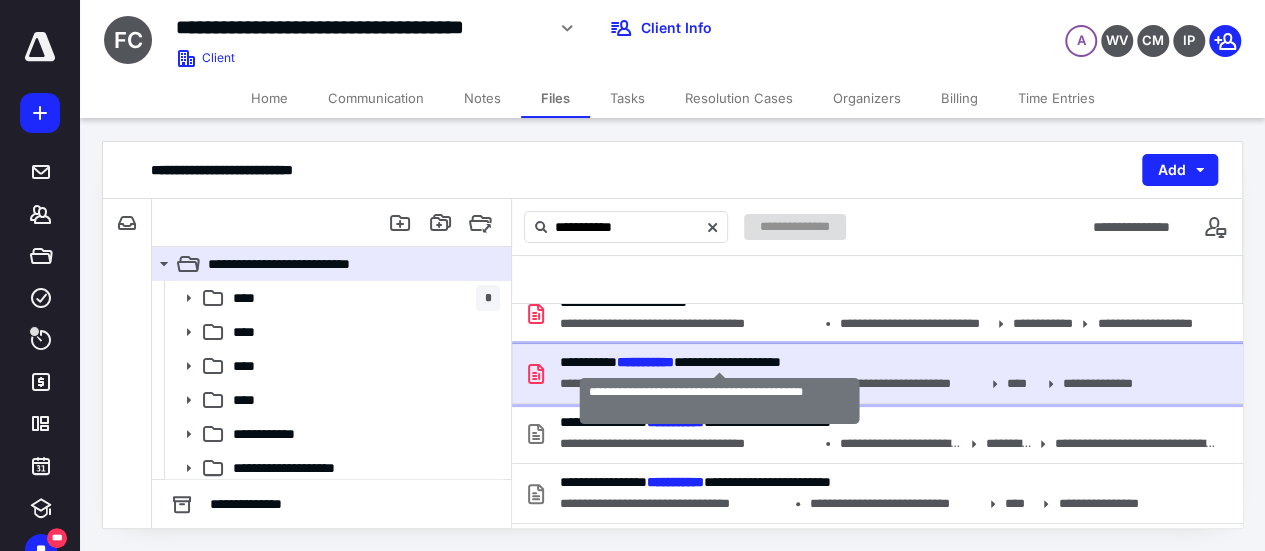 click on "**********" at bounding box center (670, 362) 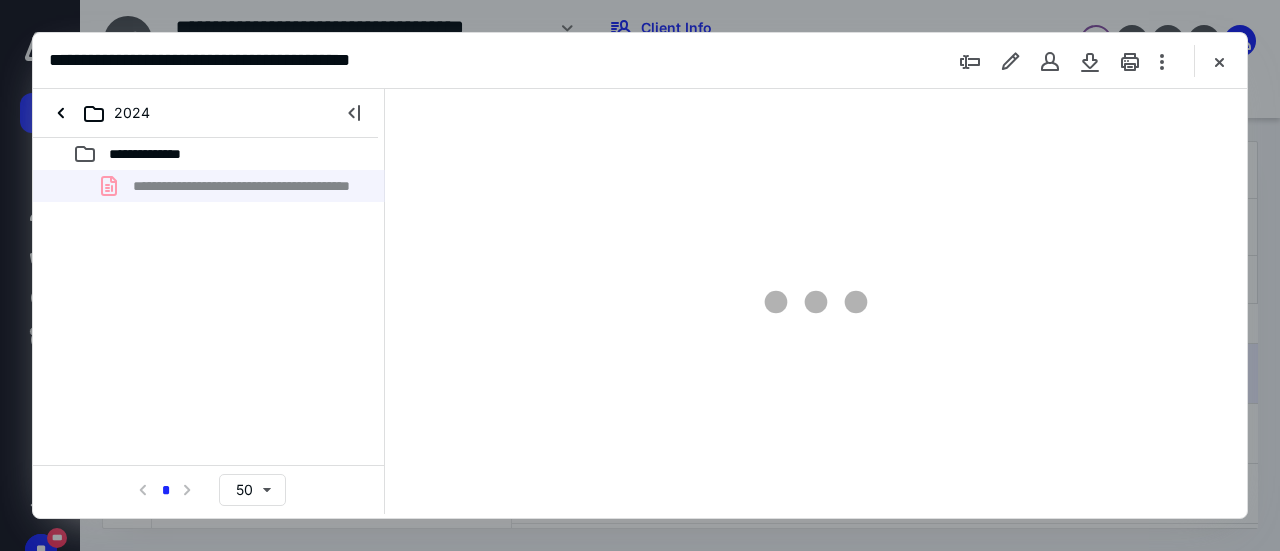 scroll, scrollTop: 0, scrollLeft: 0, axis: both 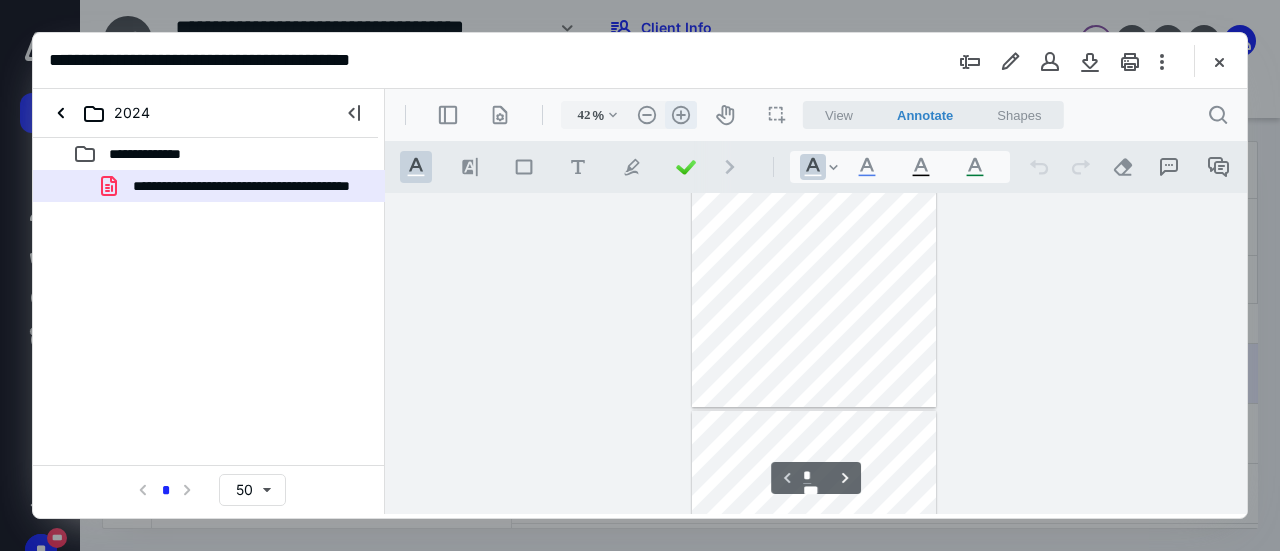 click on ".cls-1{fill:#abb0c4;} icon - header - zoom - in - line" at bounding box center [681, 115] 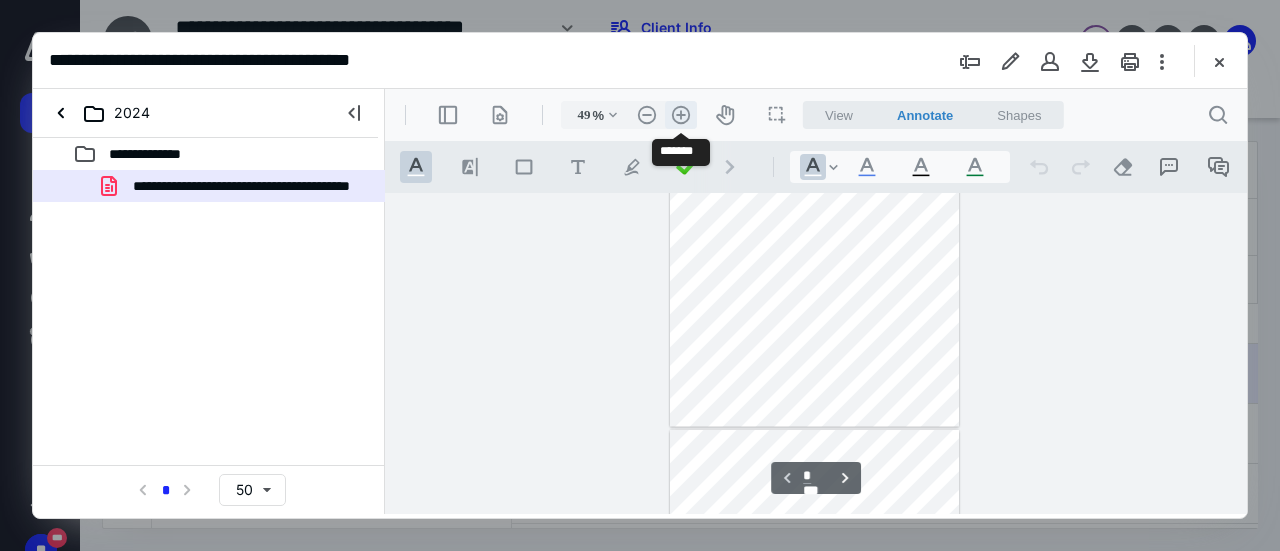 click on ".cls-1{fill:#abb0c4;} icon - header - zoom - in - line" at bounding box center (681, 115) 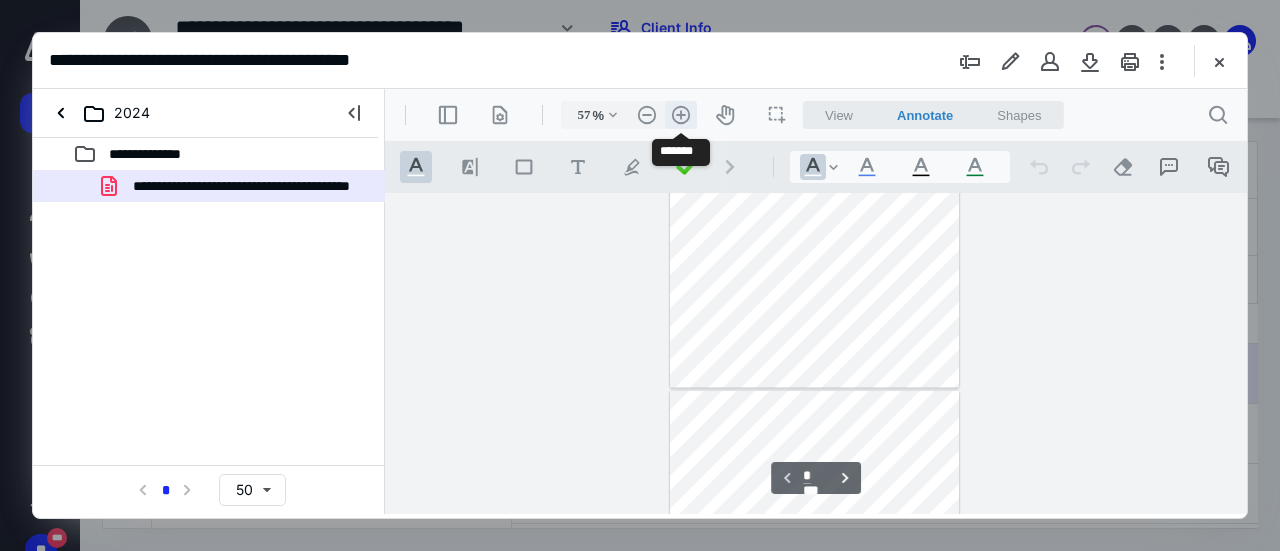 click on ".cls-1{fill:#abb0c4;} icon - header - zoom - in - line" at bounding box center [681, 115] 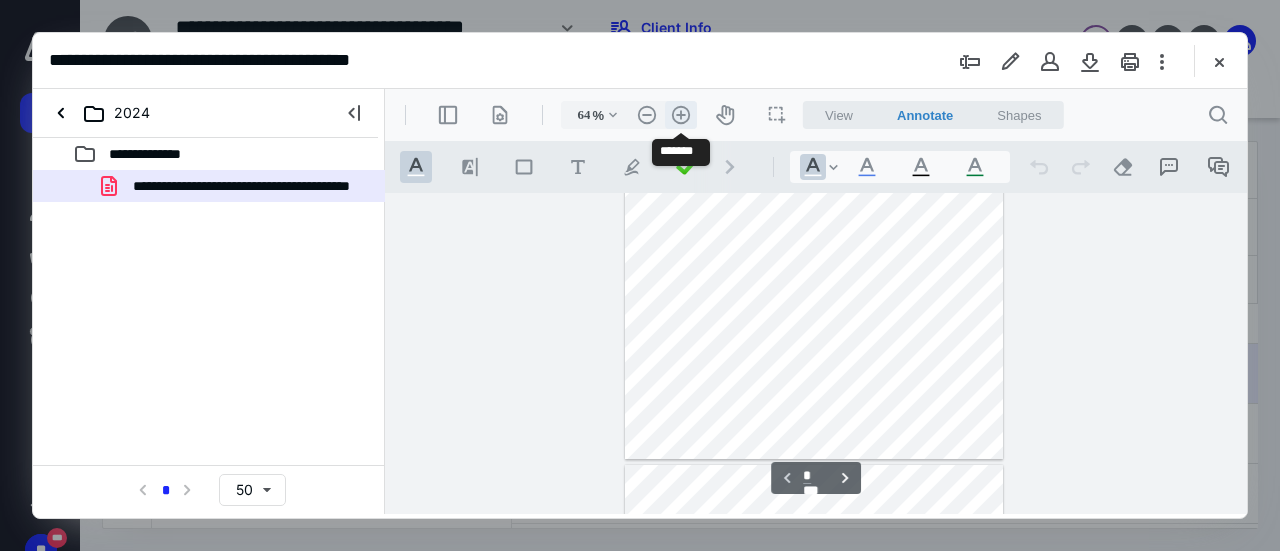 click on ".cls-1{fill:#abb0c4;} icon - header - zoom - in - line" at bounding box center [681, 115] 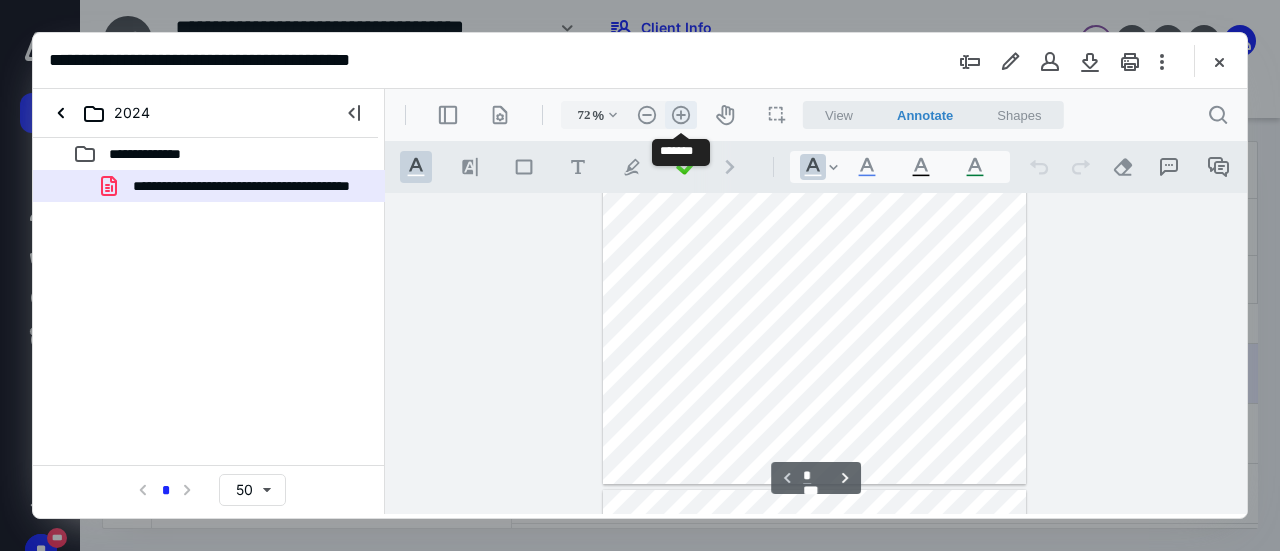 click on ".cls-1{fill:#abb0c4;} icon - header - zoom - in - line" at bounding box center (681, 115) 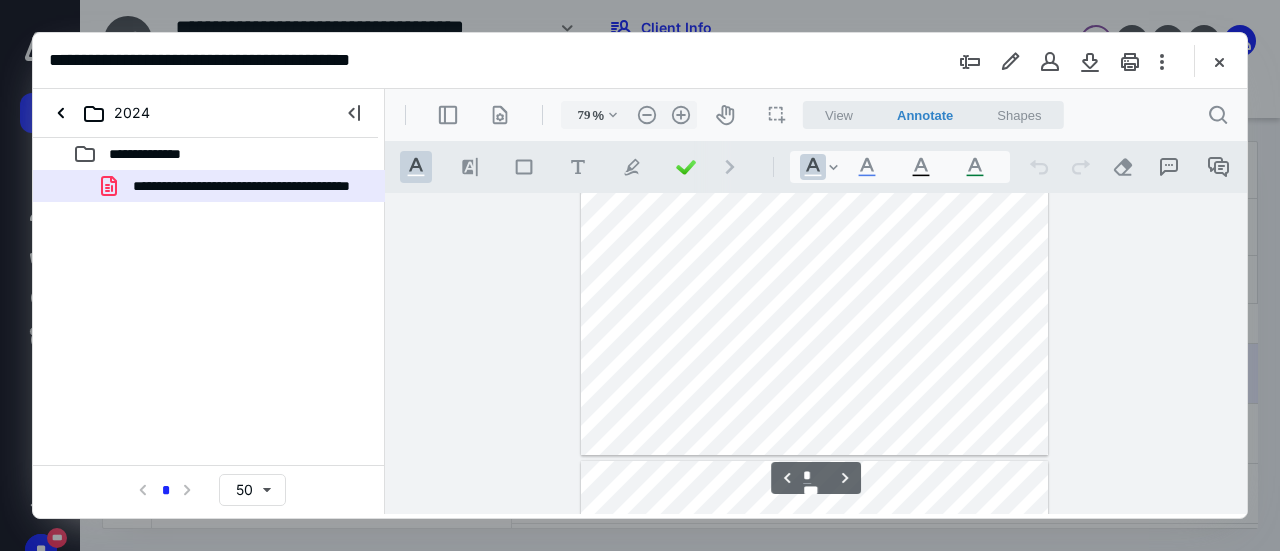 type on "*" 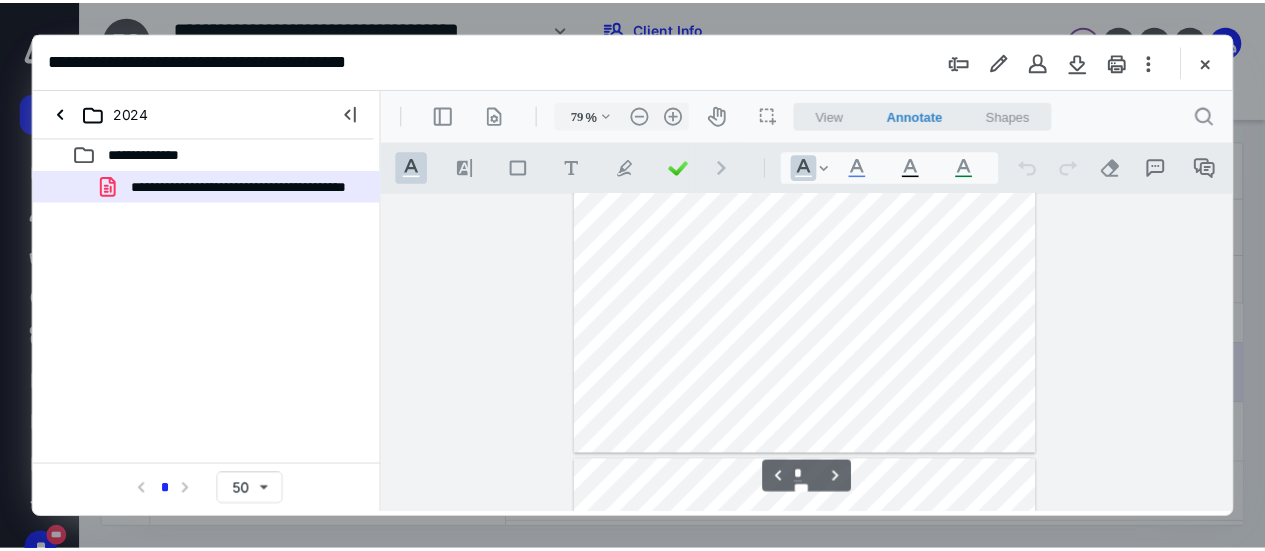 scroll, scrollTop: 1702, scrollLeft: 0, axis: vertical 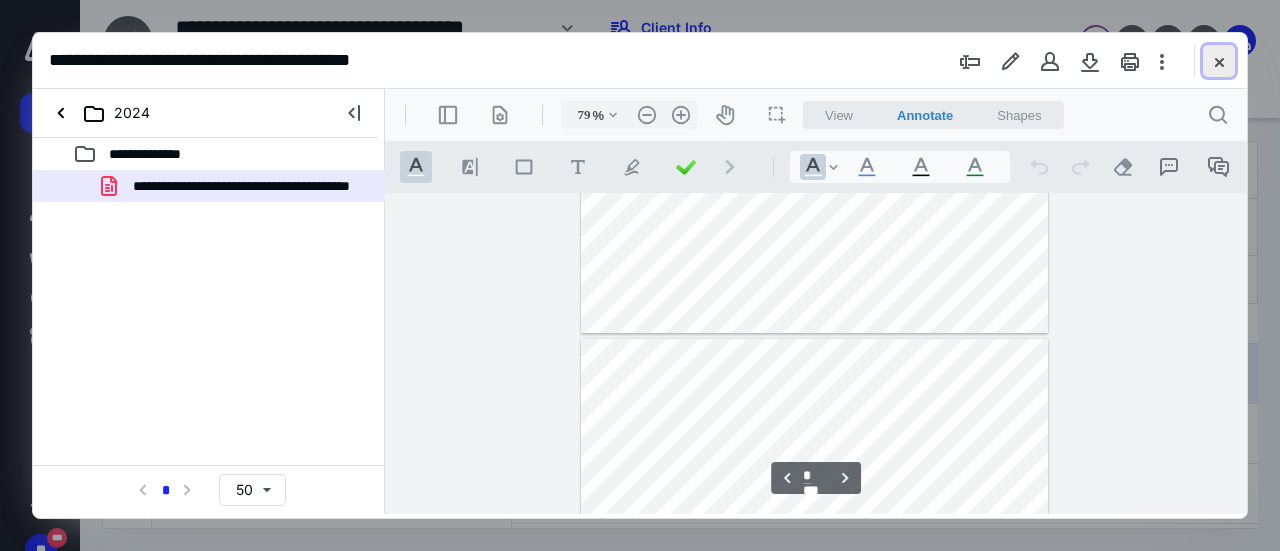 click at bounding box center (1219, 61) 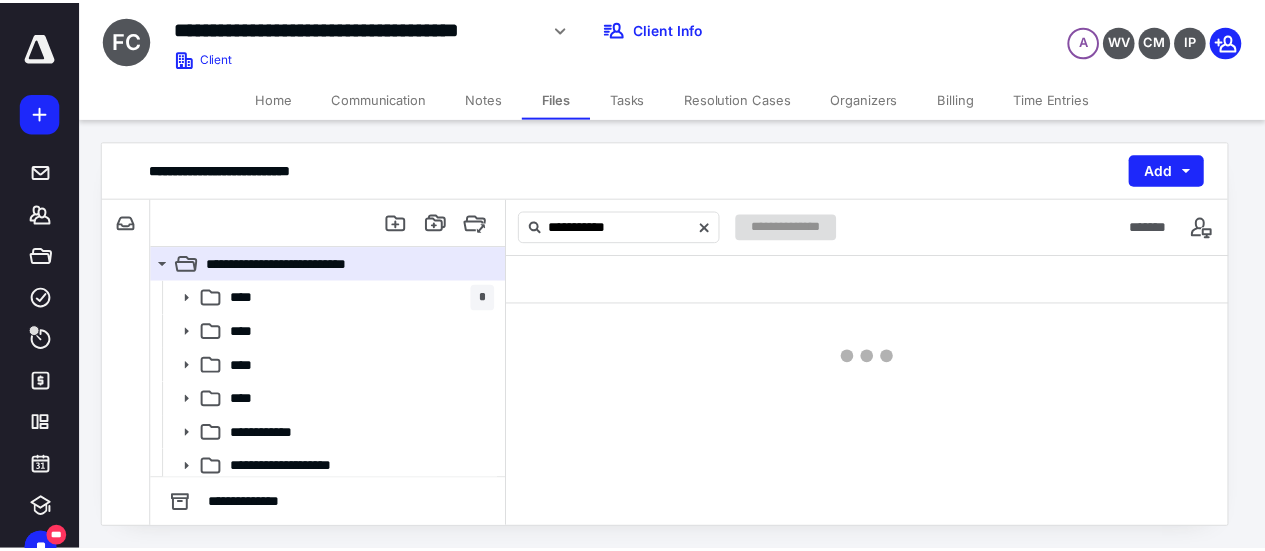 scroll, scrollTop: 0, scrollLeft: 0, axis: both 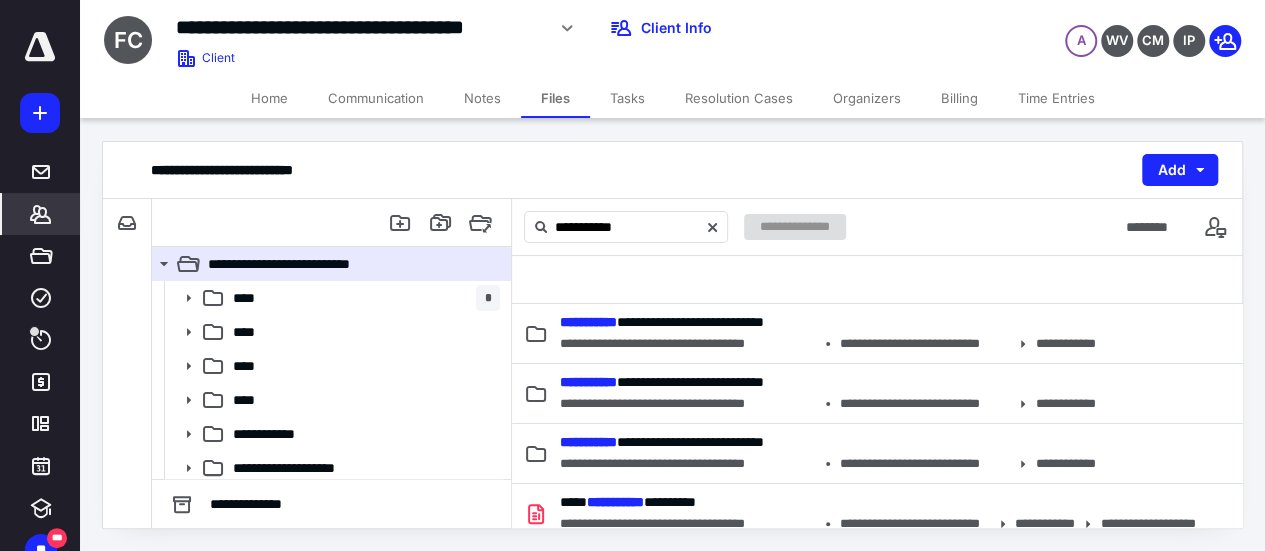 click 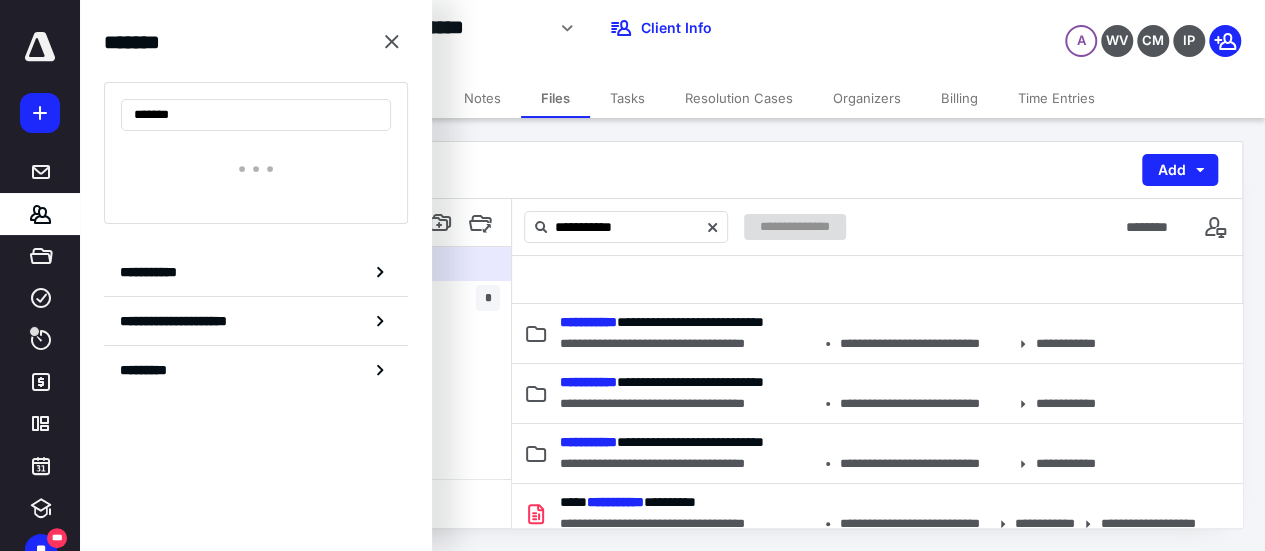 type on "******" 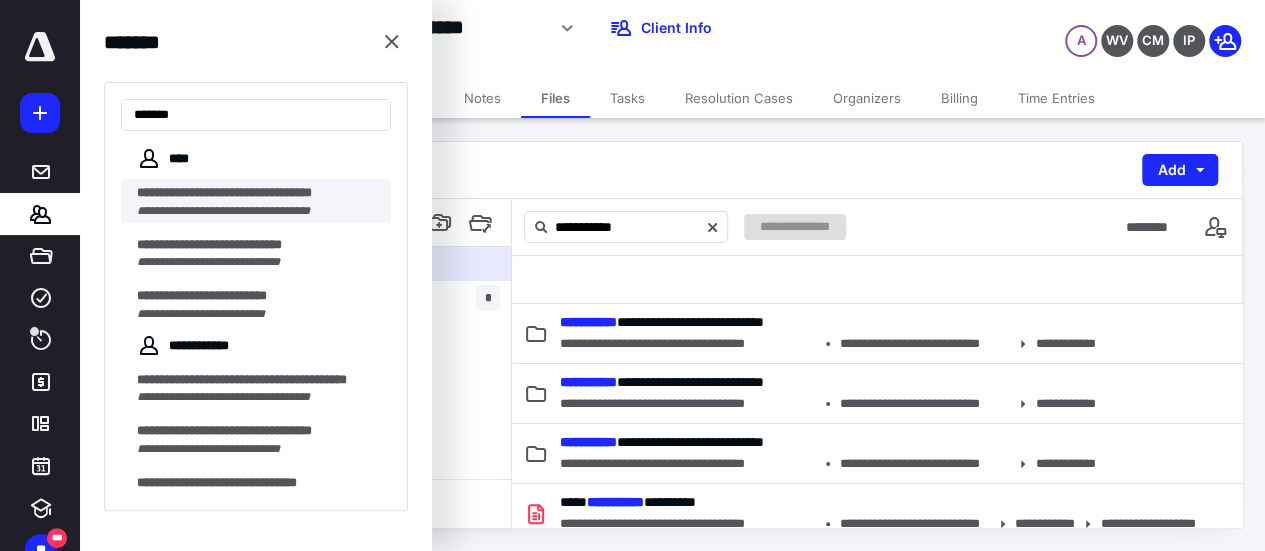 click on "**********" at bounding box center [223, 211] 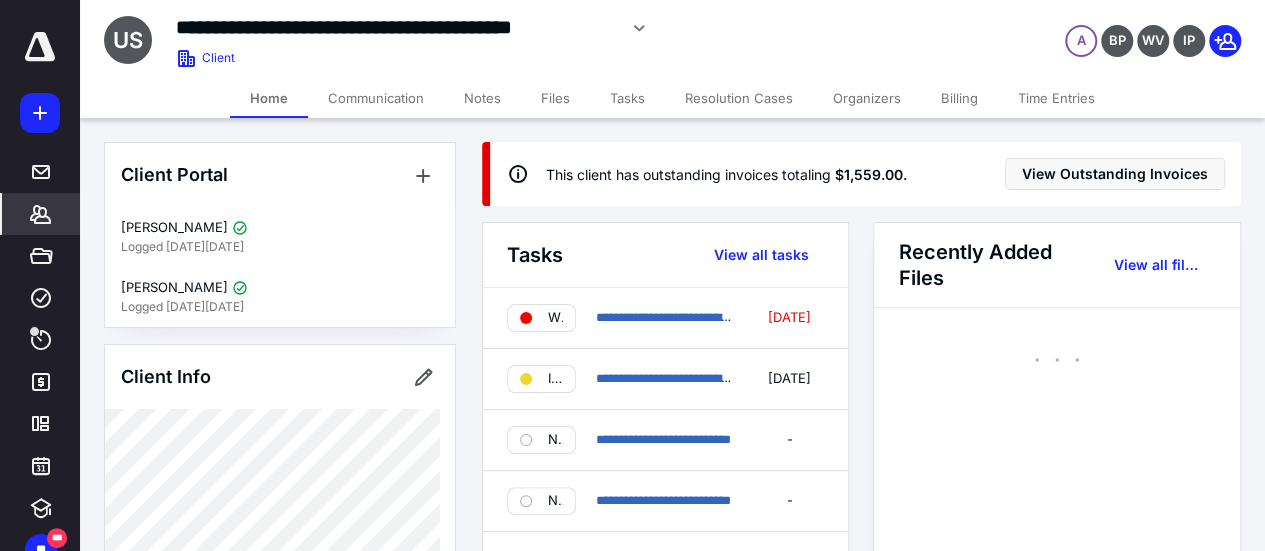click on "Billing" at bounding box center [959, 98] 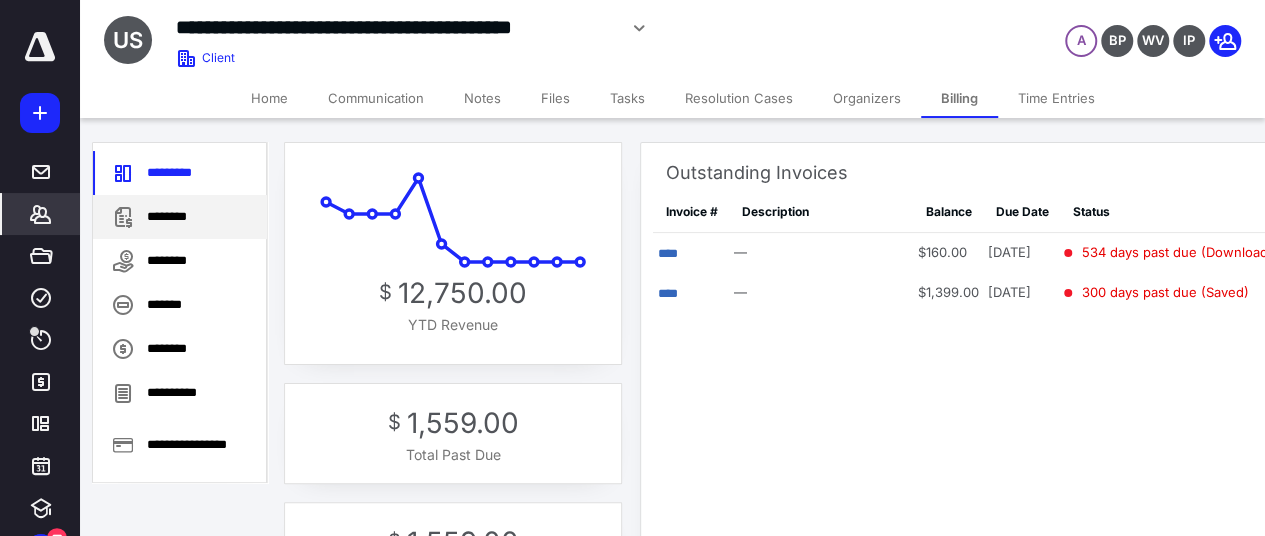 click on "********" at bounding box center [180, 217] 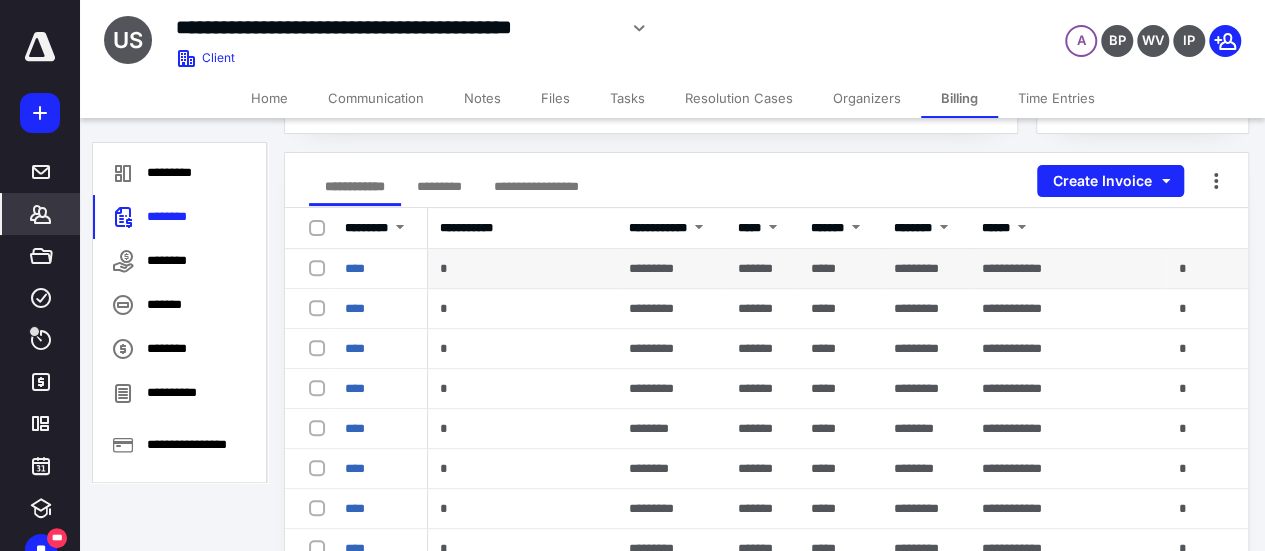 scroll, scrollTop: 200, scrollLeft: 0, axis: vertical 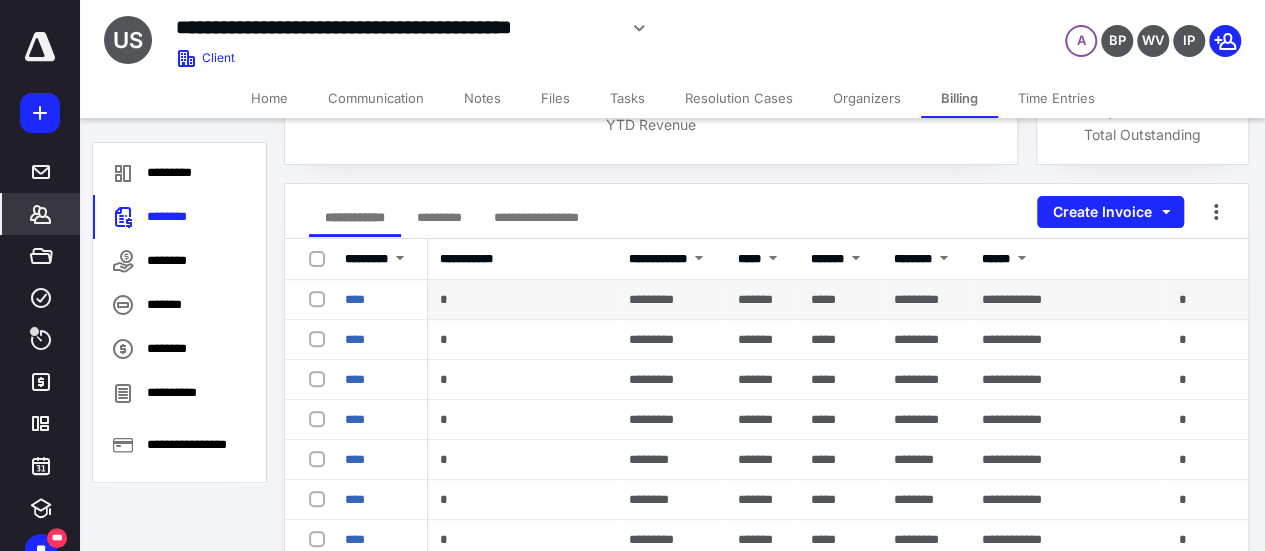 click on "Create Invoice" at bounding box center (1110, 212) 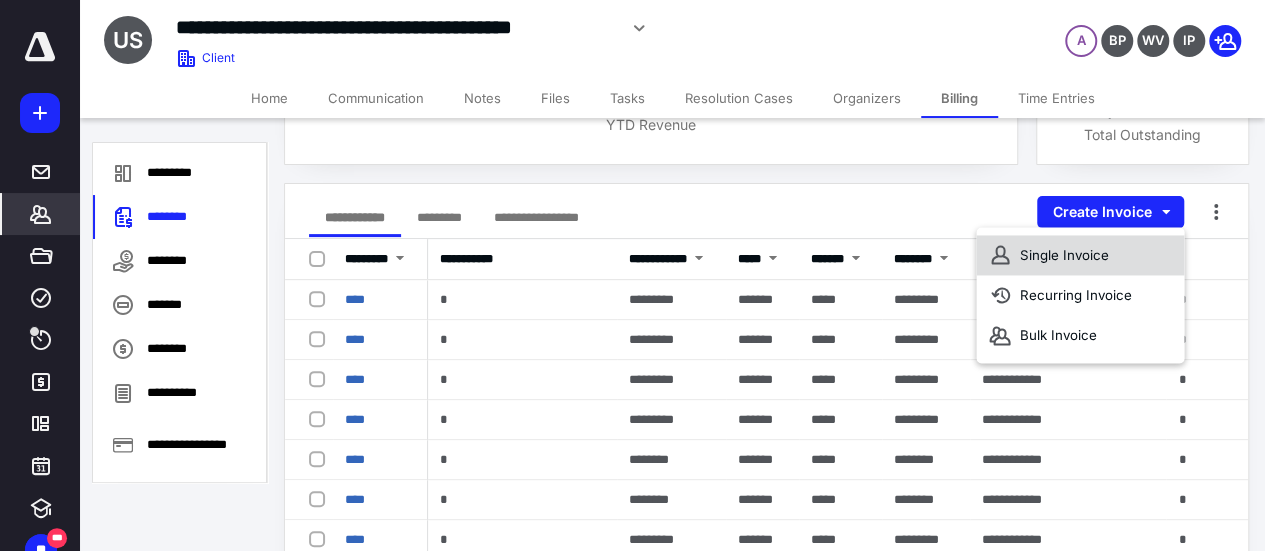 click on "Single Invoice" at bounding box center [1080, 255] 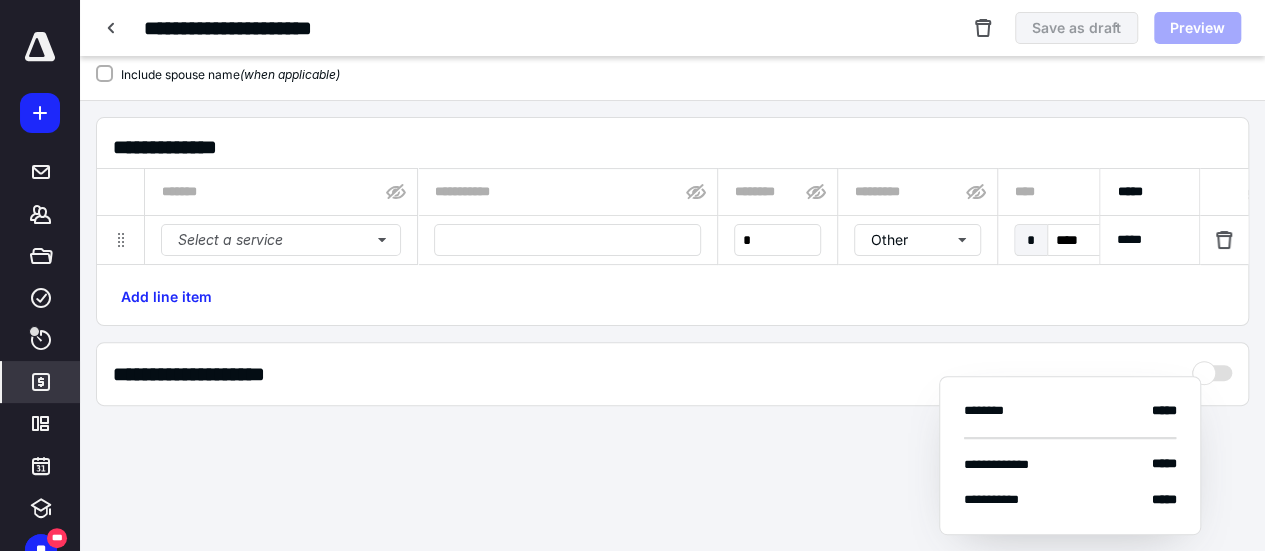 type on "****" 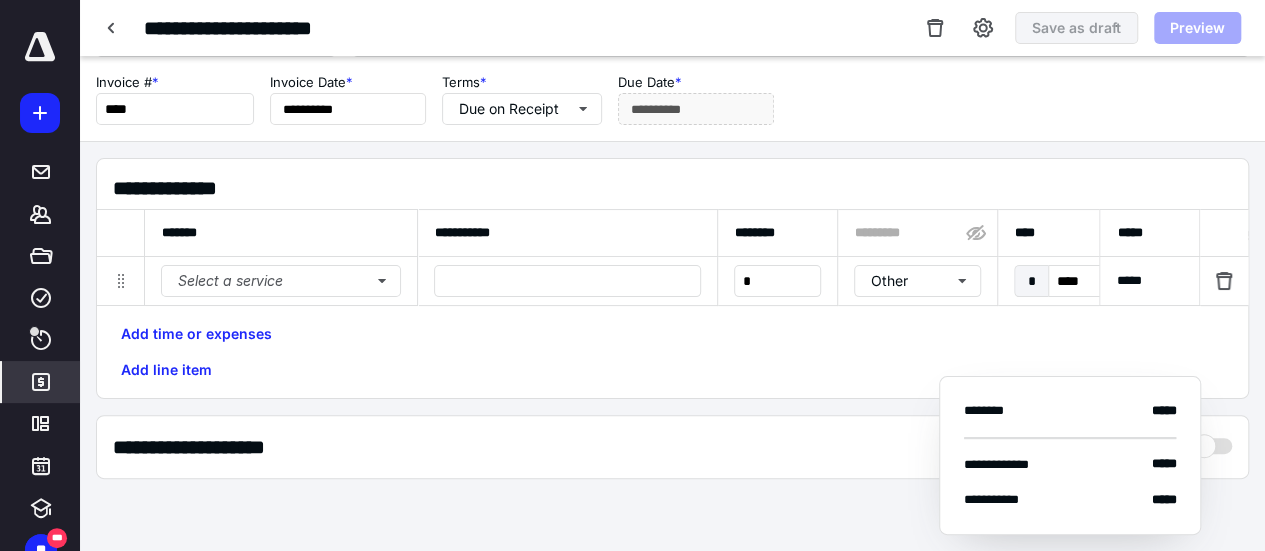 scroll, scrollTop: 0, scrollLeft: 0, axis: both 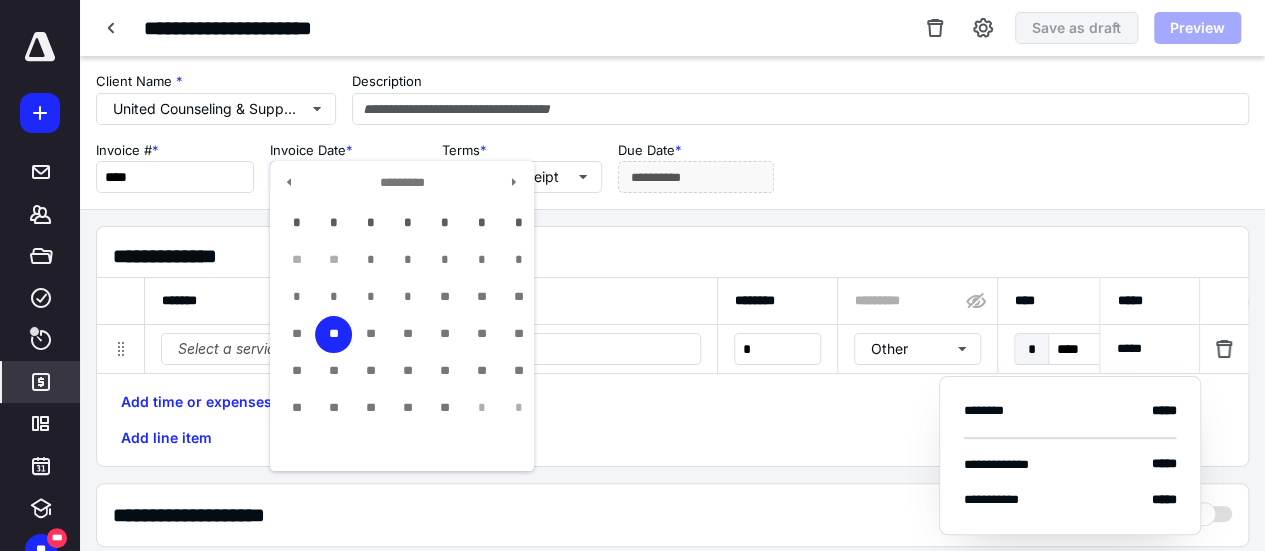 click on "**********" at bounding box center [348, 177] 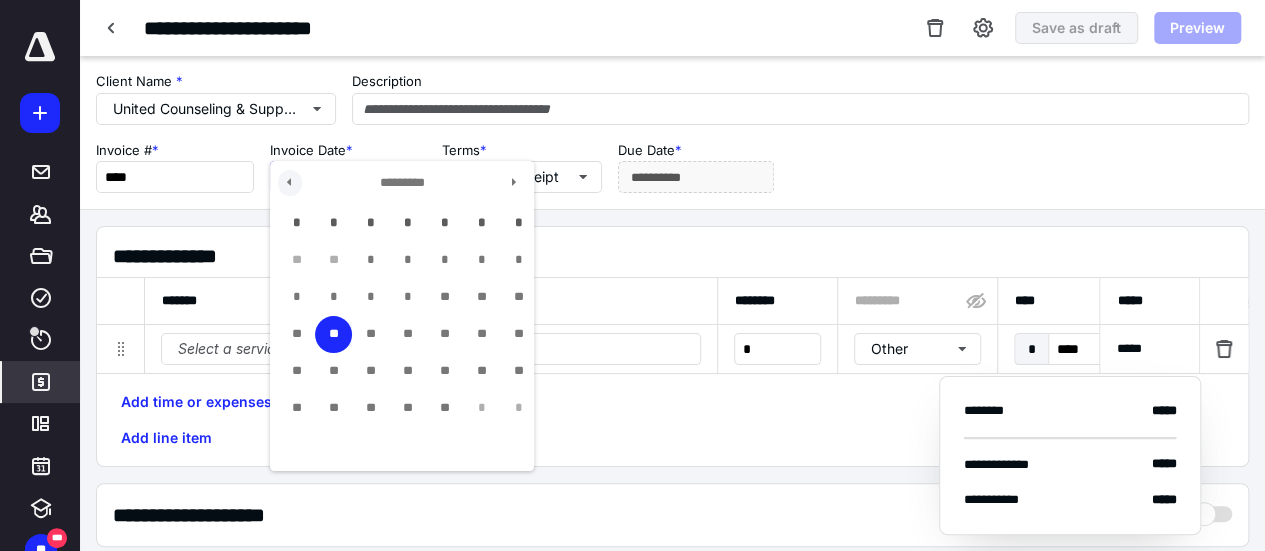 click at bounding box center [290, 183] 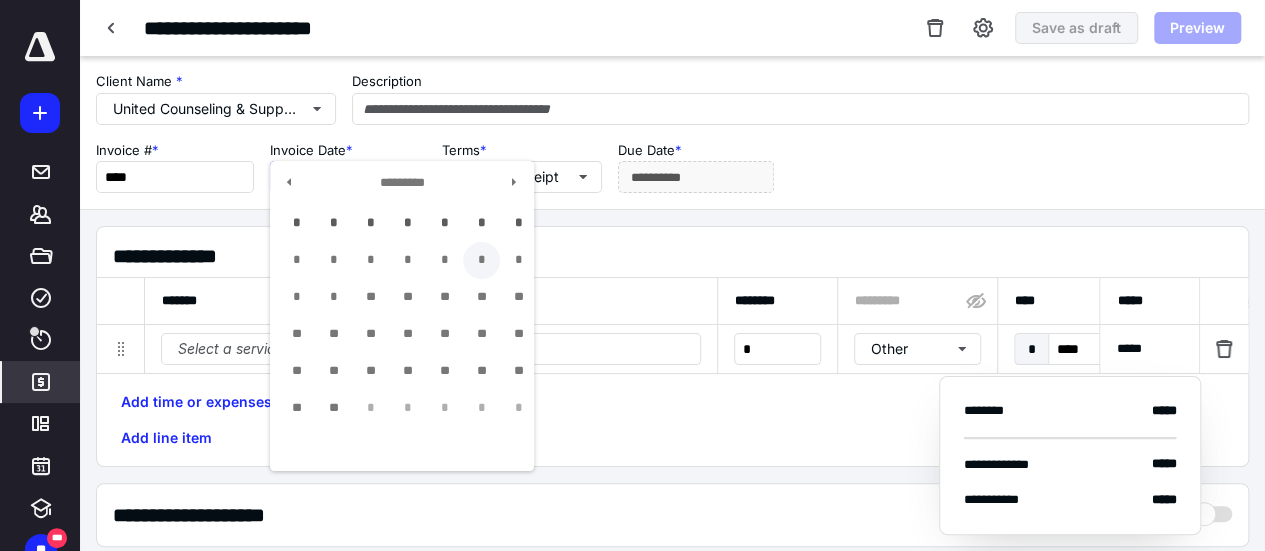 click on "*" at bounding box center [481, 260] 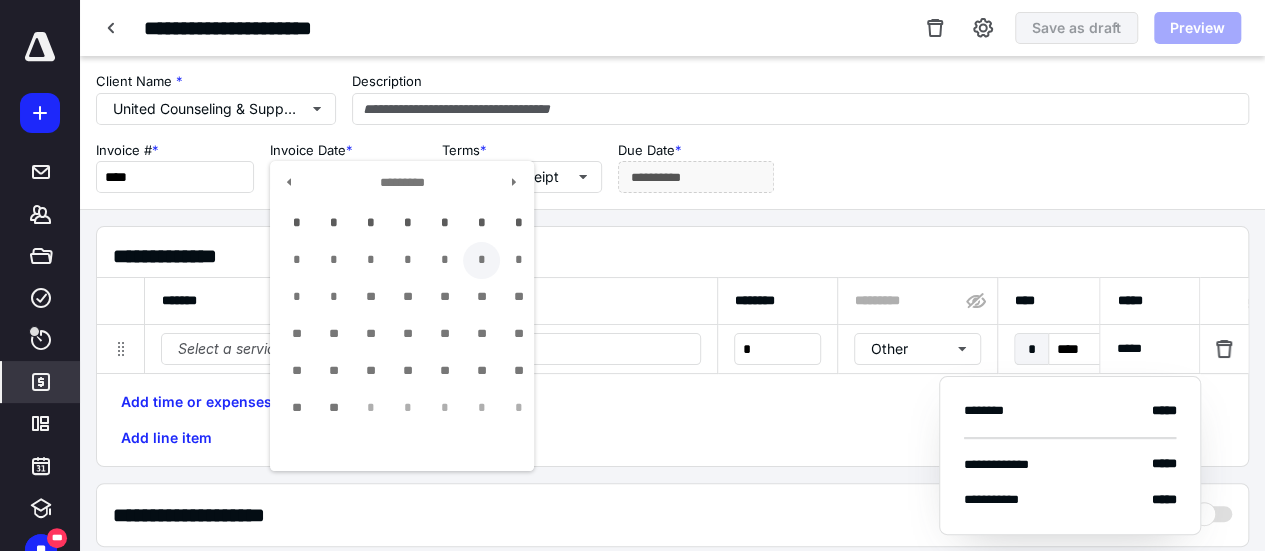 type on "**********" 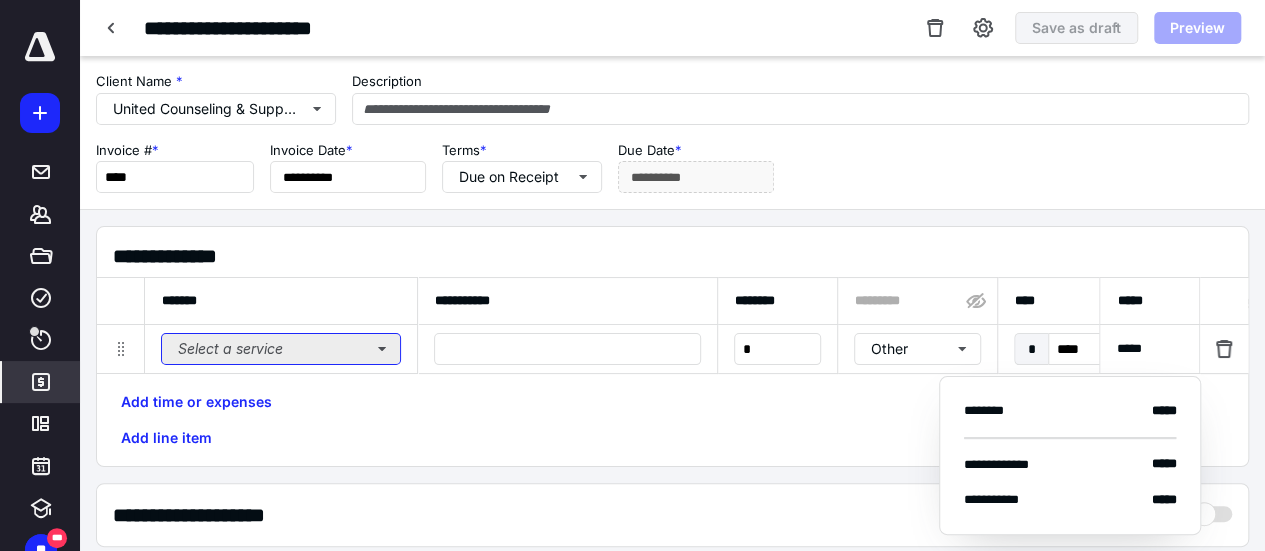 click on "Select a service" at bounding box center [281, 349] 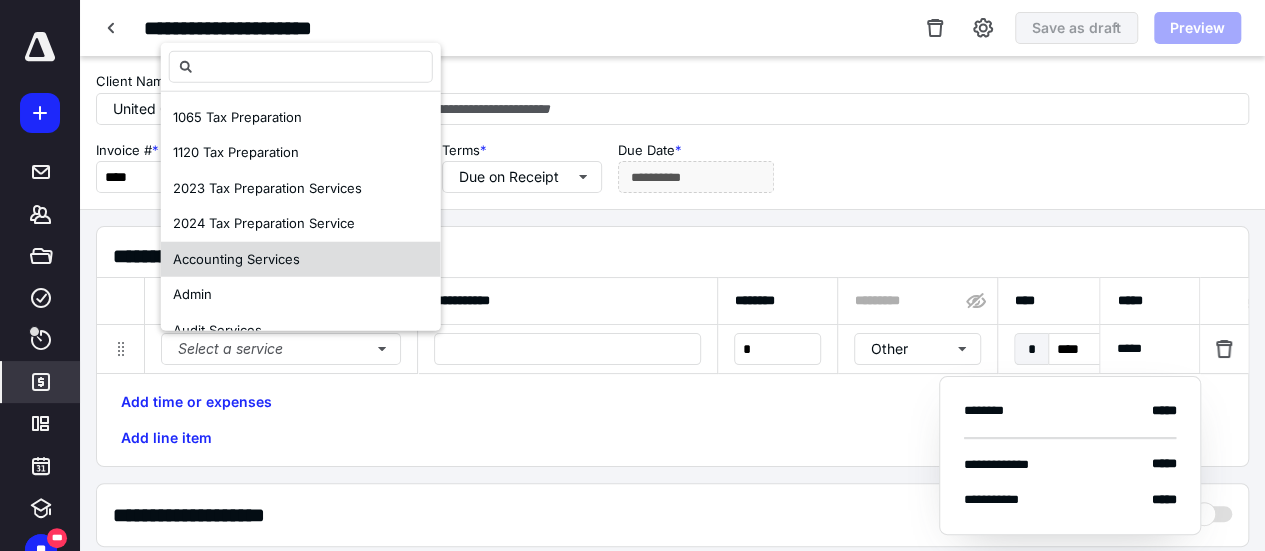 click on "Accounting Services" at bounding box center (301, 259) 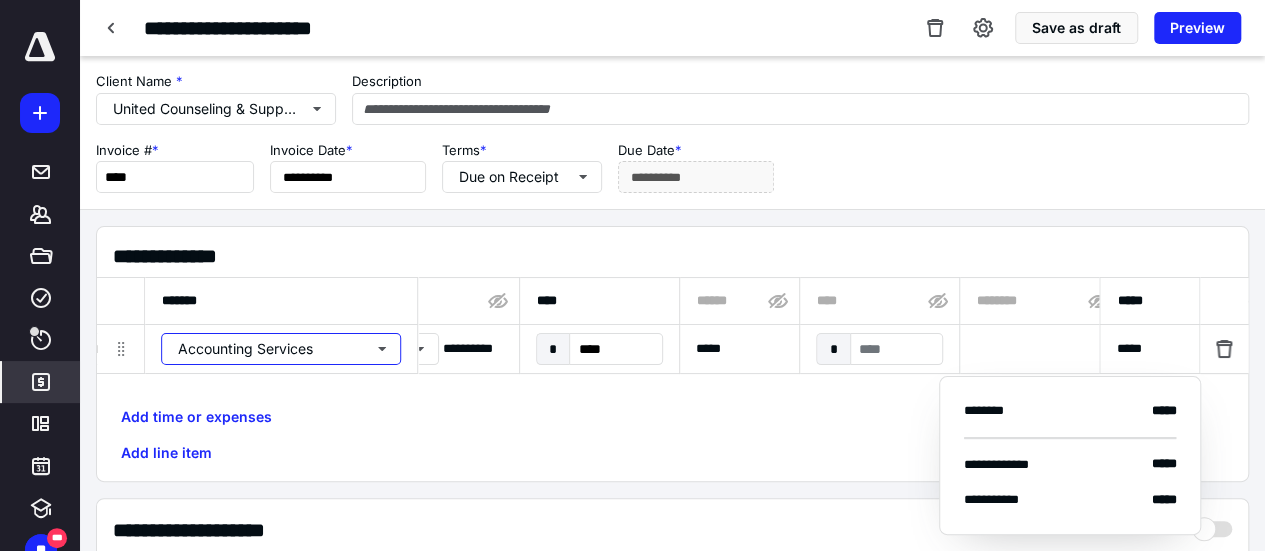 scroll, scrollTop: 0, scrollLeft: 516, axis: horizontal 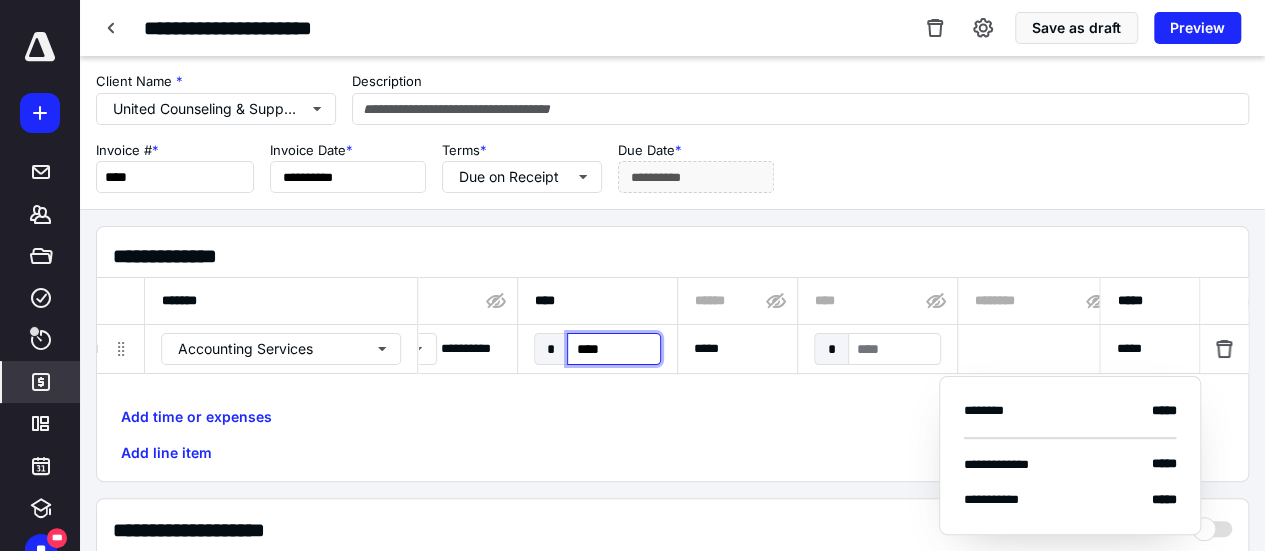click on "****" at bounding box center [613, 349] 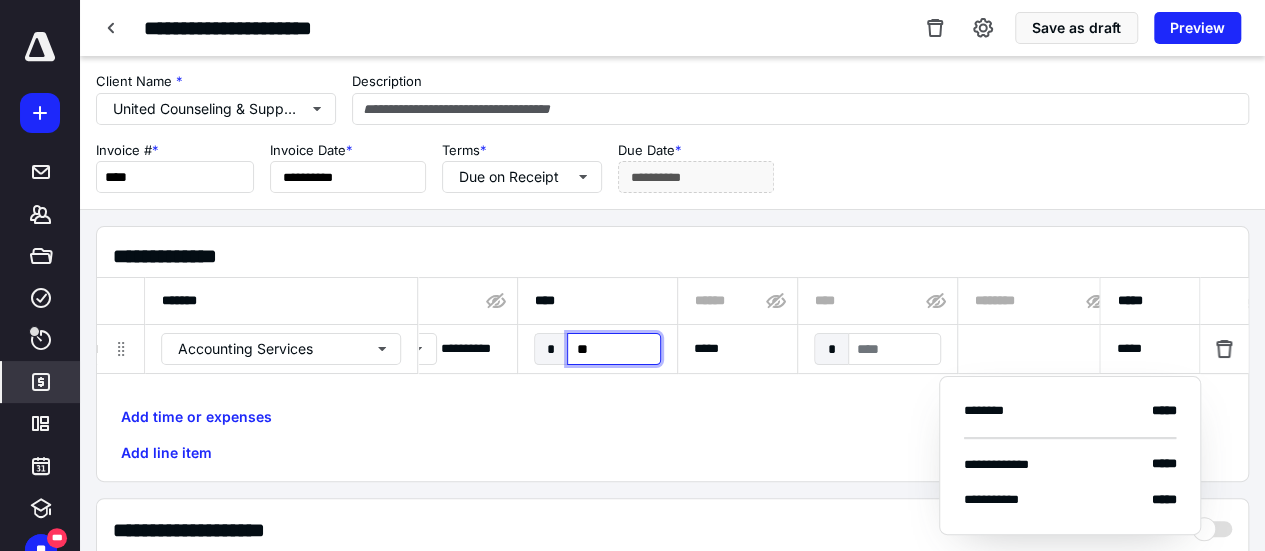 type on "***" 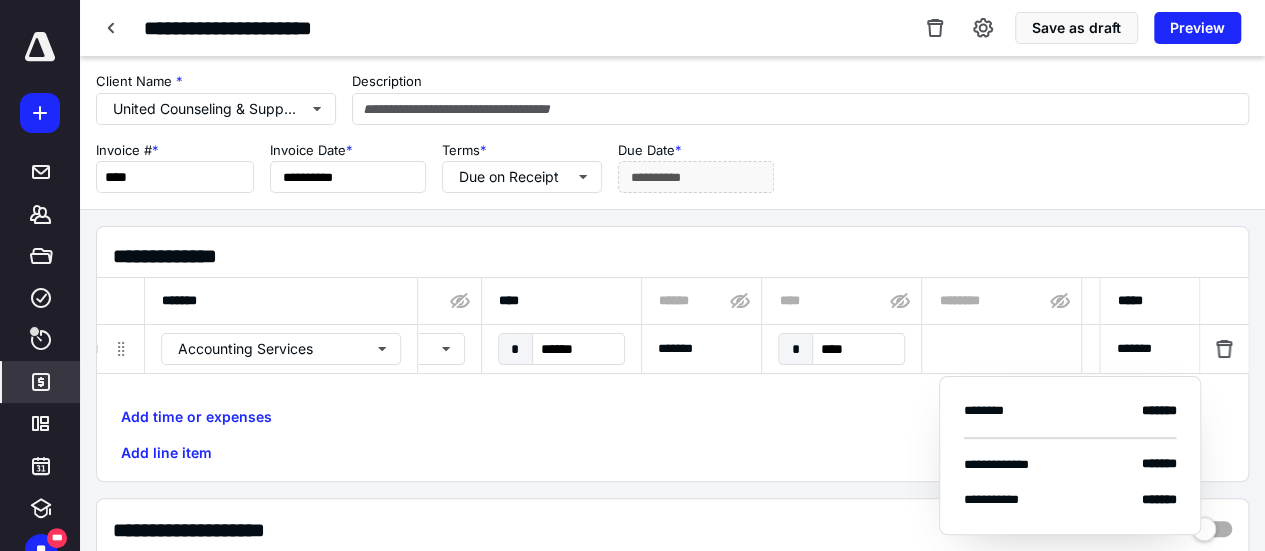 drag, startPoint x: 676, startPoint y: 471, endPoint x: 686, endPoint y: 453, distance: 20.59126 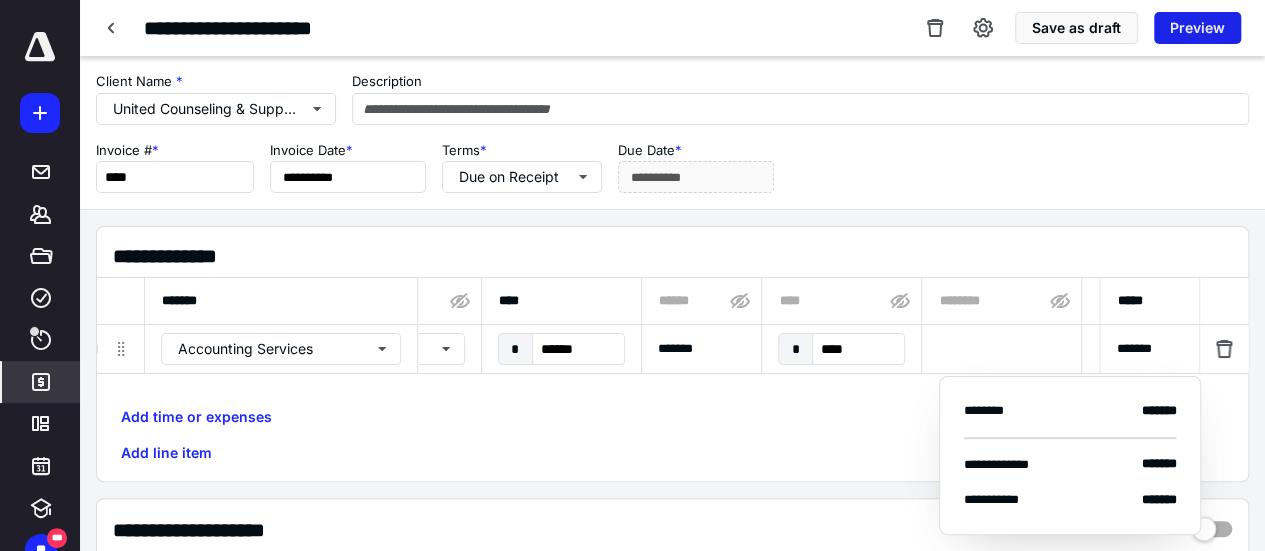click on "Preview" at bounding box center (1197, 28) 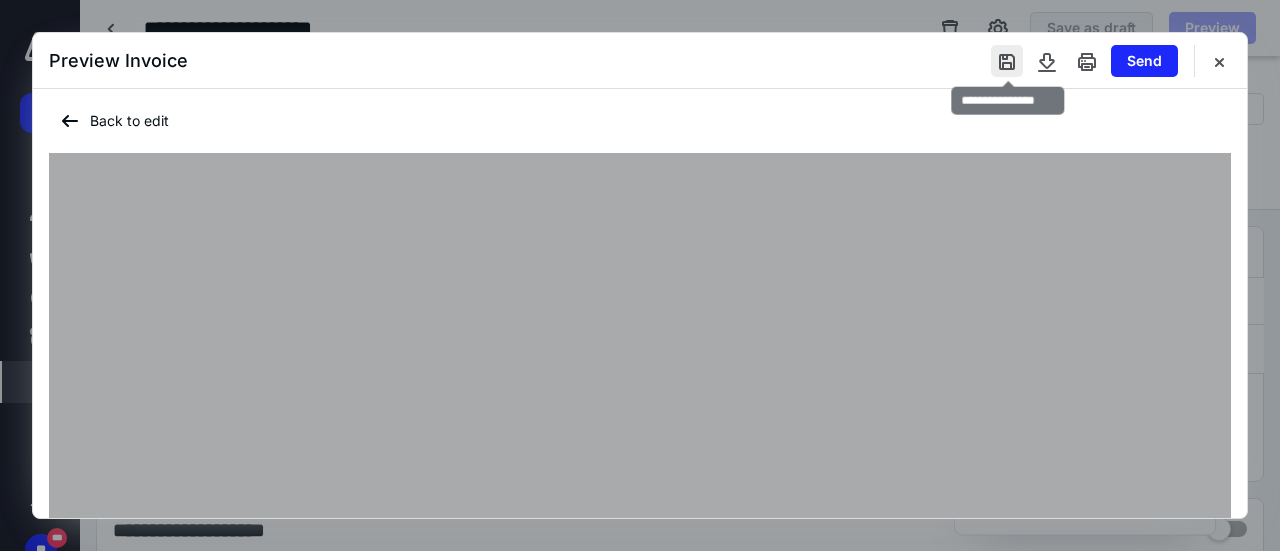 click at bounding box center (1007, 61) 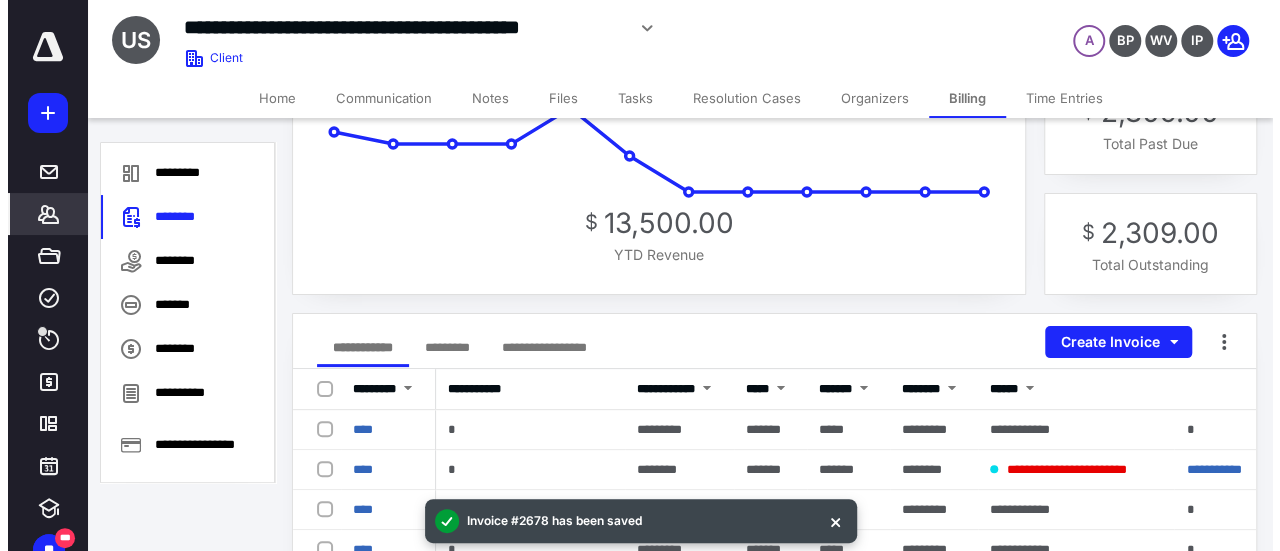 scroll, scrollTop: 100, scrollLeft: 0, axis: vertical 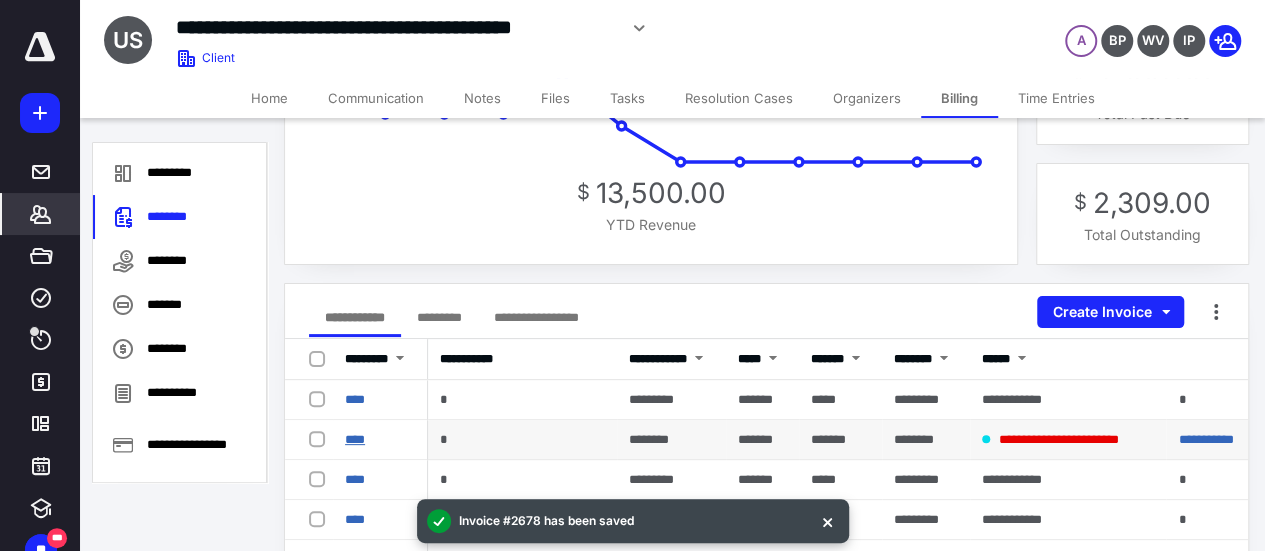 click on "****" at bounding box center (355, 439) 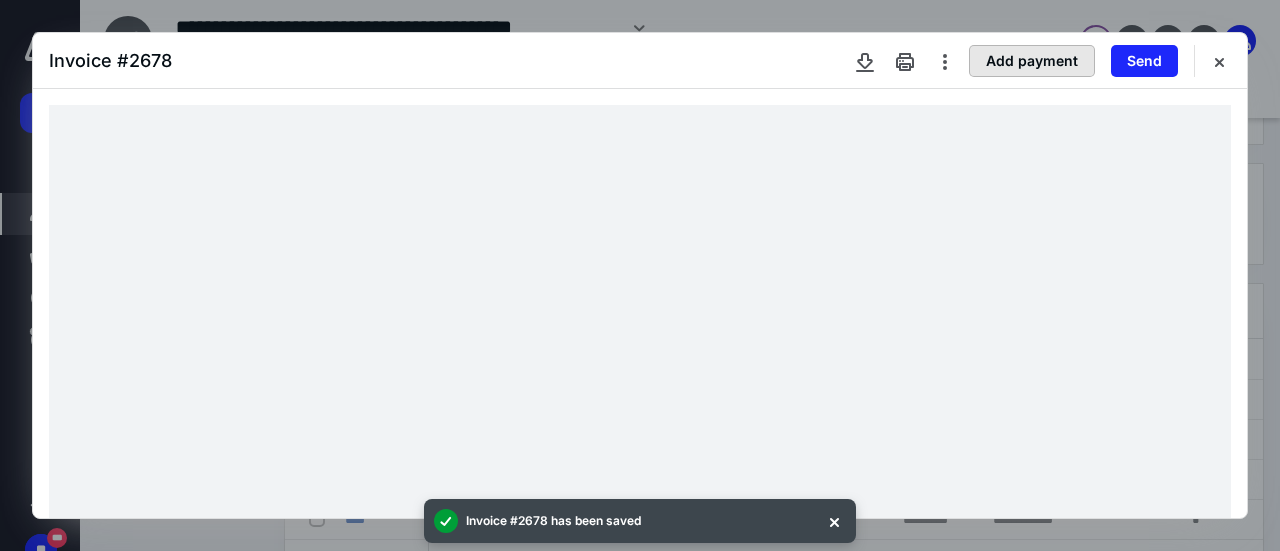 click on "Add payment" at bounding box center [1032, 61] 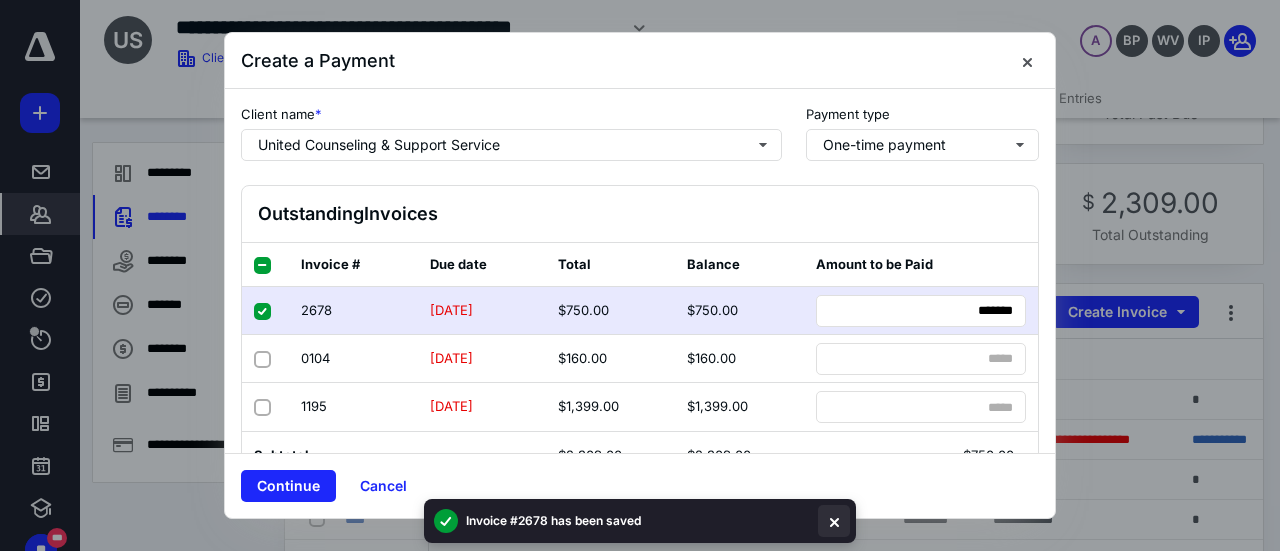 click at bounding box center (834, 521) 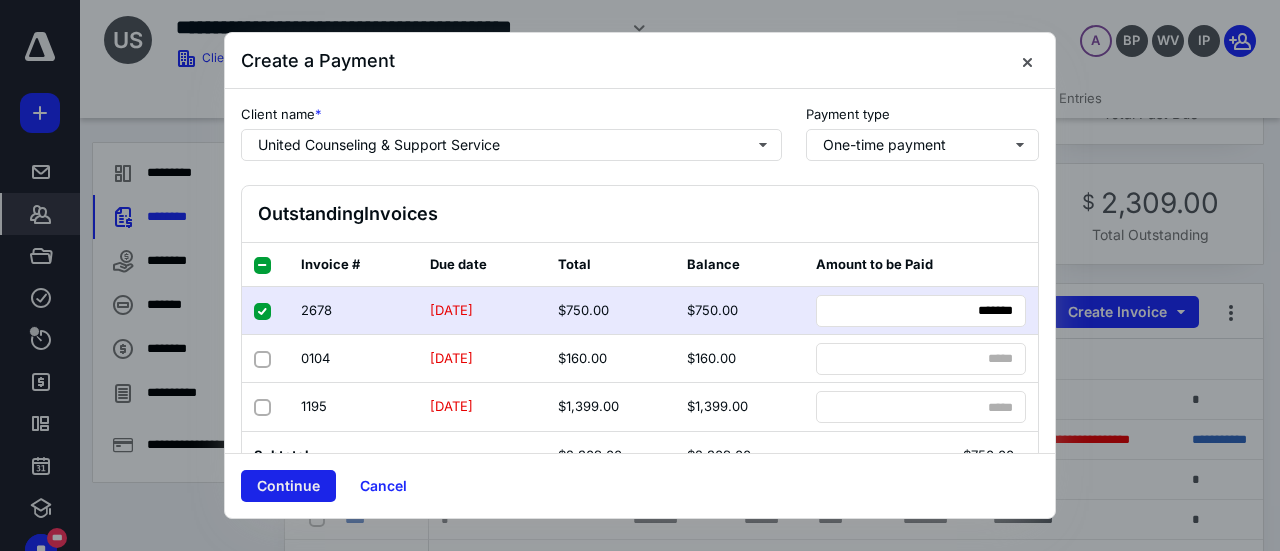 click on "Continue" at bounding box center [288, 486] 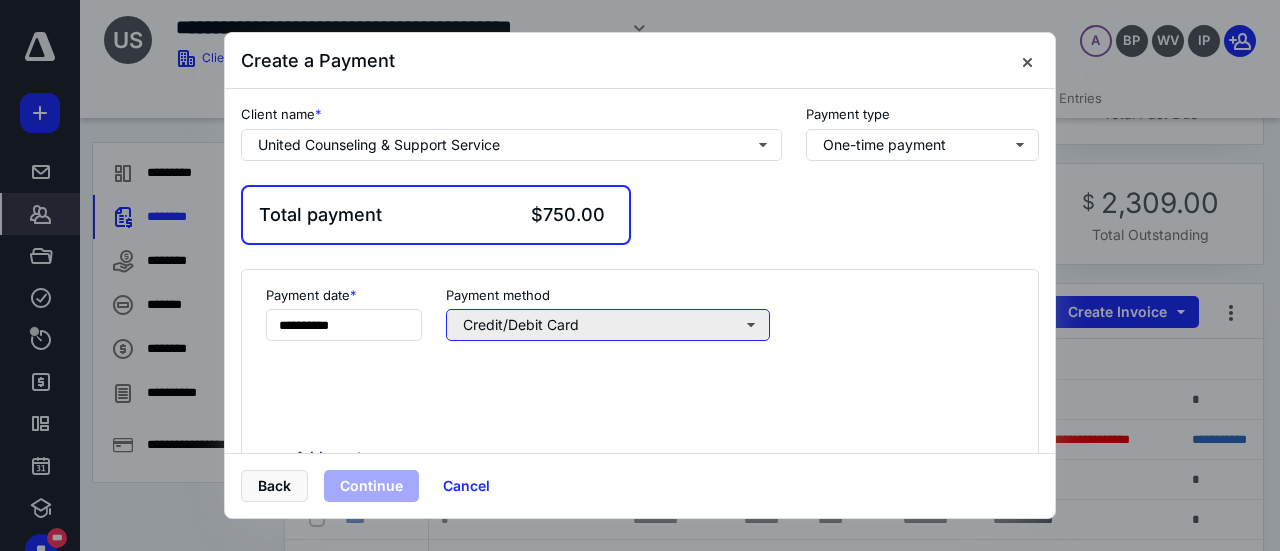 click on "Credit/Debit Card" at bounding box center [608, 325] 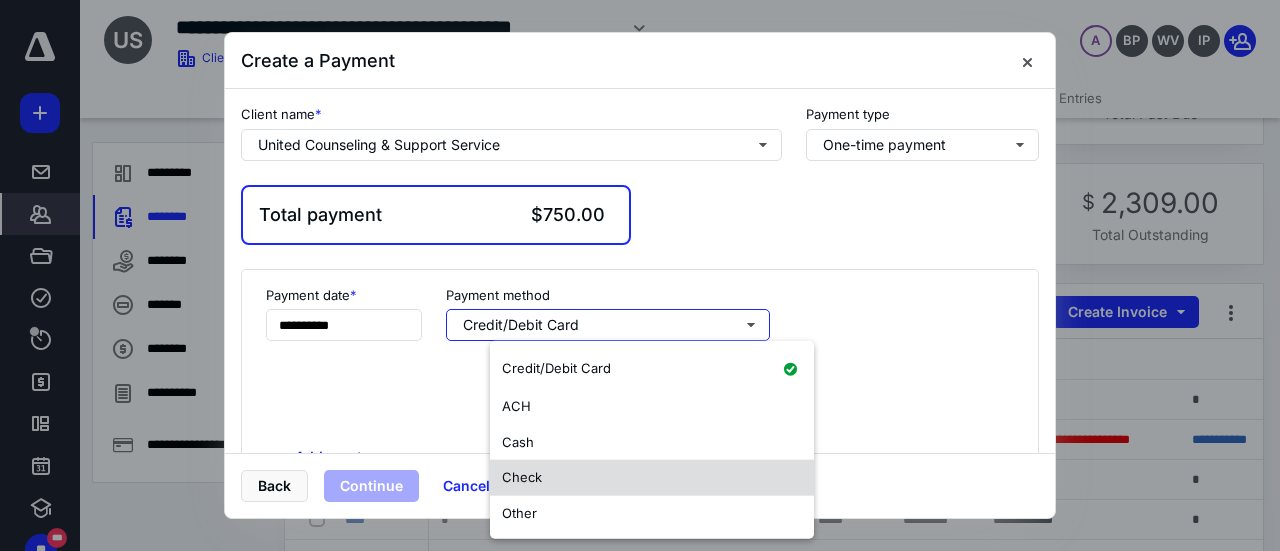 drag, startPoint x: 539, startPoint y: 519, endPoint x: 514, endPoint y: 460, distance: 64.07808 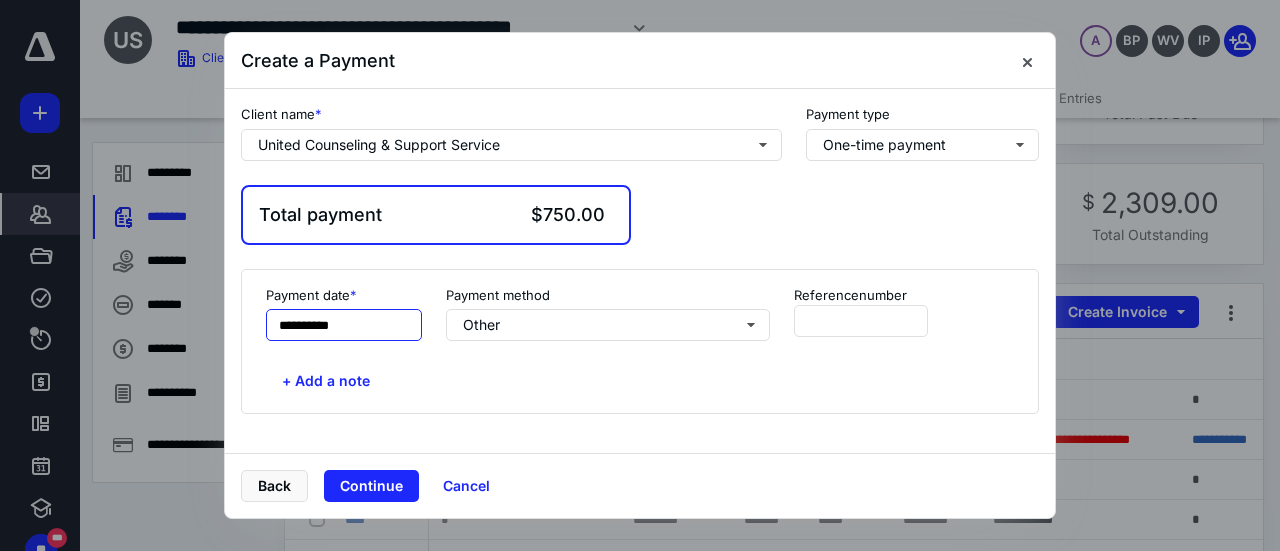 click on "**********" at bounding box center [344, 325] 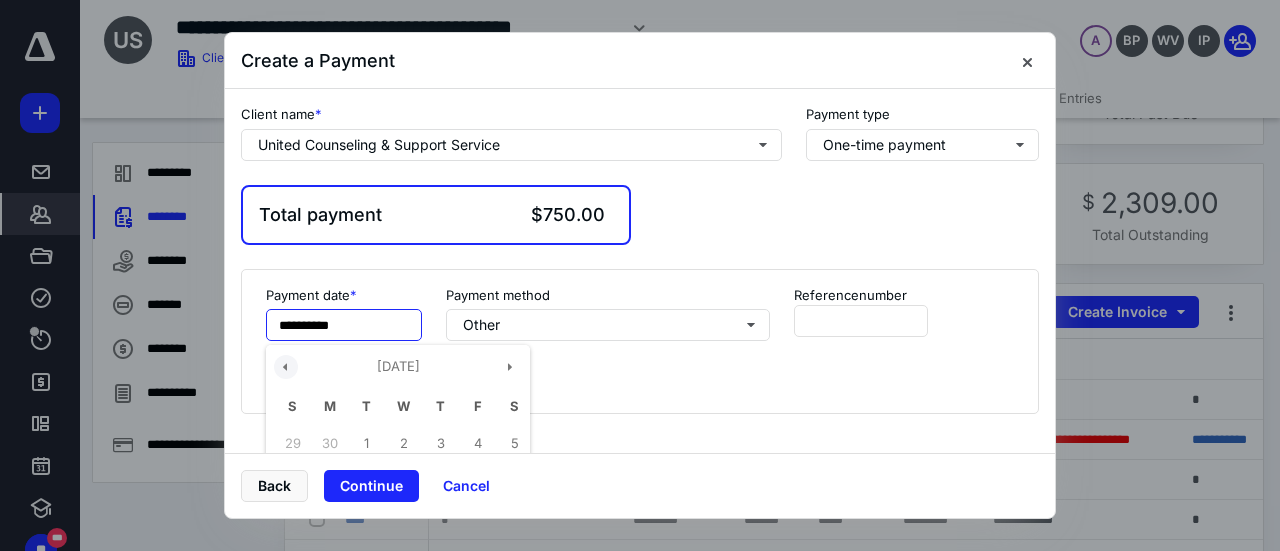 click at bounding box center (286, 367) 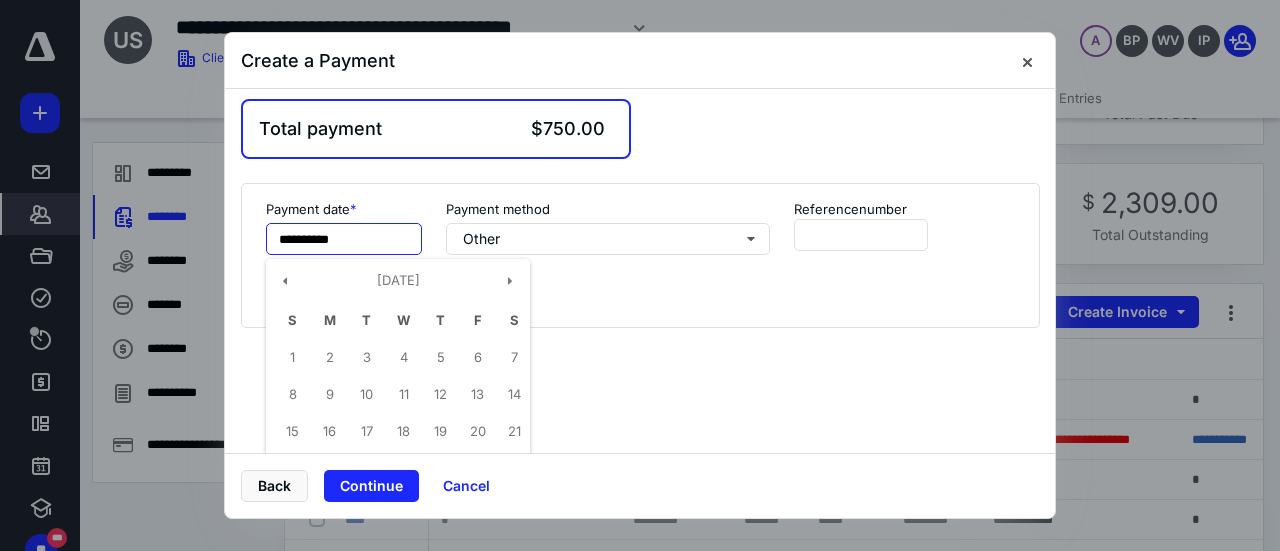 scroll, scrollTop: 200, scrollLeft: 0, axis: vertical 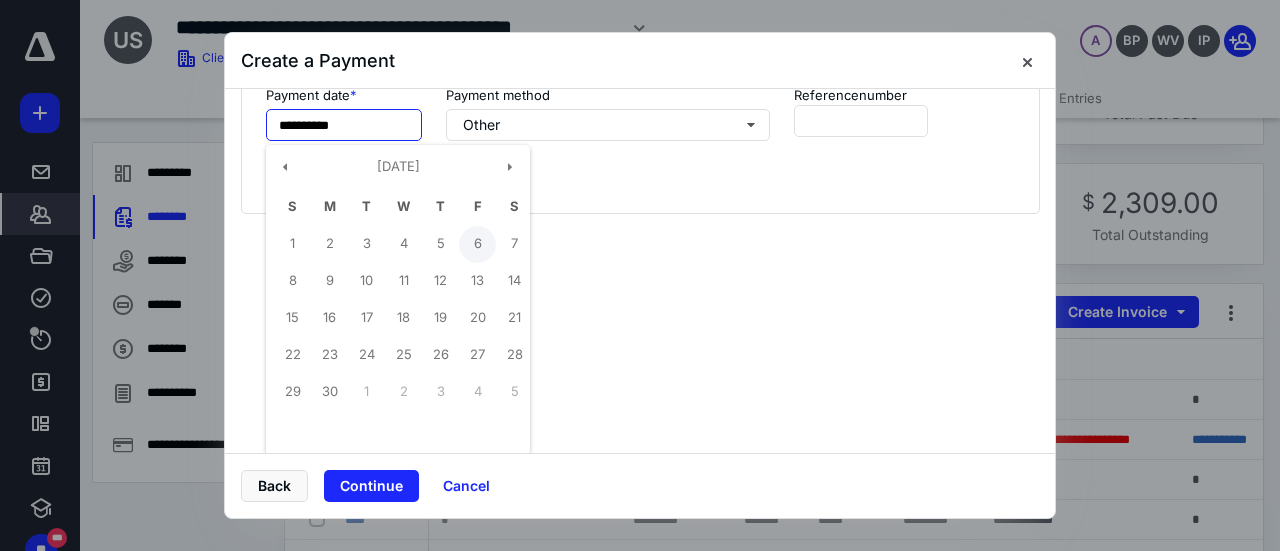 click on "6" at bounding box center (477, 244) 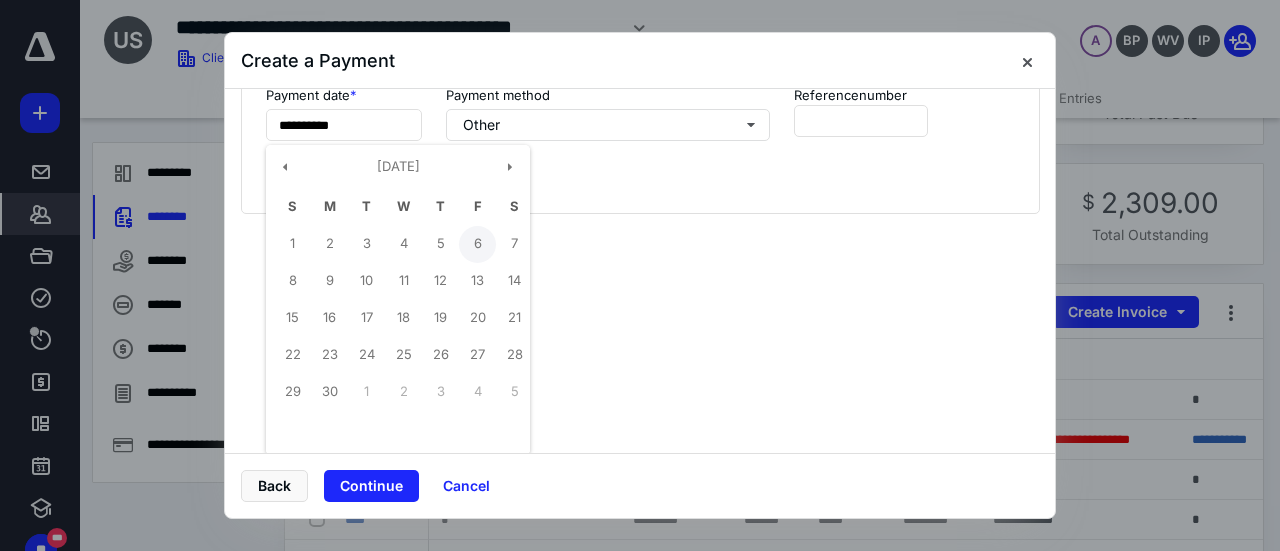 type on "**********" 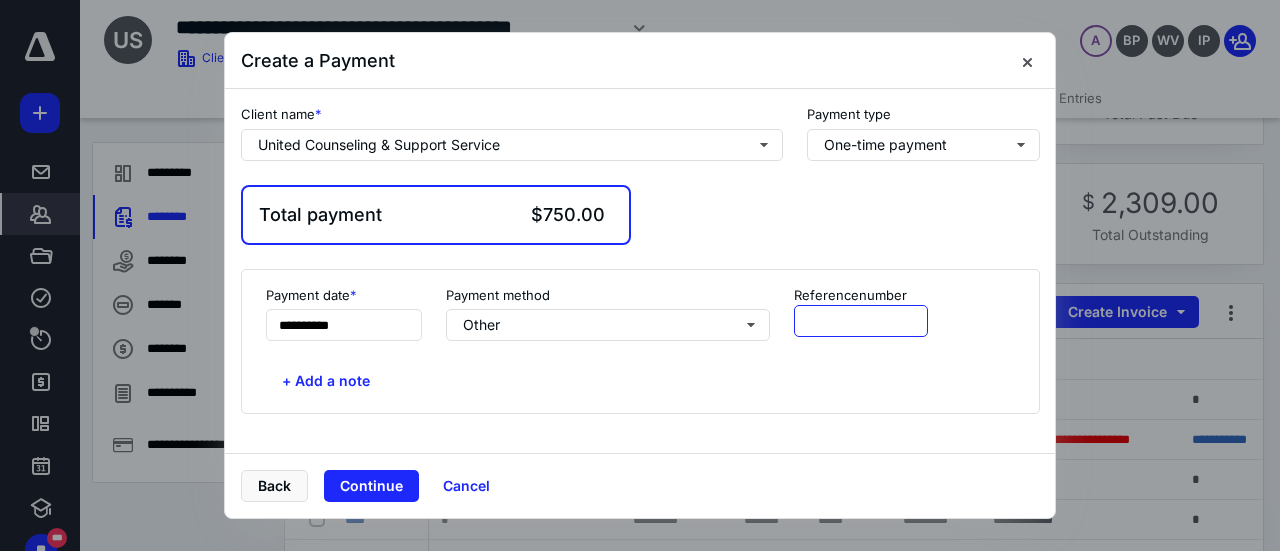 click at bounding box center [861, 321] 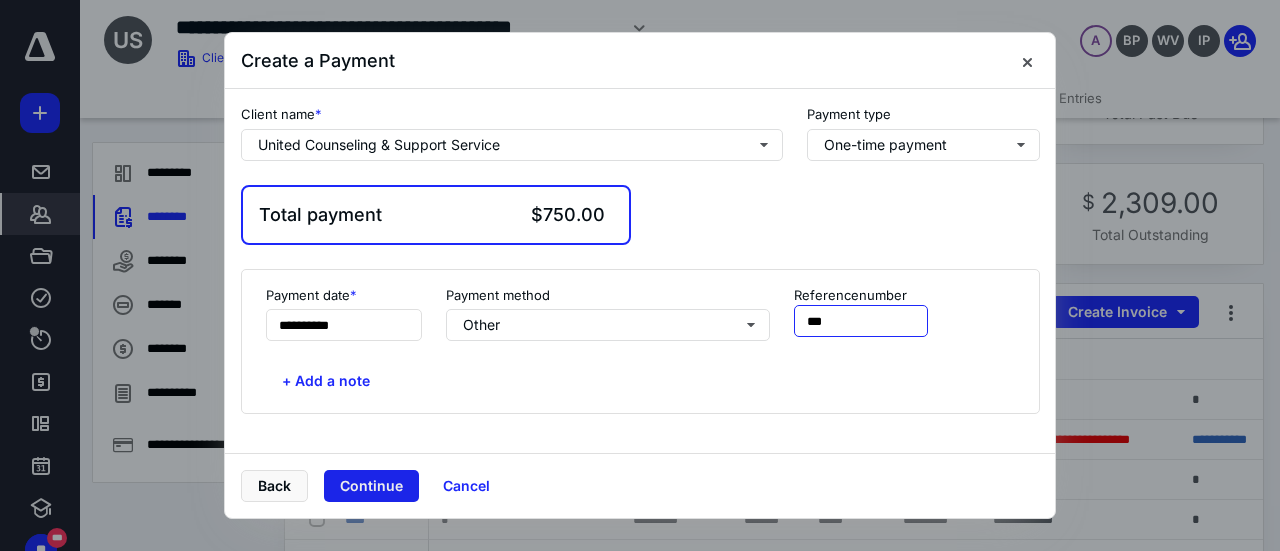 type on "***" 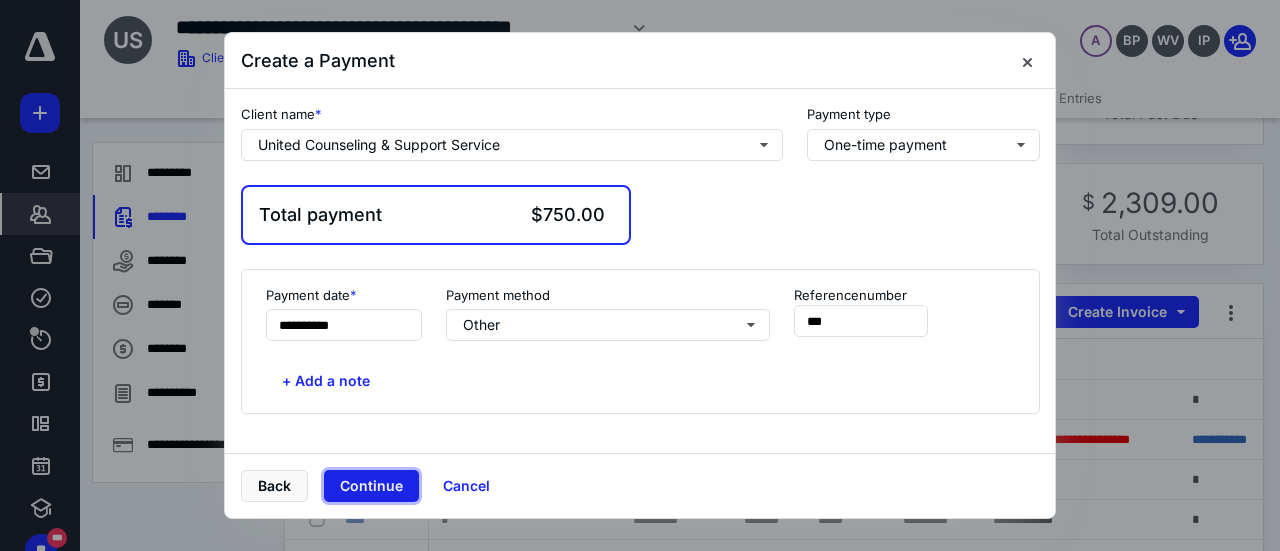 click on "Continue" at bounding box center [371, 486] 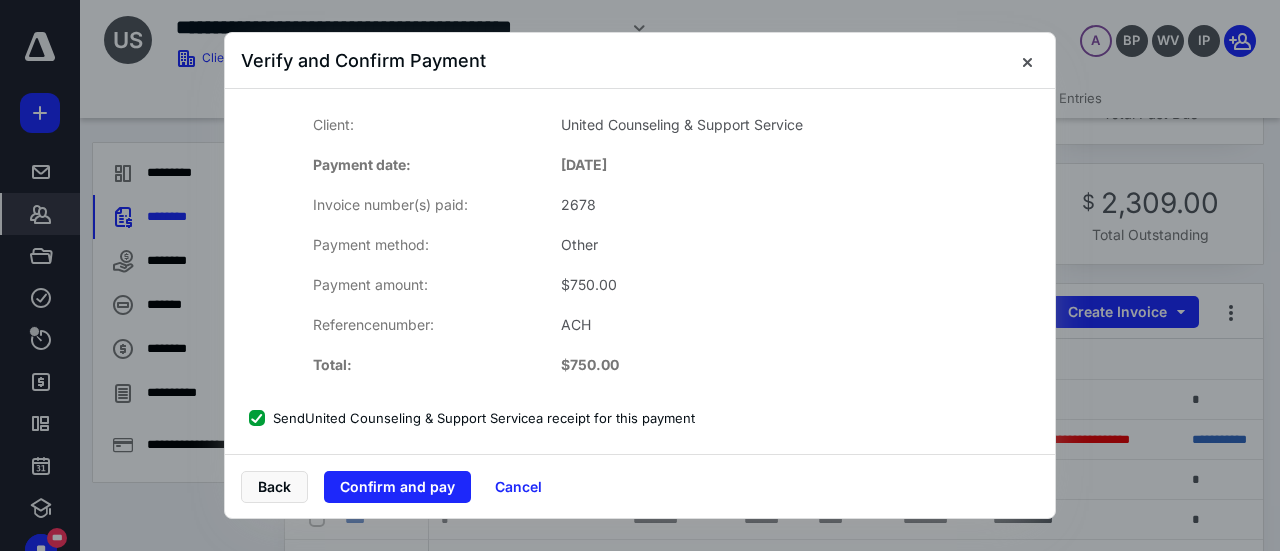 click on "Send  United Counseling & Support Service  a receipt for this payment" at bounding box center [472, 418] 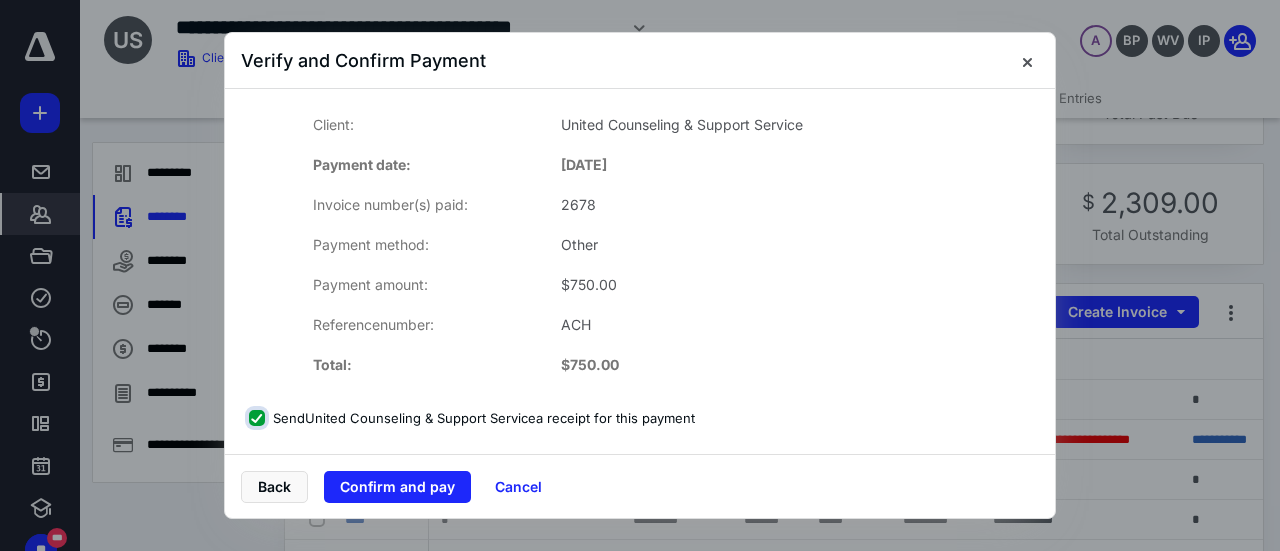 click on "Send  United Counseling & Support Service  a receipt for this payment" at bounding box center [259, 418] 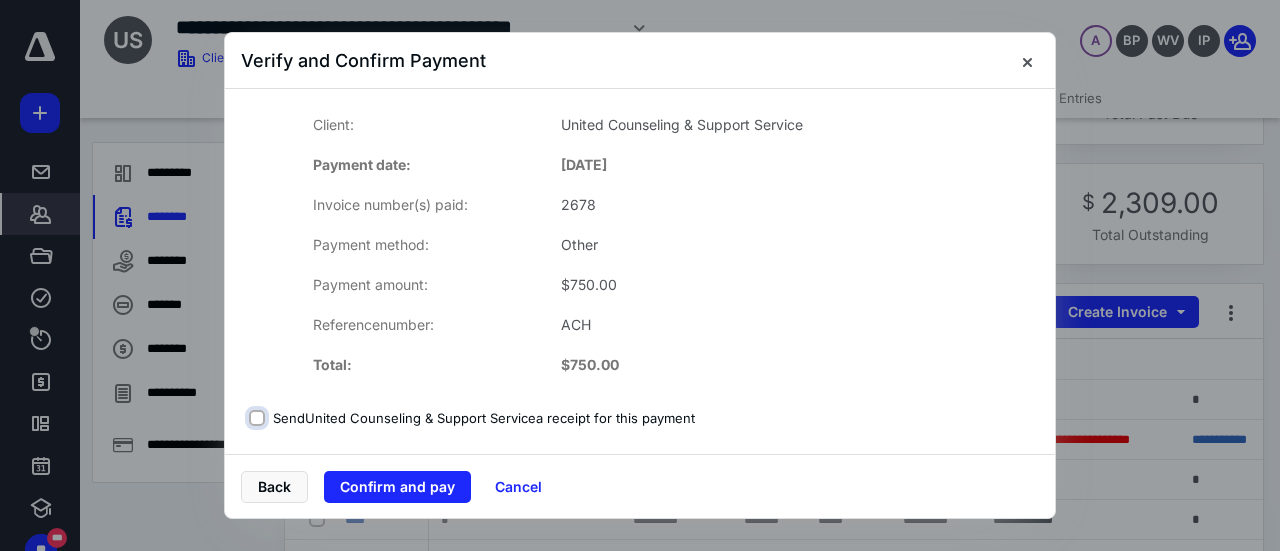 checkbox on "false" 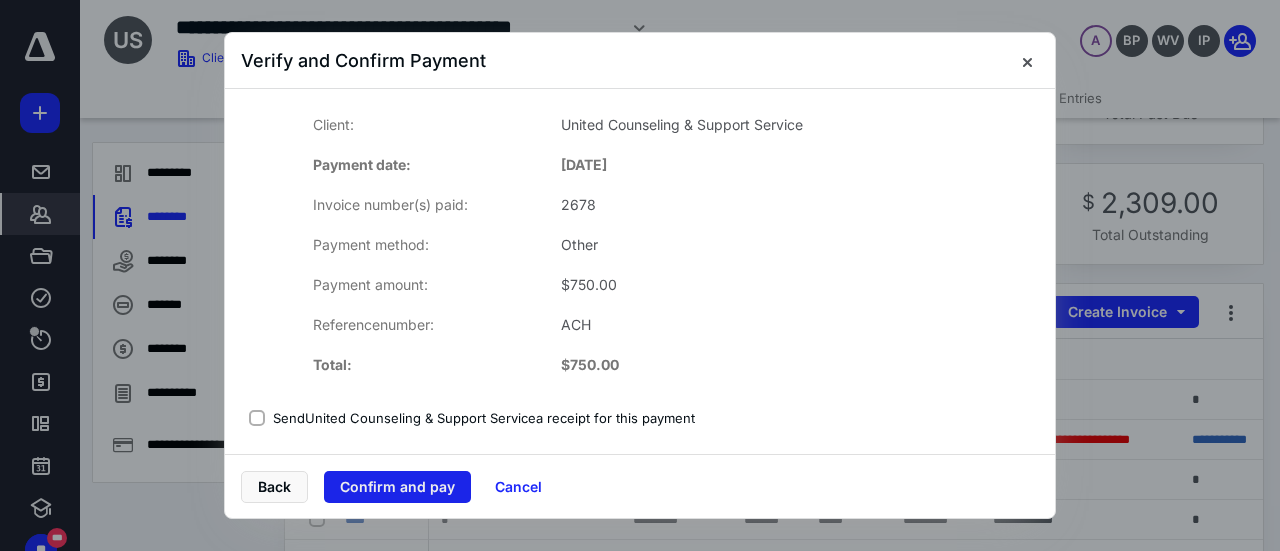 click on "Confirm and pay" at bounding box center [397, 487] 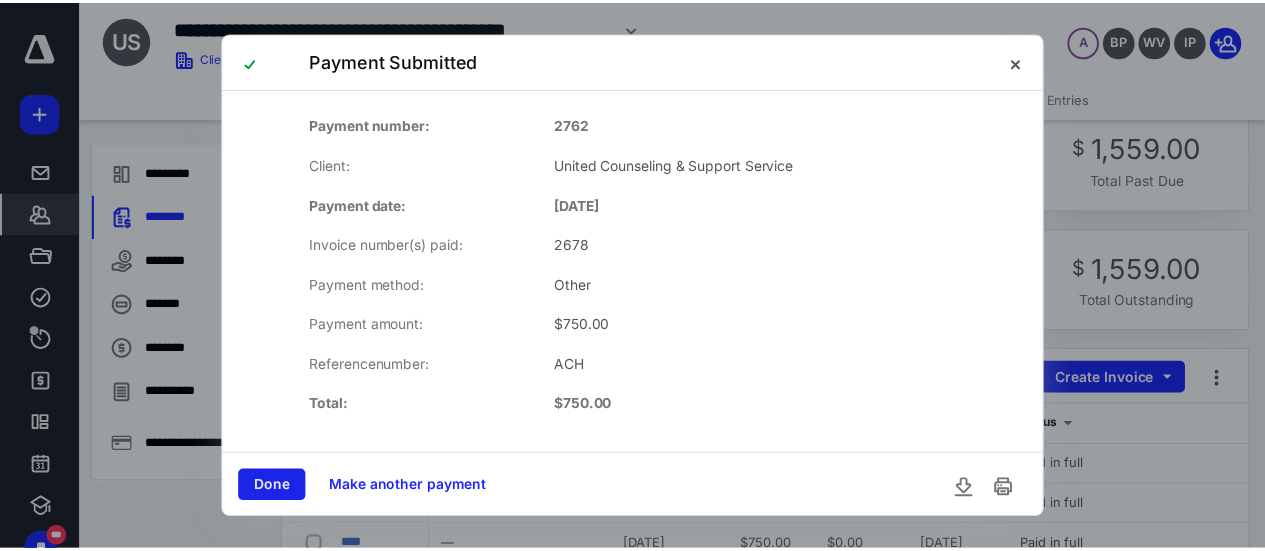 scroll, scrollTop: 100, scrollLeft: 0, axis: vertical 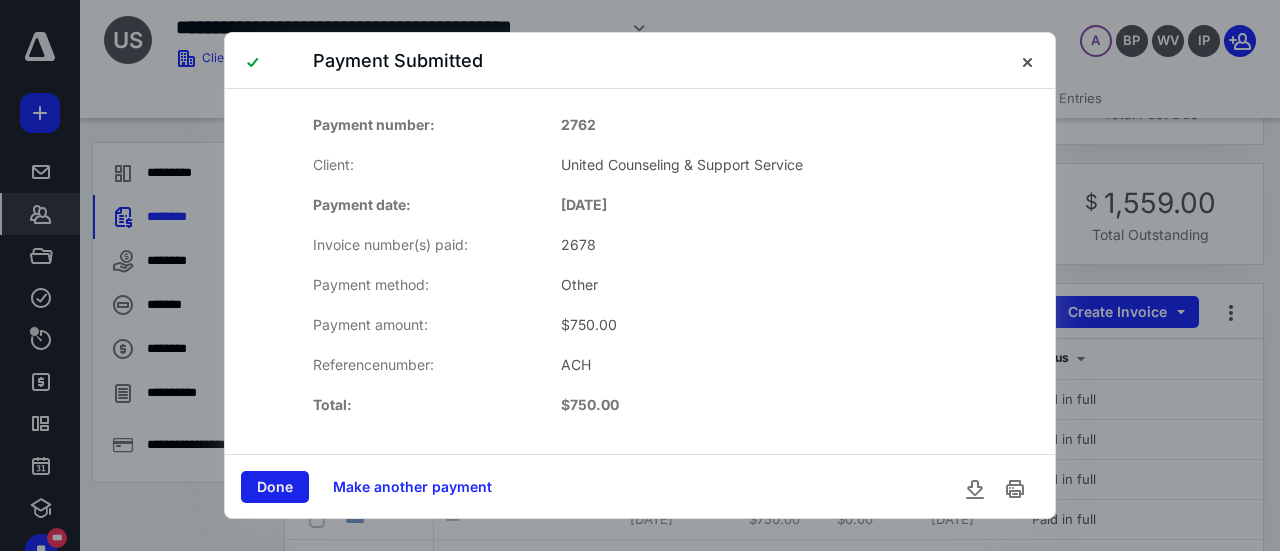 click on "Done" at bounding box center (275, 487) 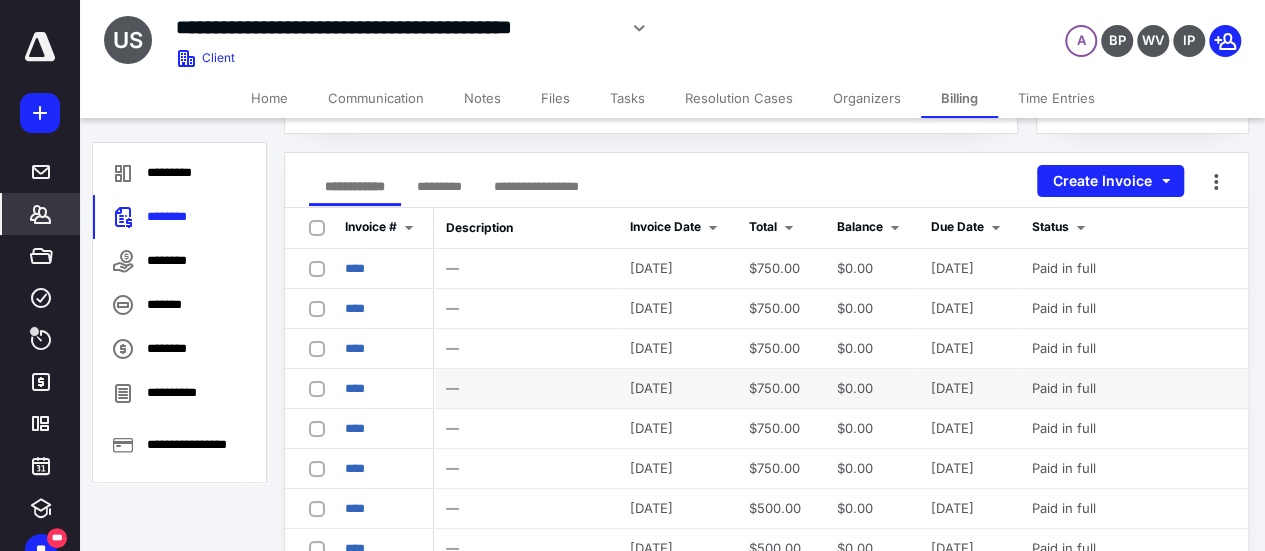 scroll, scrollTop: 200, scrollLeft: 0, axis: vertical 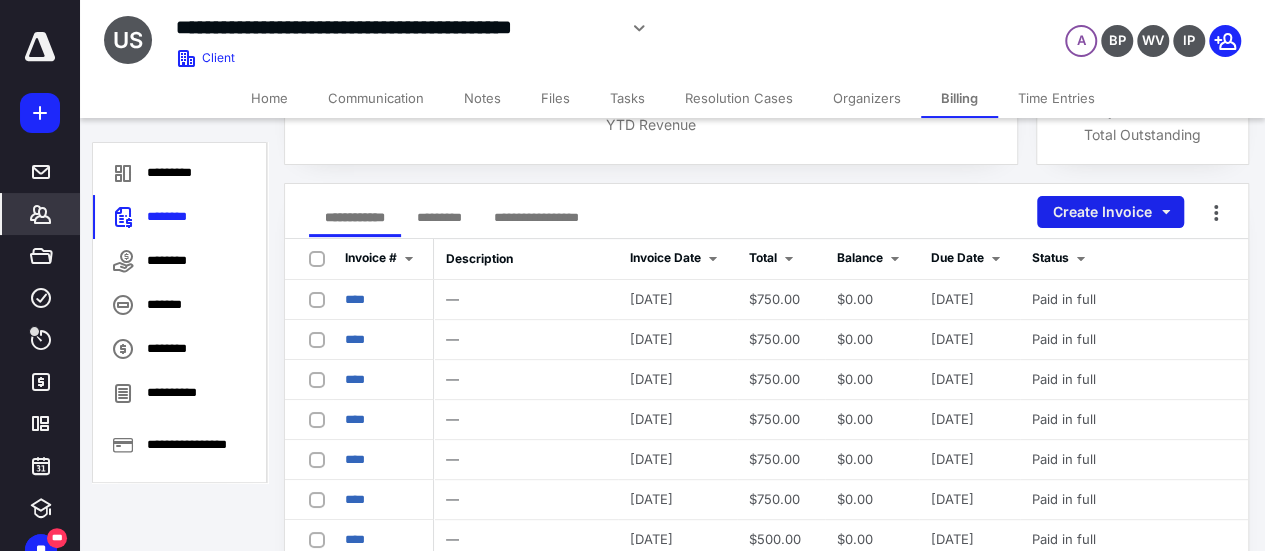 click on "Create Invoice" at bounding box center [1110, 212] 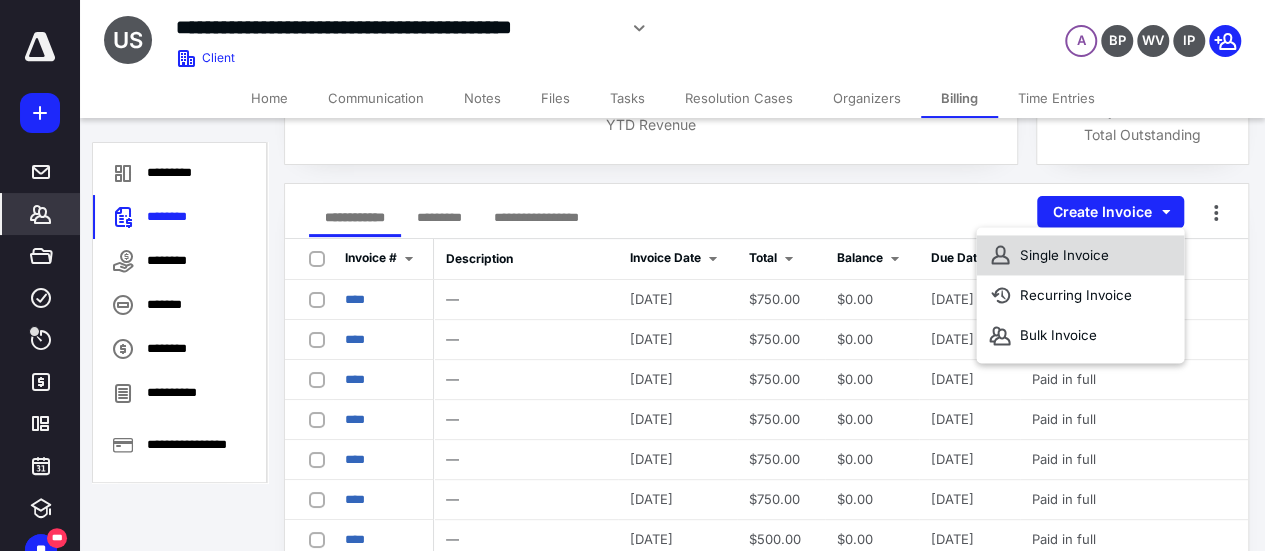 click on "Single Invoice" at bounding box center (1080, 255) 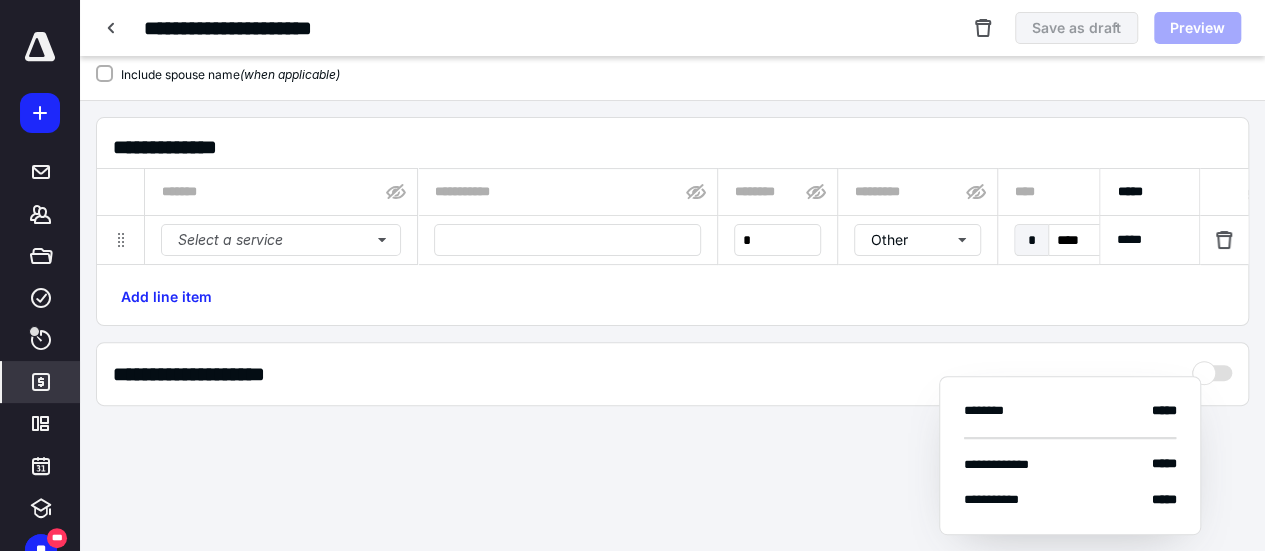 type on "****" 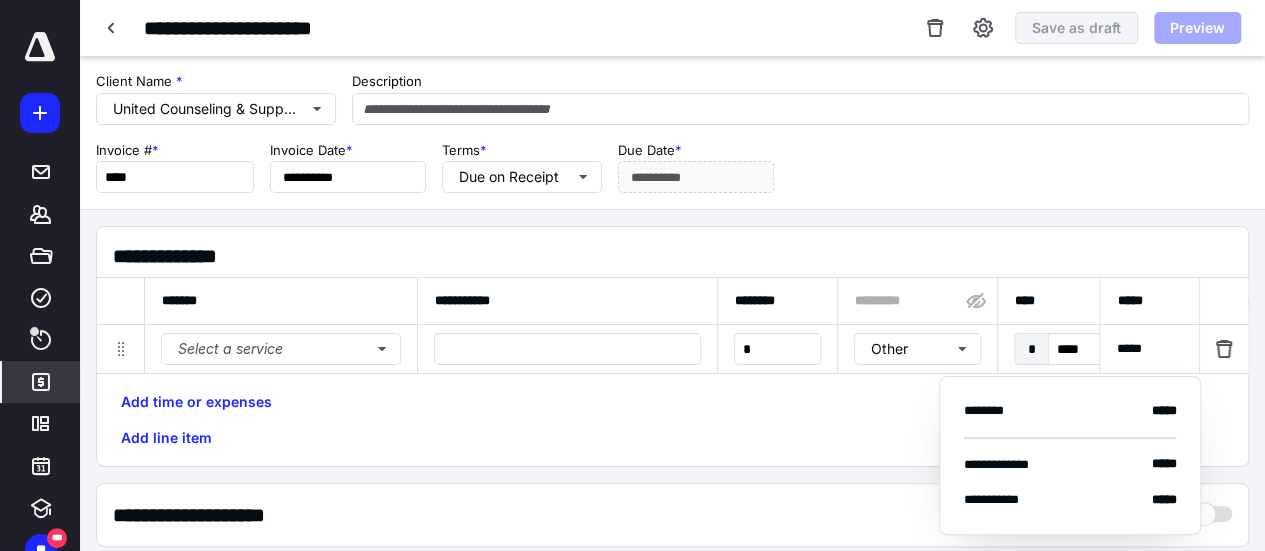 scroll, scrollTop: 0, scrollLeft: 0, axis: both 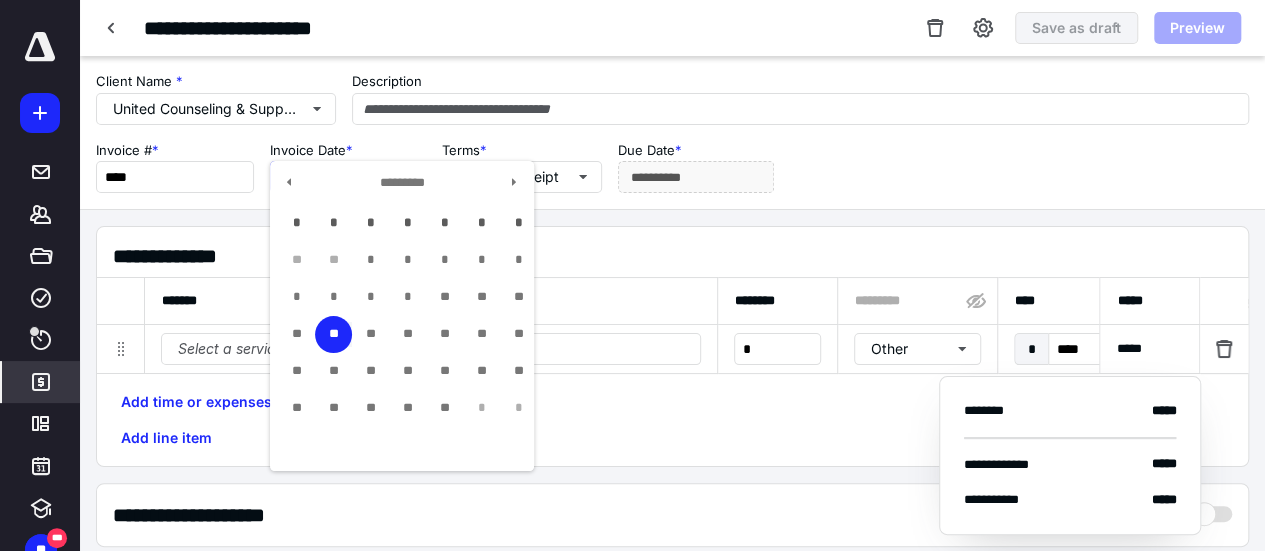 click on "**********" at bounding box center (348, 177) 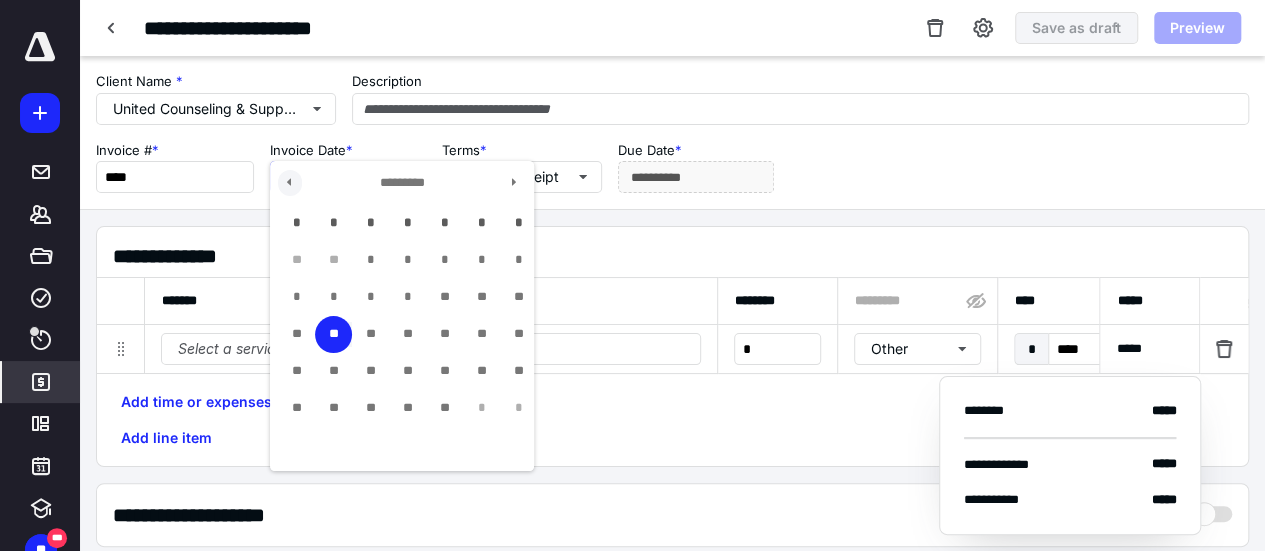 click at bounding box center (290, 183) 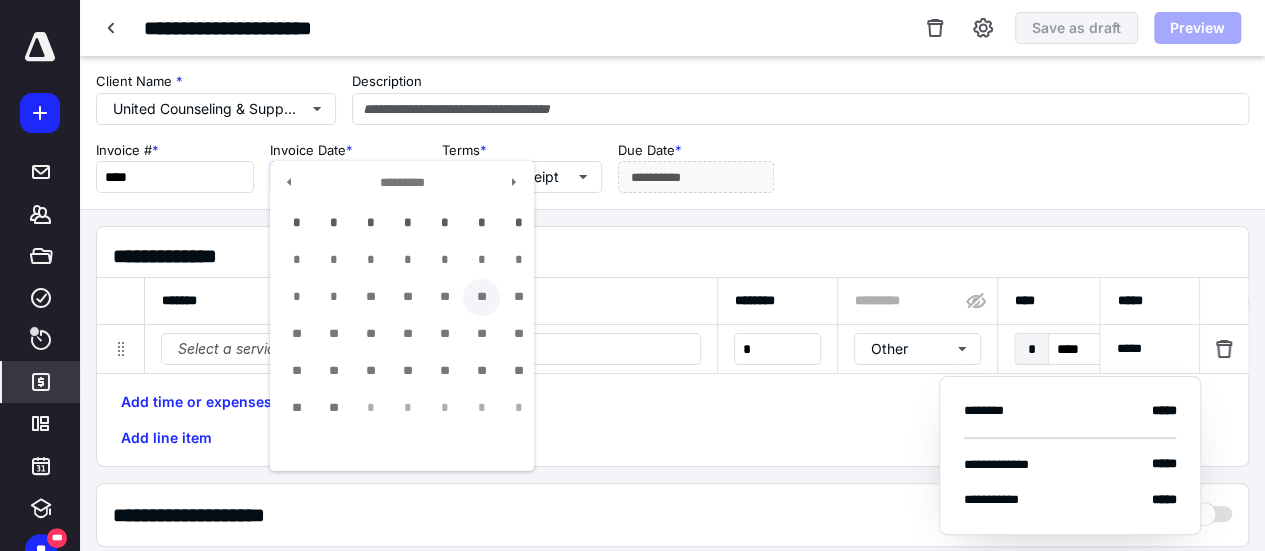 click on "**" at bounding box center [481, 297] 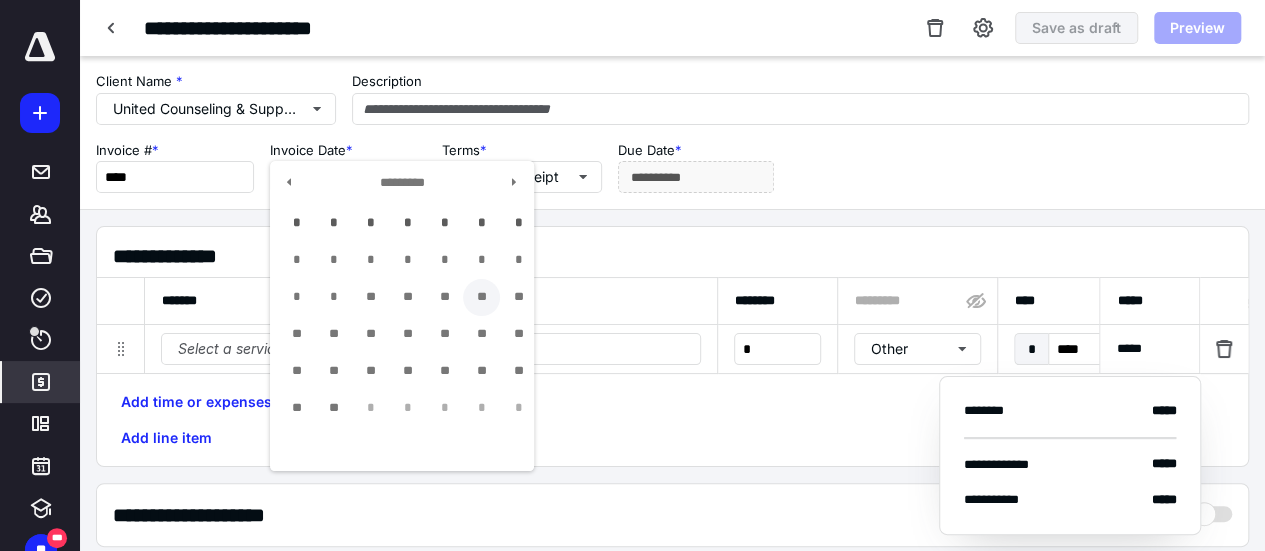 type on "**********" 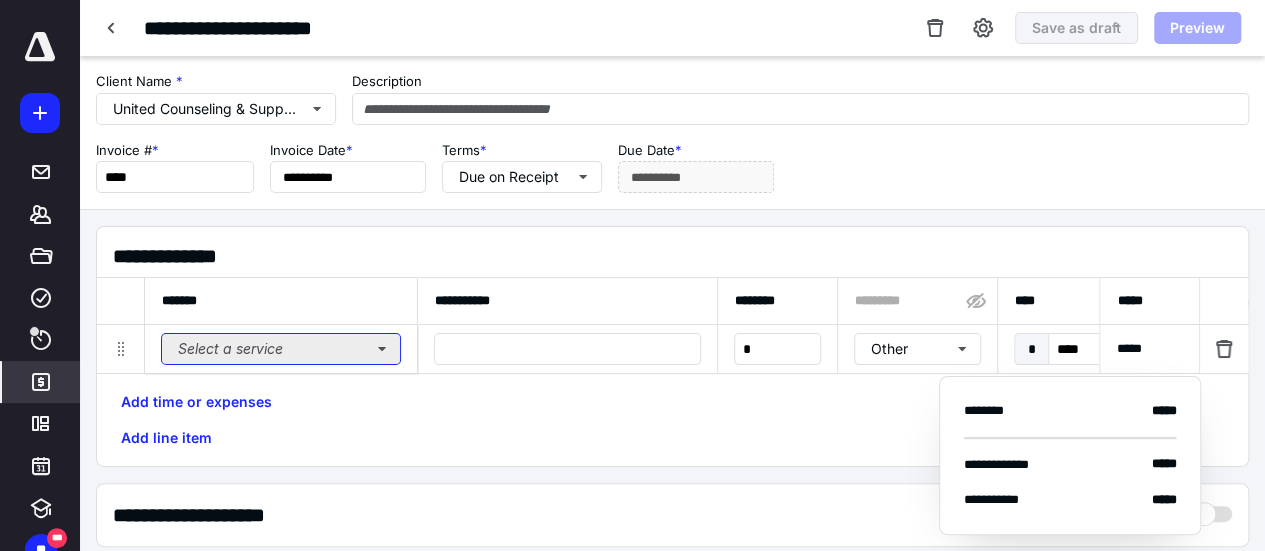 click on "Select a service" at bounding box center (281, 349) 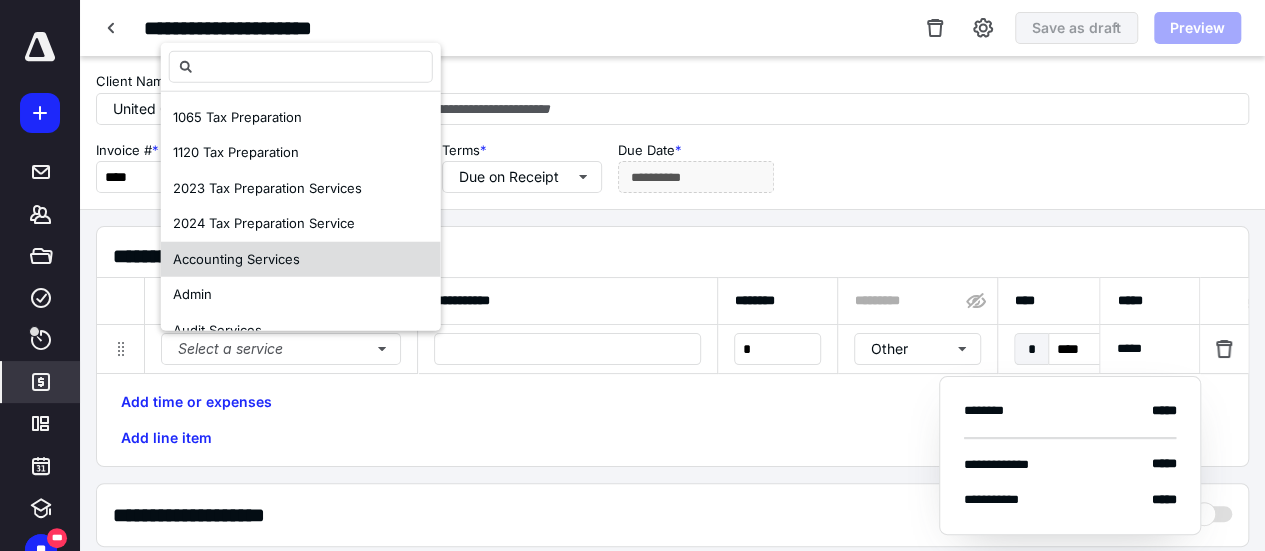 click on "Accounting Services" at bounding box center (301, 259) 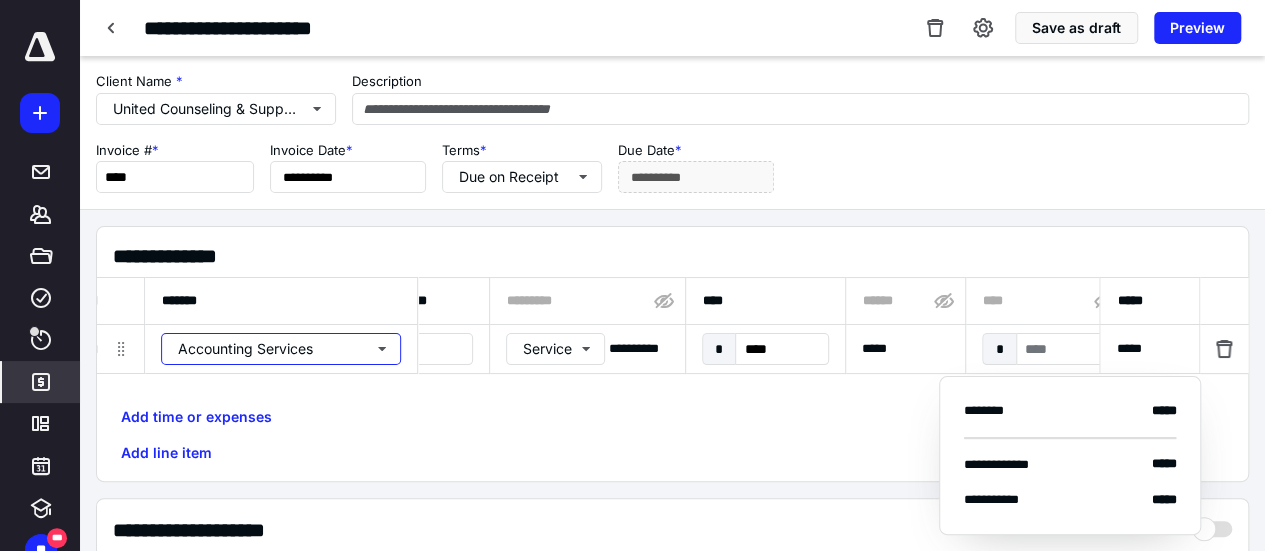 scroll, scrollTop: 0, scrollLeft: 398, axis: horizontal 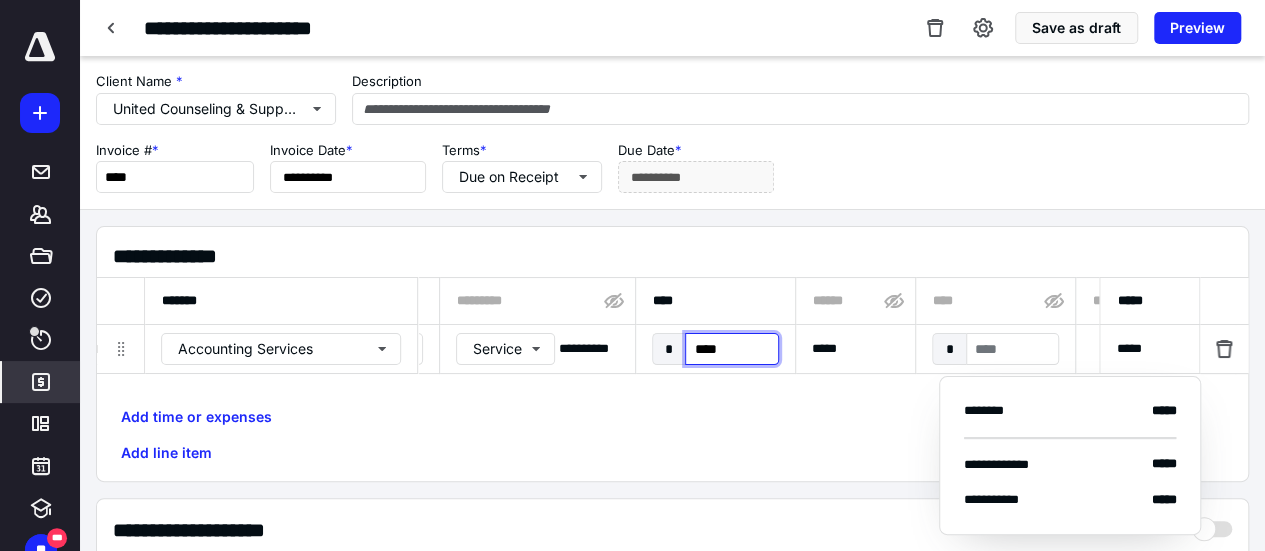 click on "****" at bounding box center (731, 349) 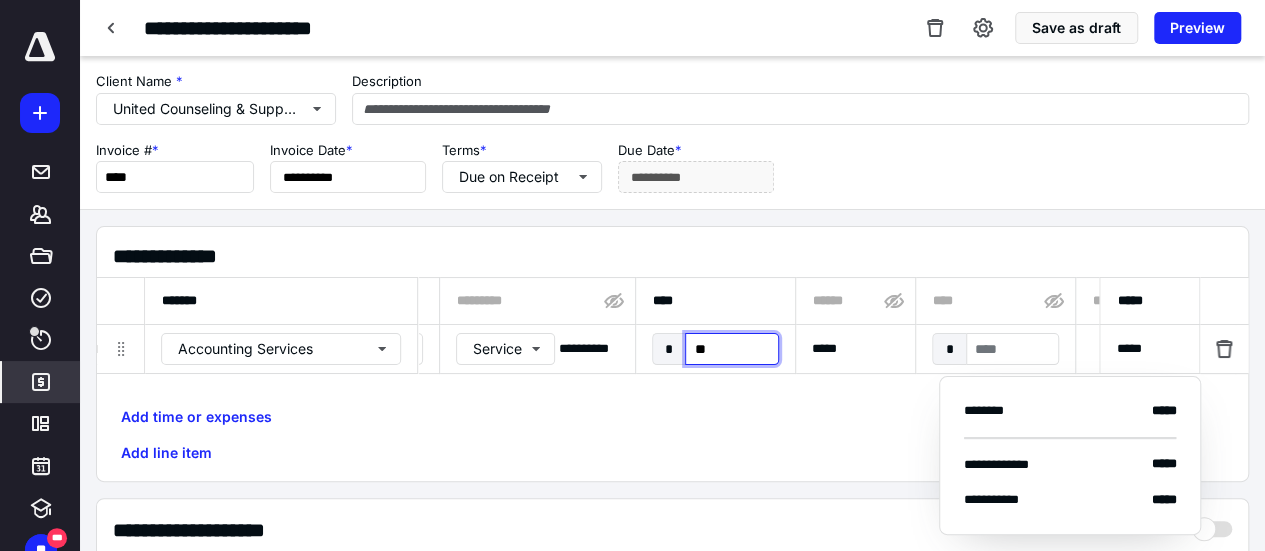 type on "***" 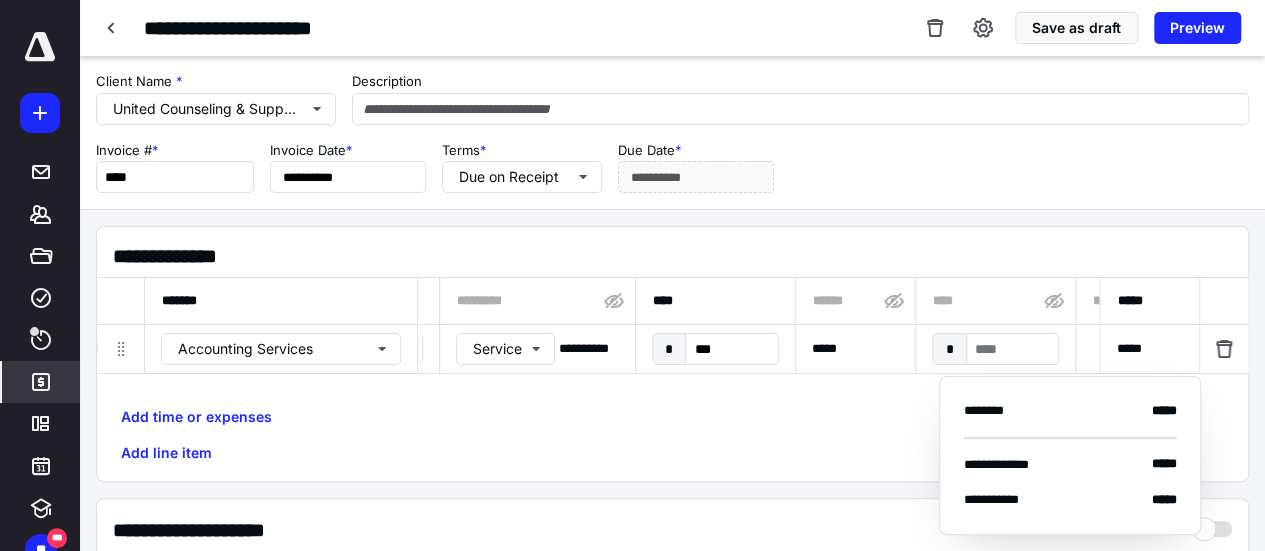 click on "Add time or expenses Add line item" at bounding box center [672, 435] 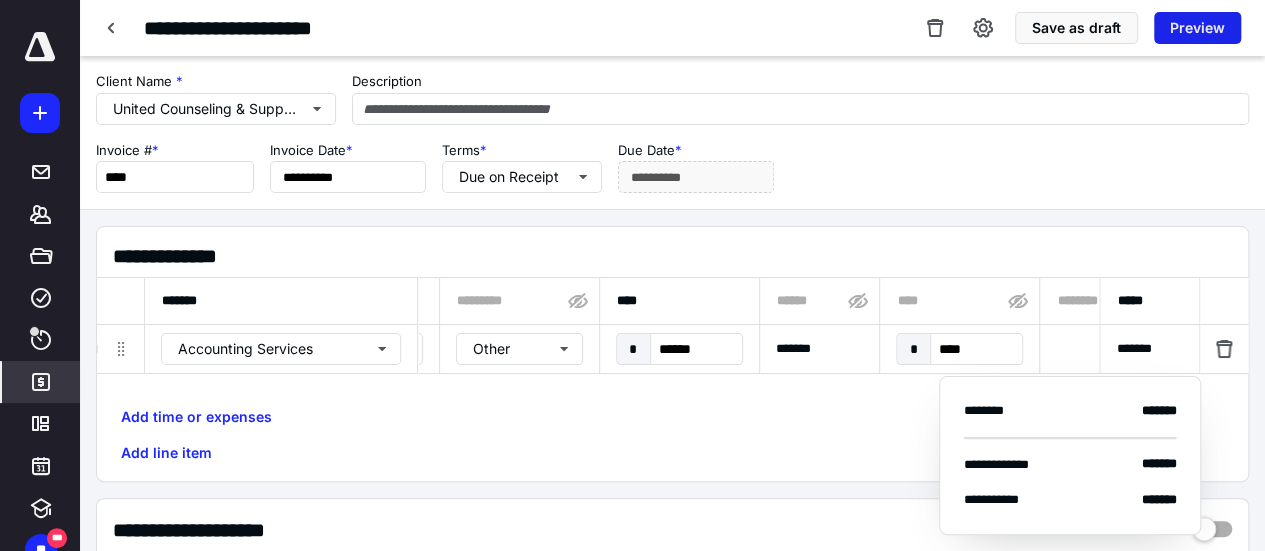 click on "Preview" at bounding box center [1197, 28] 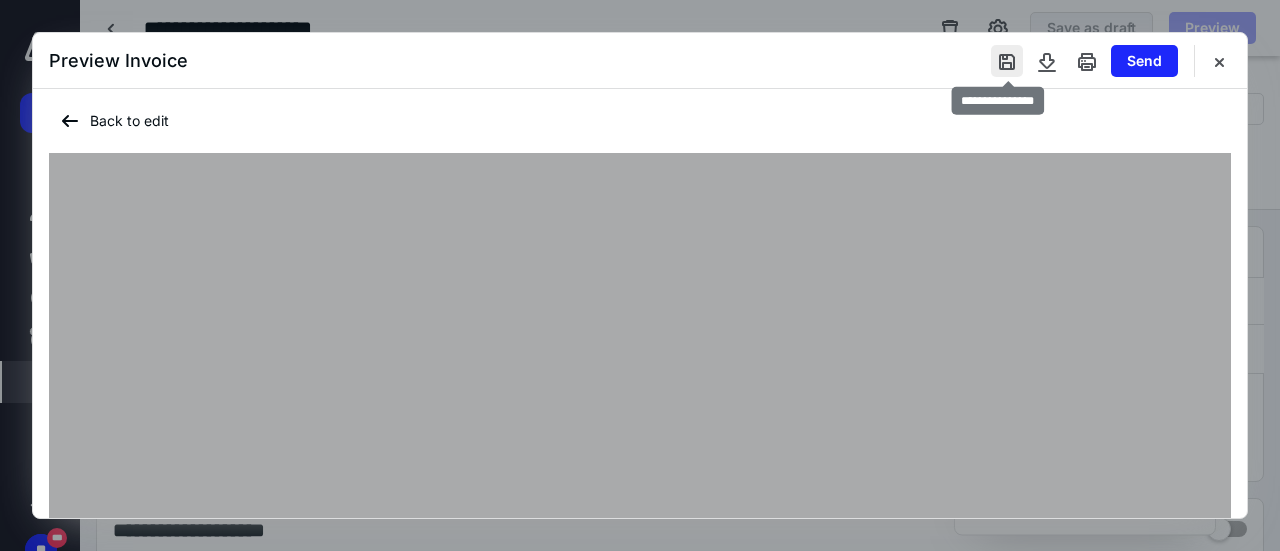 click at bounding box center [1007, 61] 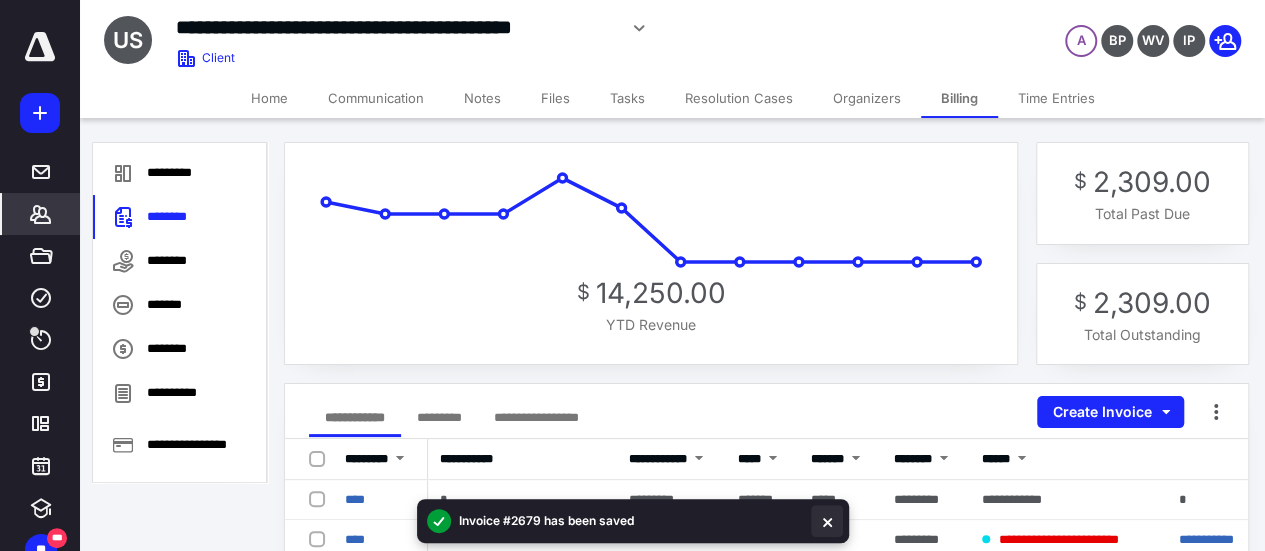 click at bounding box center (827, 521) 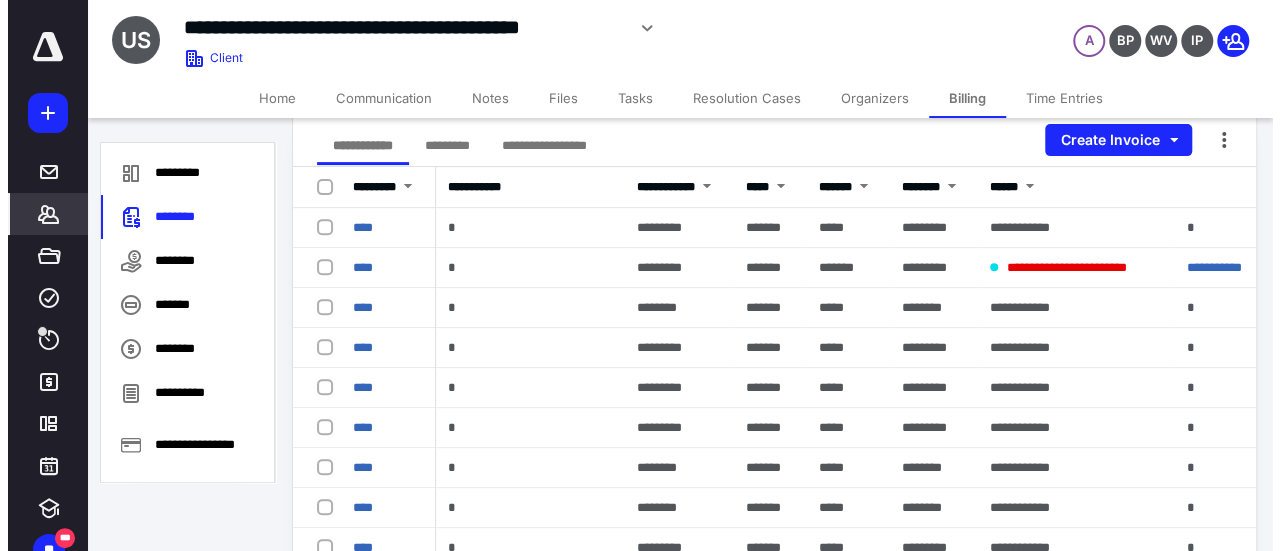 scroll, scrollTop: 300, scrollLeft: 0, axis: vertical 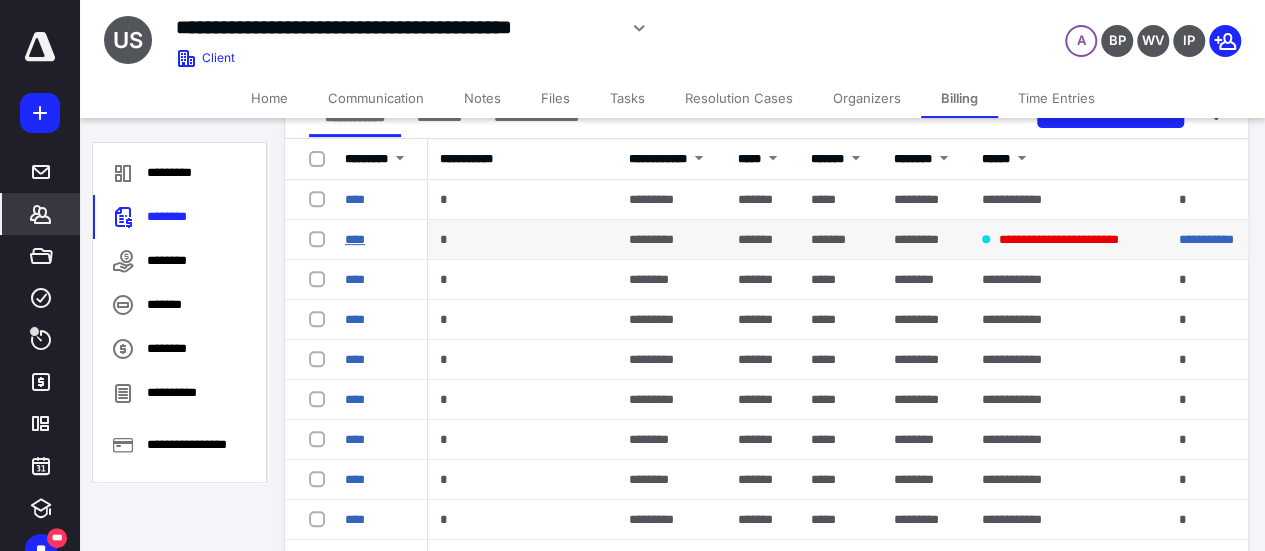 click on "****" at bounding box center [355, 239] 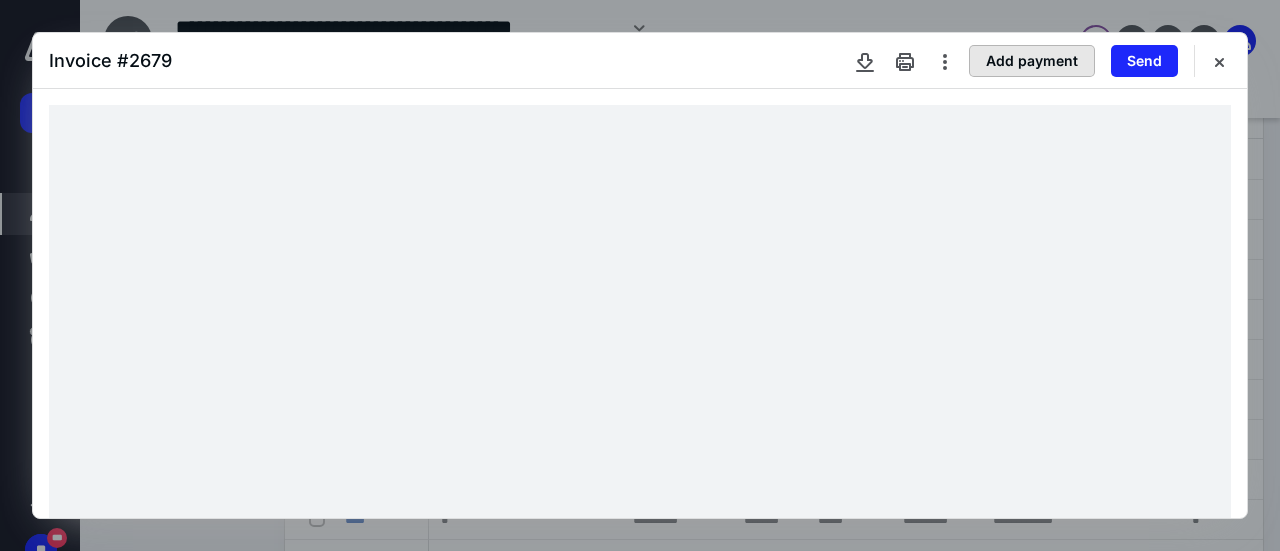 click on "Add payment" at bounding box center (1032, 61) 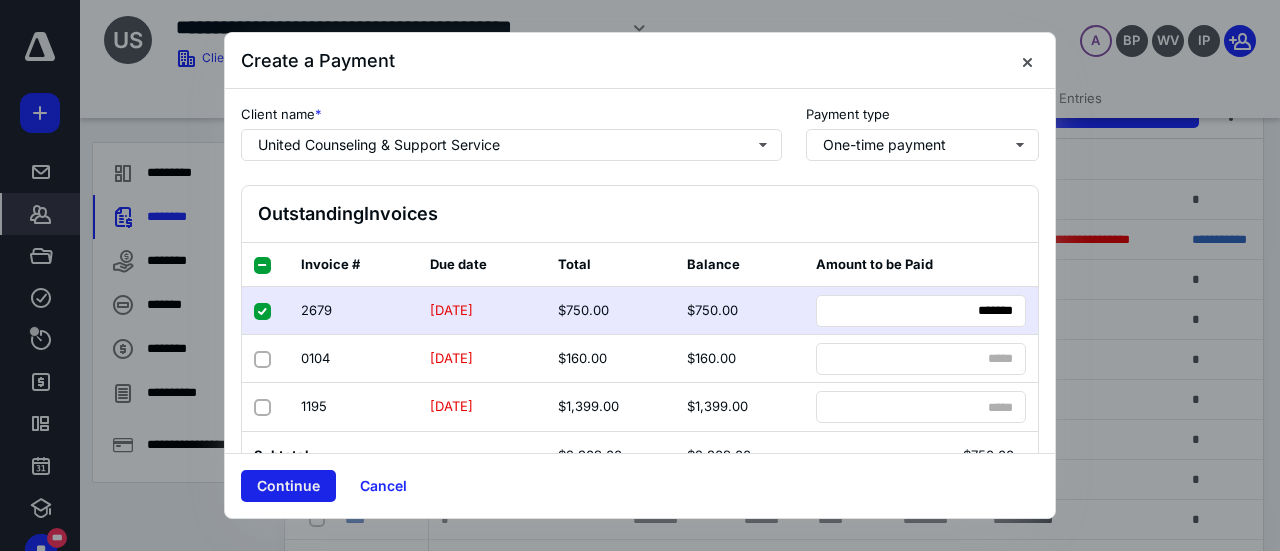 click on "Continue" at bounding box center (288, 486) 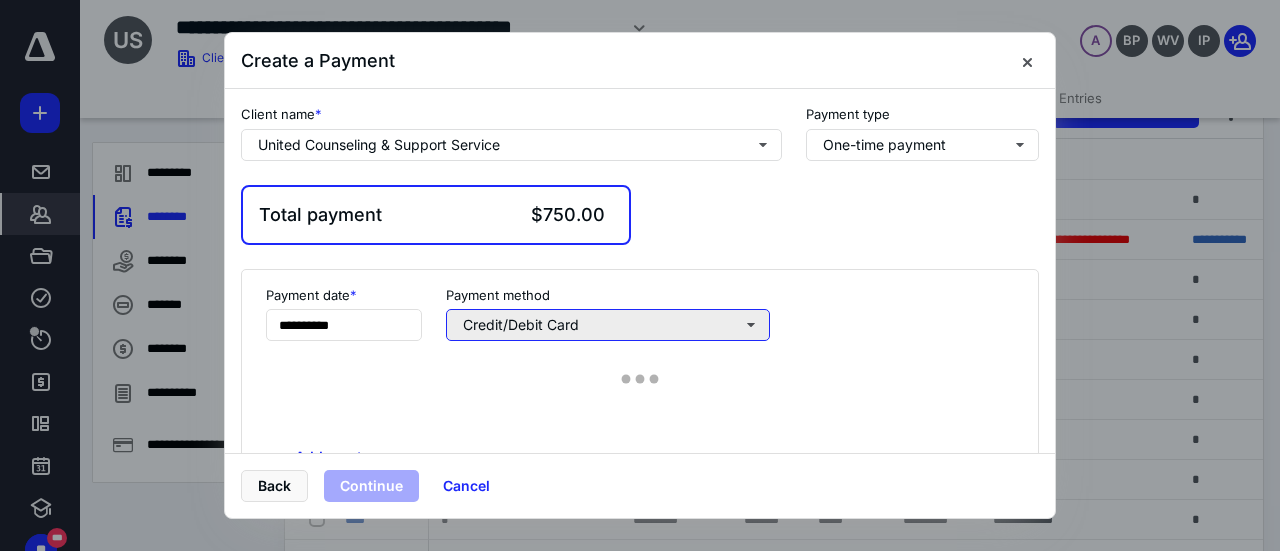 click on "Credit/Debit Card" at bounding box center (608, 325) 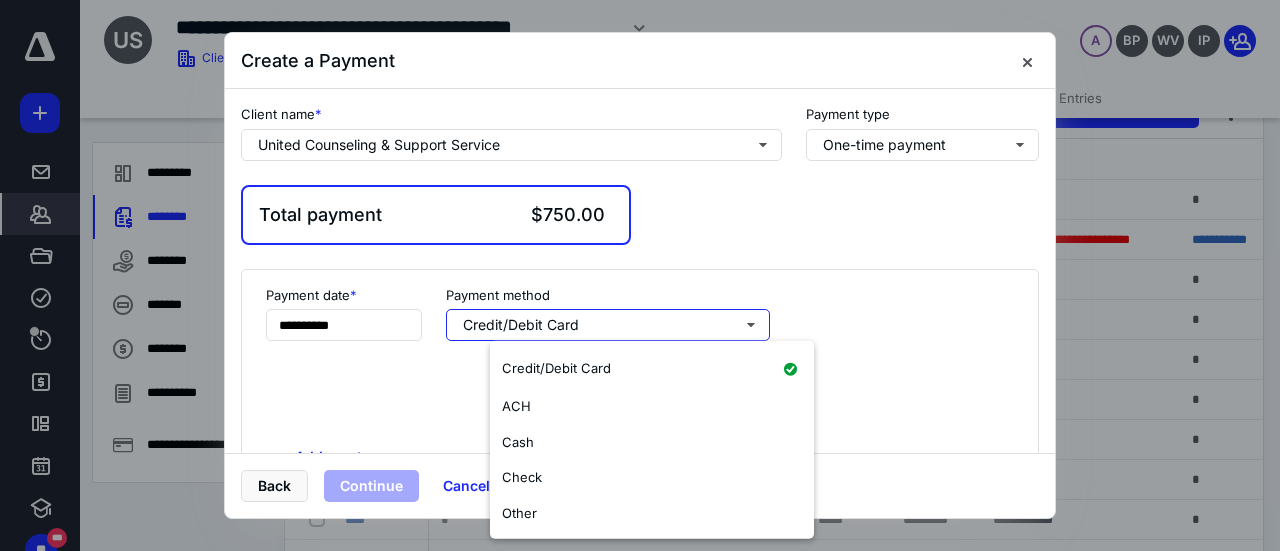 drag, startPoint x: 613, startPoint y: 523, endPoint x: 452, endPoint y: 410, distance: 196.69774 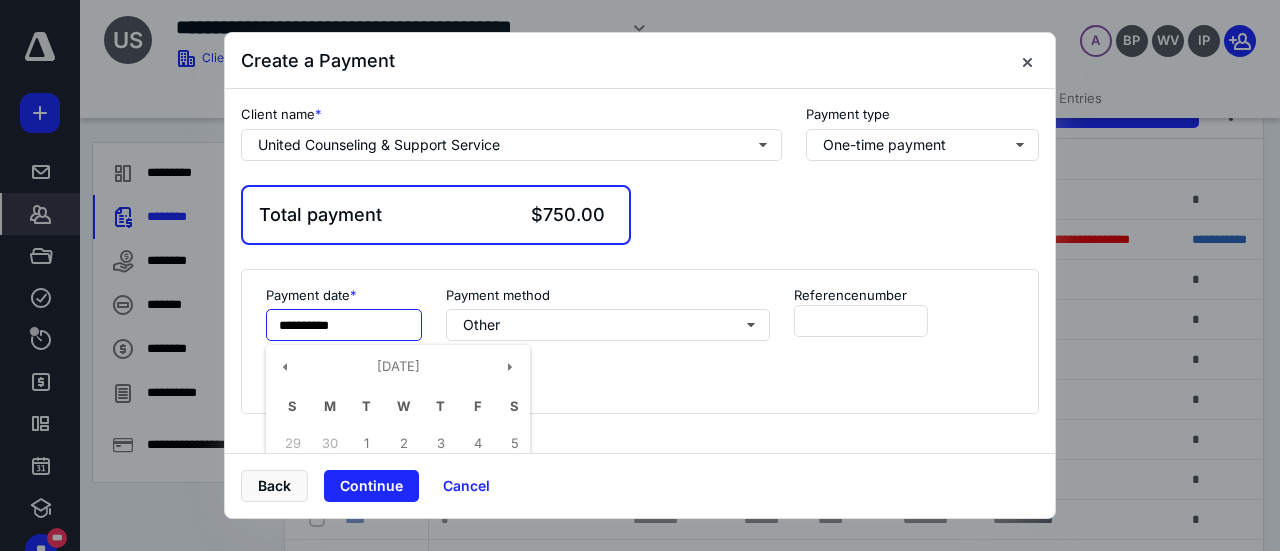 click on "**********" at bounding box center [344, 325] 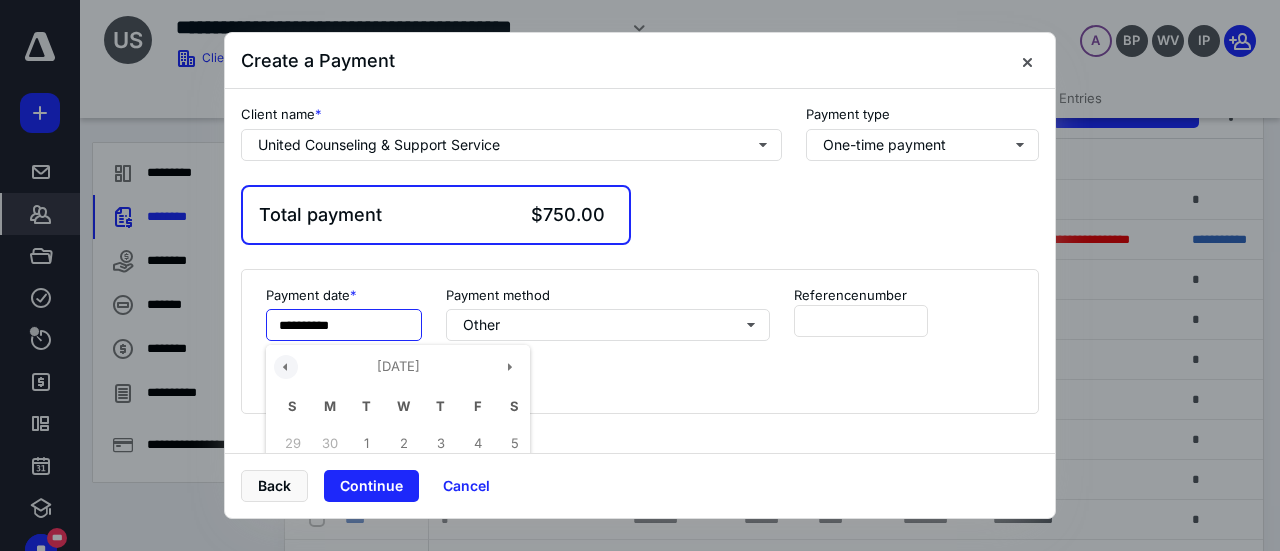 click at bounding box center (286, 367) 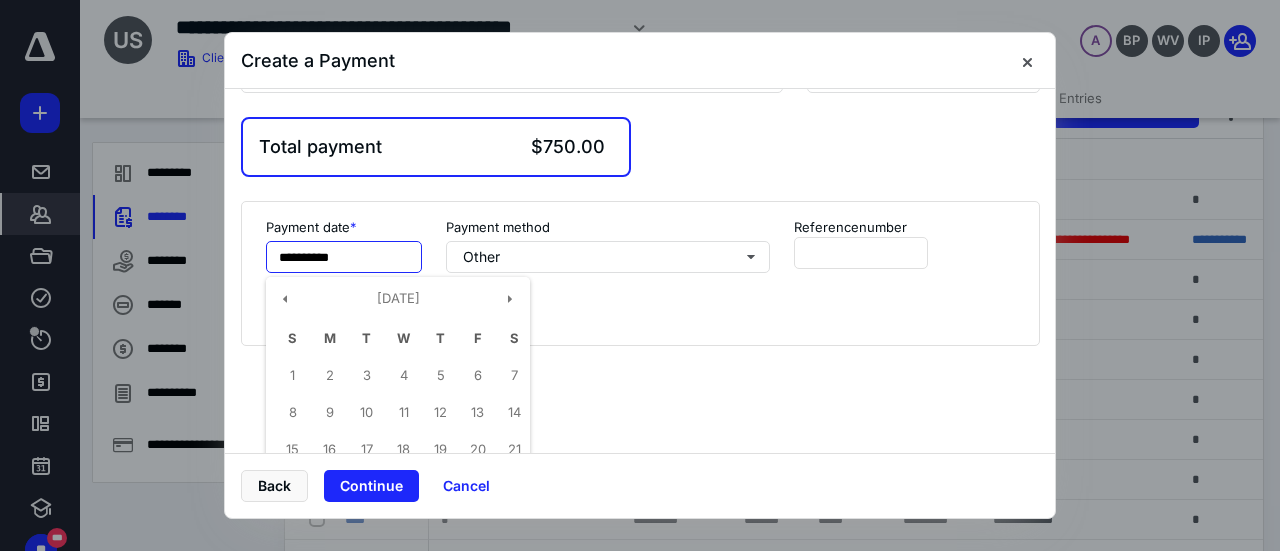 scroll, scrollTop: 100, scrollLeft: 0, axis: vertical 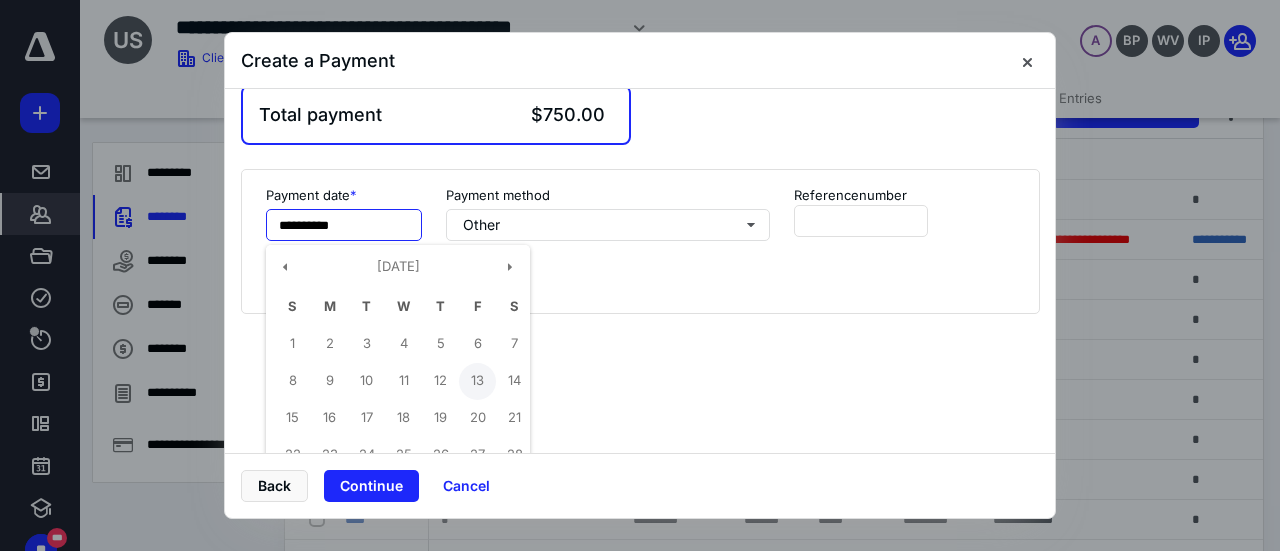 click on "13" at bounding box center [477, 381] 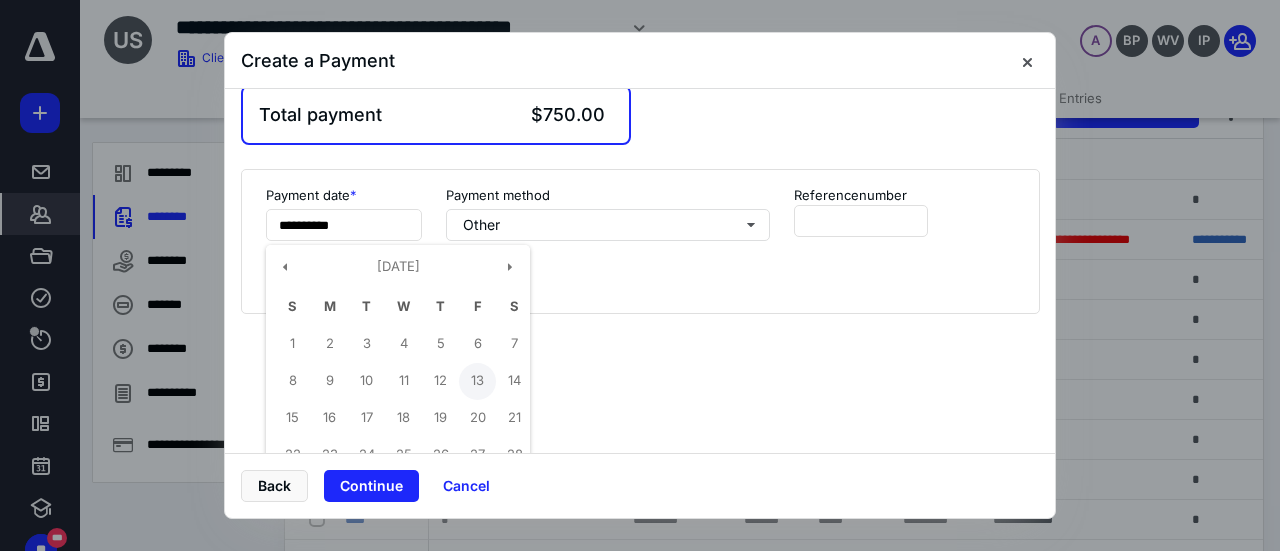 type on "**********" 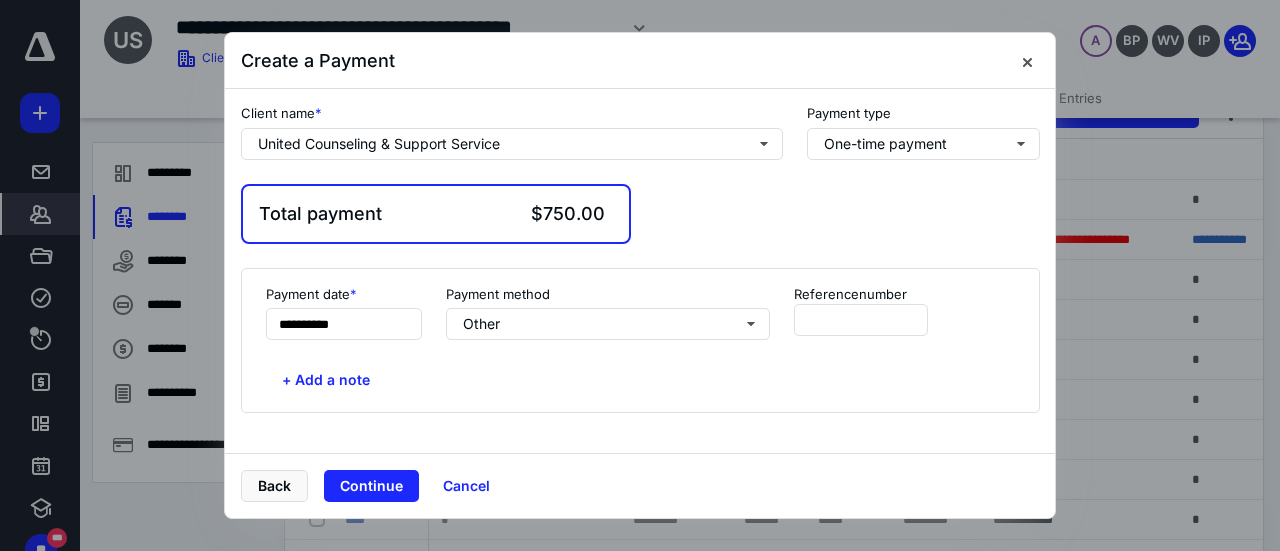 scroll, scrollTop: 0, scrollLeft: 0, axis: both 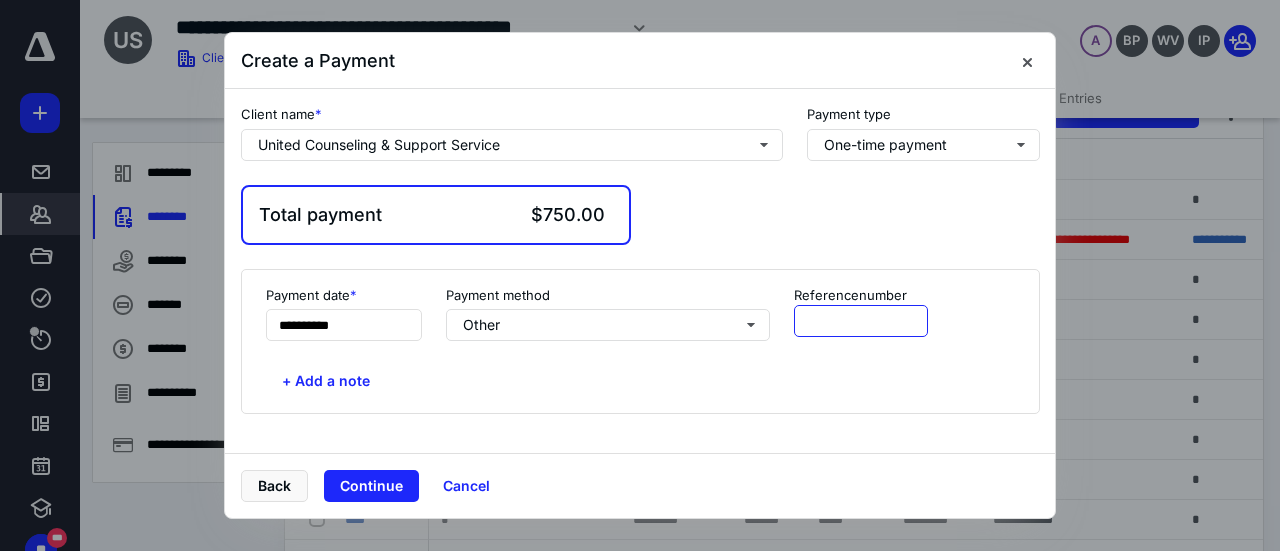 click at bounding box center [861, 321] 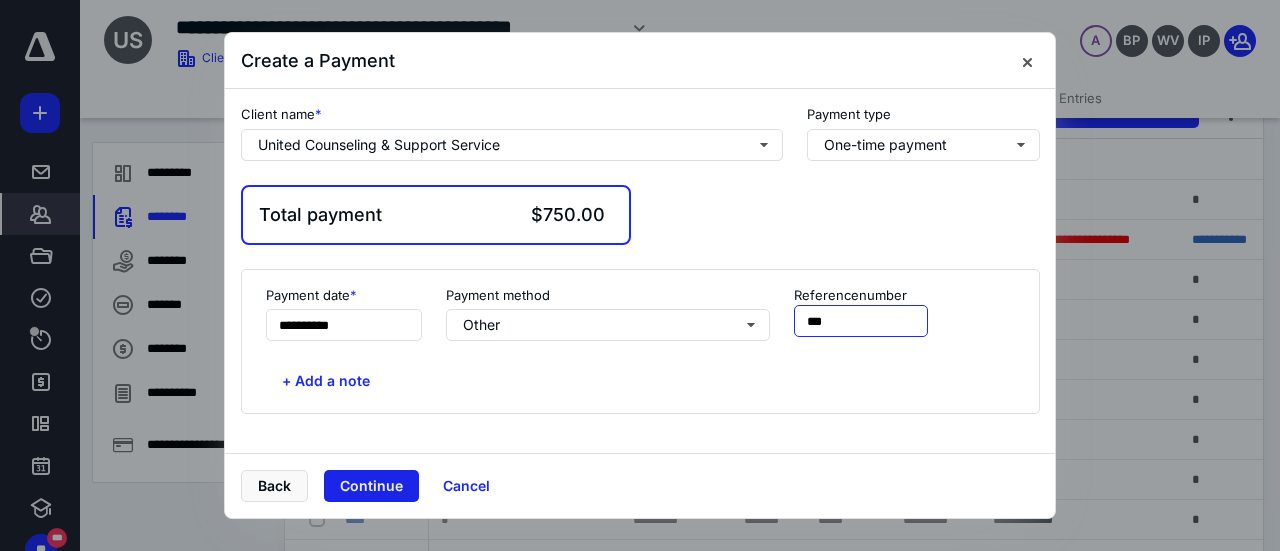 type on "***" 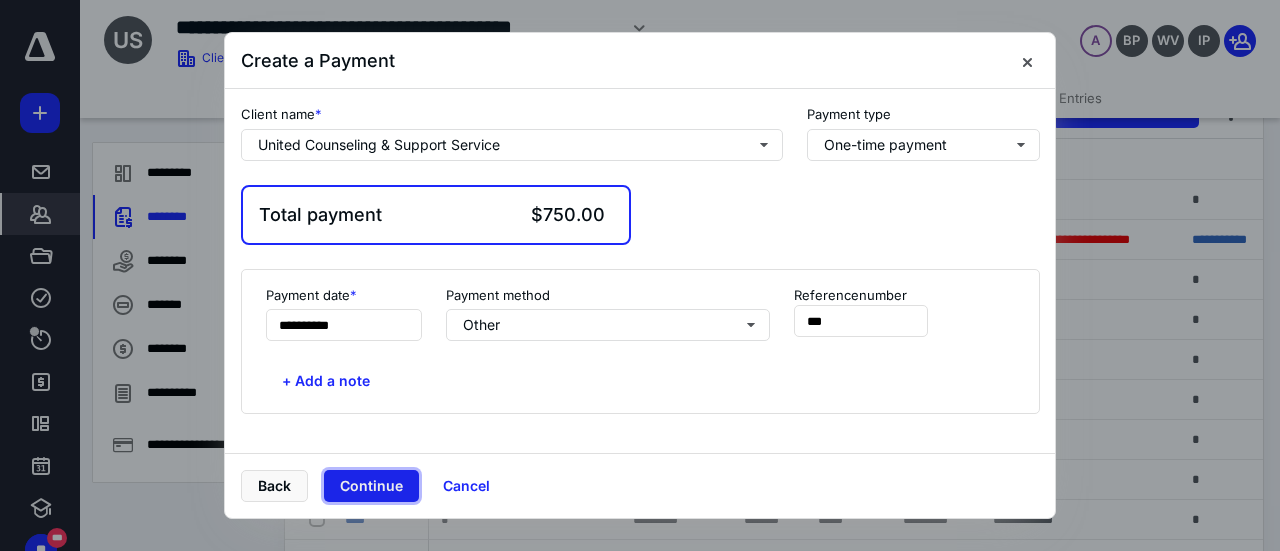 click on "Continue" at bounding box center (371, 486) 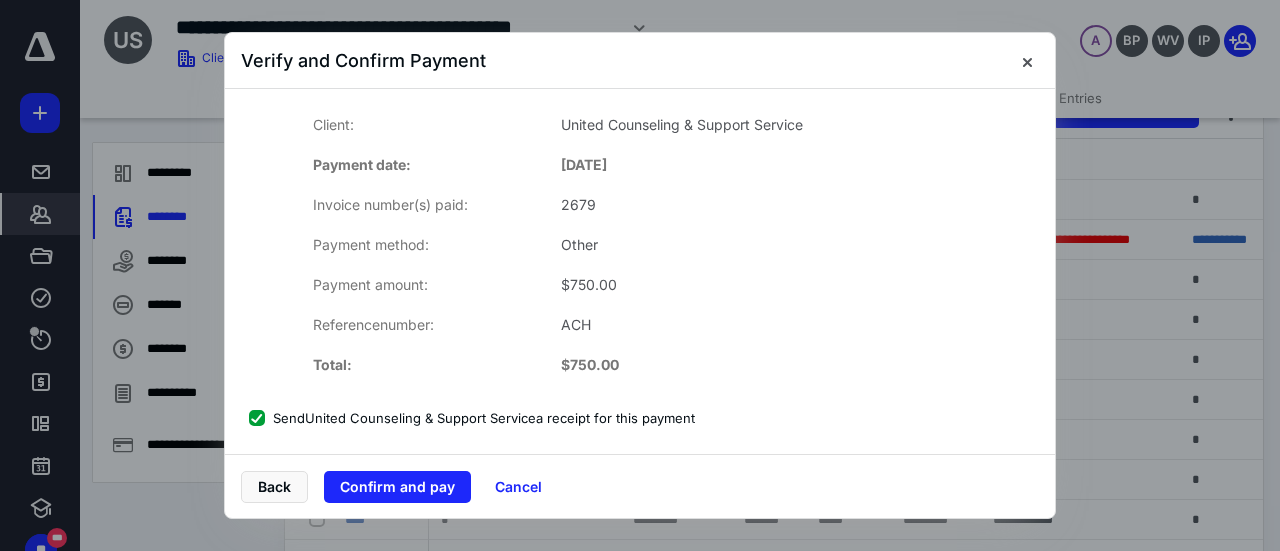click on "Send  United Counseling & Support Service  a receipt for this payment" at bounding box center (472, 418) 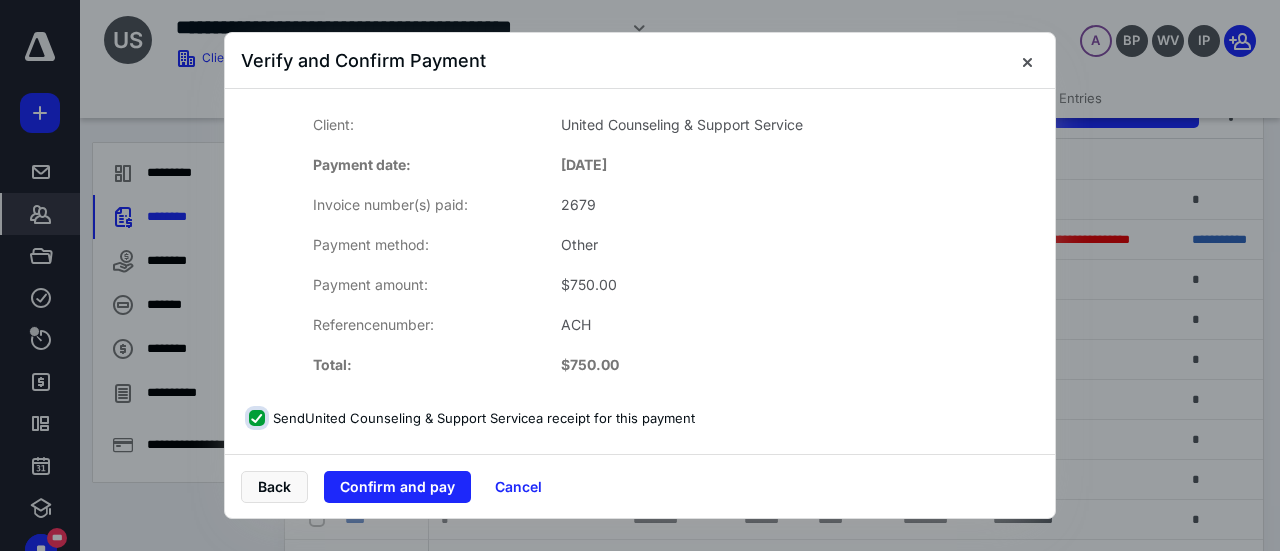 click on "Send  United Counseling & Support Service  a receipt for this payment" at bounding box center [259, 418] 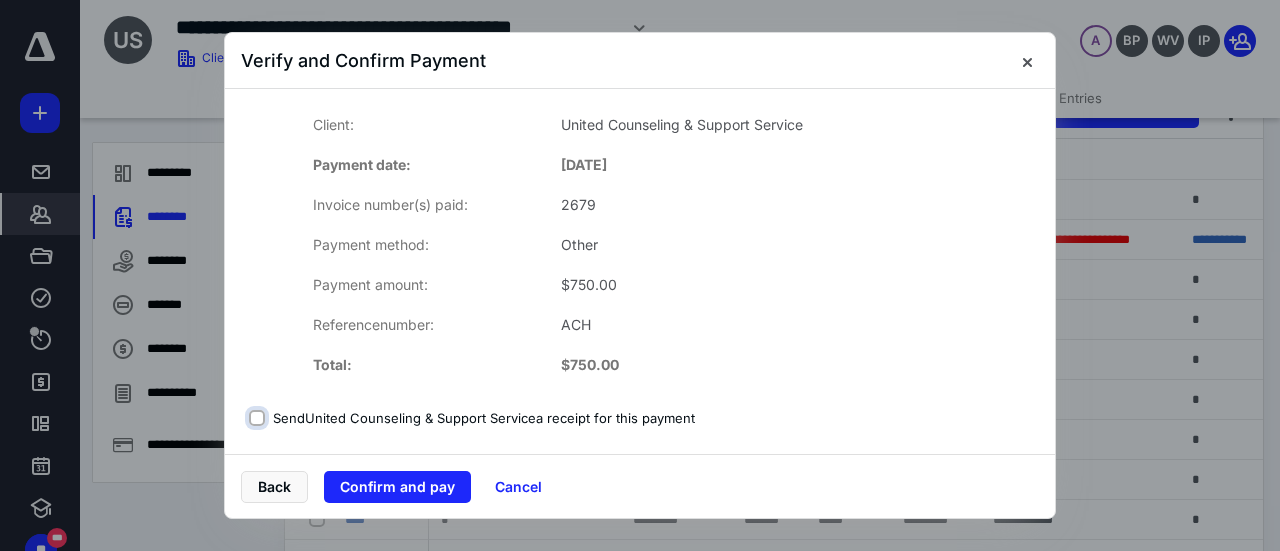 checkbox on "false" 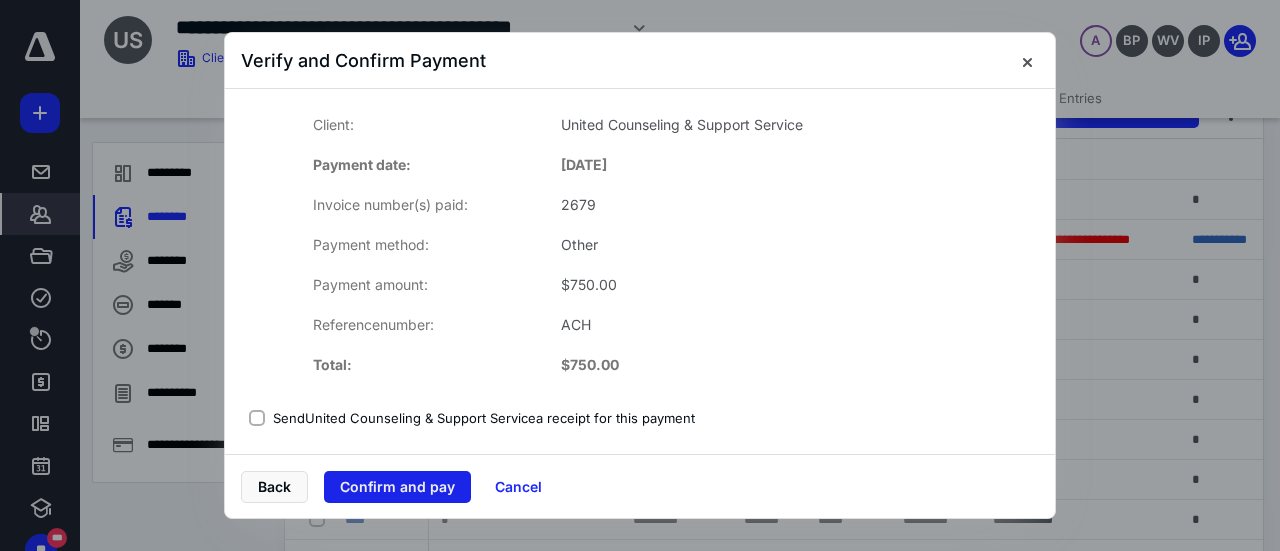 click on "Confirm and pay" at bounding box center [397, 487] 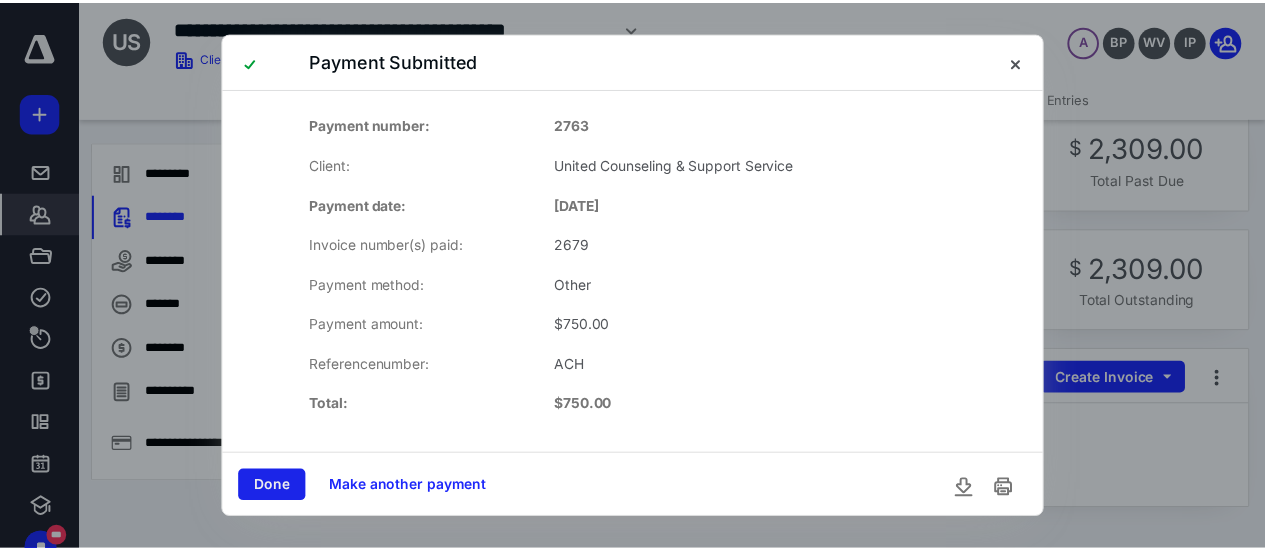 scroll, scrollTop: 300, scrollLeft: 0, axis: vertical 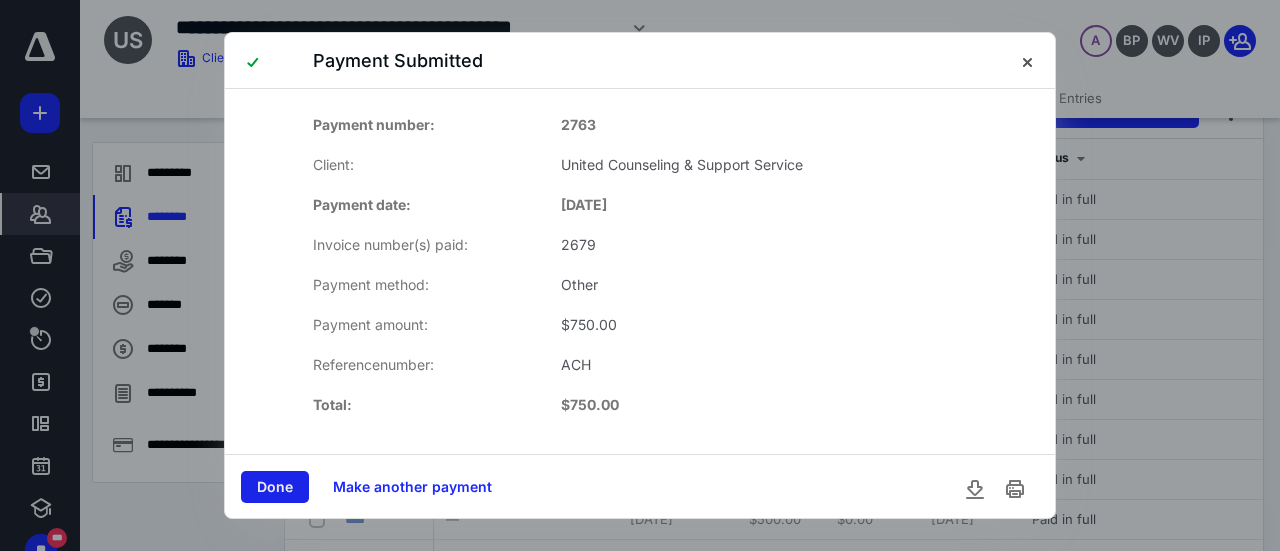 click on "Done" at bounding box center (275, 487) 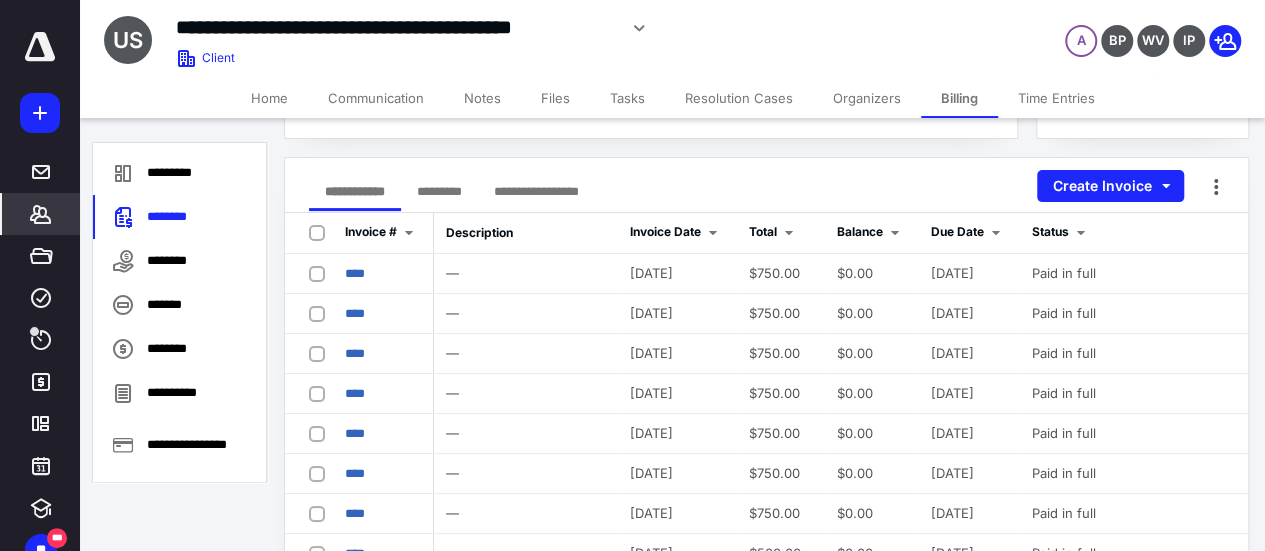 scroll, scrollTop: 200, scrollLeft: 0, axis: vertical 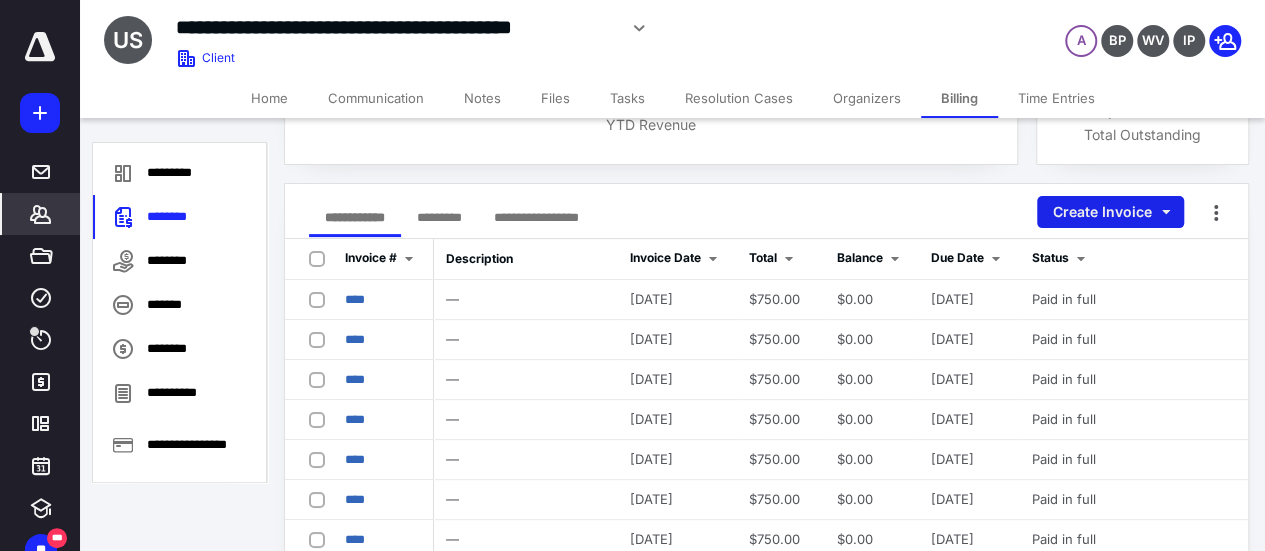 click on "Create Invoice" at bounding box center [1110, 212] 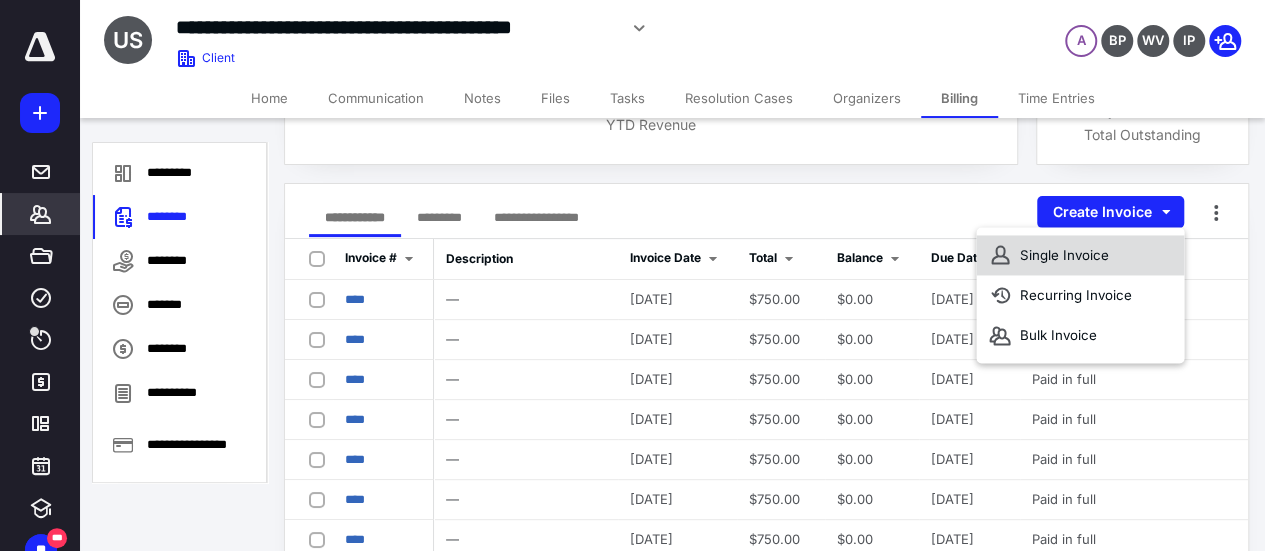 click on "Single Invoice" at bounding box center (1080, 255) 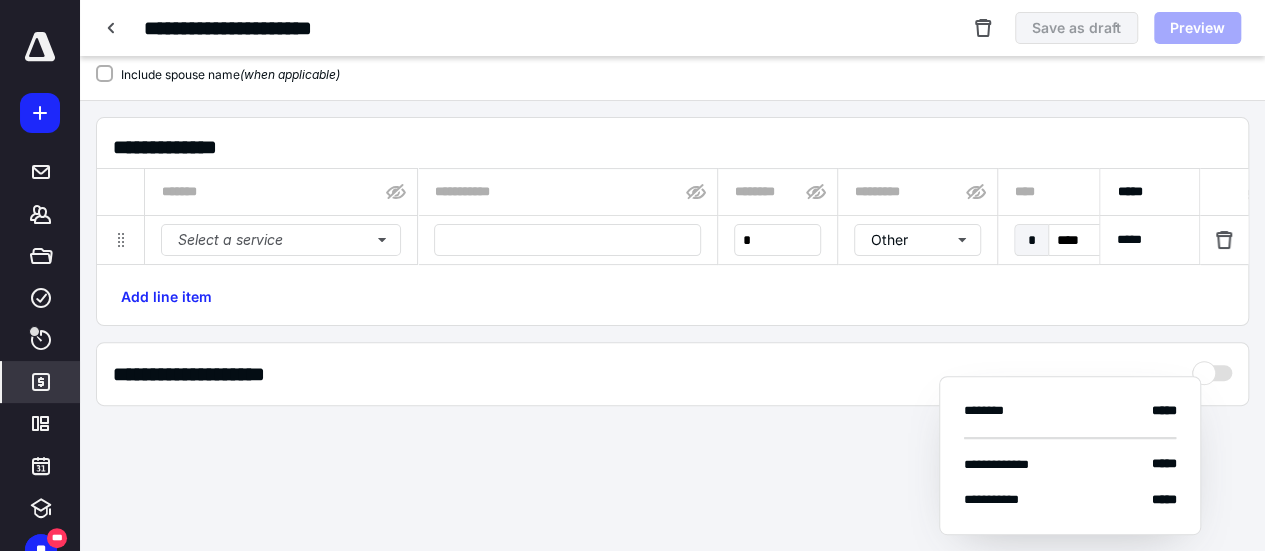 type on "****" 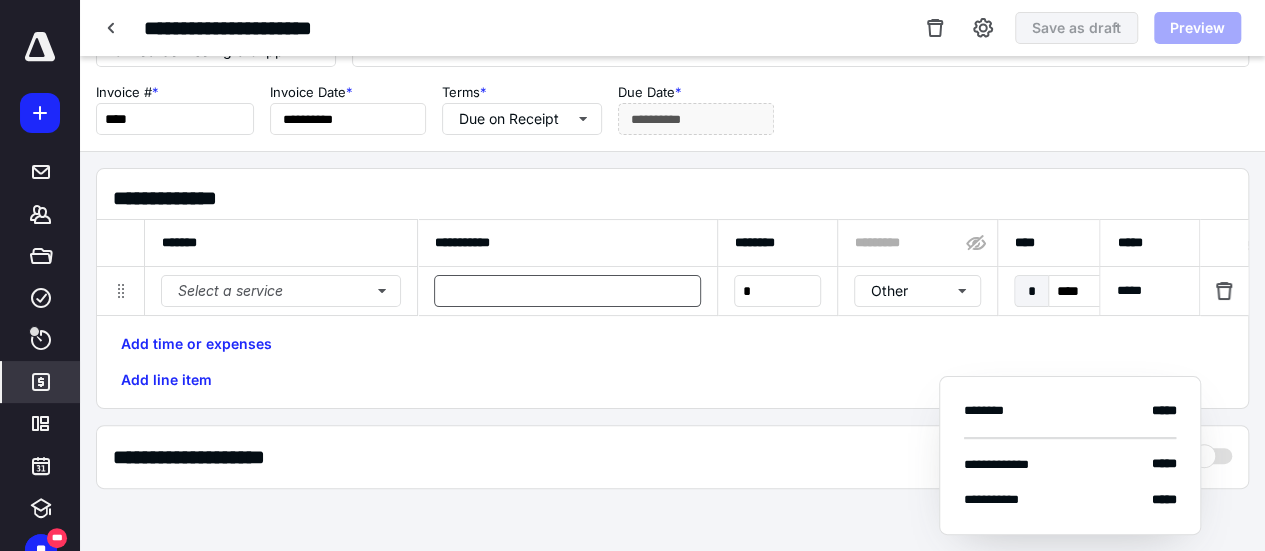 scroll, scrollTop: 0, scrollLeft: 0, axis: both 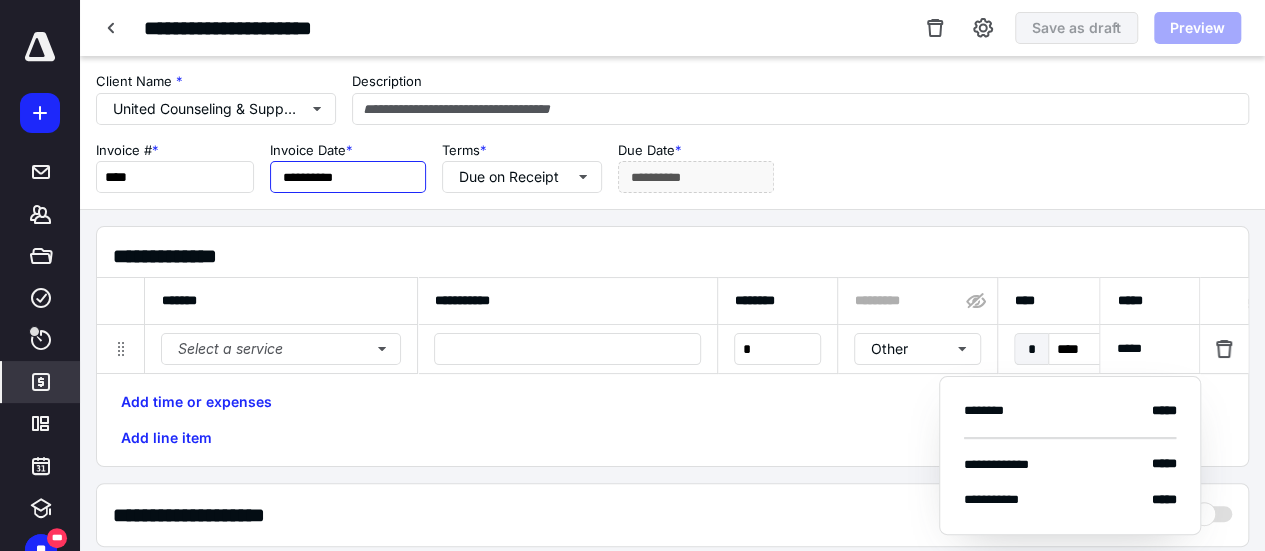 click on "**********" at bounding box center [348, 177] 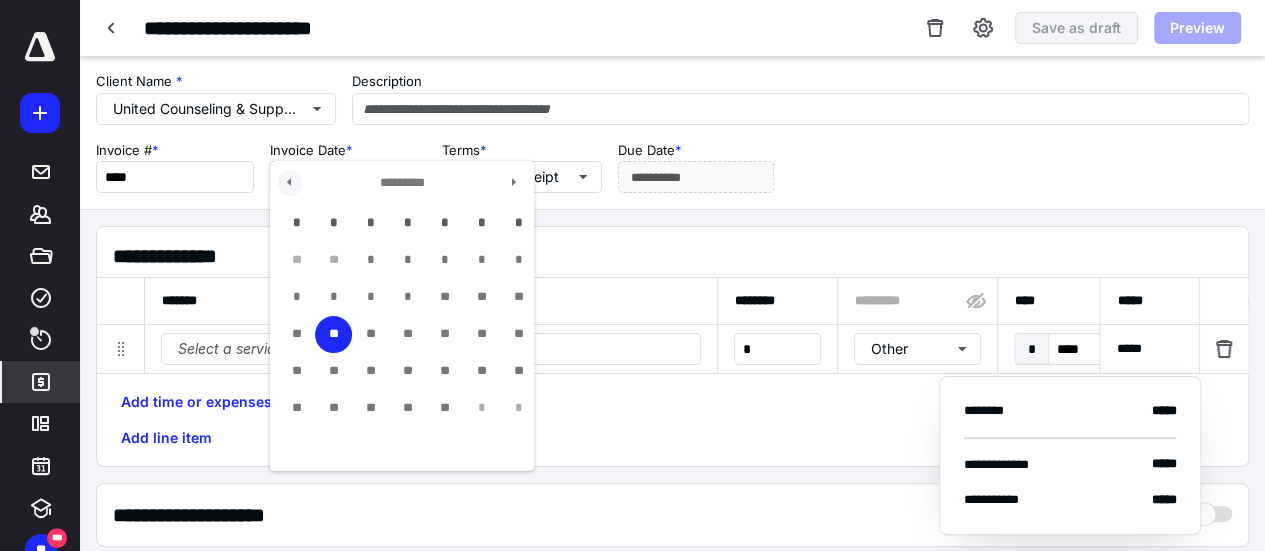 click at bounding box center [290, 183] 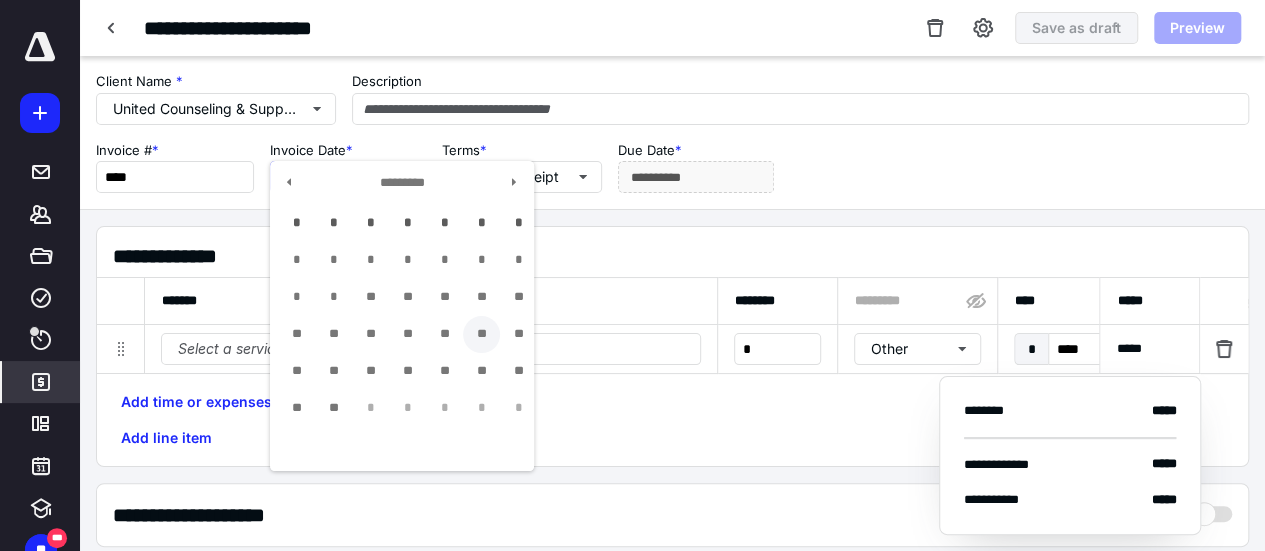 click on "**" at bounding box center [481, 334] 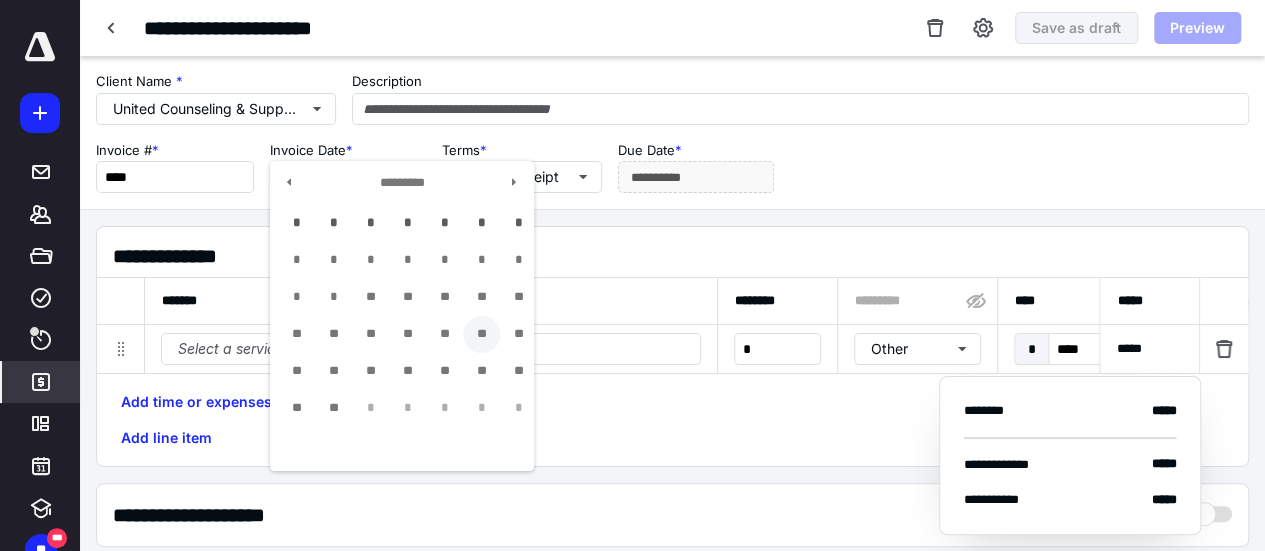 type on "**********" 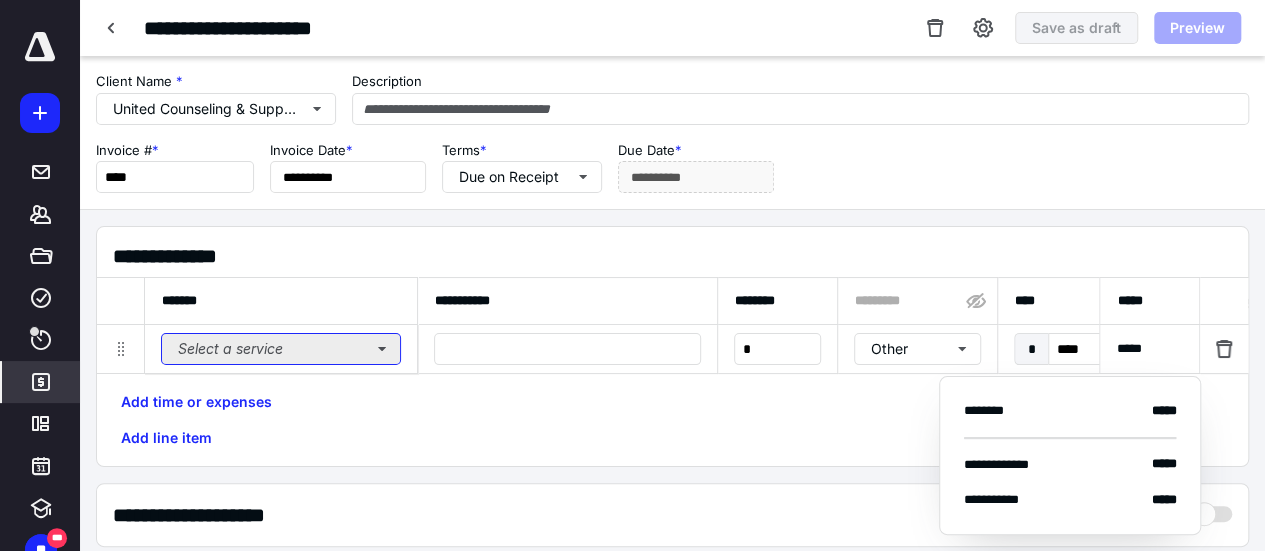 click on "Select a service" at bounding box center [281, 349] 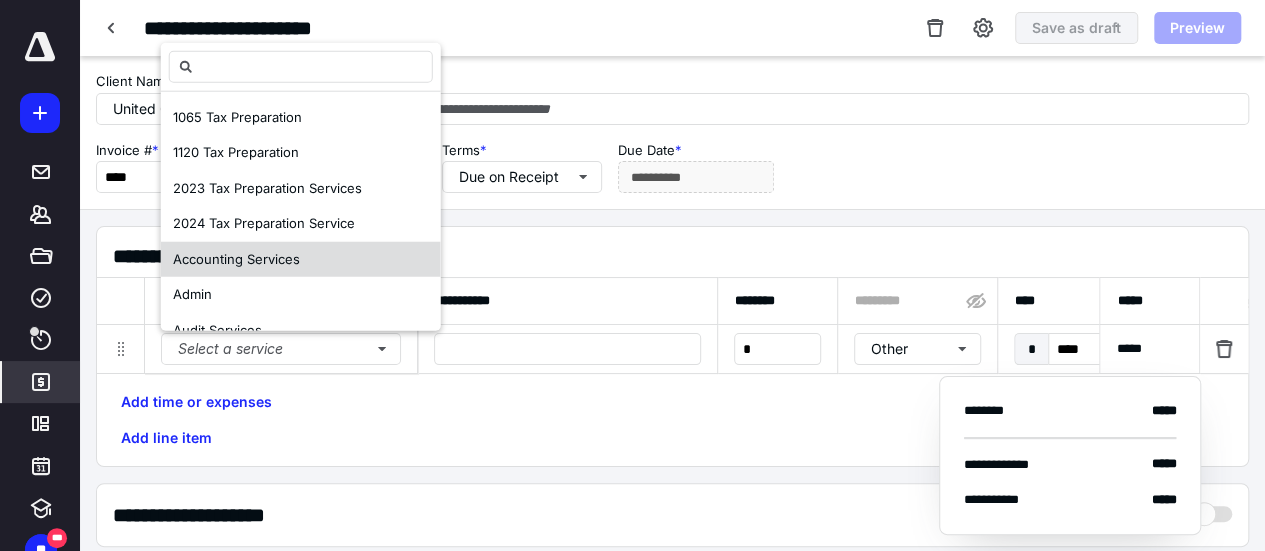 click on "Accounting Services" at bounding box center (301, 259) 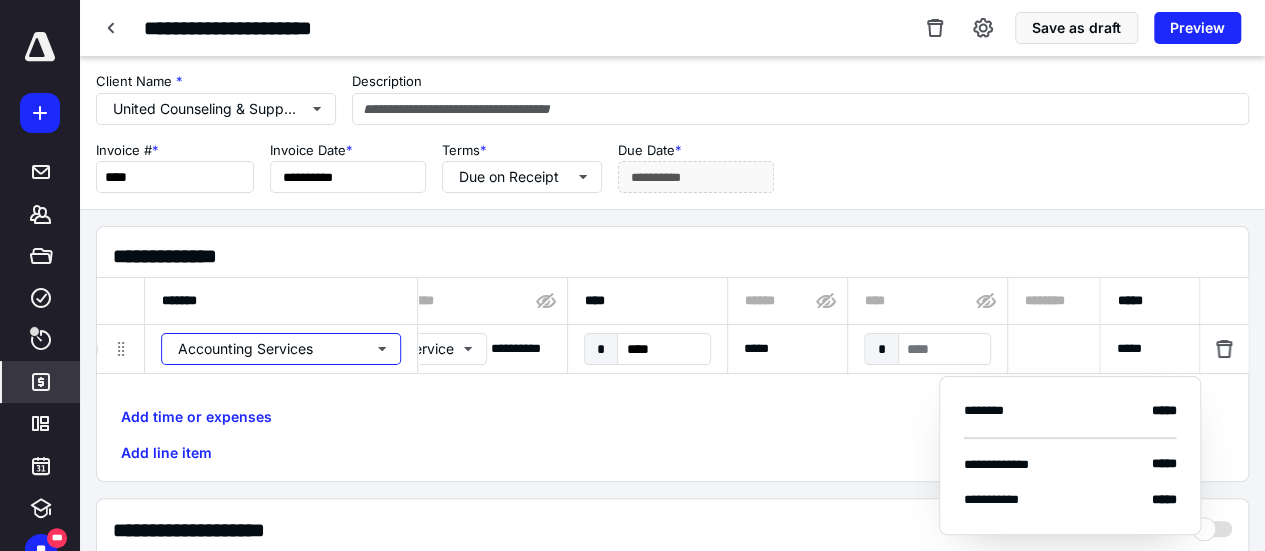 scroll, scrollTop: 0, scrollLeft: 500, axis: horizontal 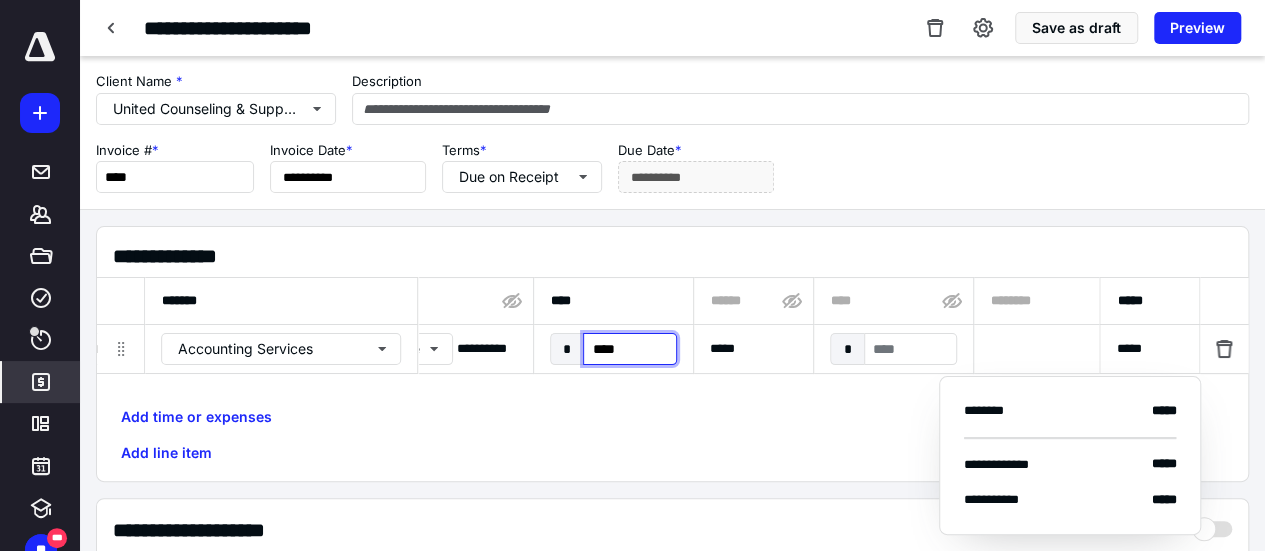 click on "****" at bounding box center (629, 349) 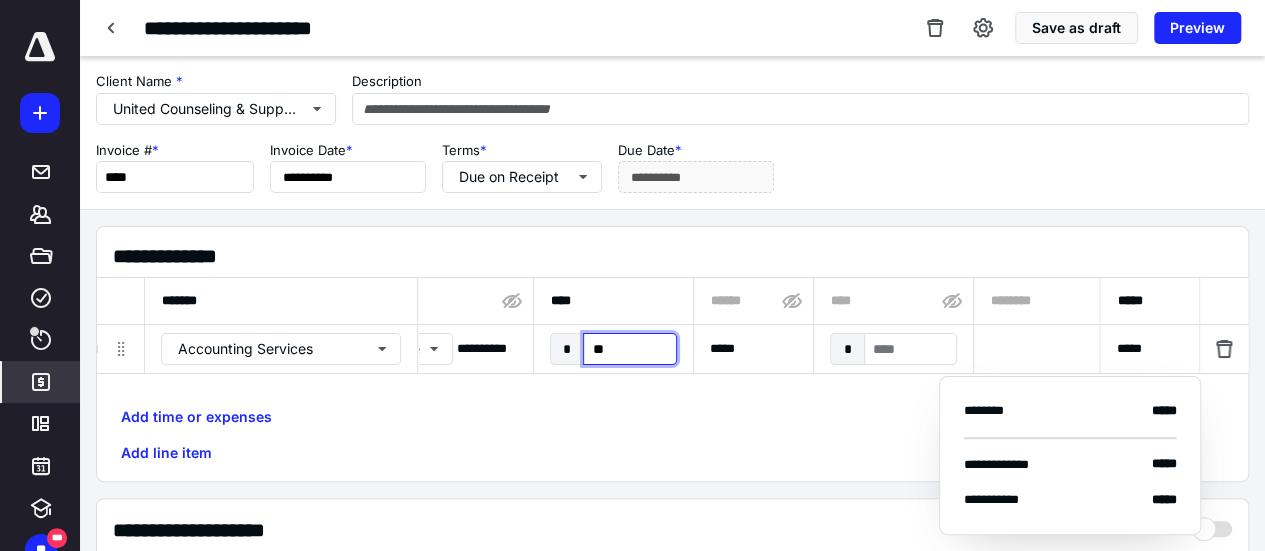 type on "***" 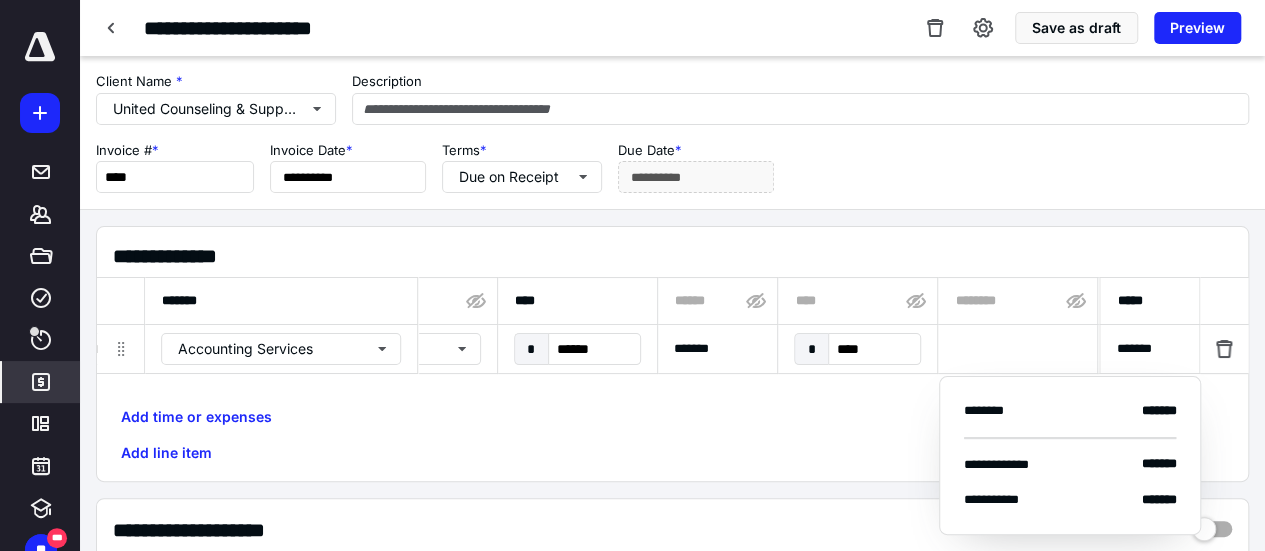 click on "Add time or expenses Add line item" at bounding box center [672, 435] 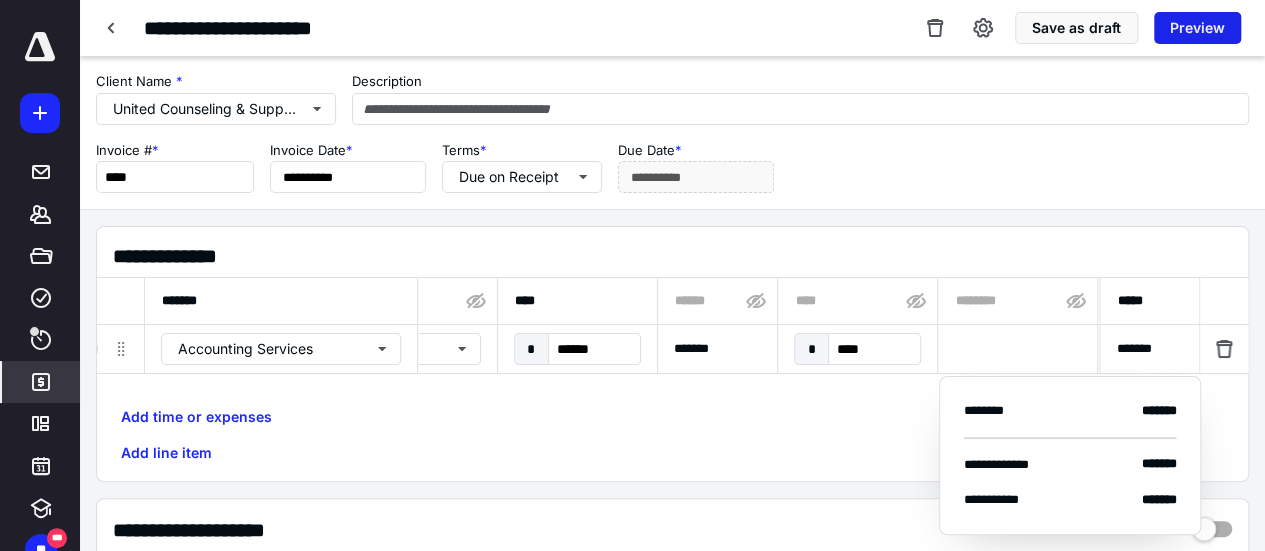 click on "Preview" at bounding box center (1197, 28) 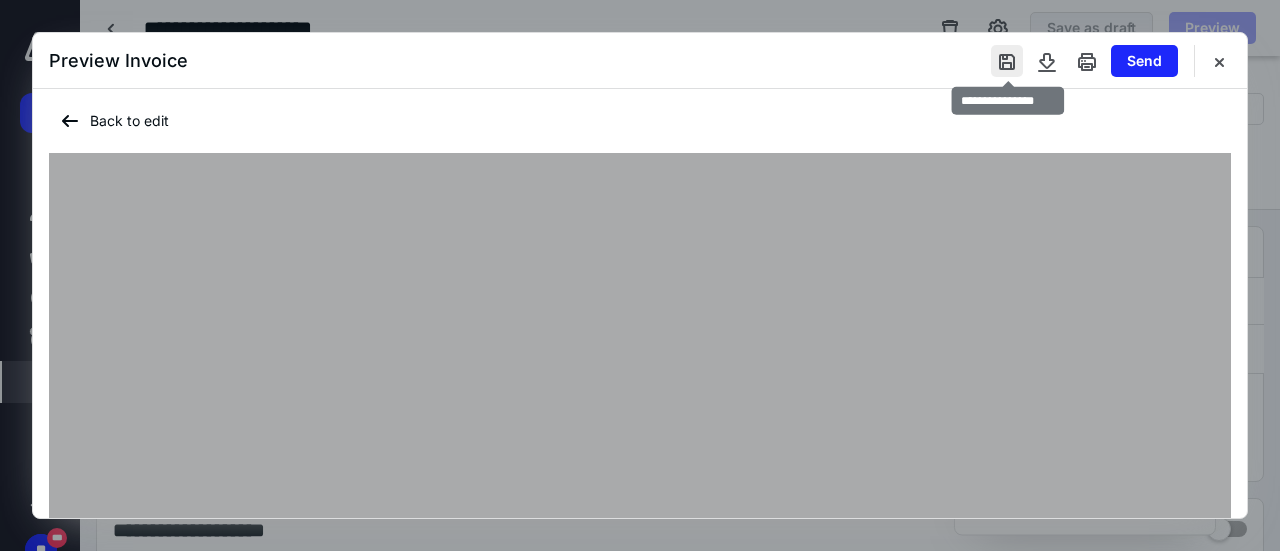 click at bounding box center [1007, 61] 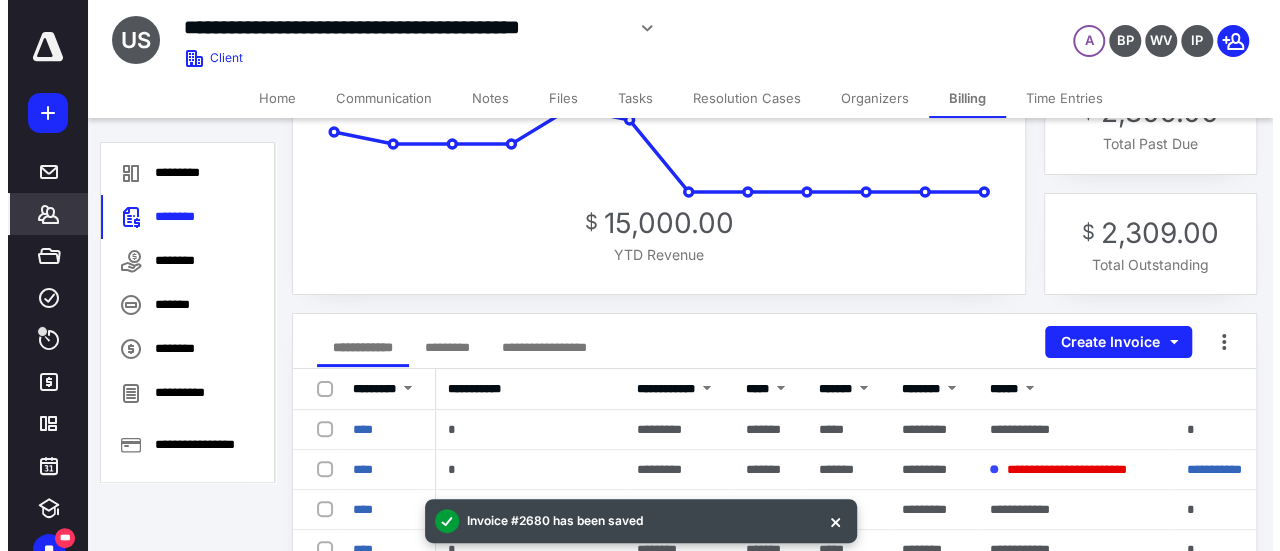 scroll, scrollTop: 100, scrollLeft: 0, axis: vertical 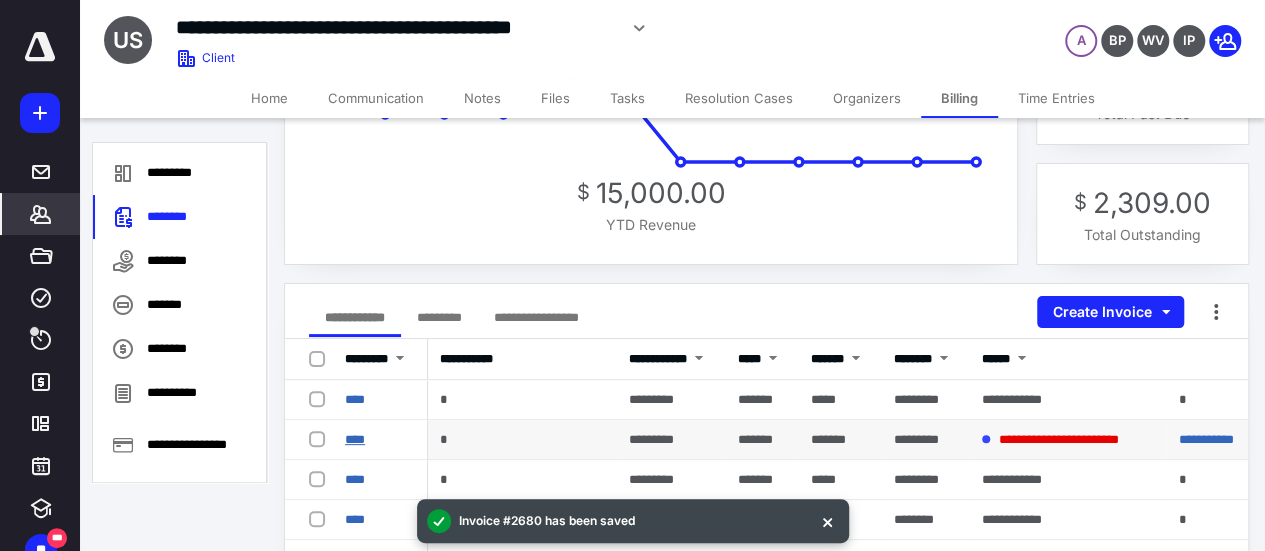 click on "****" at bounding box center (355, 439) 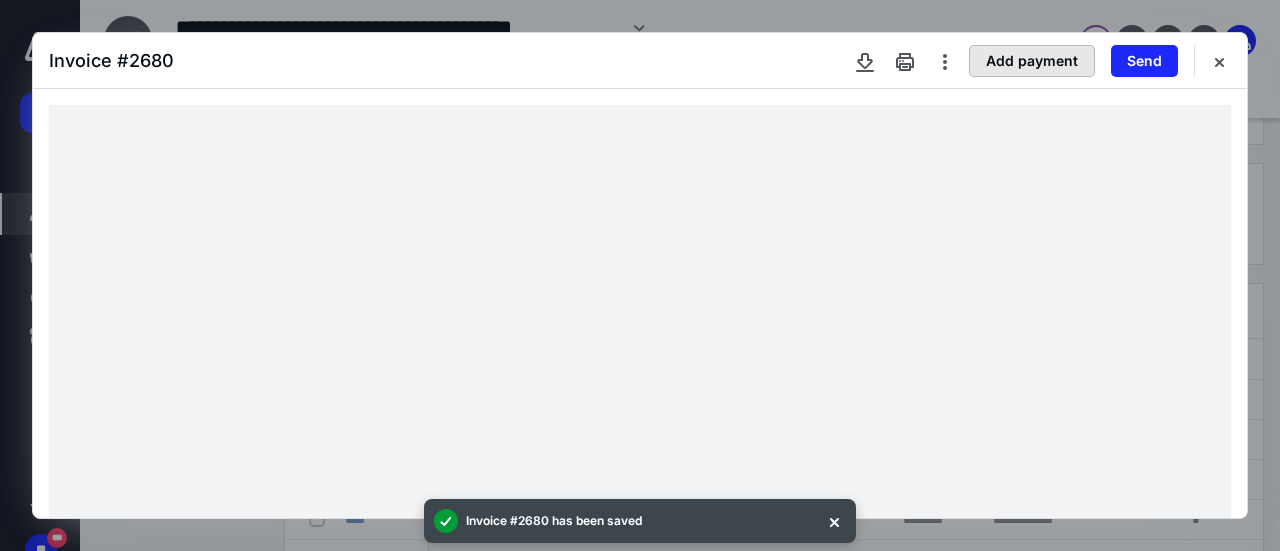 click on "Add payment" at bounding box center [1032, 61] 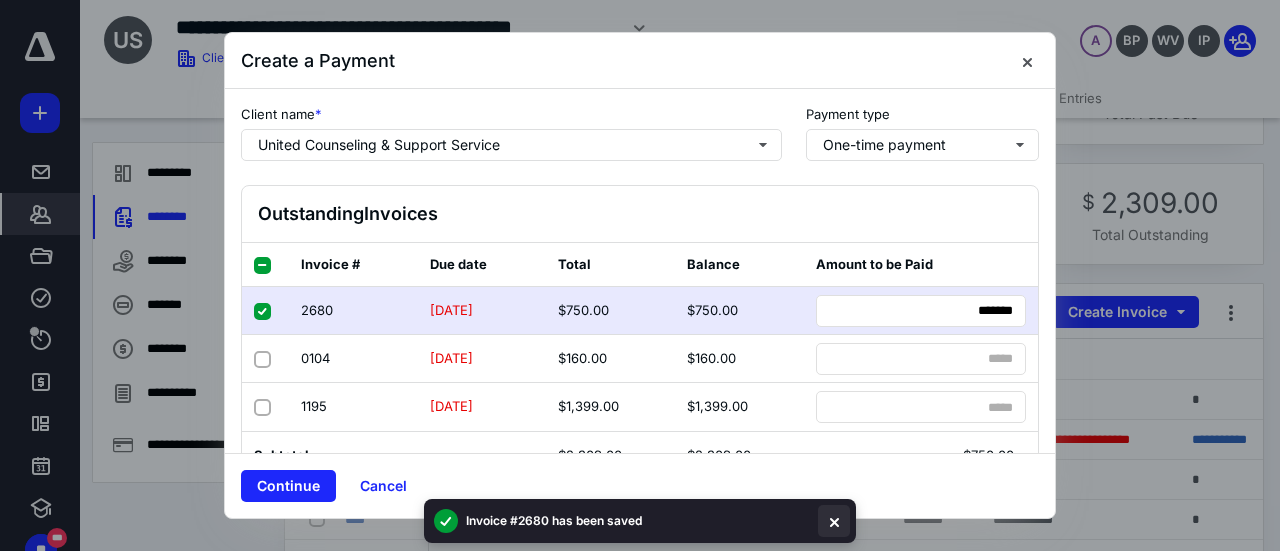 click at bounding box center (834, 521) 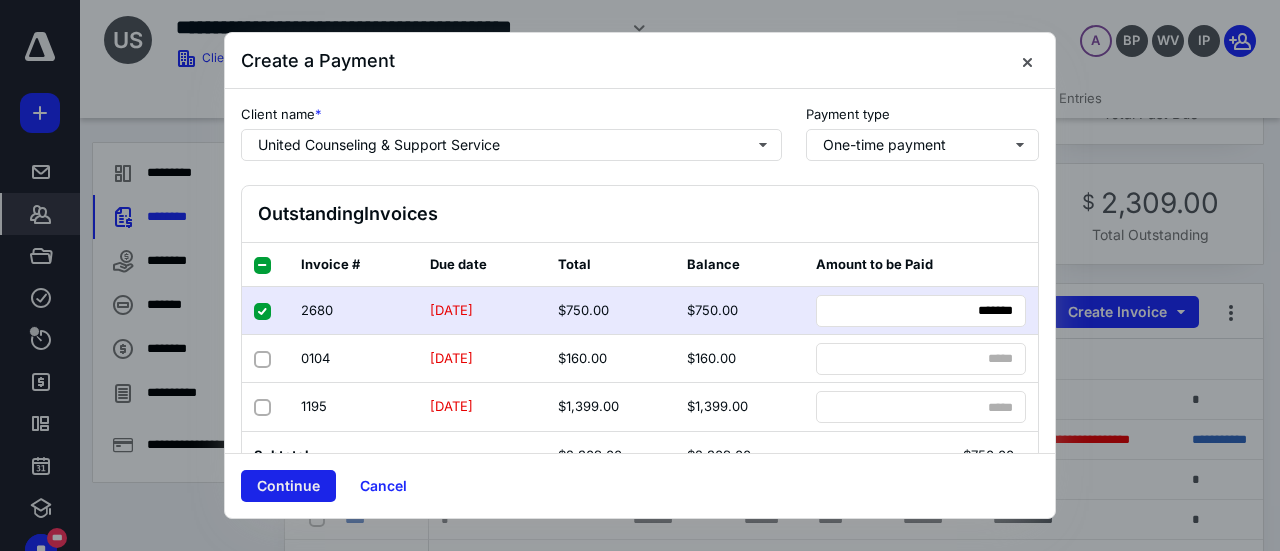 click on "Continue" at bounding box center (288, 486) 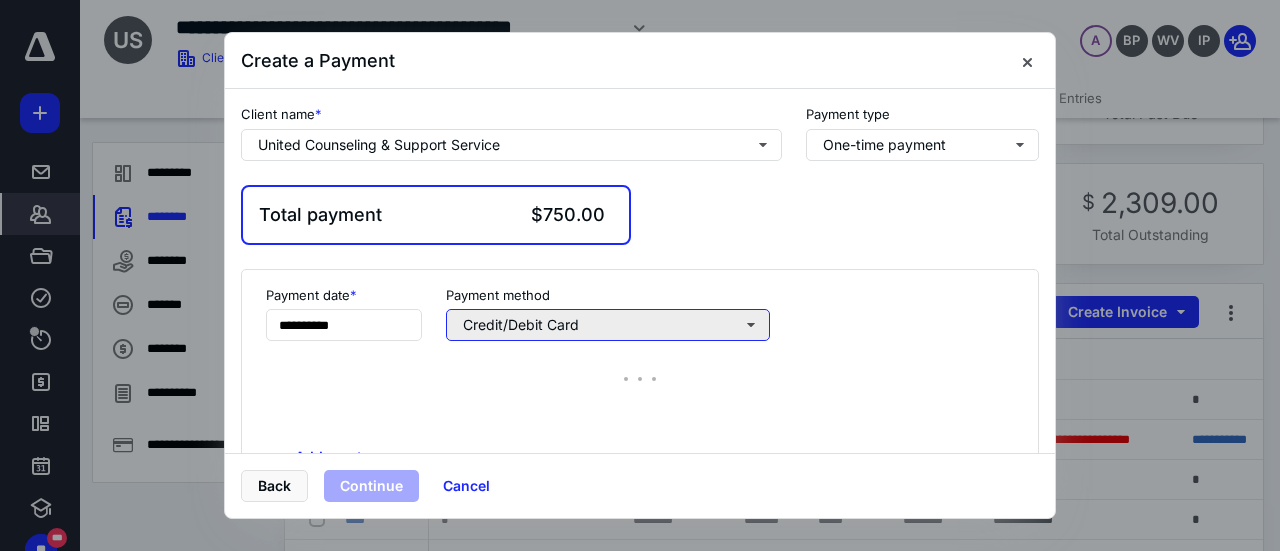 click on "Credit/Debit Card" at bounding box center (608, 325) 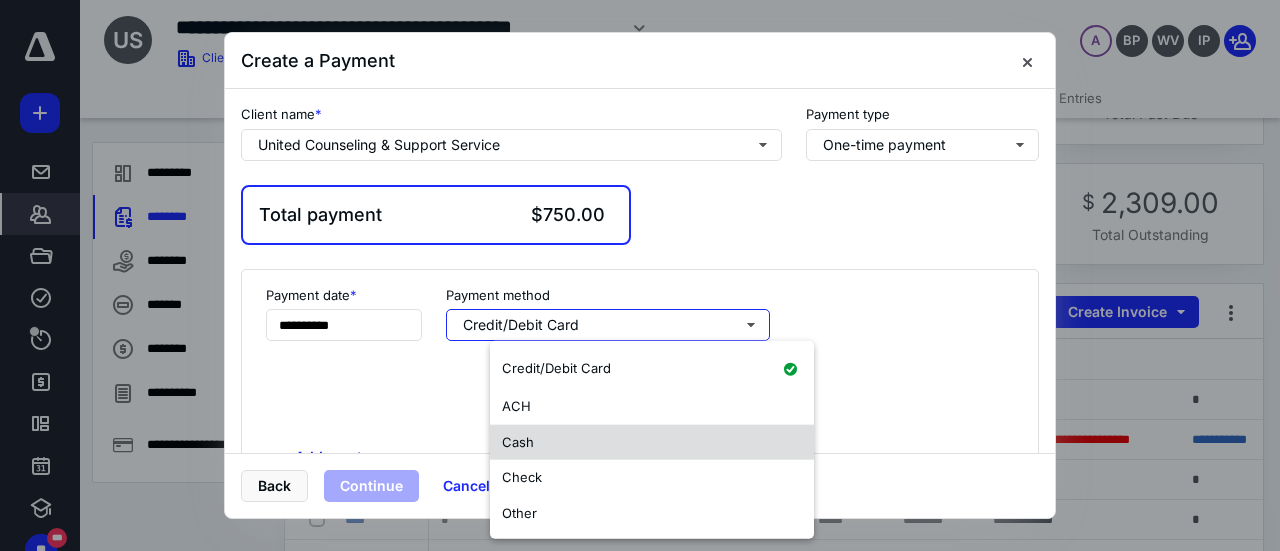 drag, startPoint x: 574, startPoint y: 518, endPoint x: 492, endPoint y: 439, distance: 113.86395 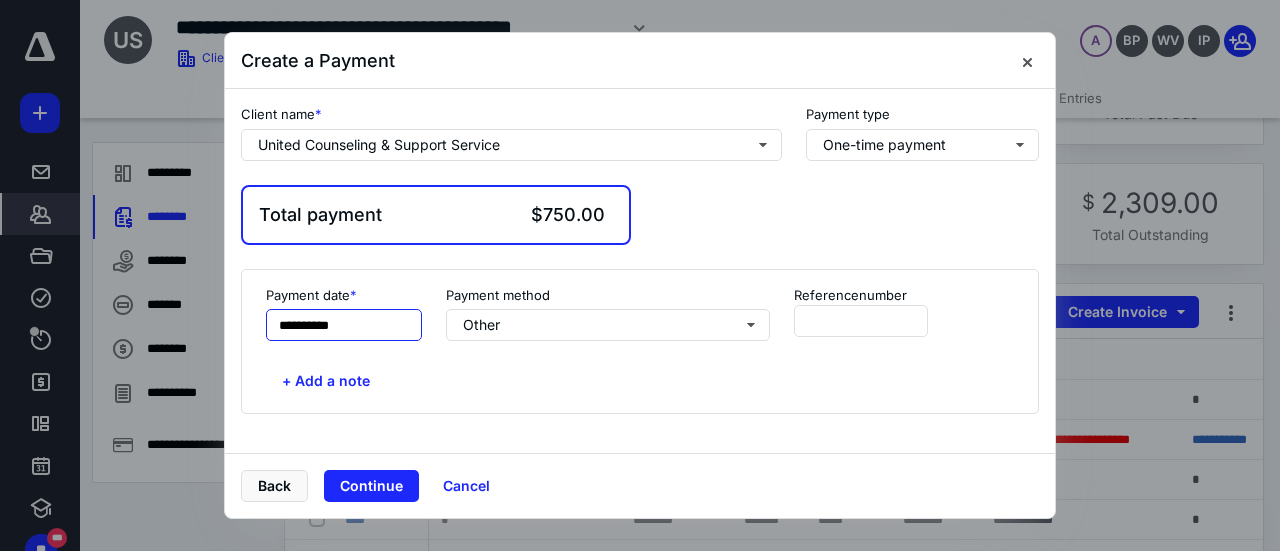 click on "**********" at bounding box center [344, 325] 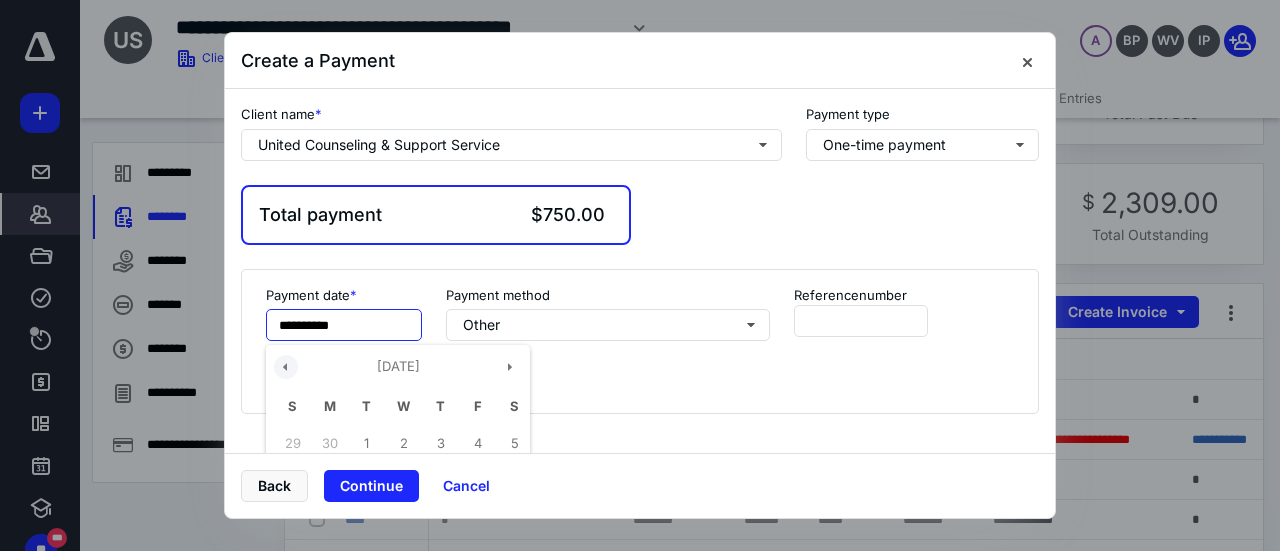 click at bounding box center [286, 367] 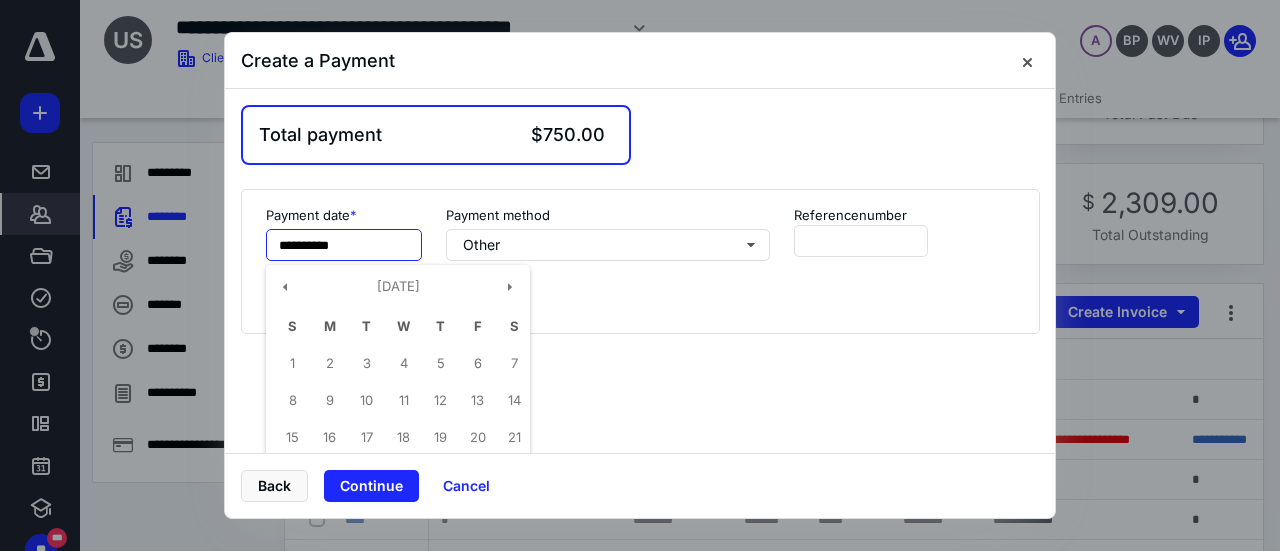scroll, scrollTop: 200, scrollLeft: 0, axis: vertical 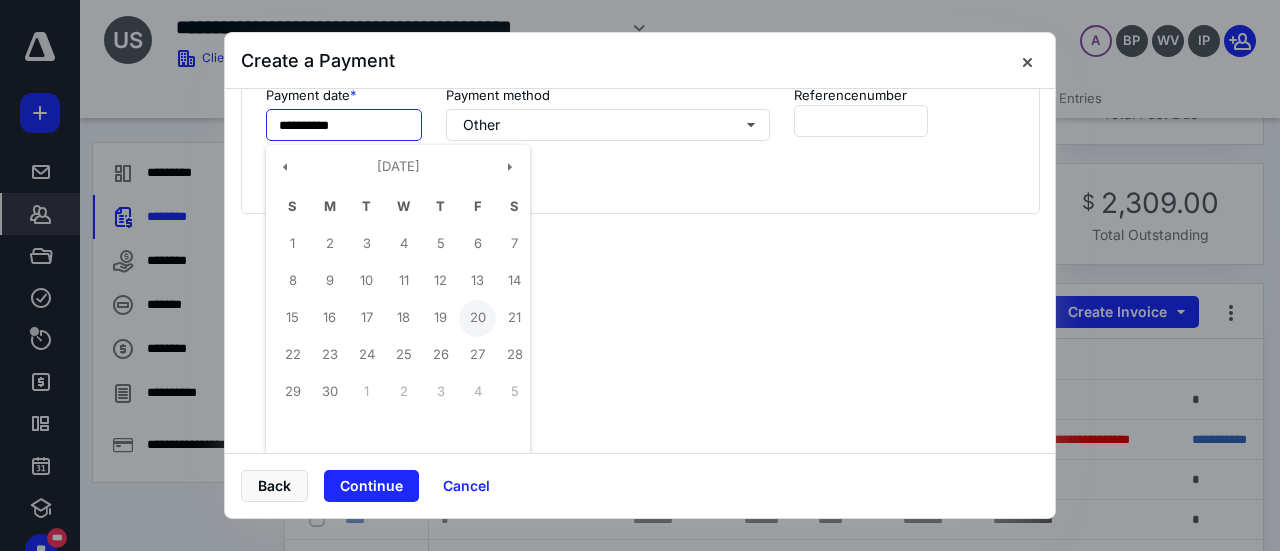 click on "20" at bounding box center (477, 318) 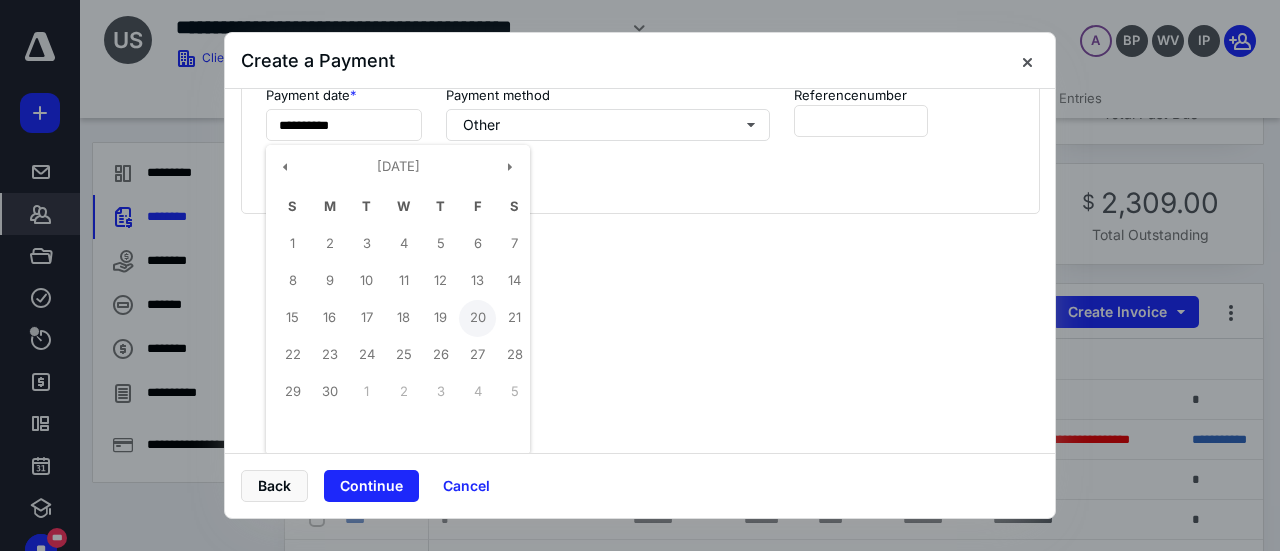 type on "**********" 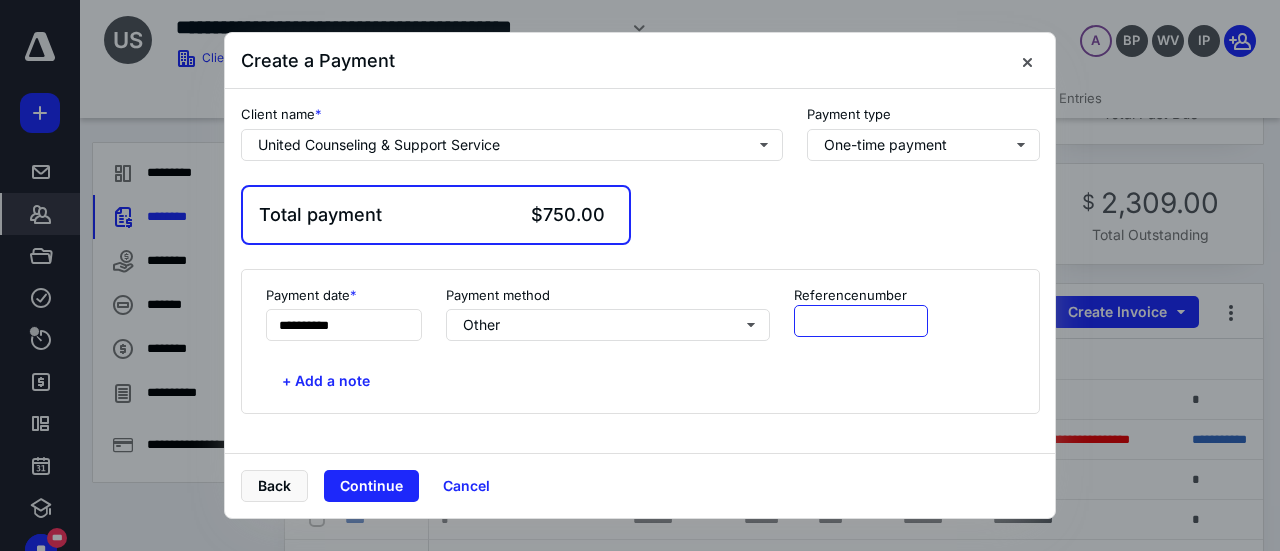 click at bounding box center (861, 321) 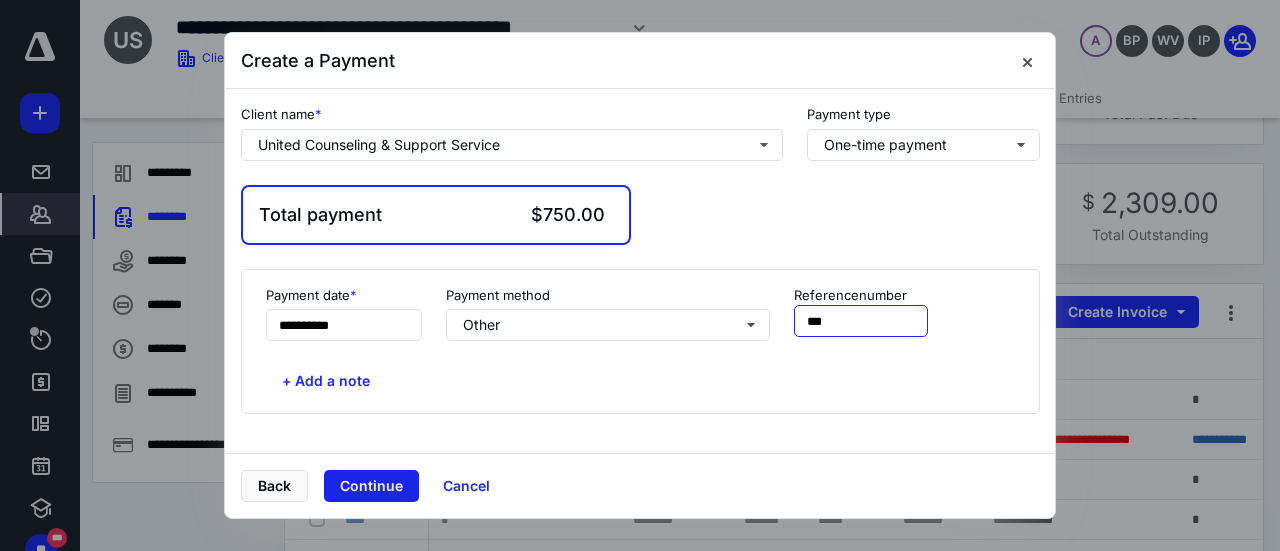 type on "***" 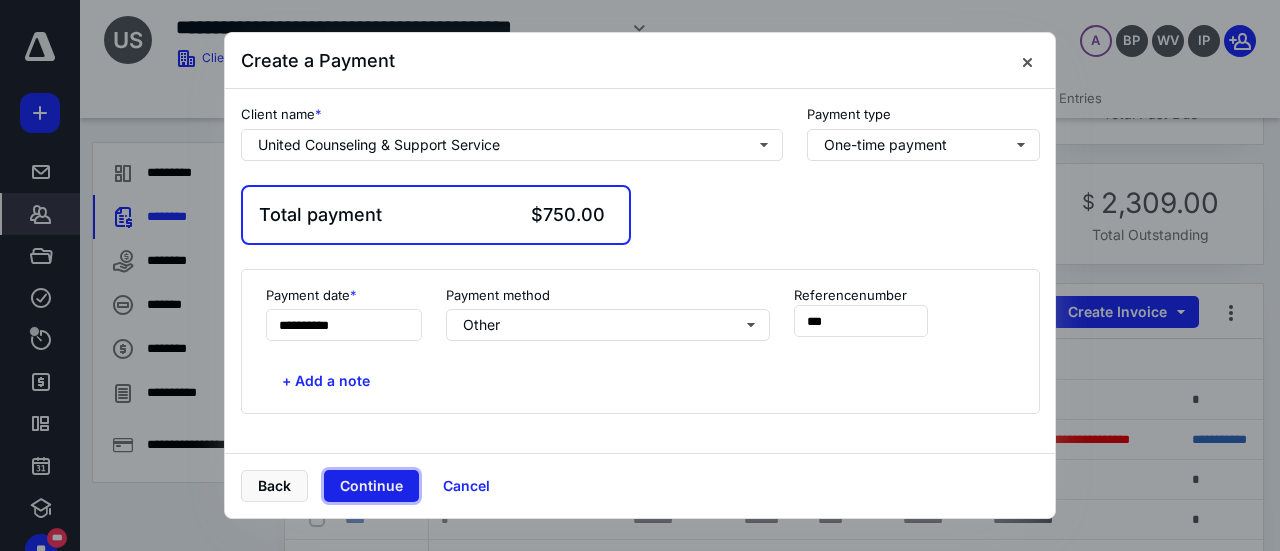 click on "Continue" at bounding box center (371, 486) 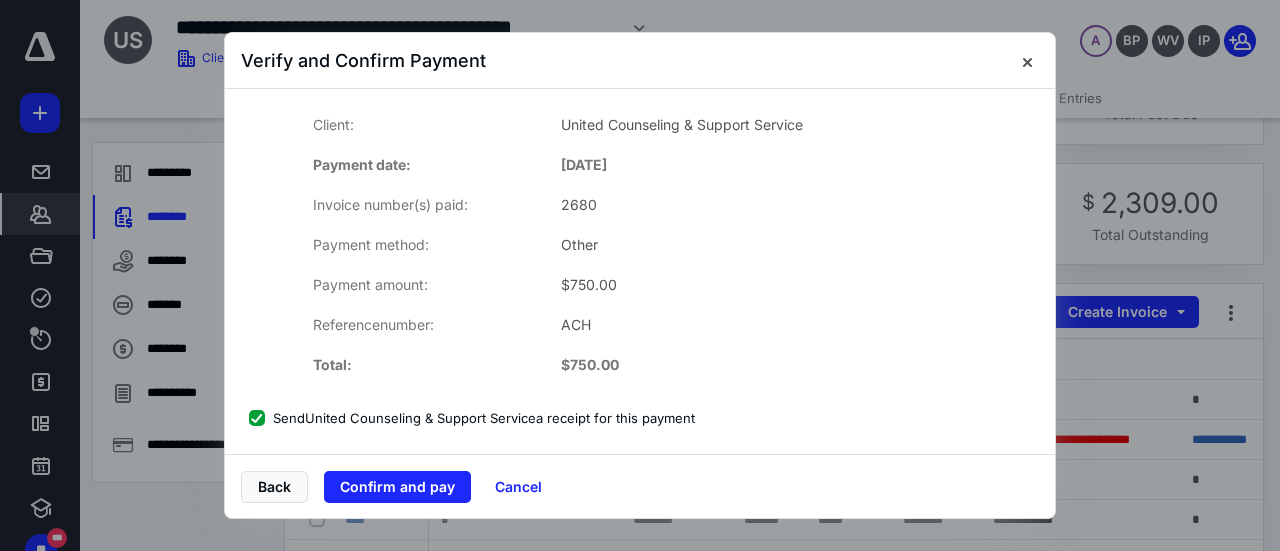 click on "Send  United Counseling & Support Service  a receipt for this payment" at bounding box center [472, 418] 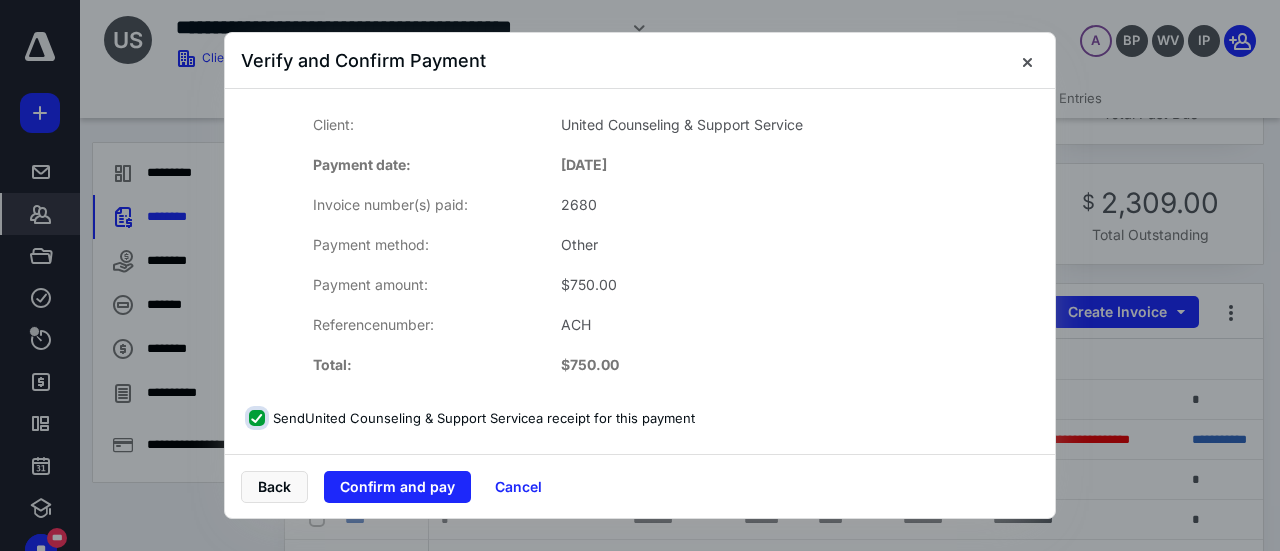 click on "Send  United Counseling & Support Service  a receipt for this payment" at bounding box center (259, 418) 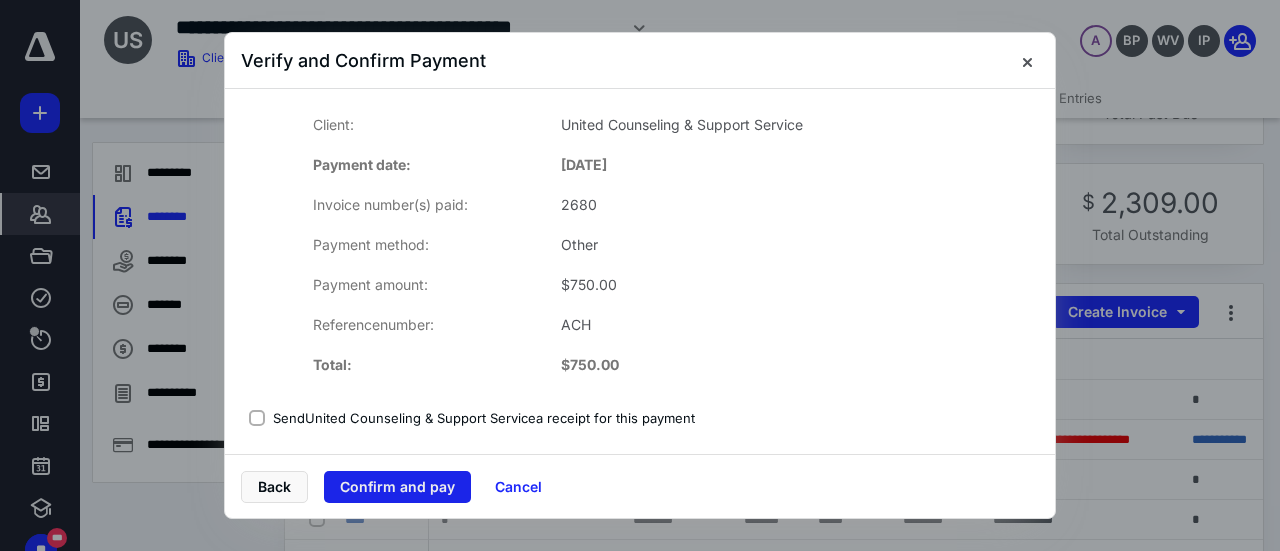 click on "Confirm and pay" at bounding box center [397, 487] 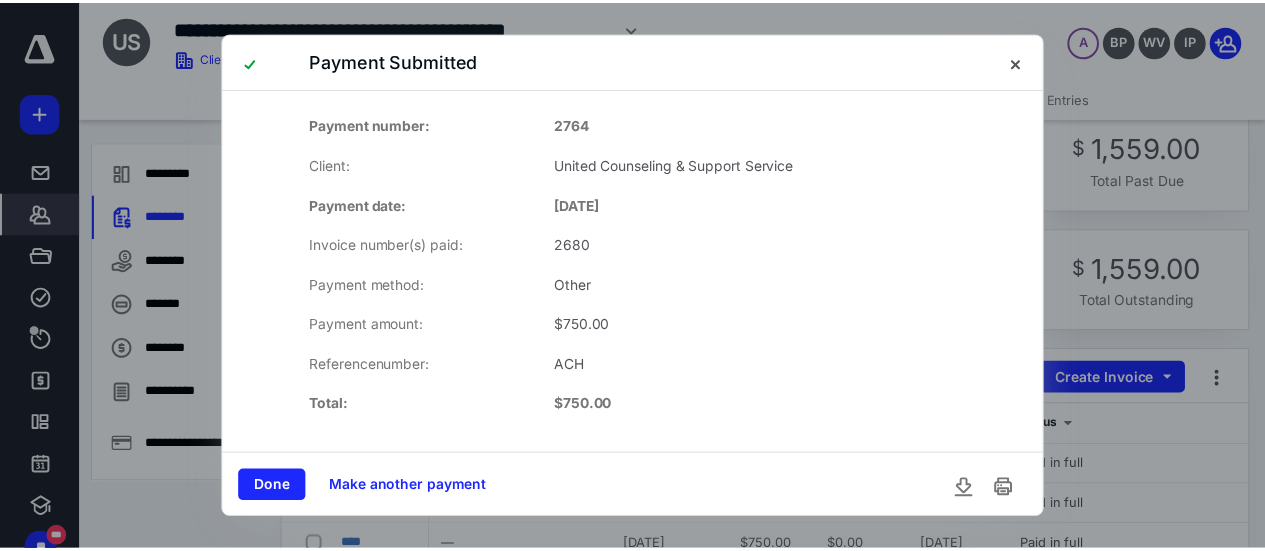 scroll, scrollTop: 100, scrollLeft: 0, axis: vertical 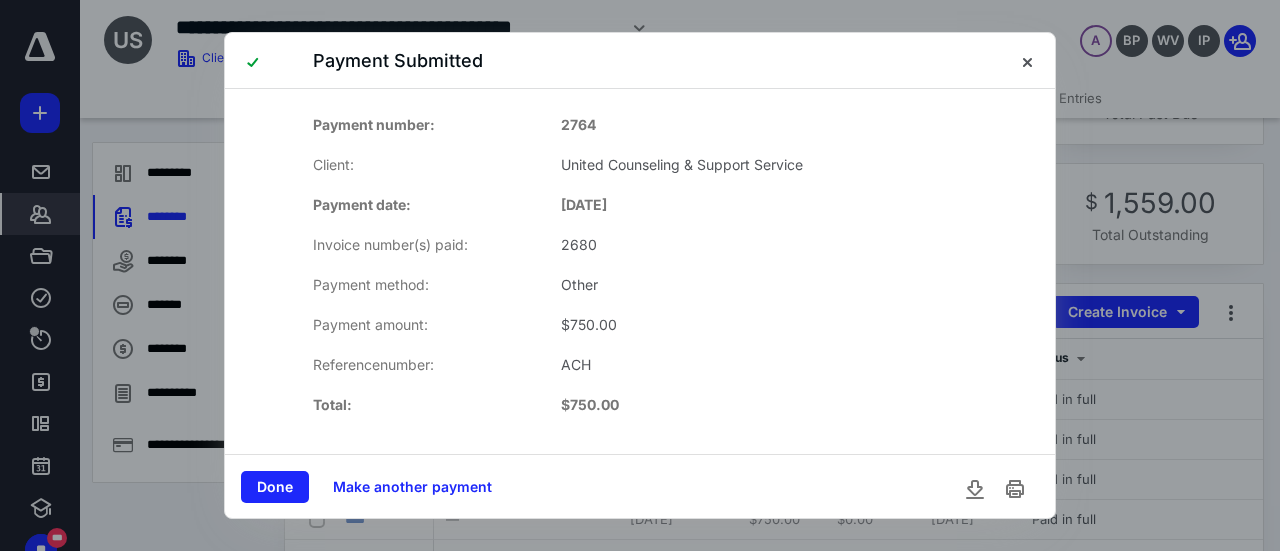 drag, startPoint x: 290, startPoint y: 489, endPoint x: 280, endPoint y: 492, distance: 10.440307 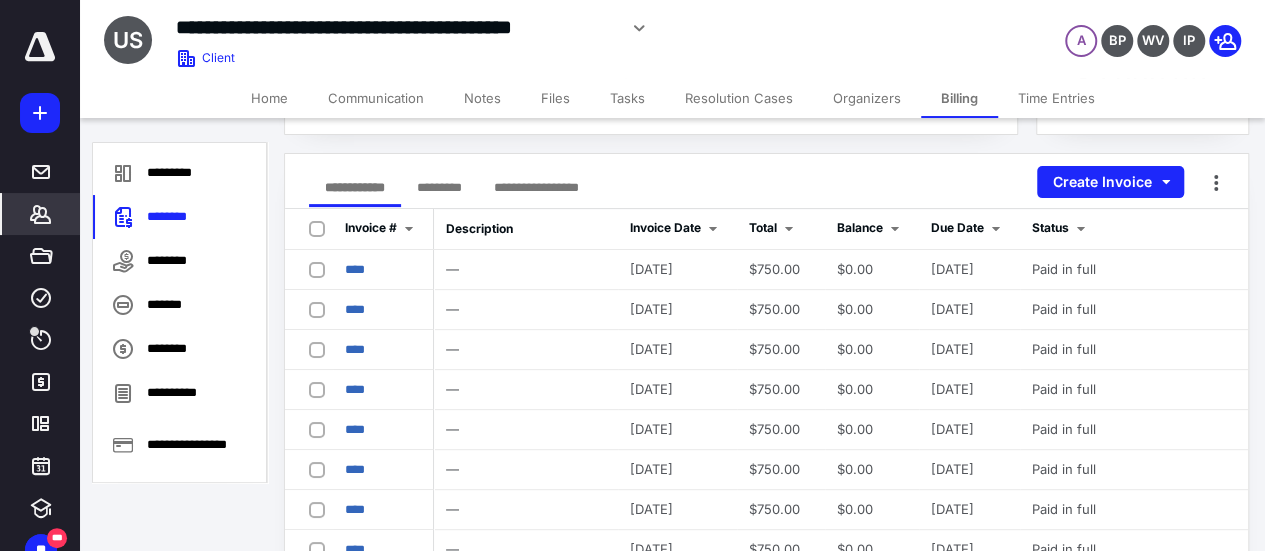 scroll, scrollTop: 200, scrollLeft: 0, axis: vertical 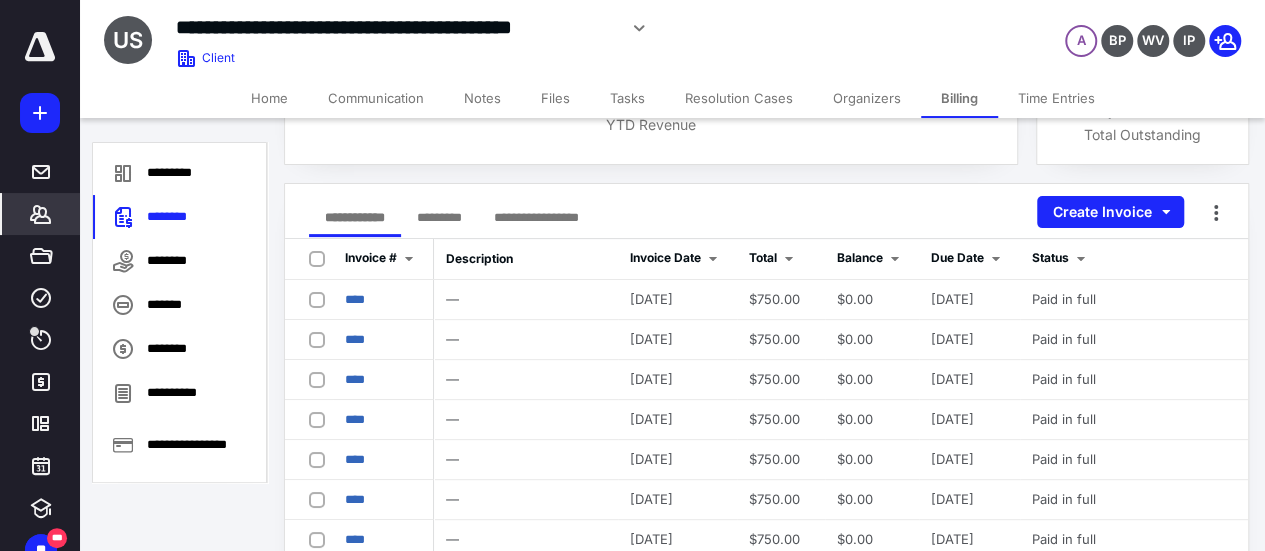 click on "Home" at bounding box center (269, 98) 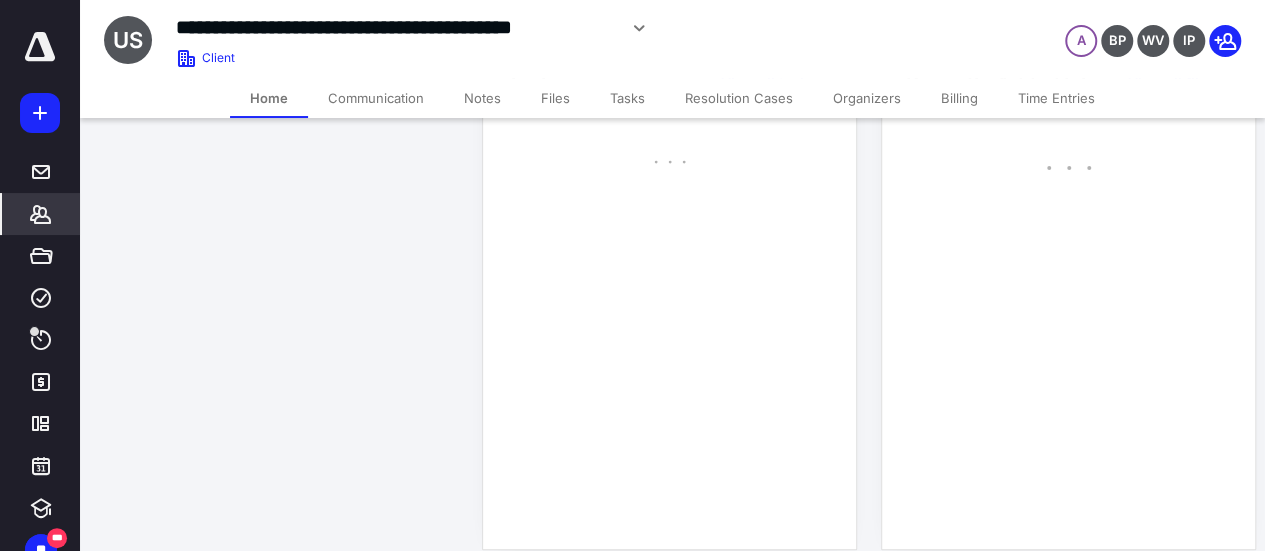 scroll, scrollTop: 0, scrollLeft: 0, axis: both 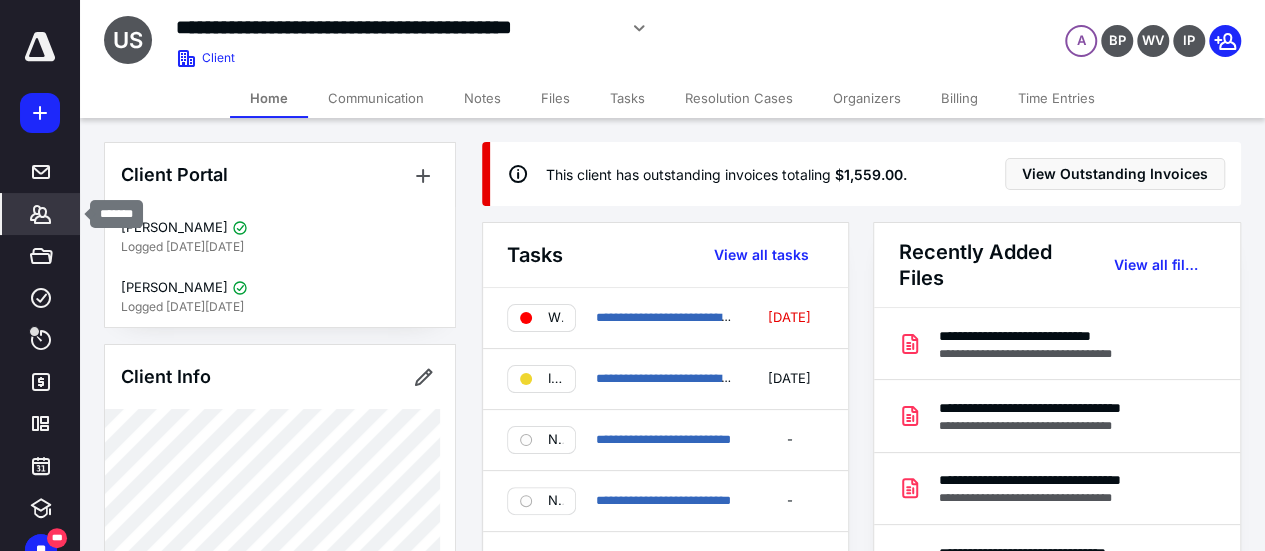 click on "*******" at bounding box center (41, 214) 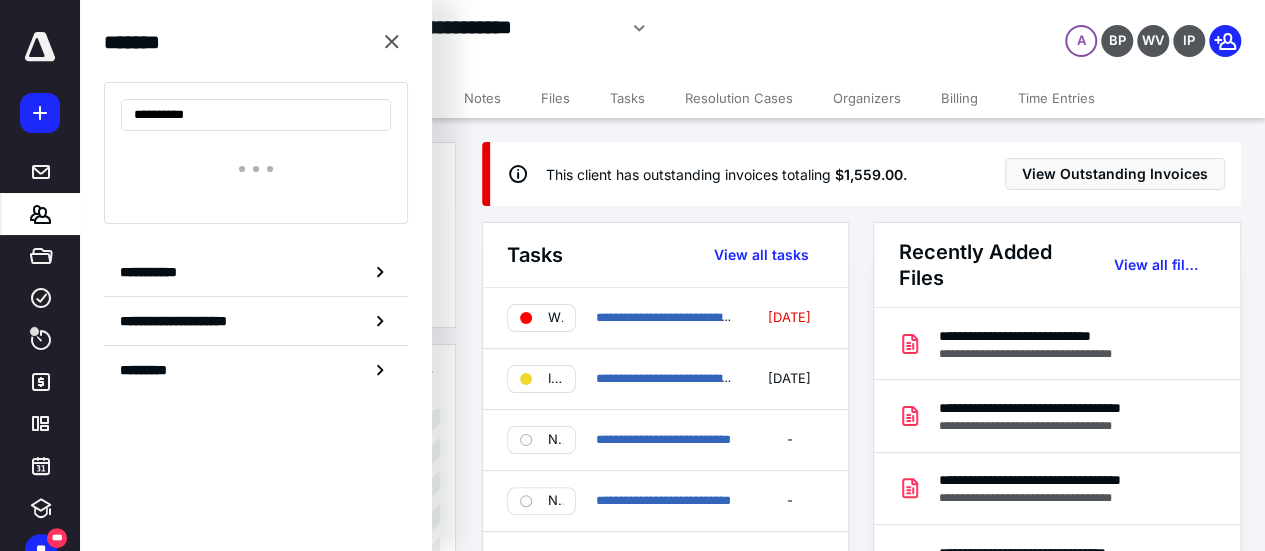 type on "*********" 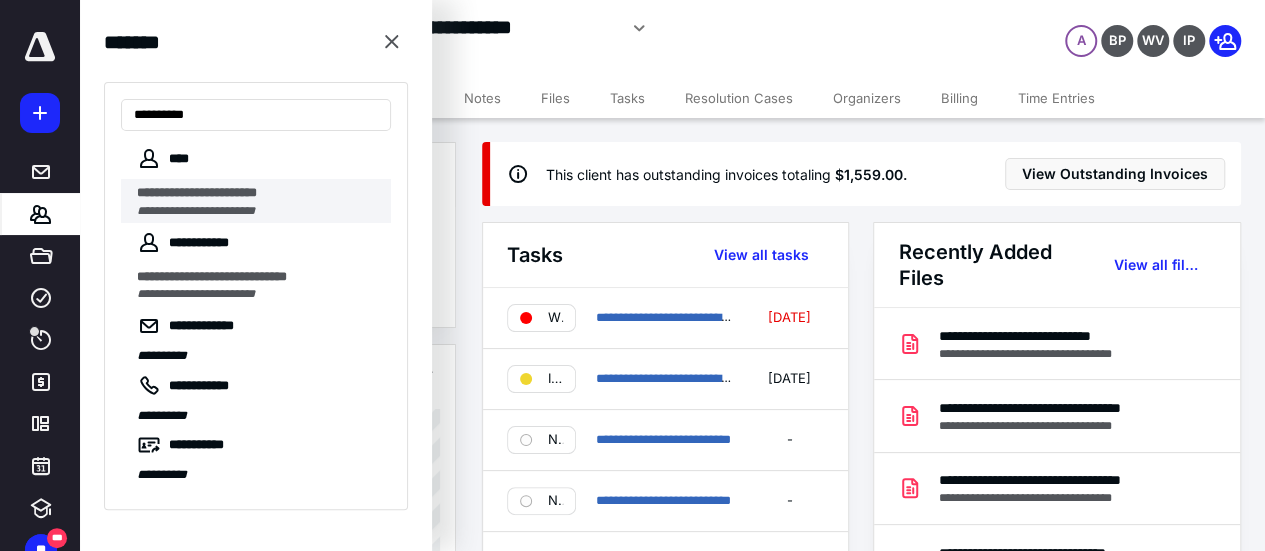 click on "**********" at bounding box center [258, 211] 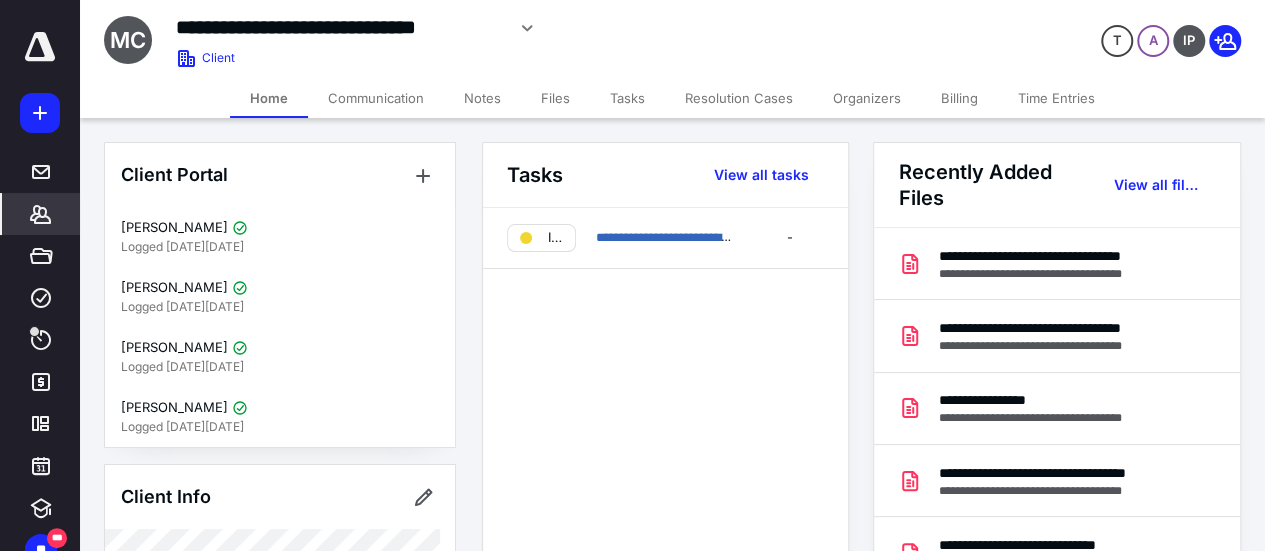 click on "Billing" at bounding box center [959, 98] 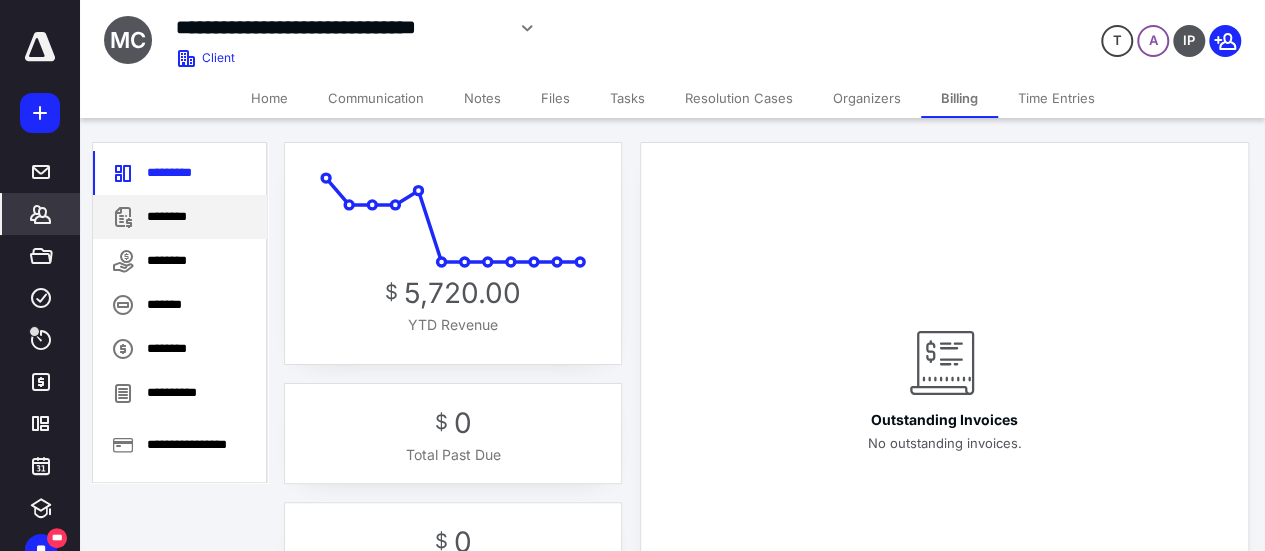 click on "********" at bounding box center (180, 217) 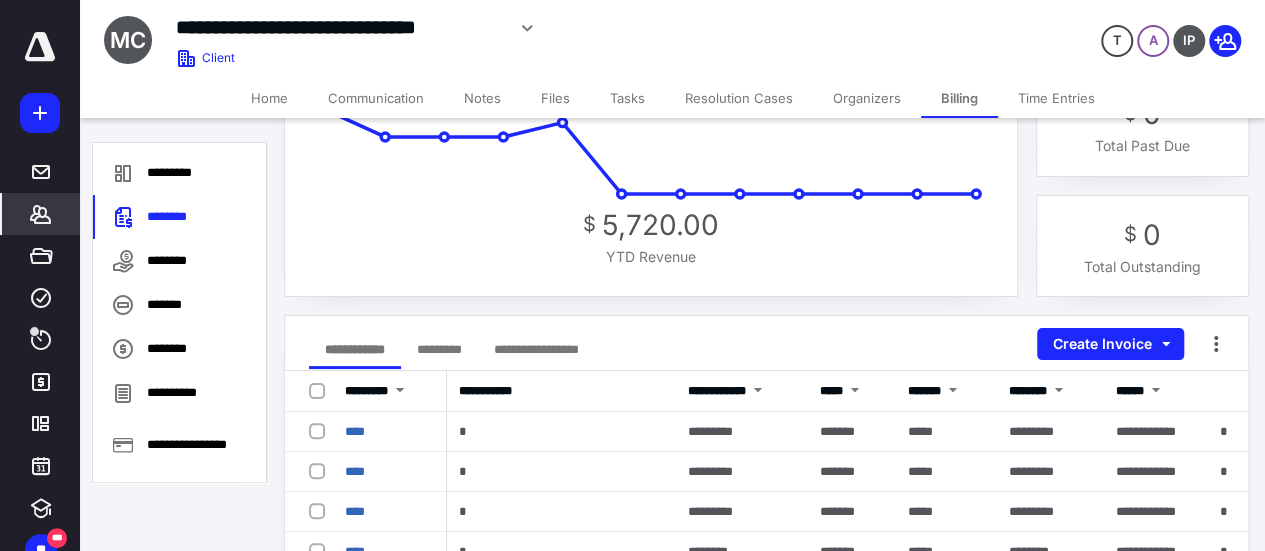 scroll, scrollTop: 200, scrollLeft: 0, axis: vertical 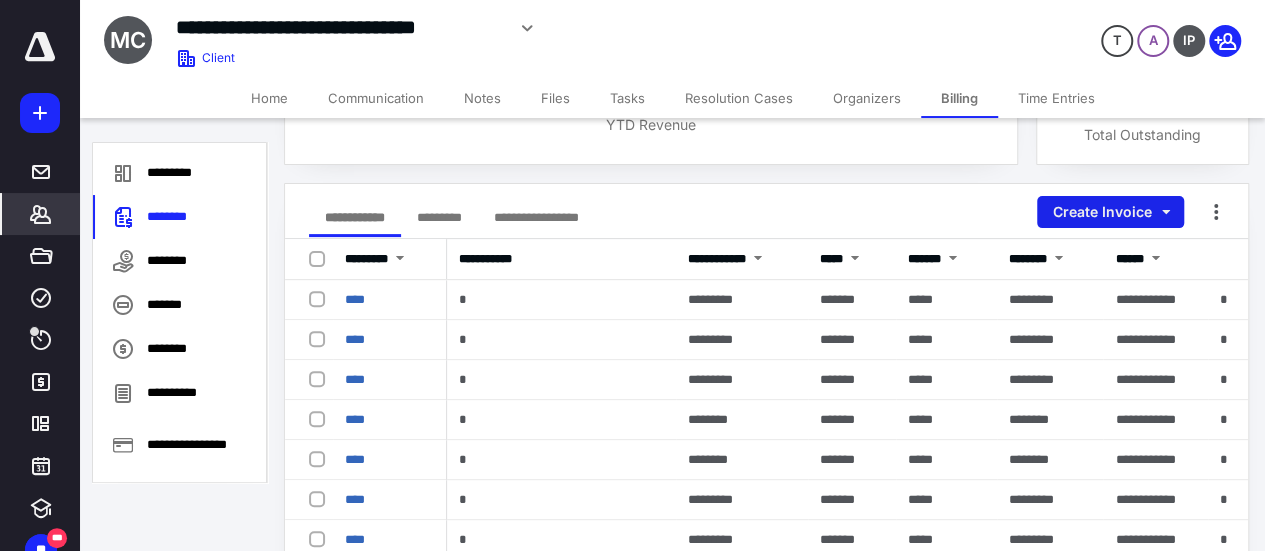 click on "Create Invoice" at bounding box center [1110, 212] 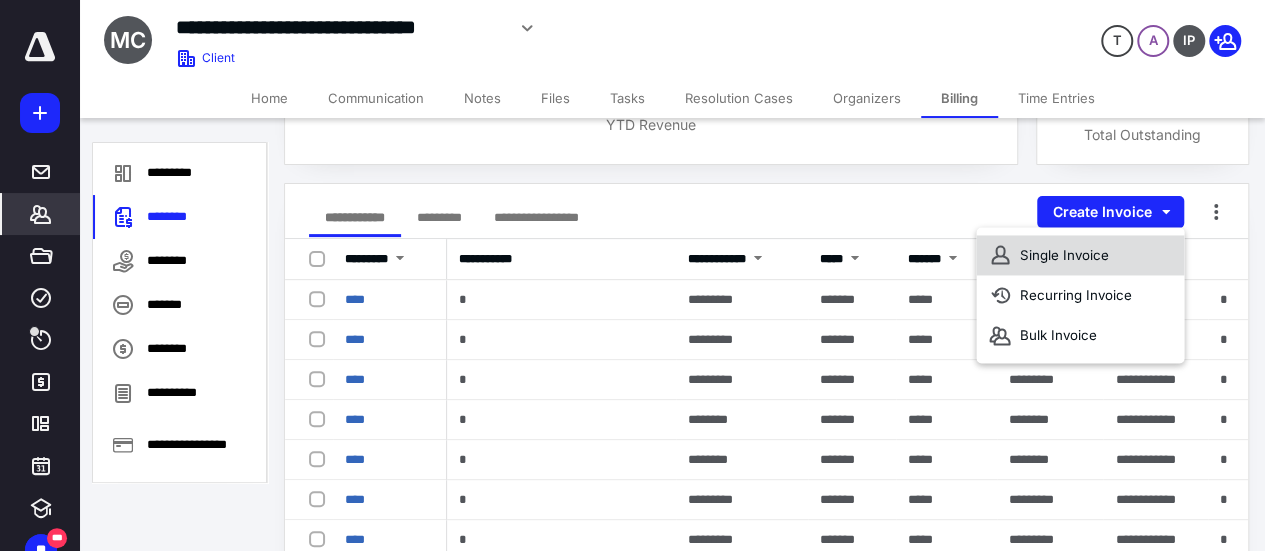 click on "Single Invoice" at bounding box center (1080, 255) 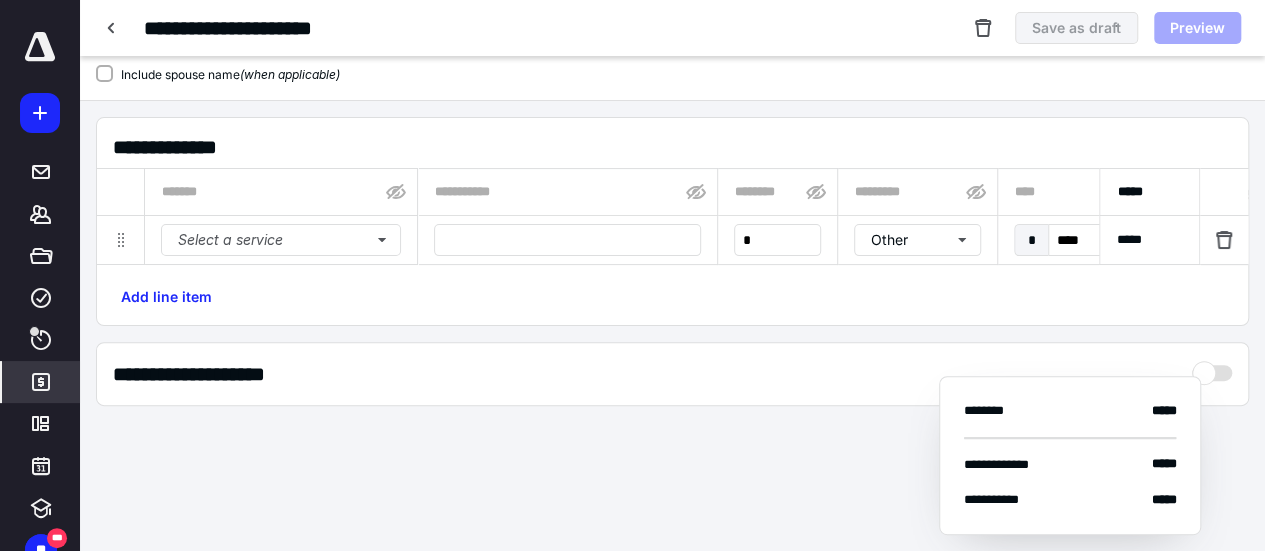 type on "****" 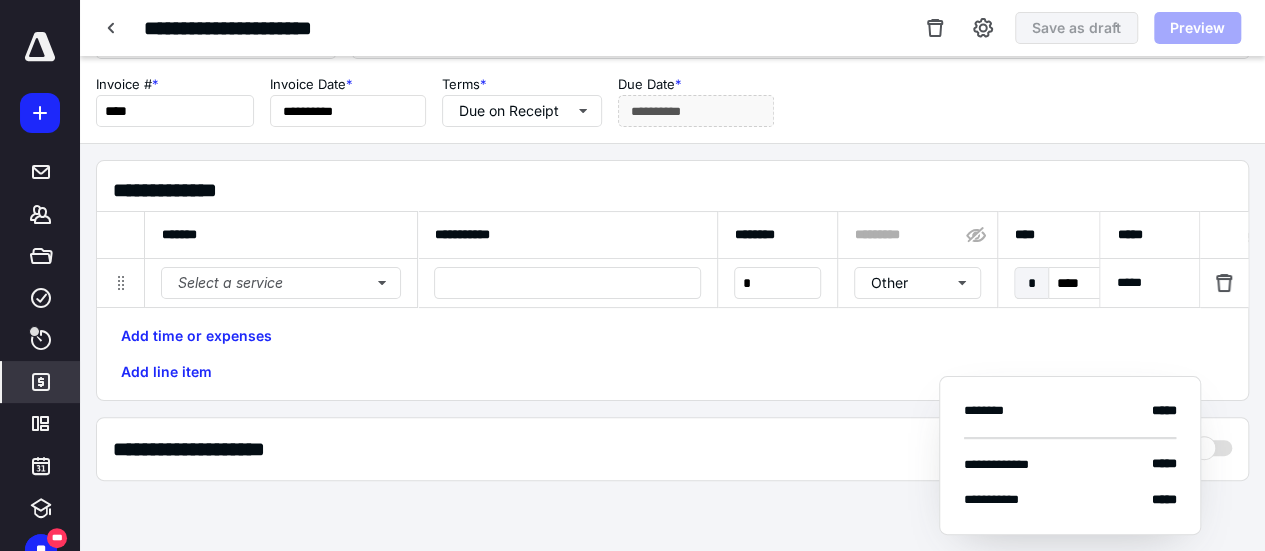 scroll, scrollTop: 0, scrollLeft: 0, axis: both 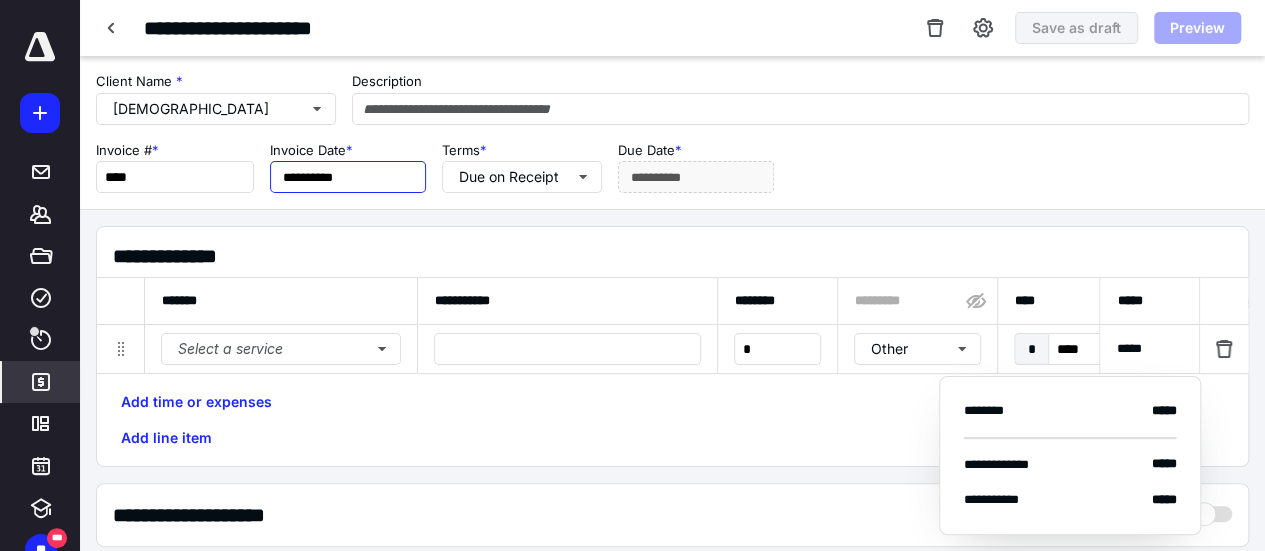 click on "**********" at bounding box center [348, 177] 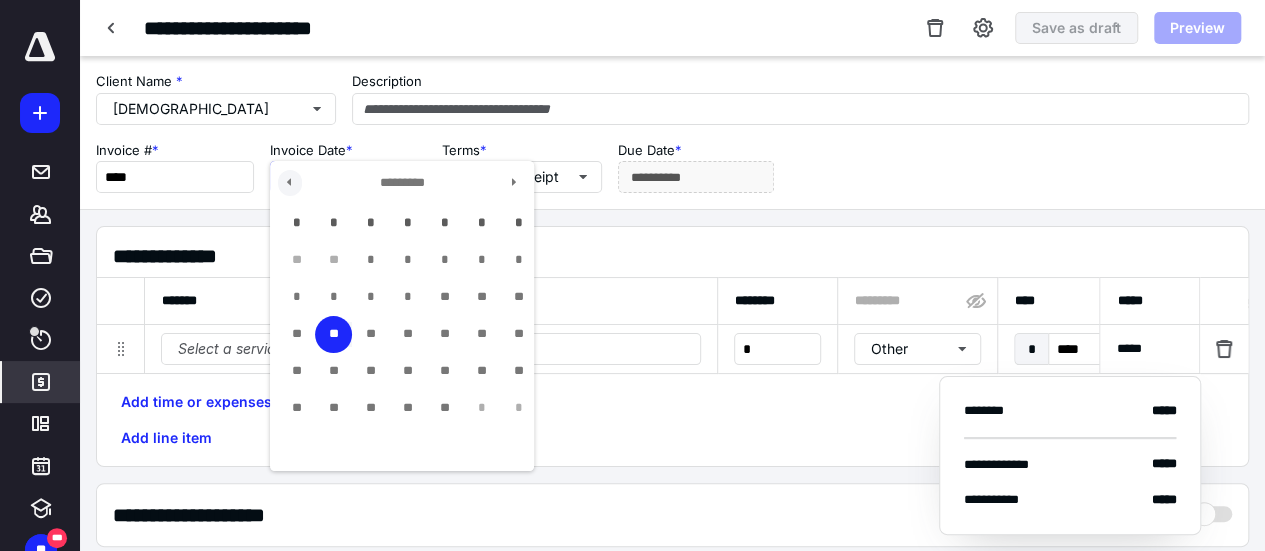 click at bounding box center (290, 183) 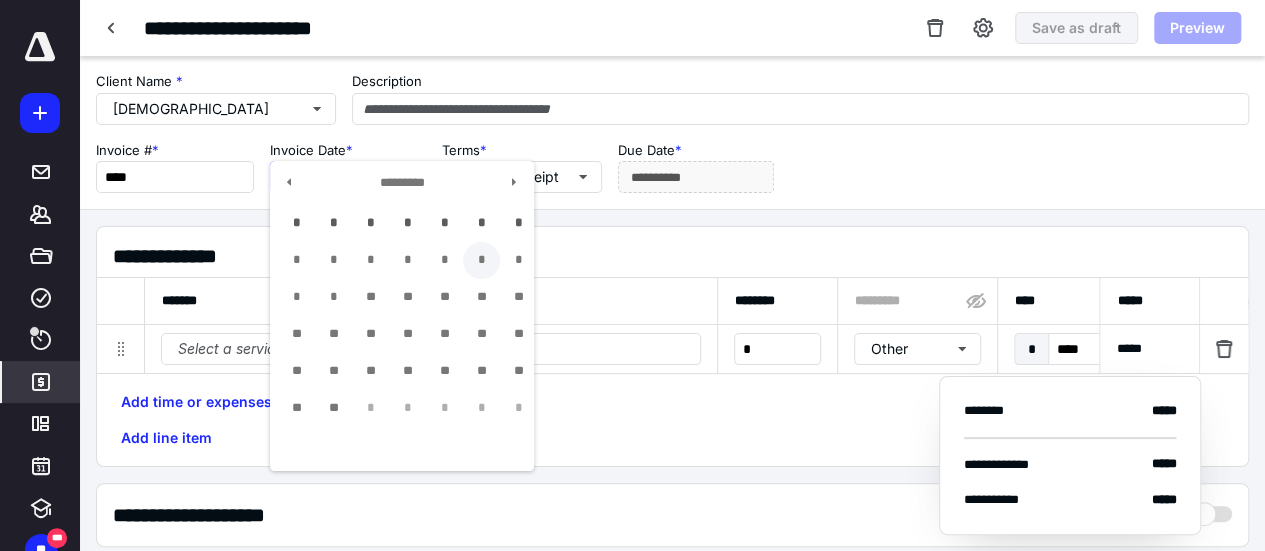 click on "*" at bounding box center [481, 260] 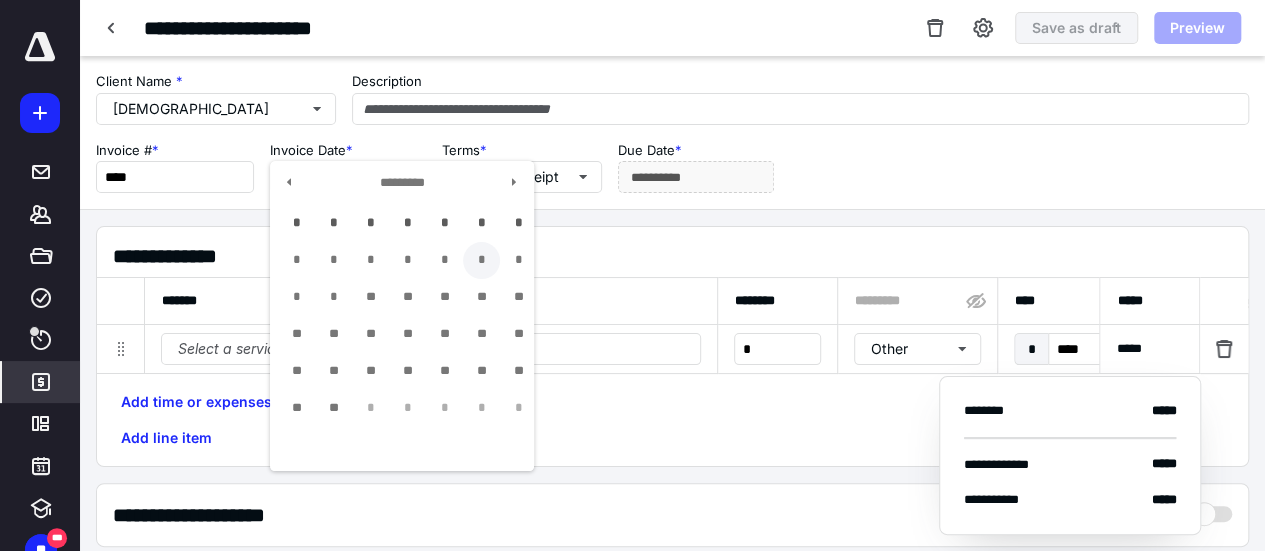 type on "**********" 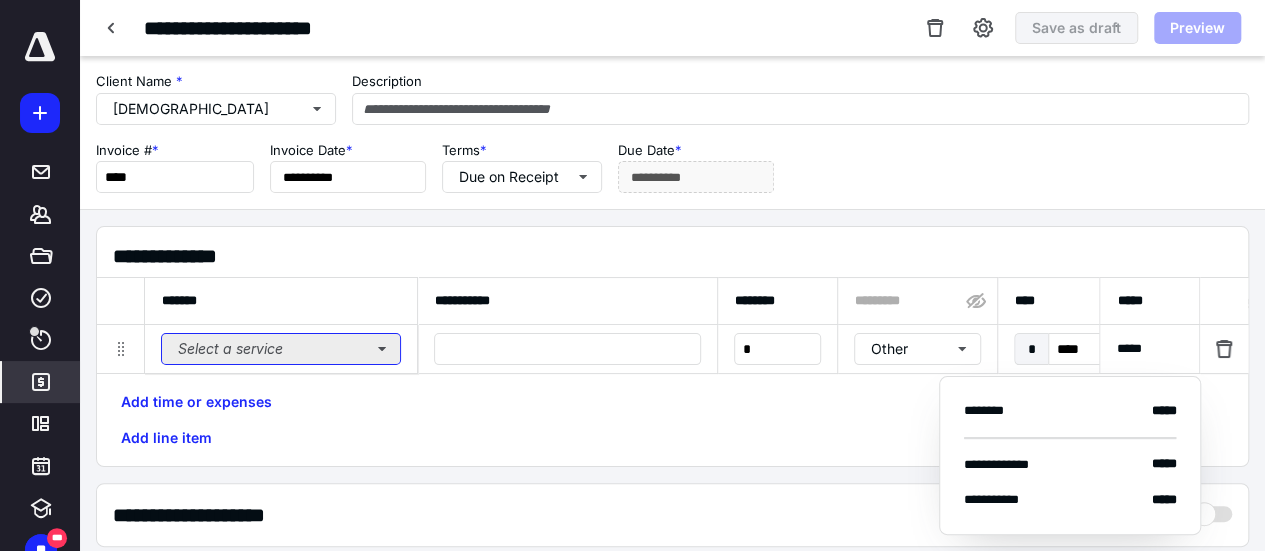click on "Select a service" at bounding box center [281, 349] 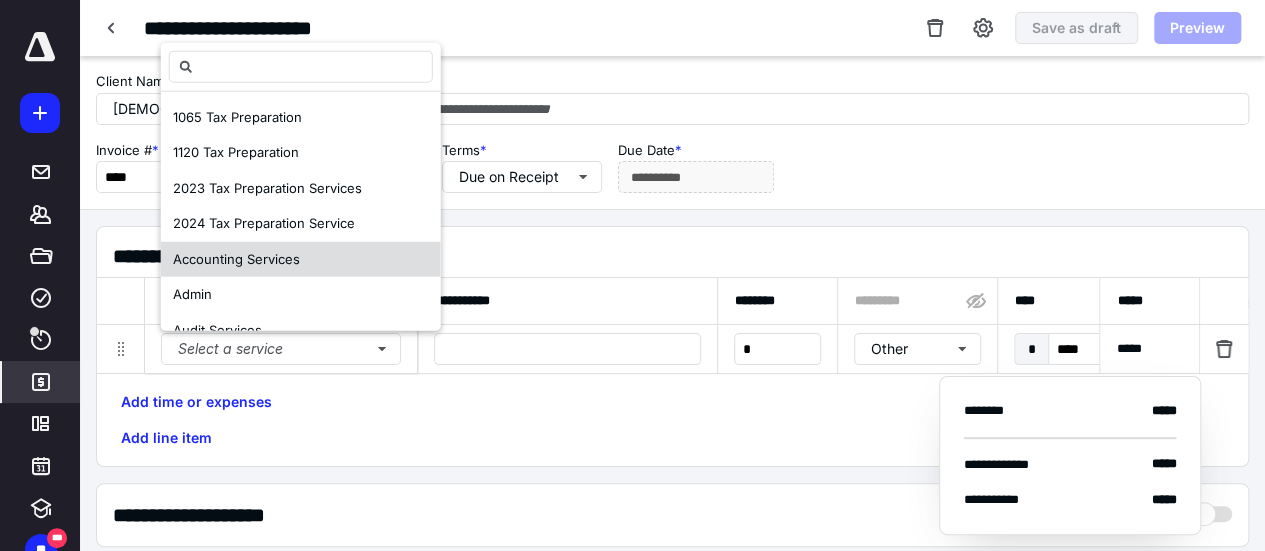 click on "Accounting Services" at bounding box center (301, 259) 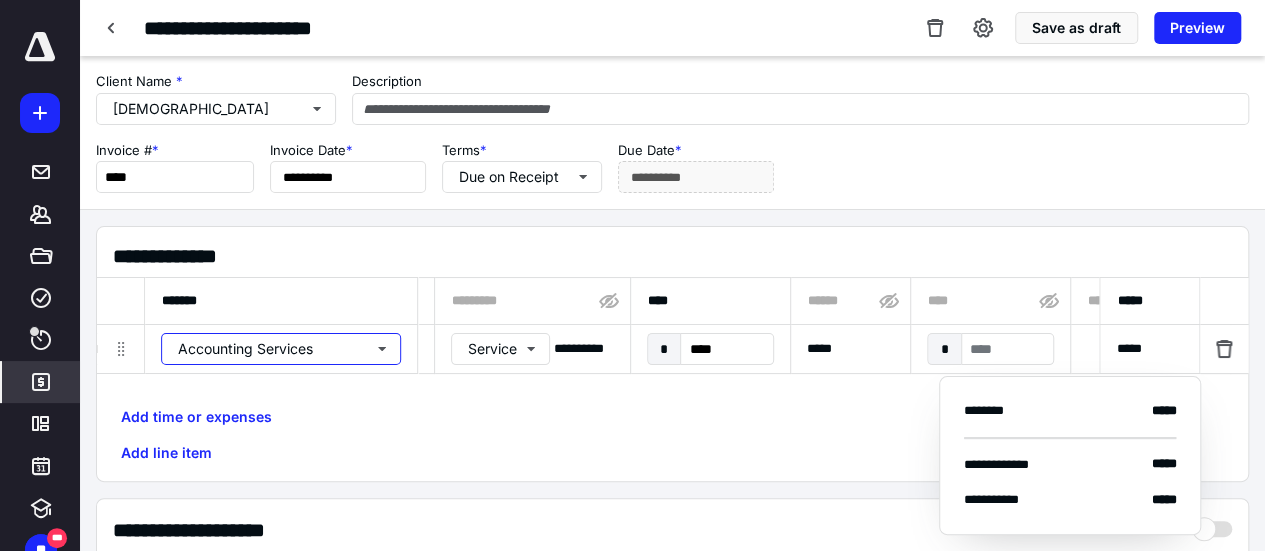 scroll, scrollTop: 0, scrollLeft: 411, axis: horizontal 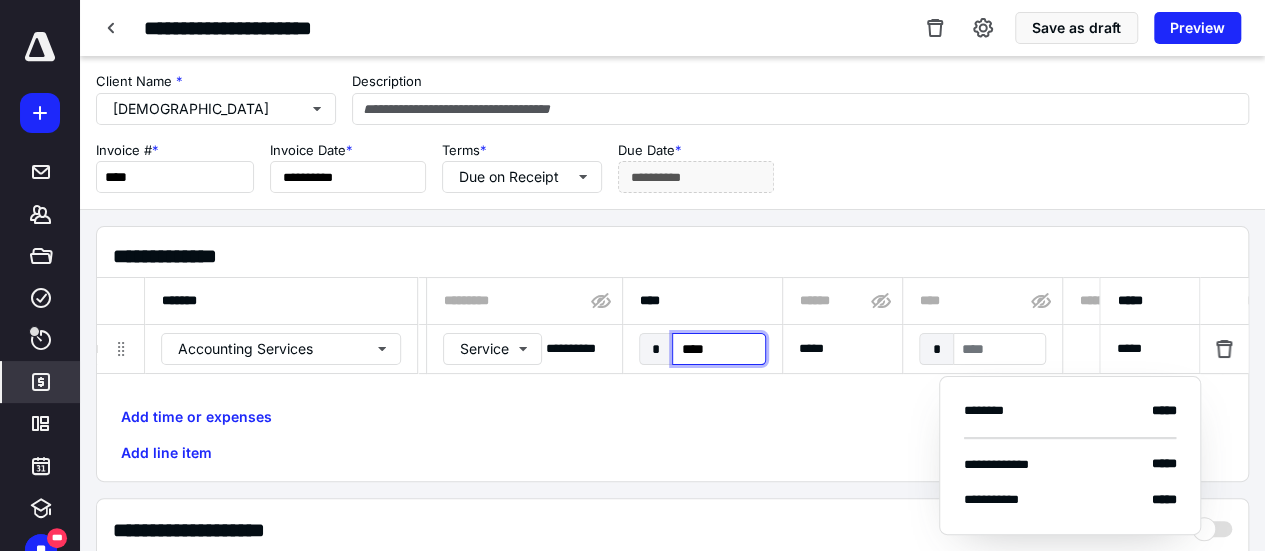 click on "****" at bounding box center [718, 349] 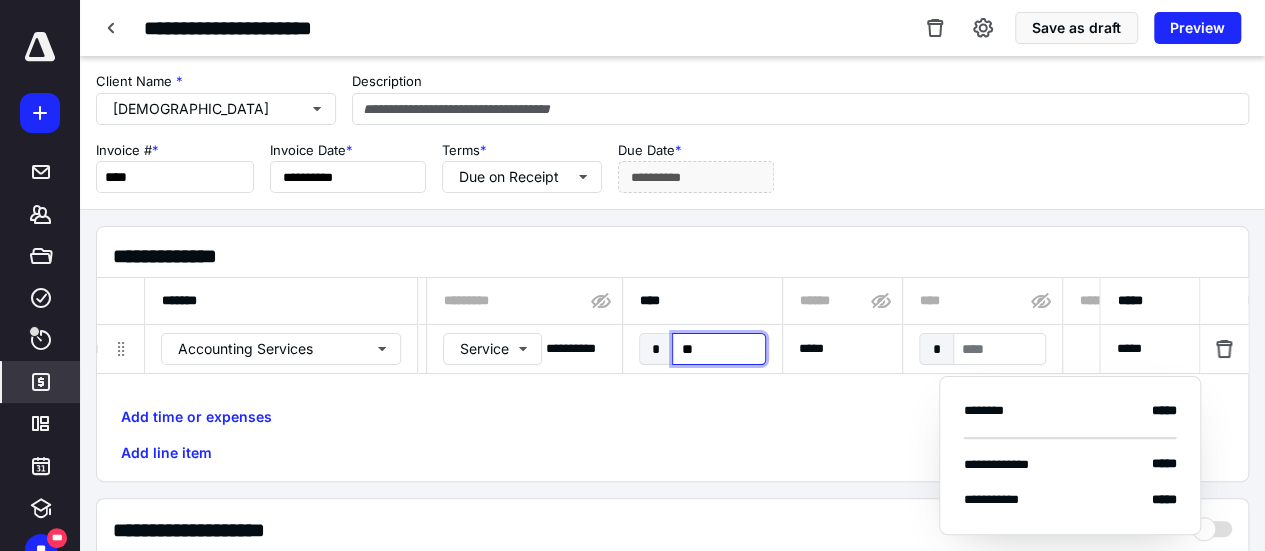 type on "***" 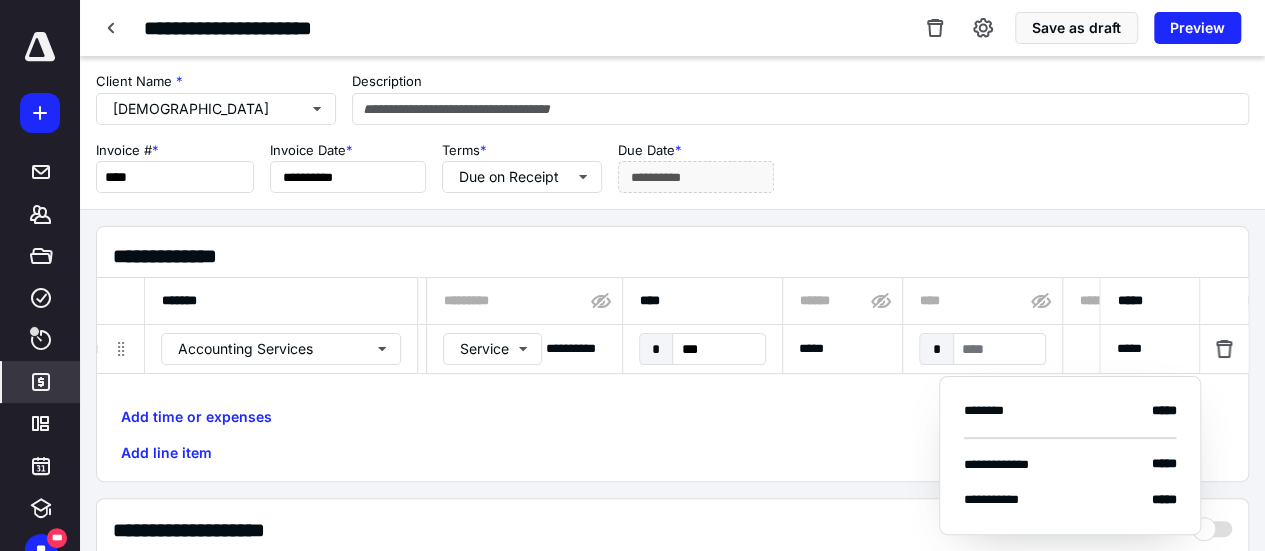 click on "**********" at bounding box center (672, 530) 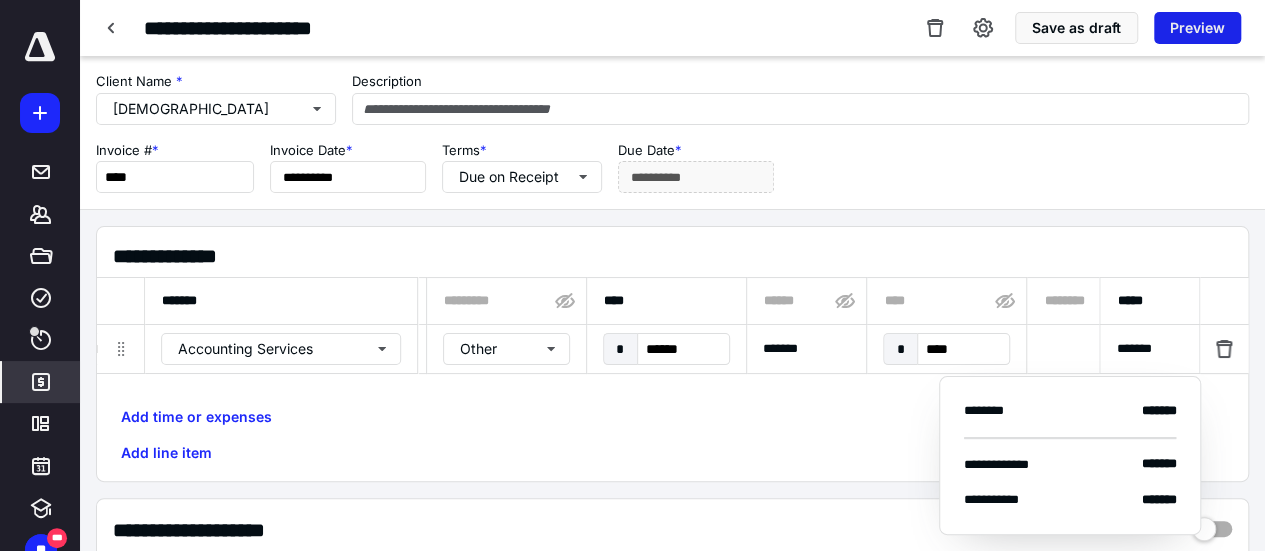 click on "Preview" at bounding box center (1197, 28) 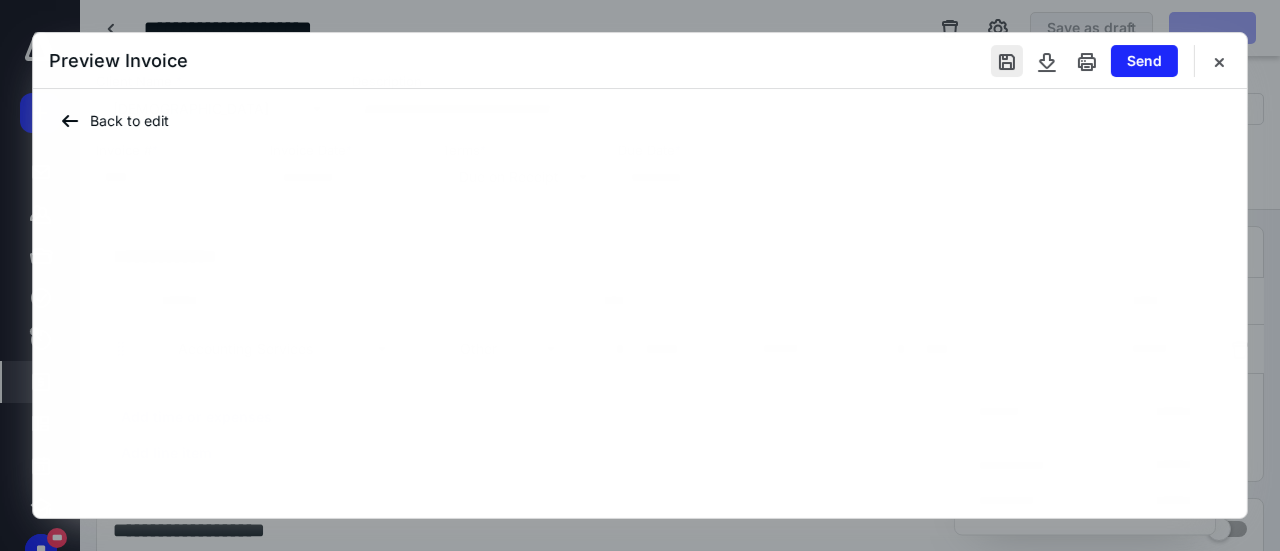 click at bounding box center (1007, 61) 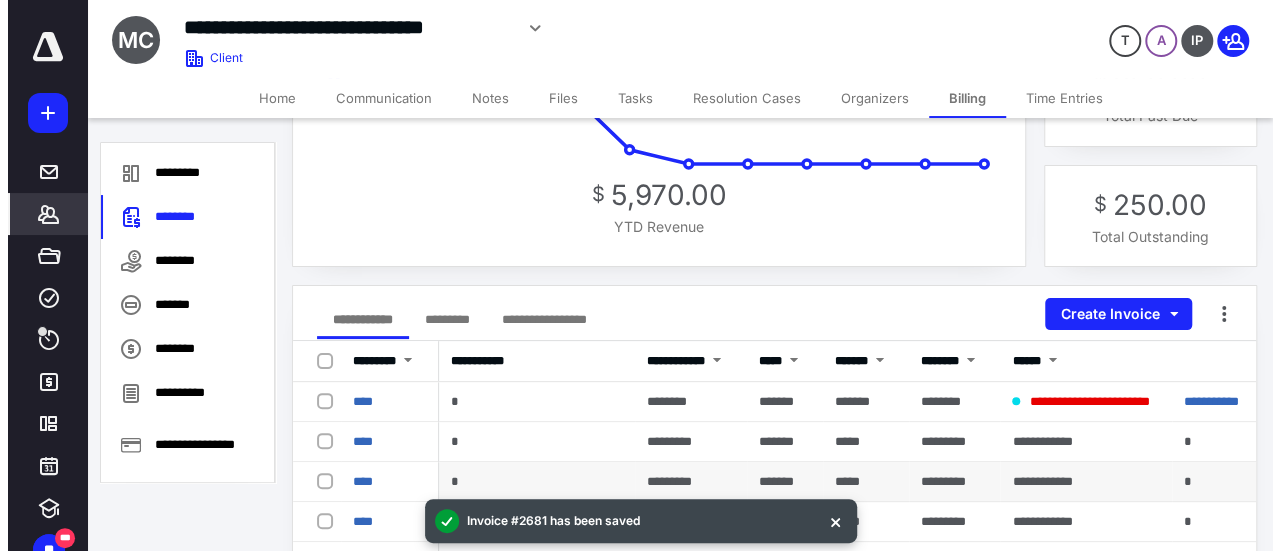 scroll, scrollTop: 100, scrollLeft: 0, axis: vertical 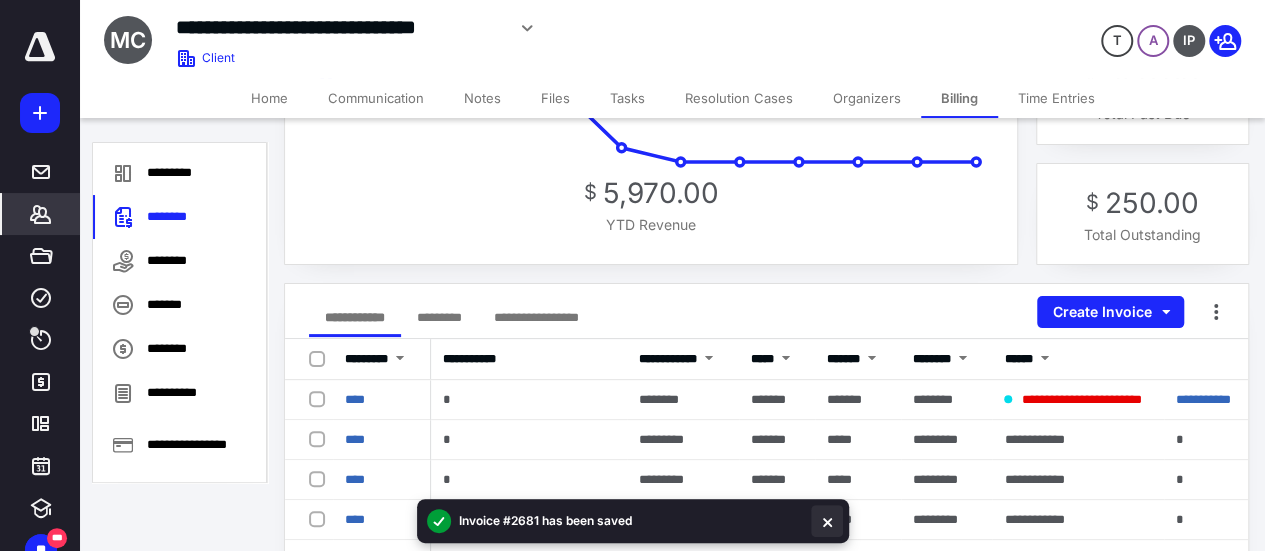 click at bounding box center [827, 521] 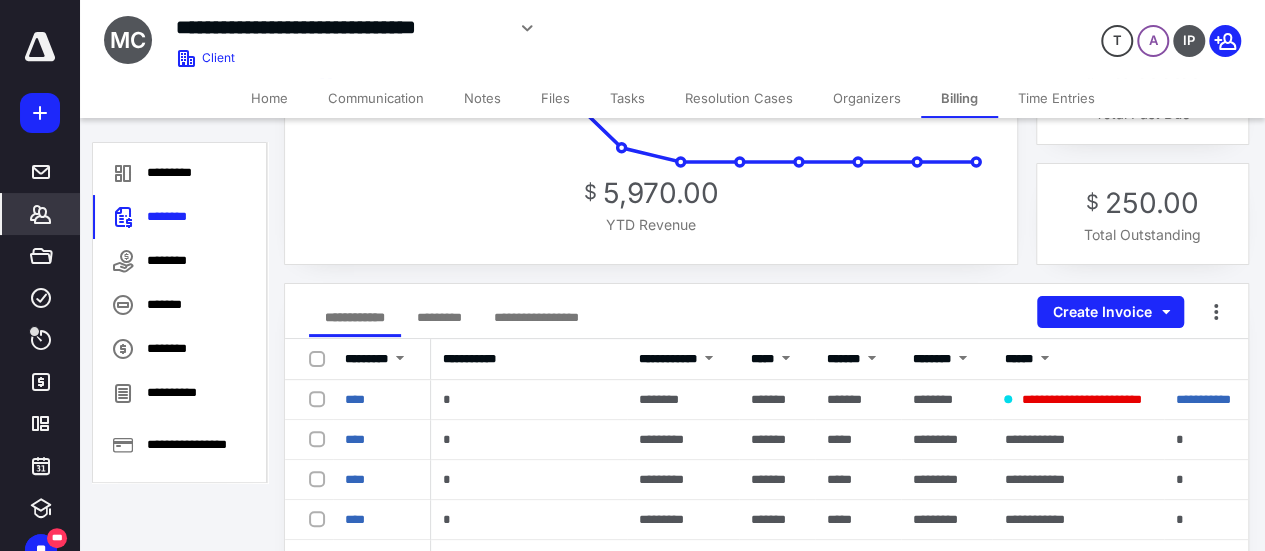 click on "**********" at bounding box center [766, 951] 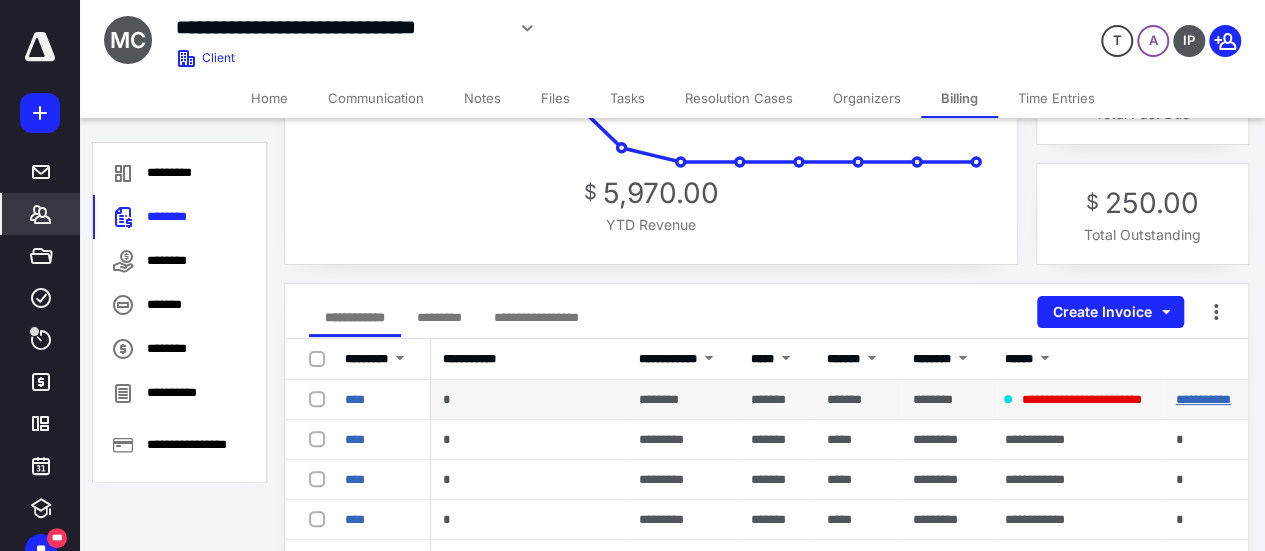 click on "**********" at bounding box center [1203, 399] 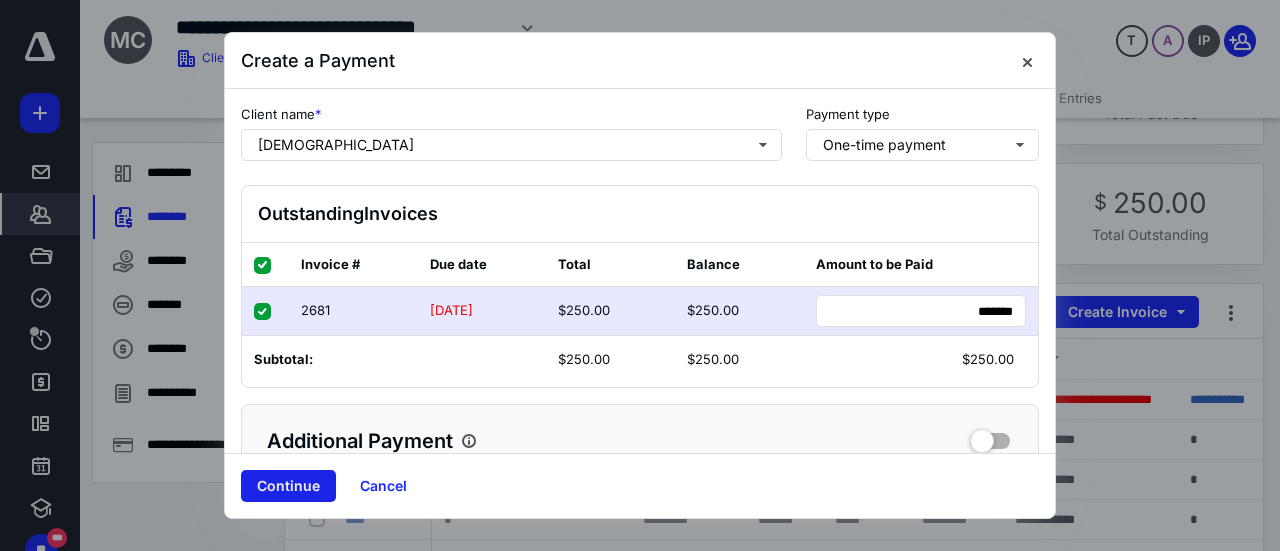 drag, startPoint x: 280, startPoint y: 491, endPoint x: 481, endPoint y: 439, distance: 207.61743 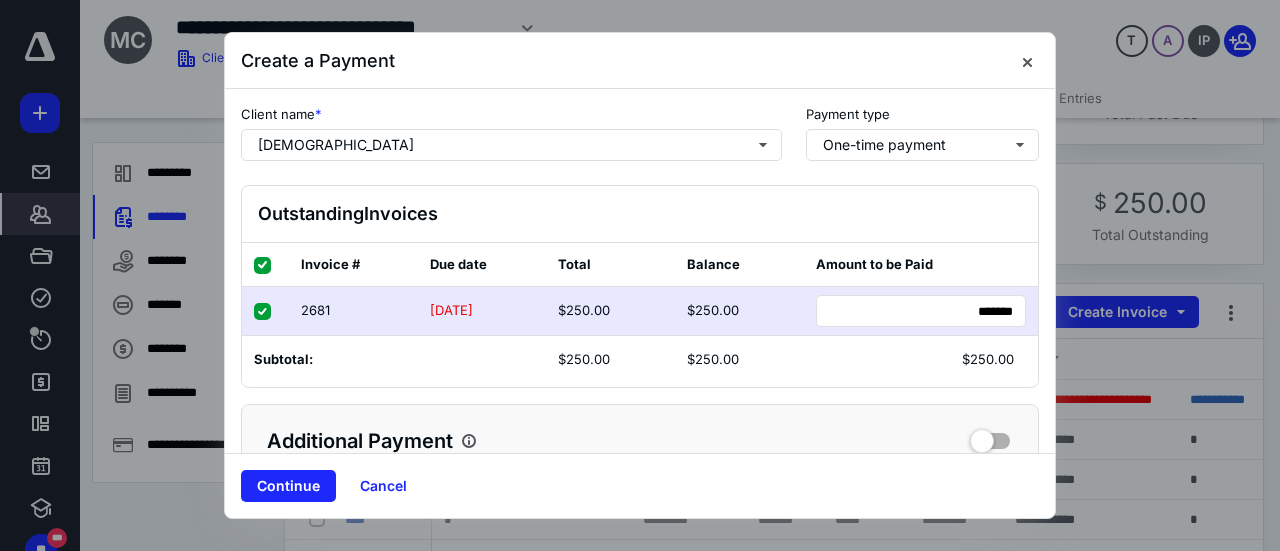 click on "Continue" at bounding box center [288, 486] 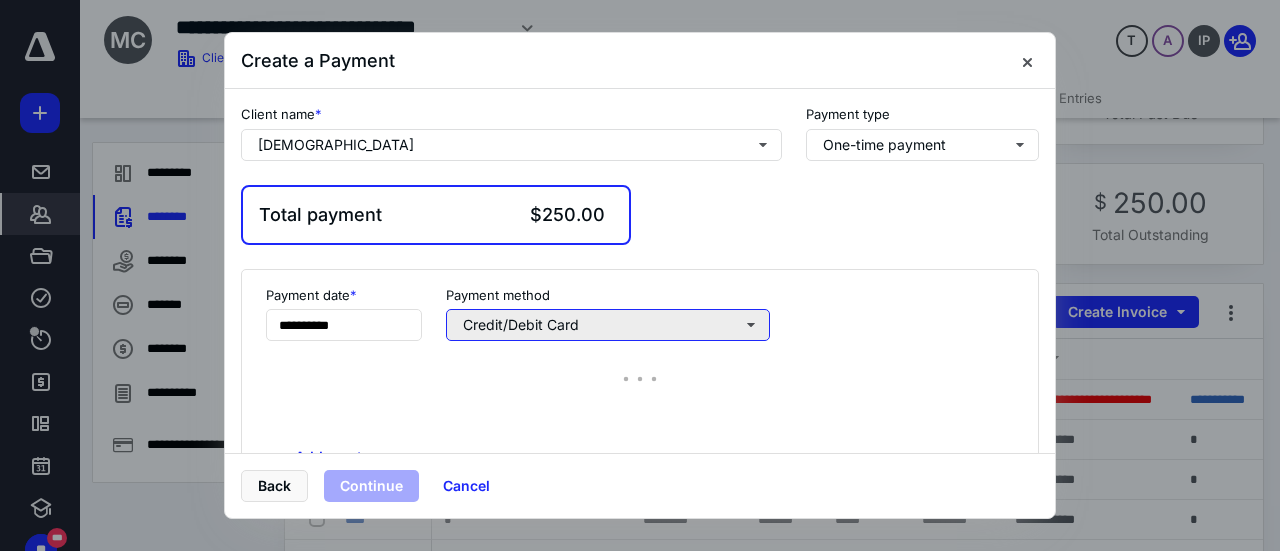click on "Credit/Debit Card" at bounding box center (608, 325) 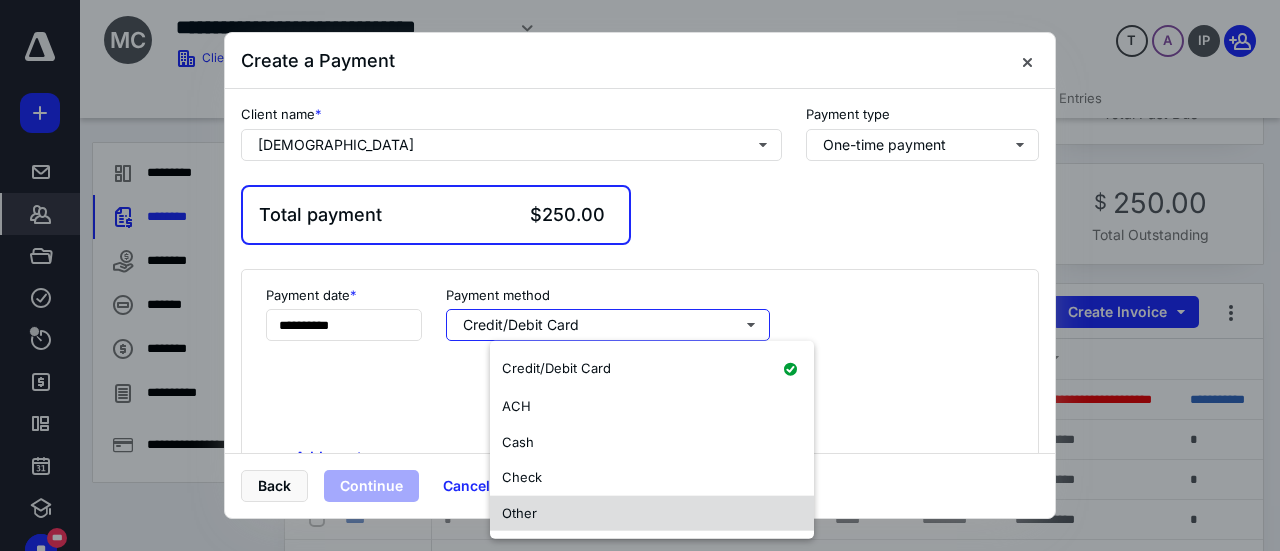 drag, startPoint x: 616, startPoint y: 525, endPoint x: 580, endPoint y: 502, distance: 42.72002 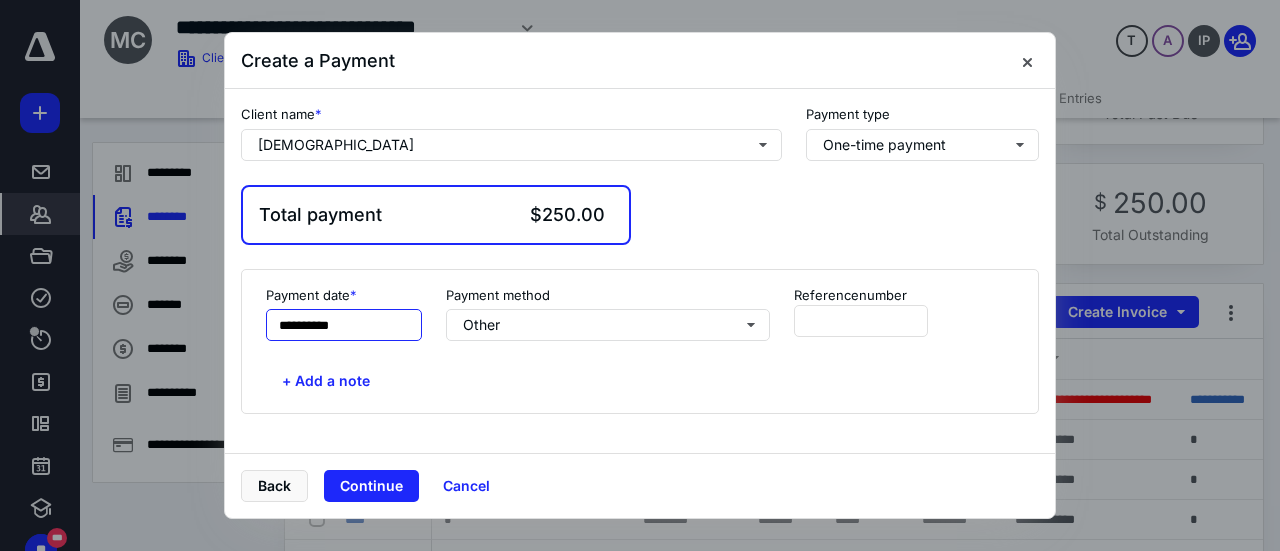 click on "**********" at bounding box center (344, 325) 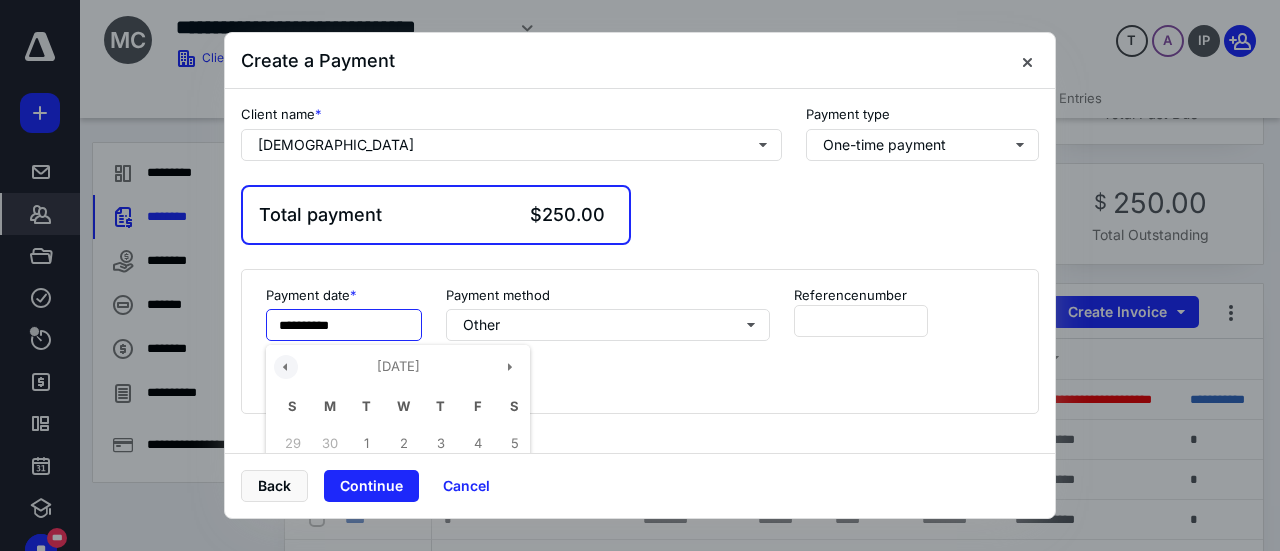 click at bounding box center [286, 367] 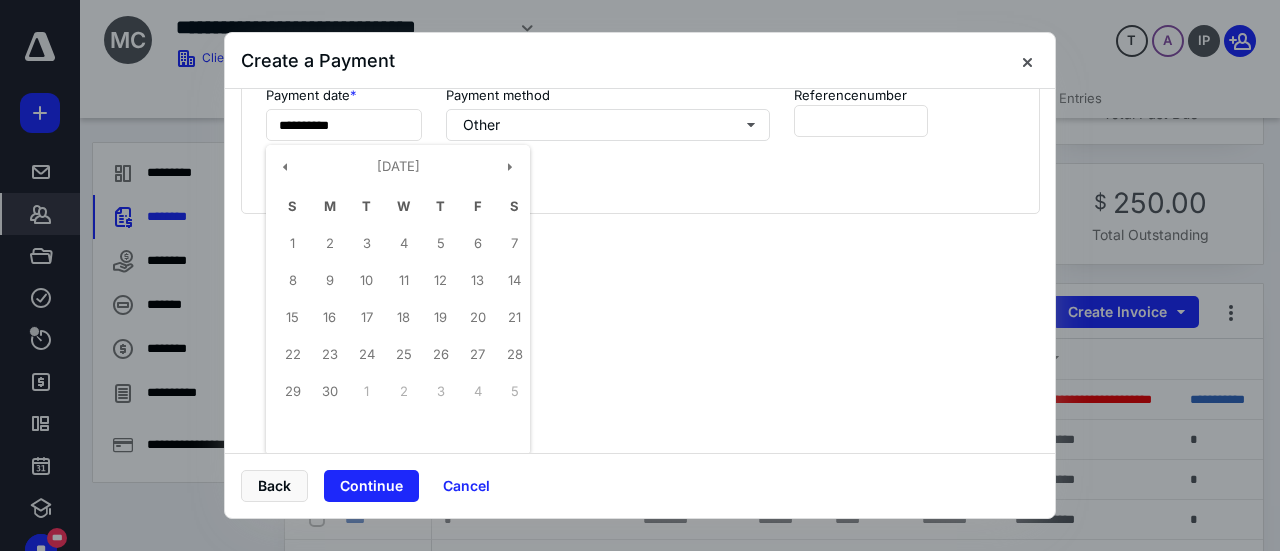 scroll, scrollTop: 0, scrollLeft: 0, axis: both 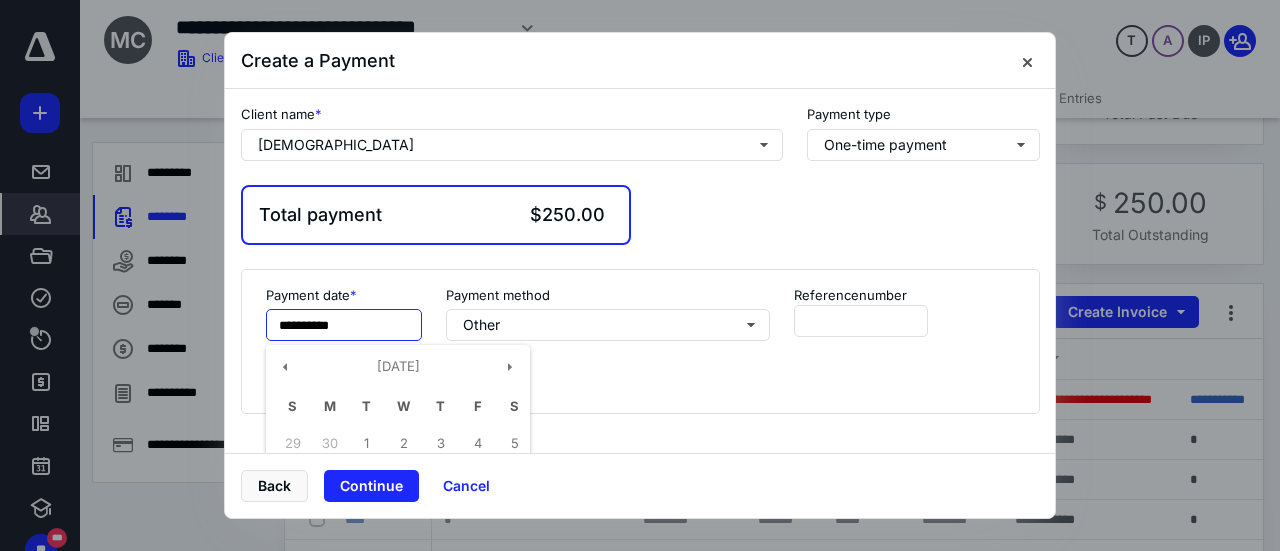click on "**********" at bounding box center (344, 325) 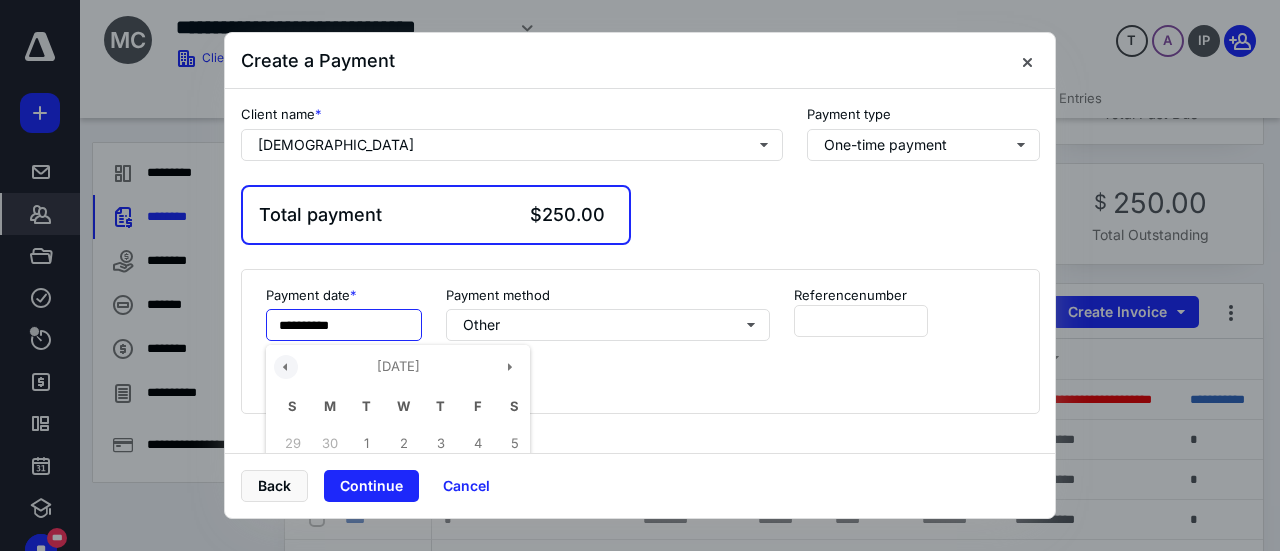 click at bounding box center [286, 367] 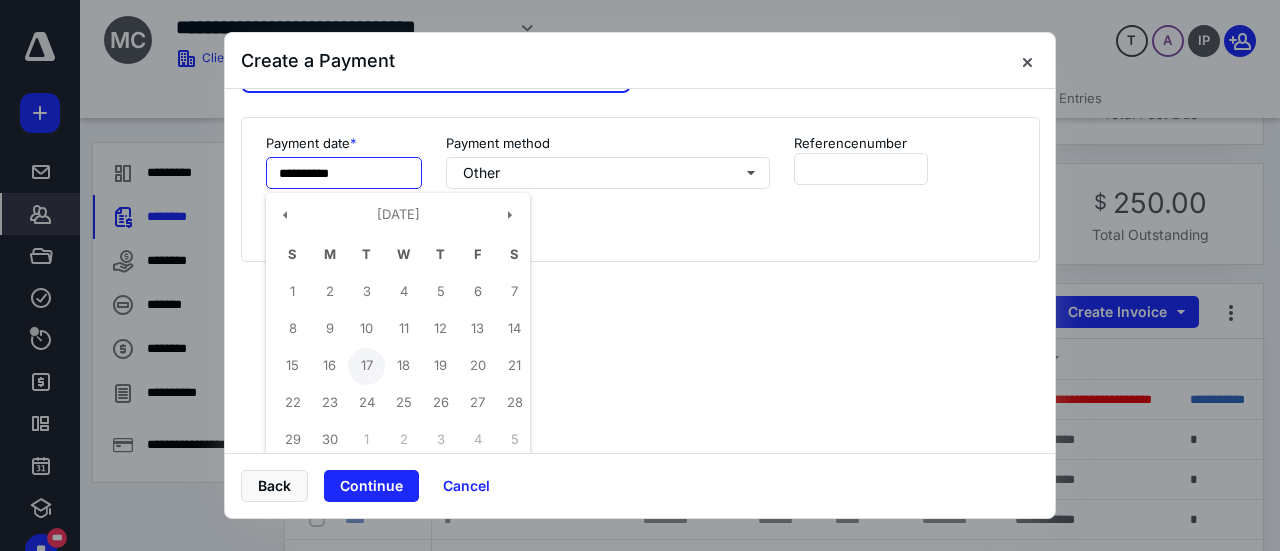 scroll, scrollTop: 200, scrollLeft: 0, axis: vertical 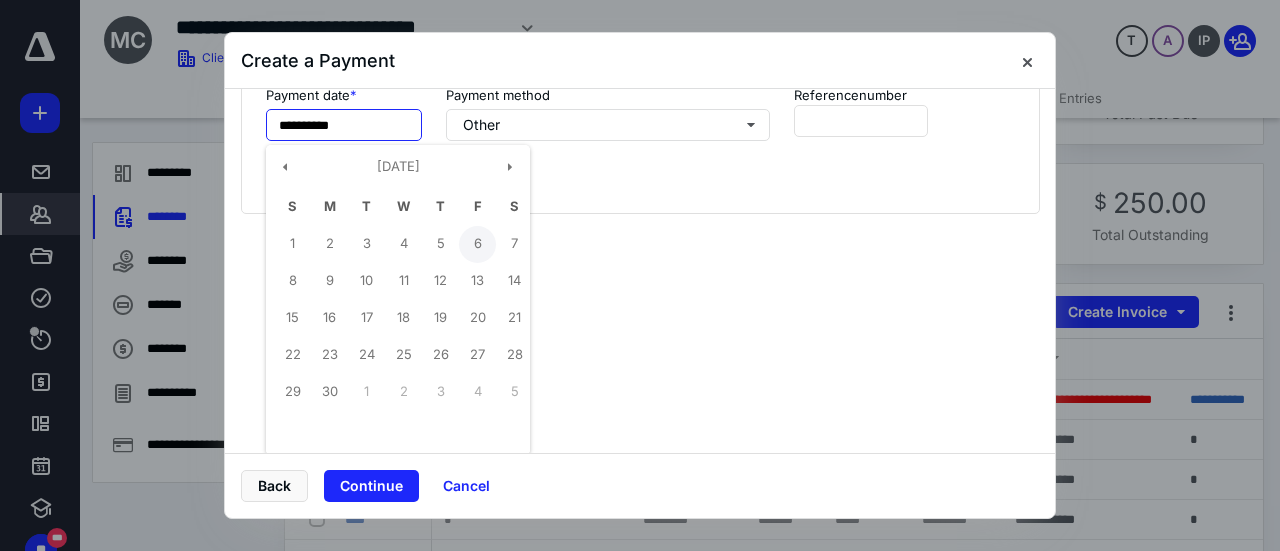 click on "6" at bounding box center [477, 244] 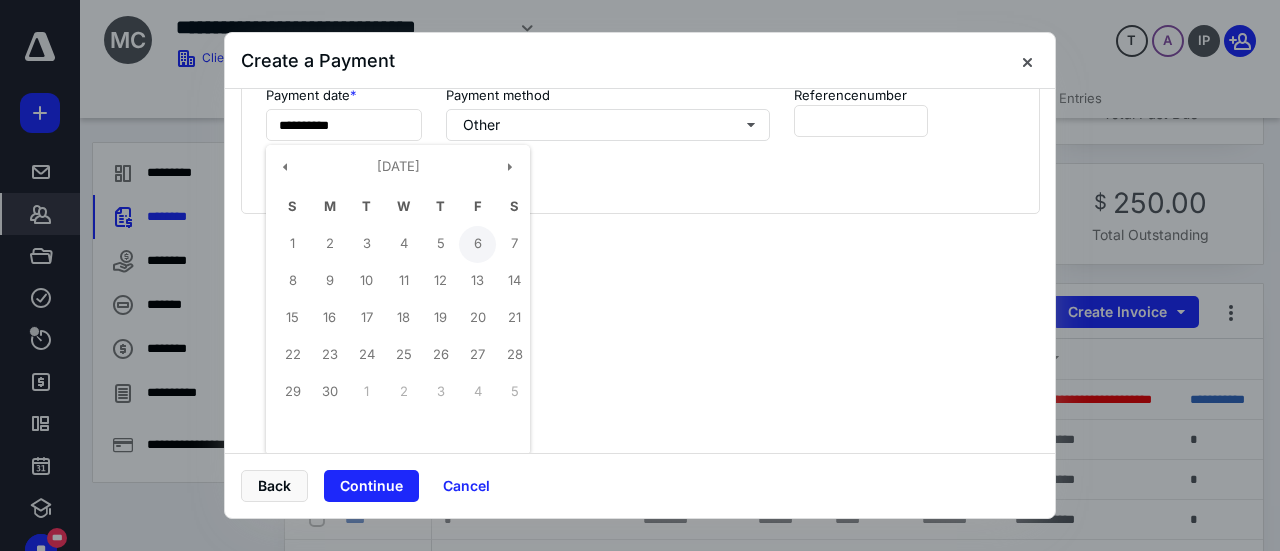 type on "**********" 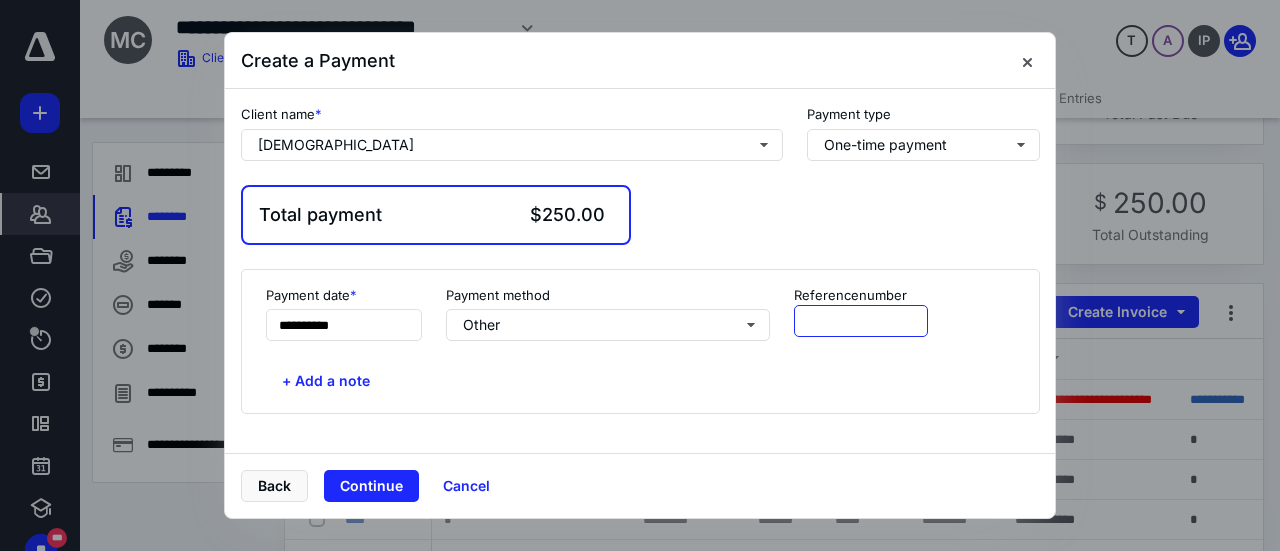 click at bounding box center (861, 321) 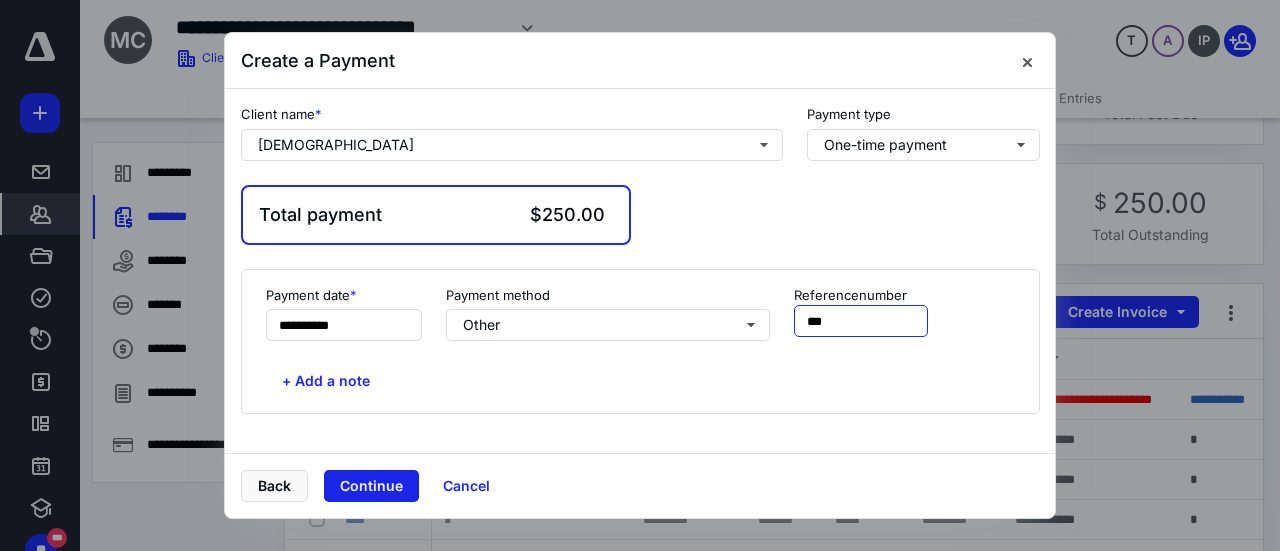type on "***" 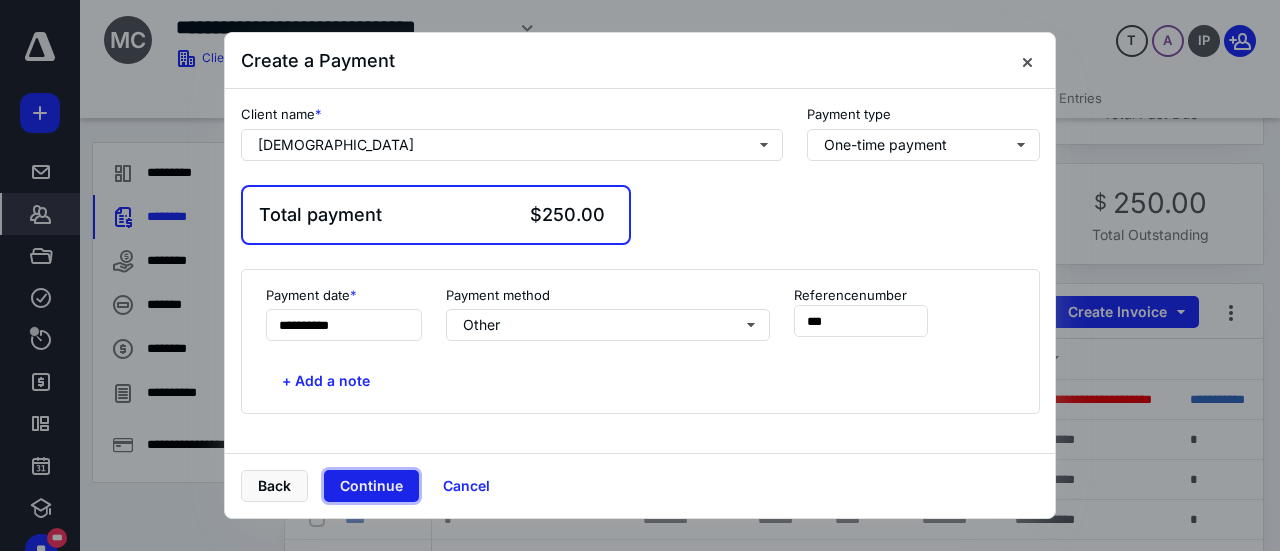 click on "Continue" at bounding box center [371, 486] 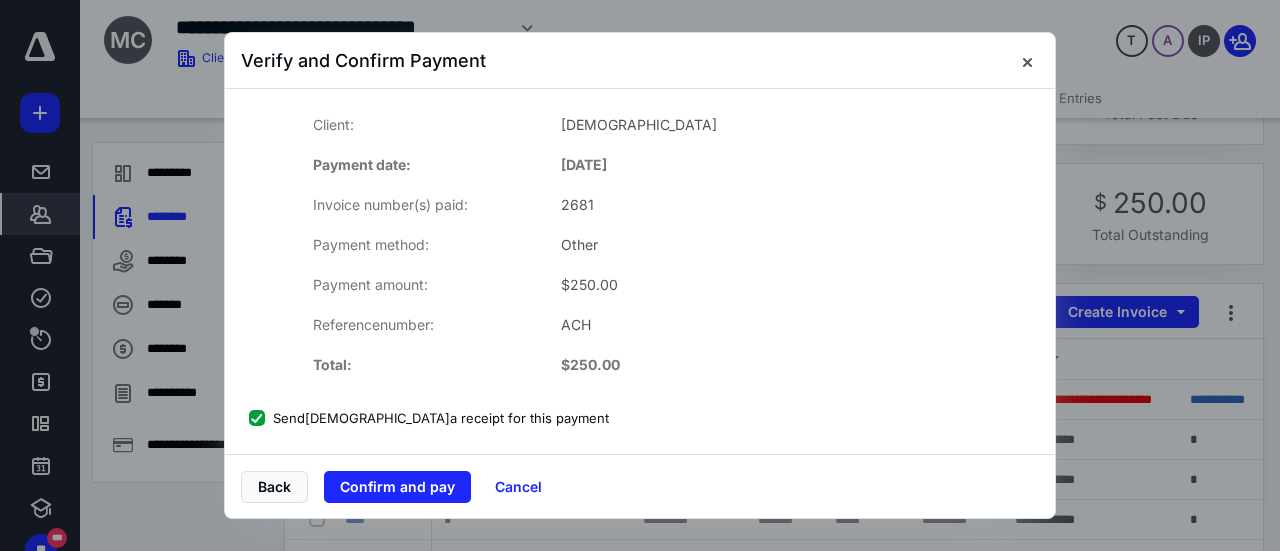 click on "[DEMOGRAPHIC_DATA][GEOGRAPHIC_DATA]  a receipt for this payment" at bounding box center (429, 418) 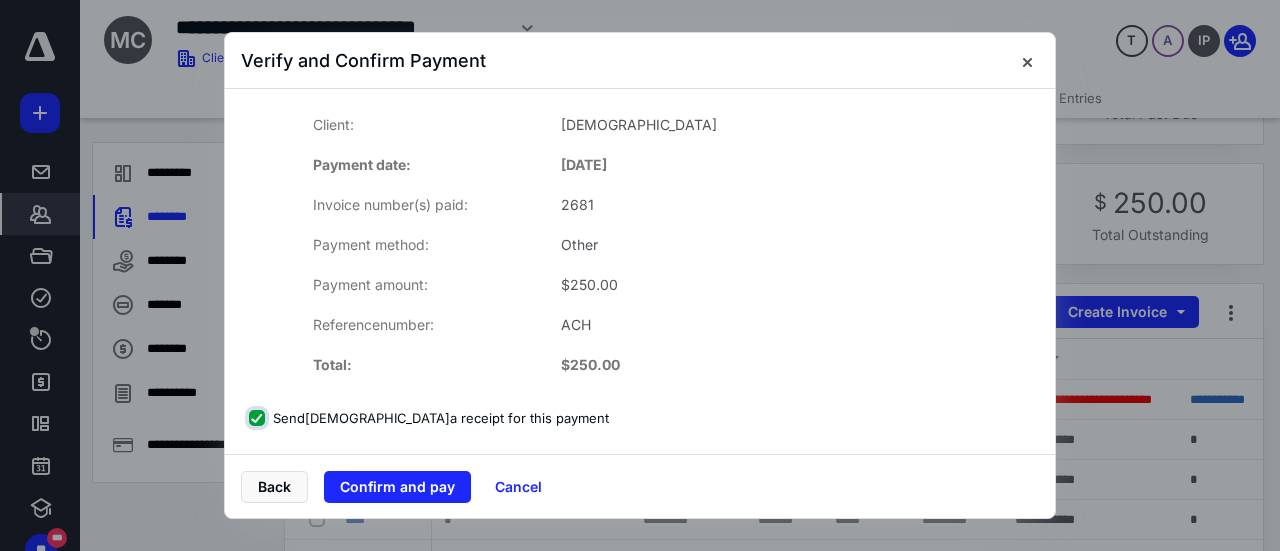 click on "[DEMOGRAPHIC_DATA][GEOGRAPHIC_DATA]  a receipt for this payment" at bounding box center [259, 418] 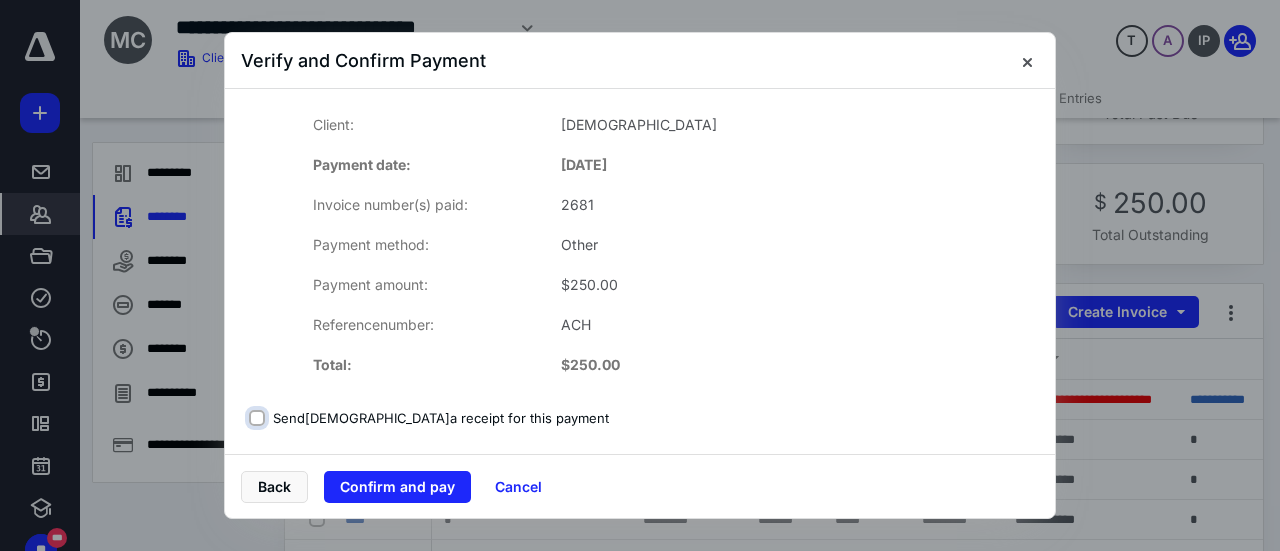checkbox on "false" 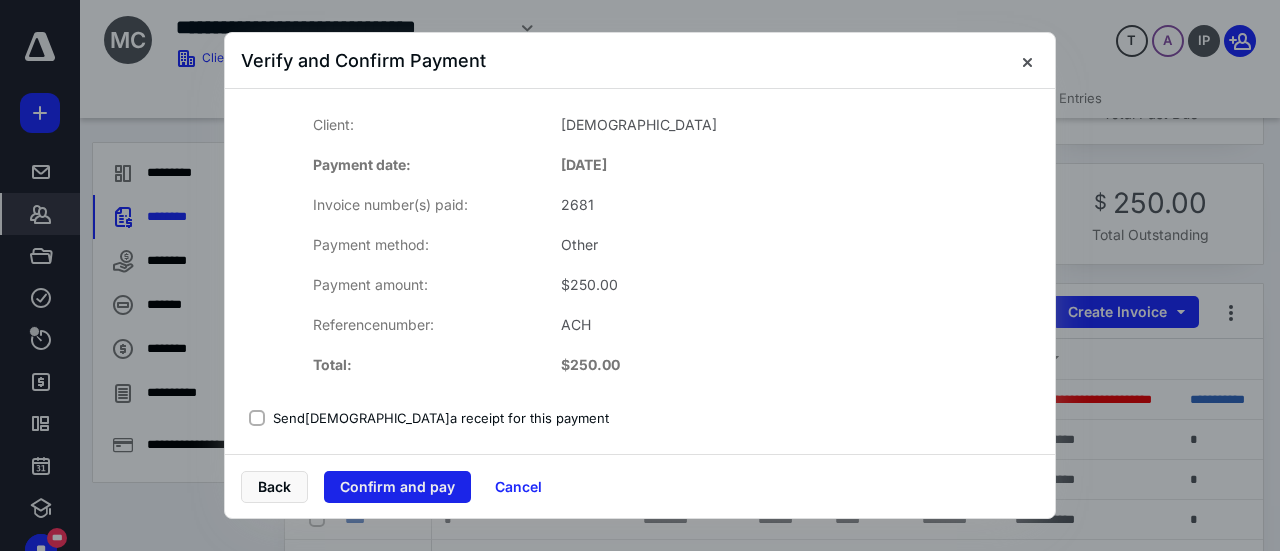 click on "Confirm and pay" at bounding box center (397, 487) 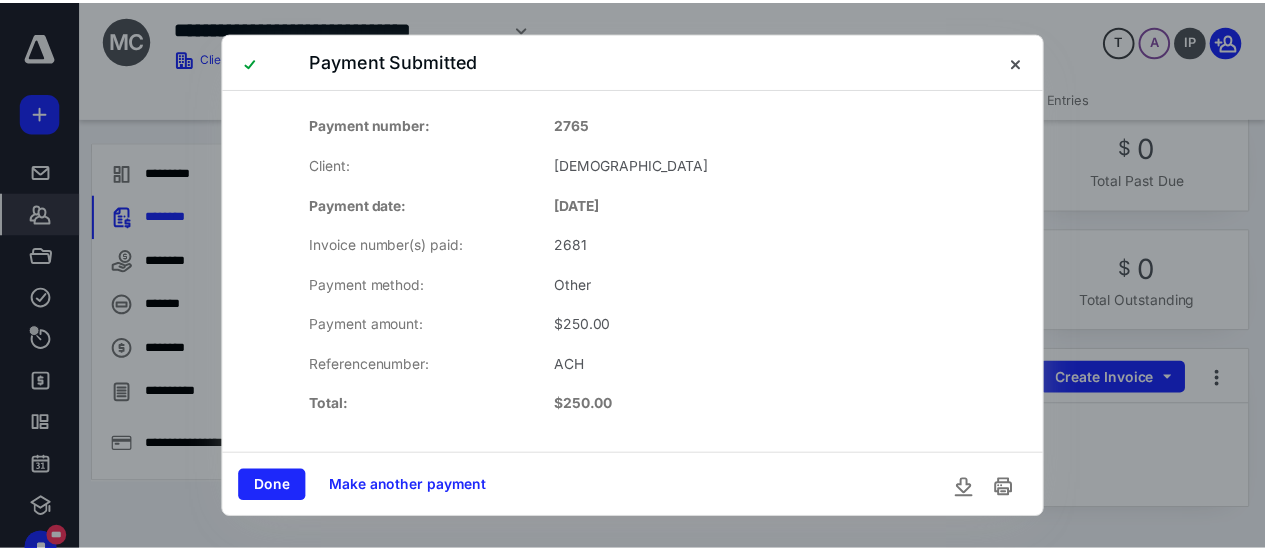 scroll, scrollTop: 100, scrollLeft: 0, axis: vertical 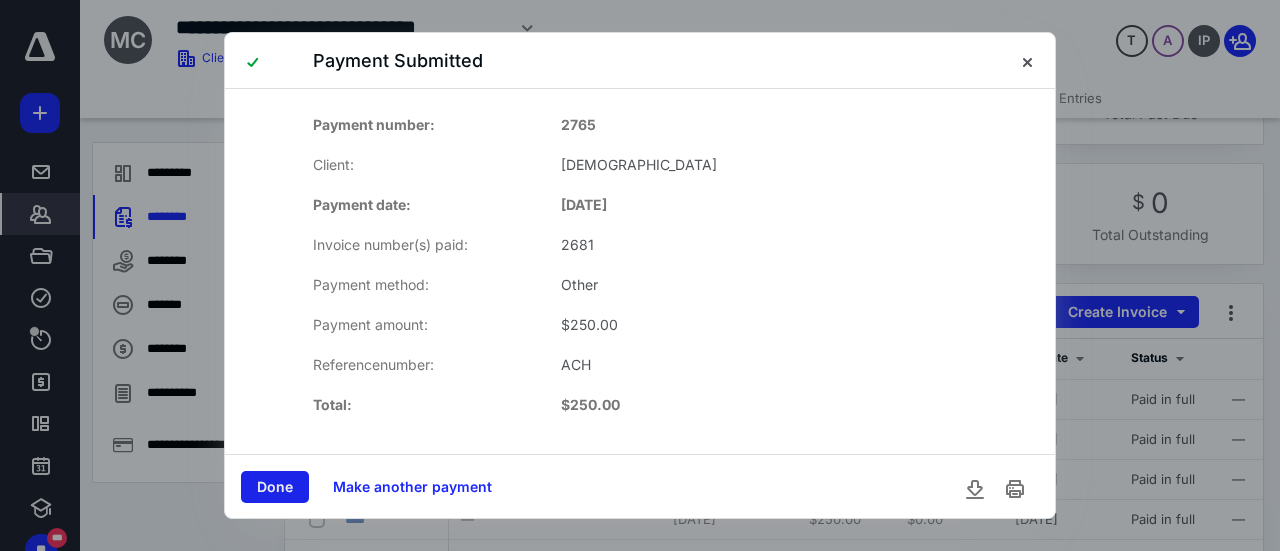 click on "Done" at bounding box center (275, 487) 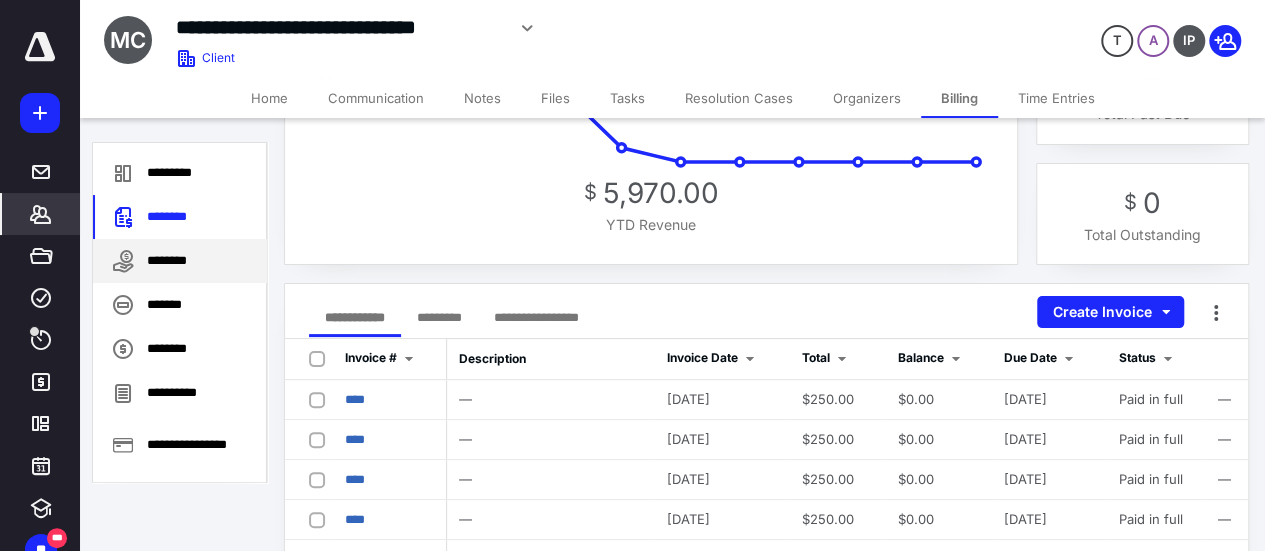 click on "********" at bounding box center [180, 261] 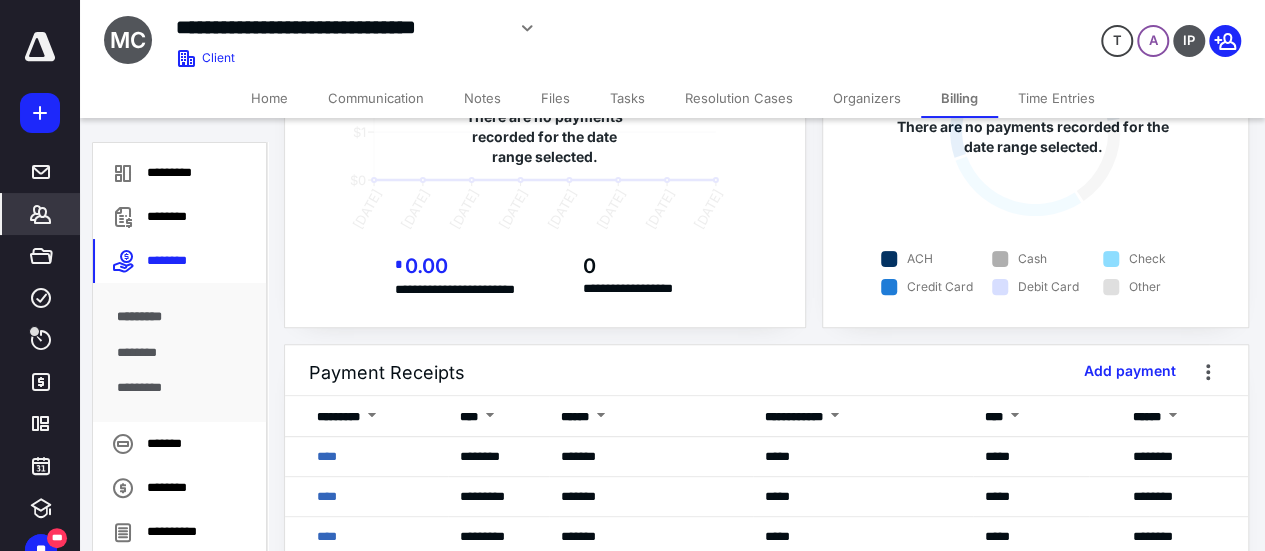 scroll, scrollTop: 200, scrollLeft: 0, axis: vertical 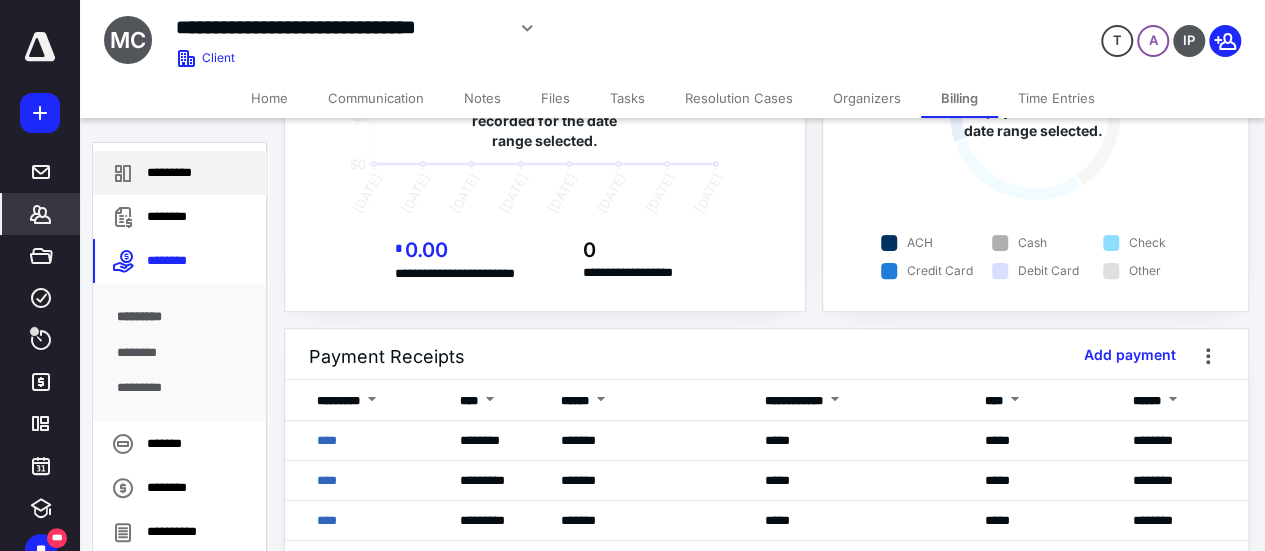 click on "*********" at bounding box center [180, 173] 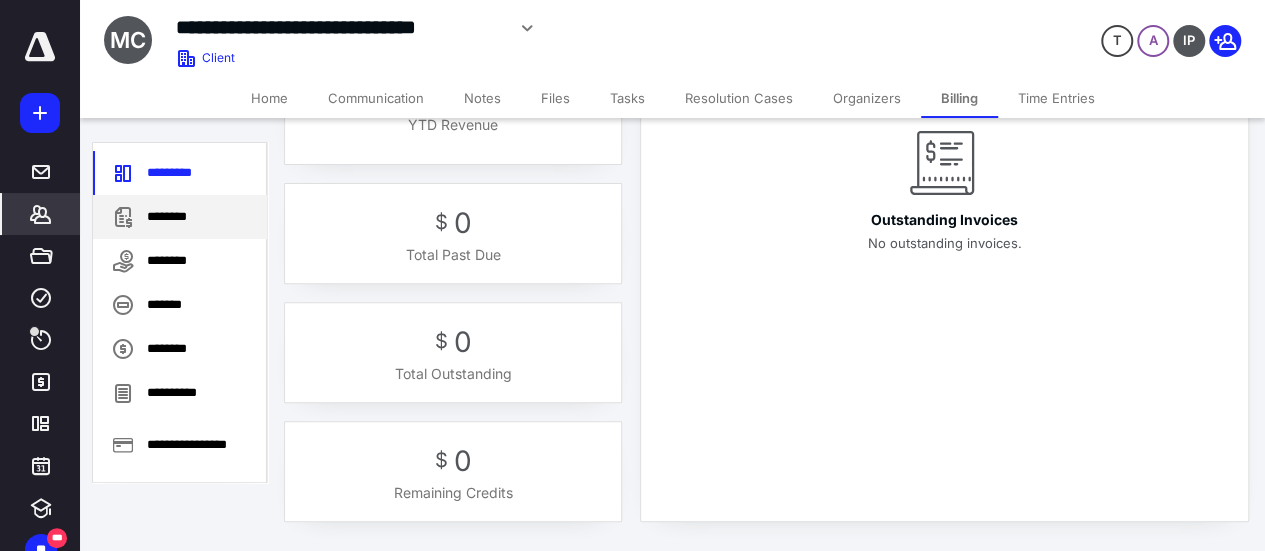 click on "********" at bounding box center [180, 217] 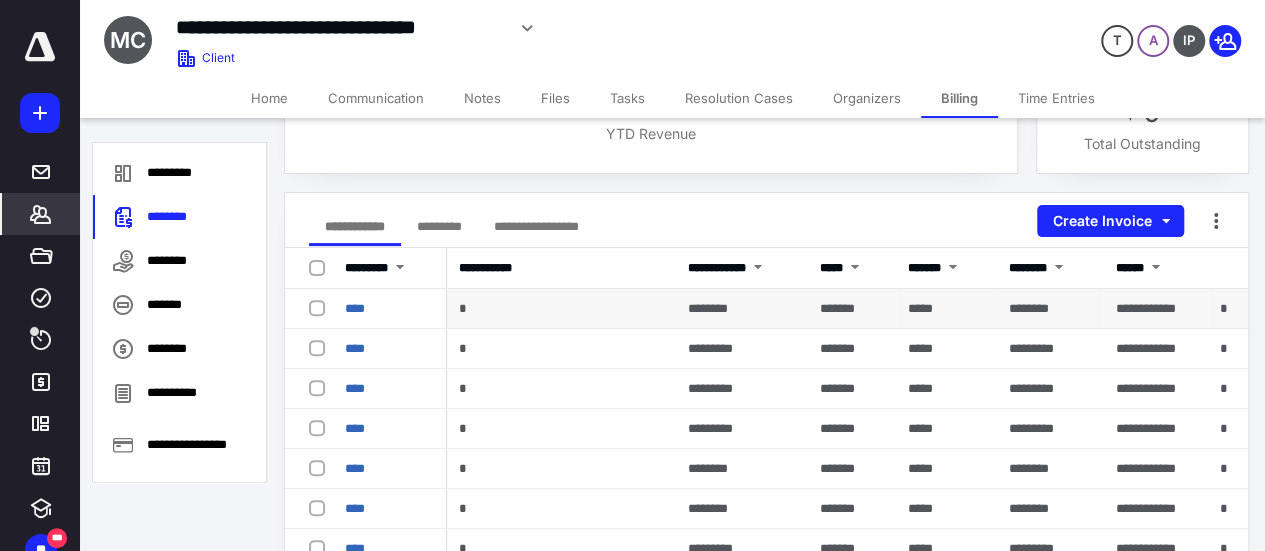 scroll, scrollTop: 200, scrollLeft: 0, axis: vertical 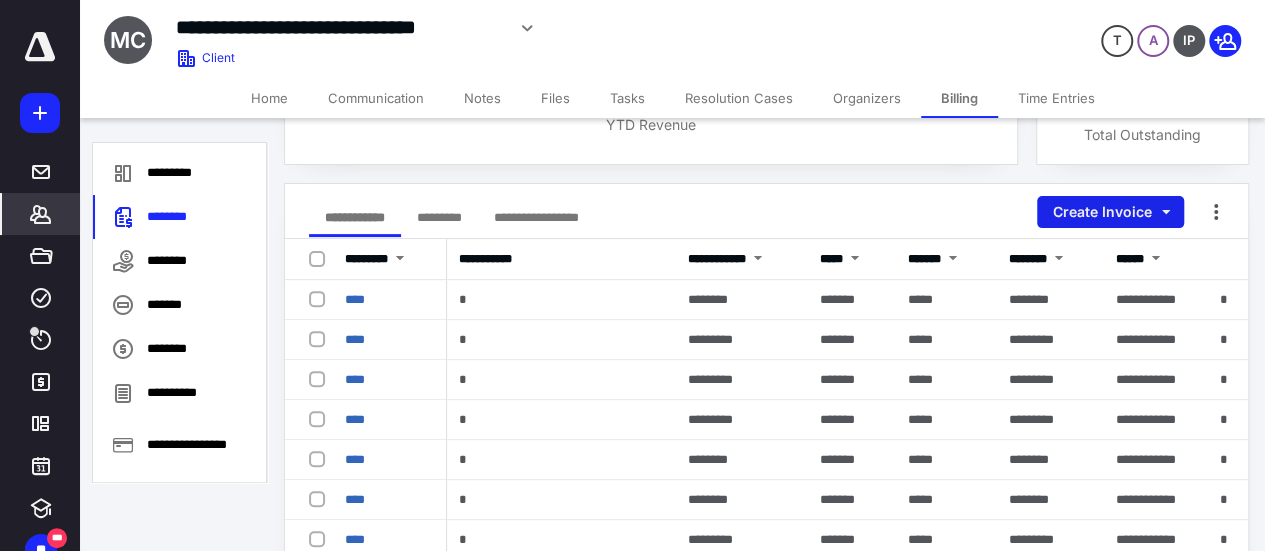 click on "Create Invoice" at bounding box center (1110, 212) 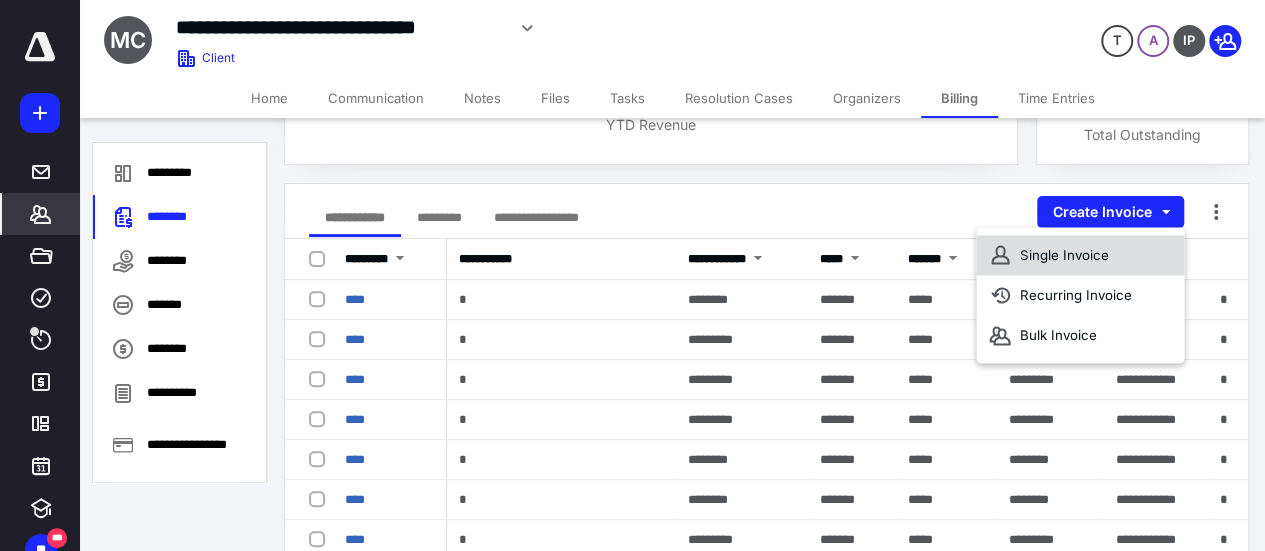 click on "Single Invoice" at bounding box center (1080, 255) 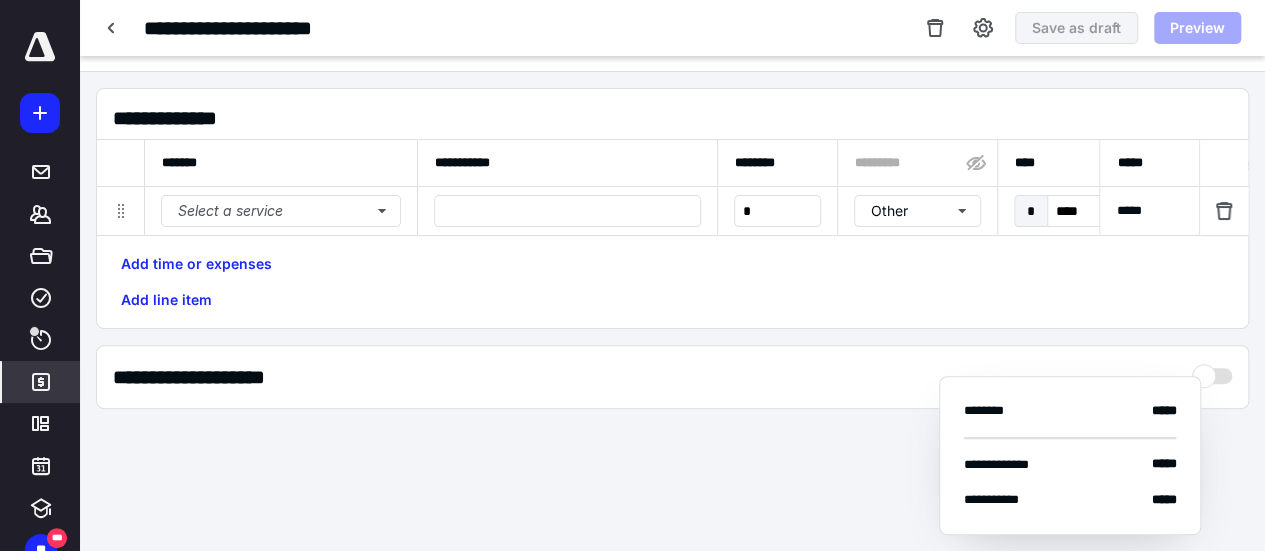 type on "****" 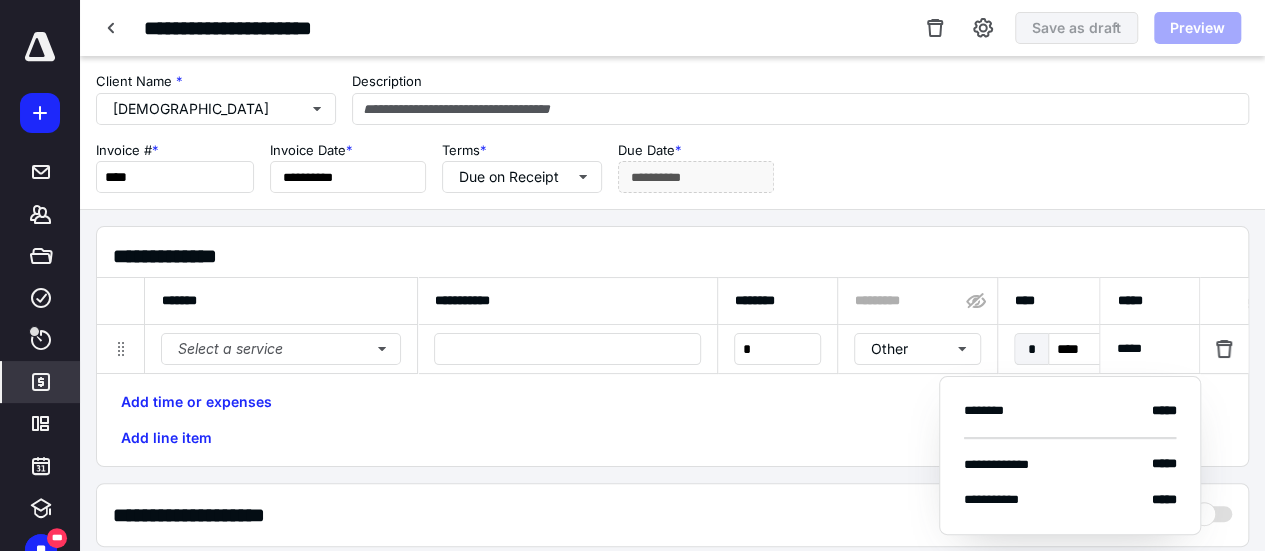 scroll, scrollTop: 0, scrollLeft: 0, axis: both 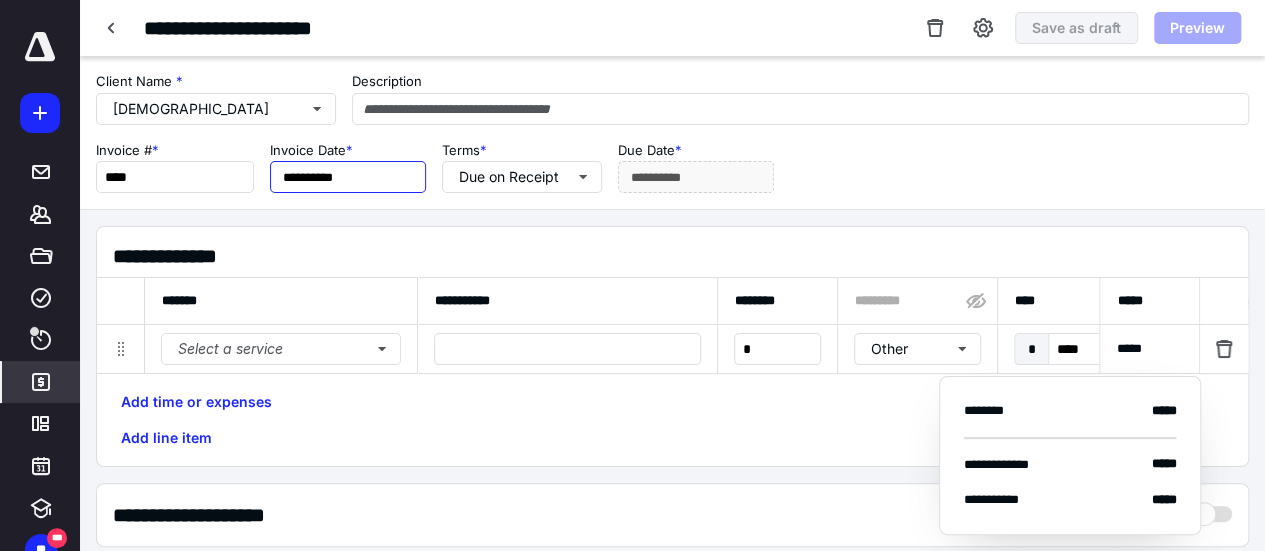 click on "**********" at bounding box center (348, 177) 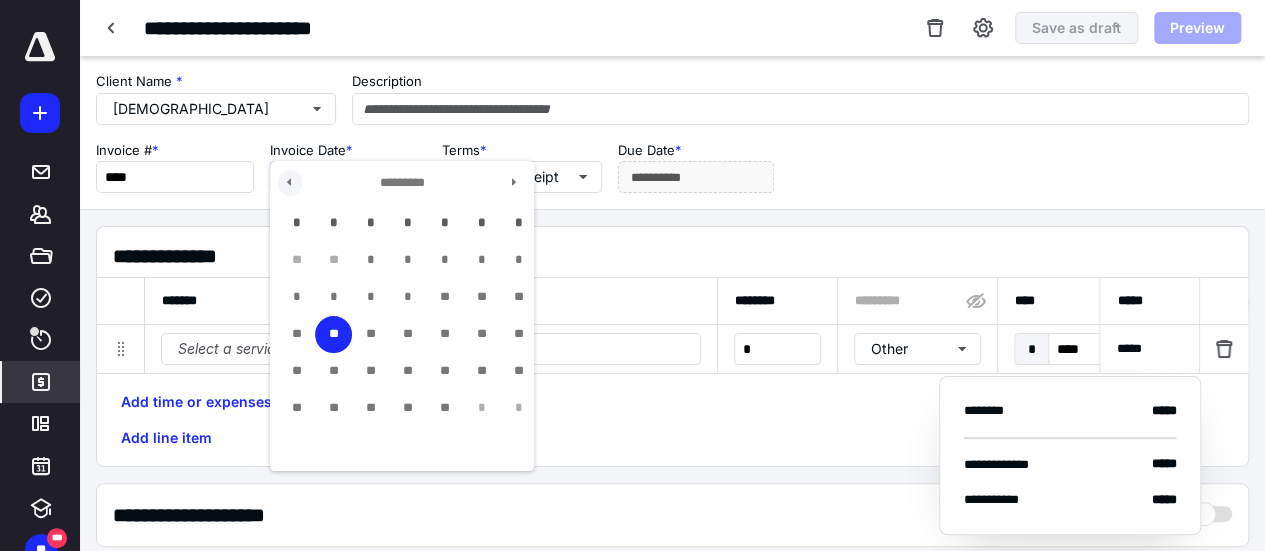 click at bounding box center [290, 183] 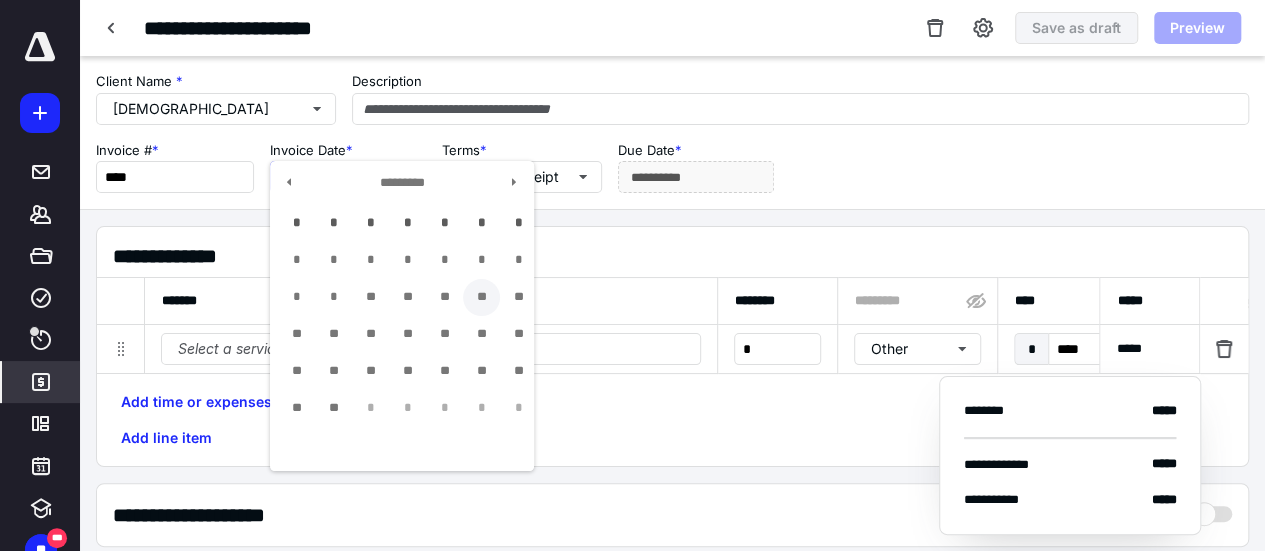 click on "**" at bounding box center (481, 297) 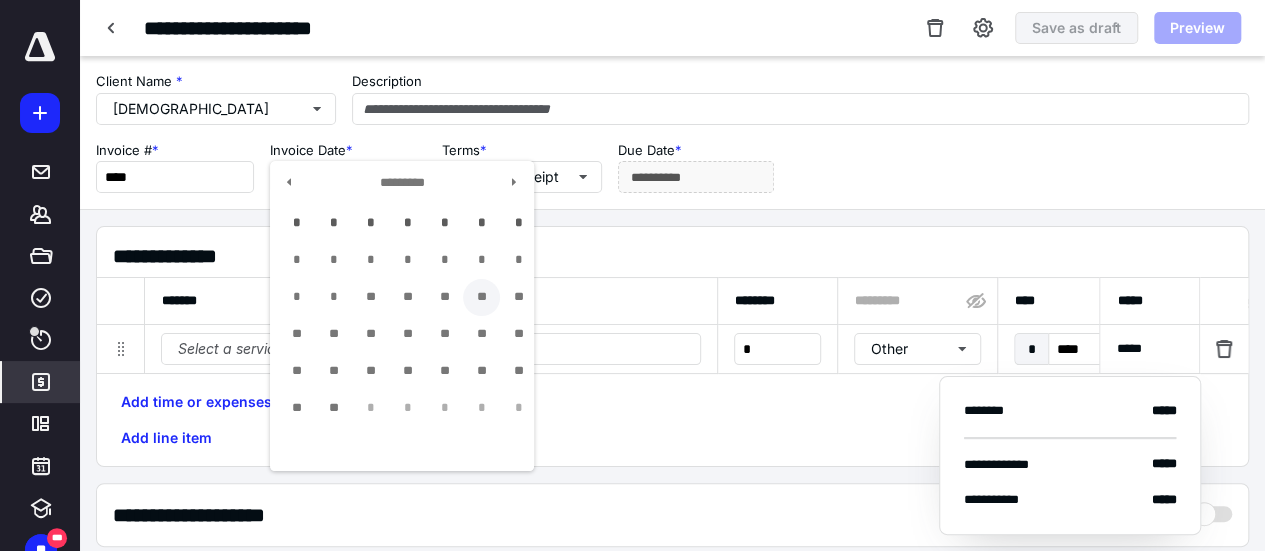 type on "**********" 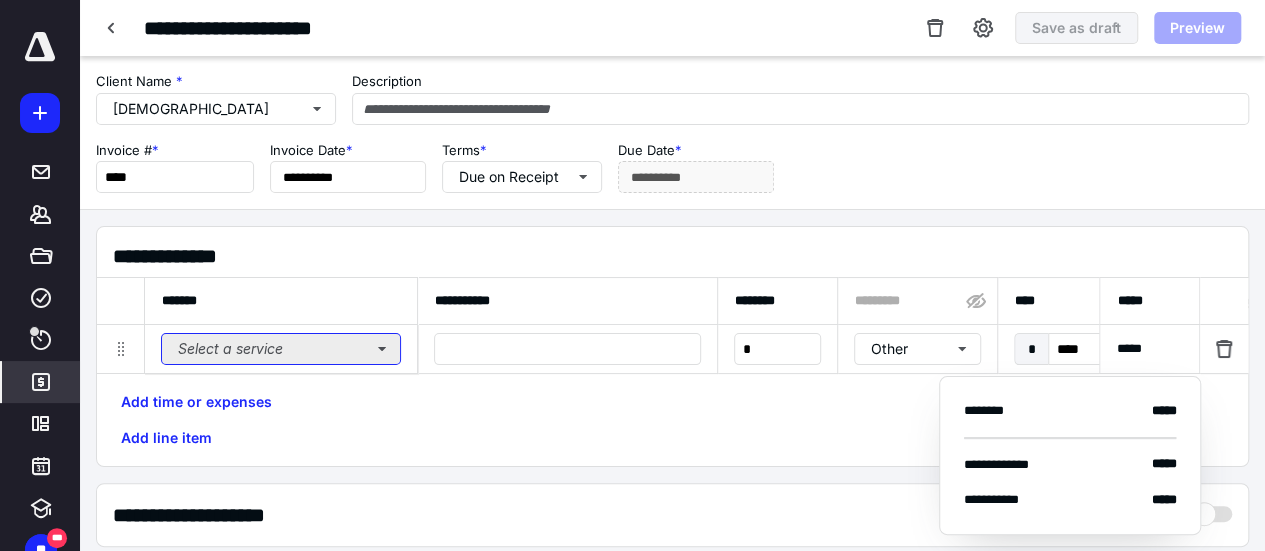 click on "Select a service" at bounding box center [281, 349] 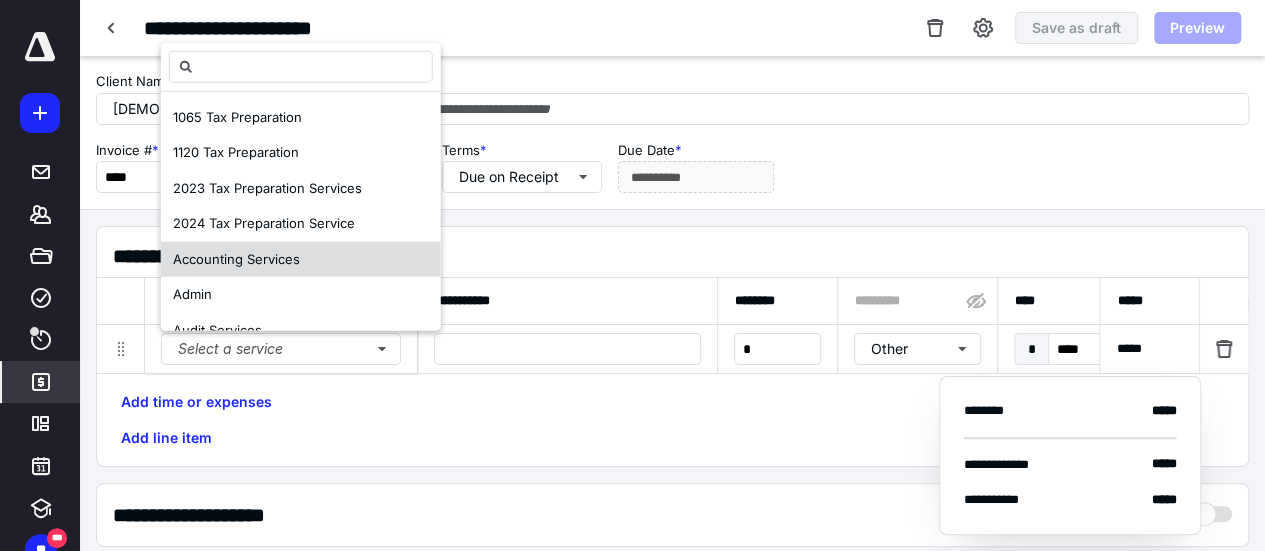 click on "Accounting Services" at bounding box center [301, 259] 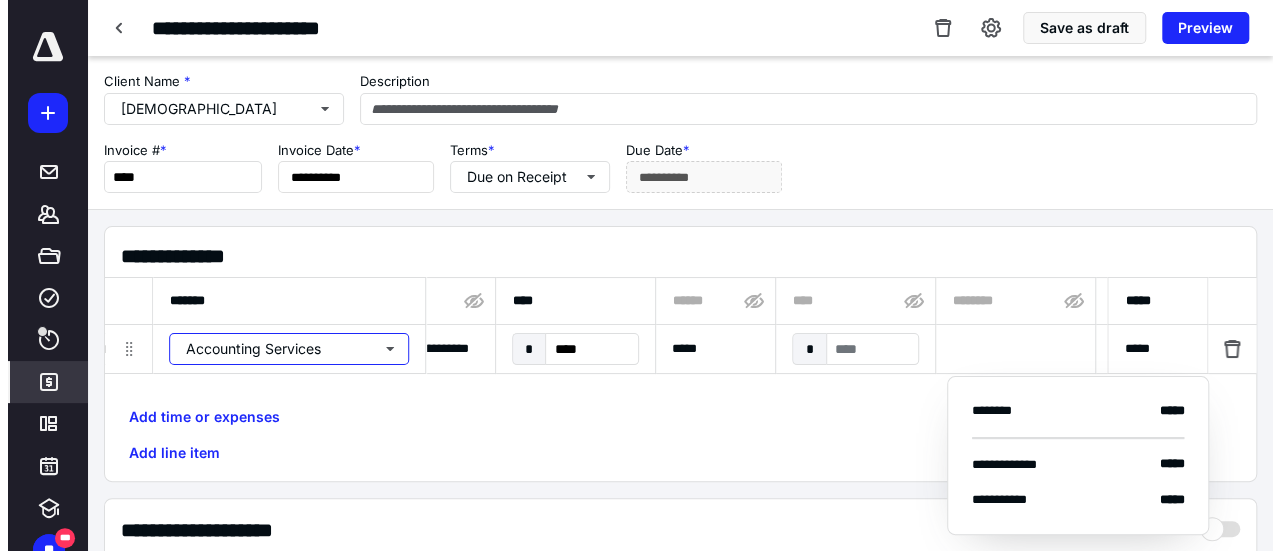 scroll, scrollTop: 0, scrollLeft: 554, axis: horizontal 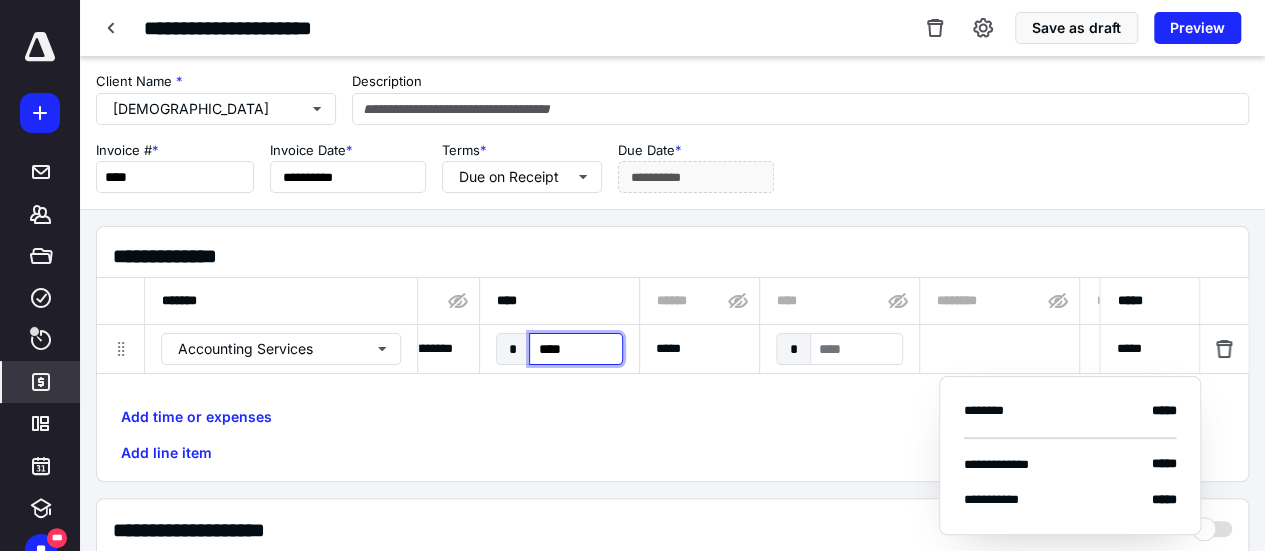 click on "****" at bounding box center [575, 349] 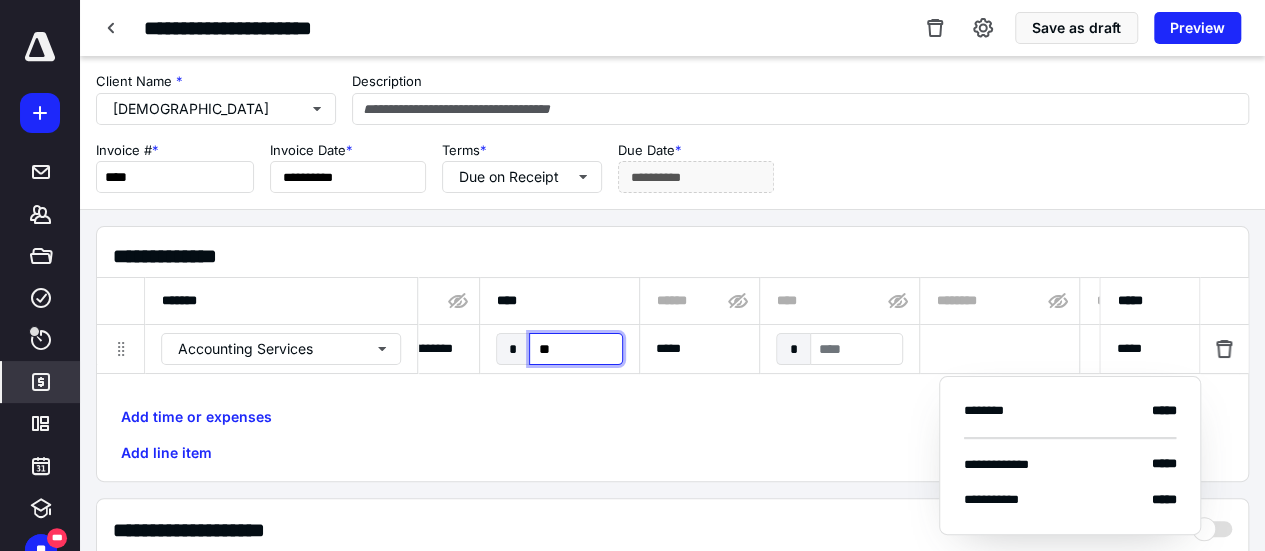 type on "***" 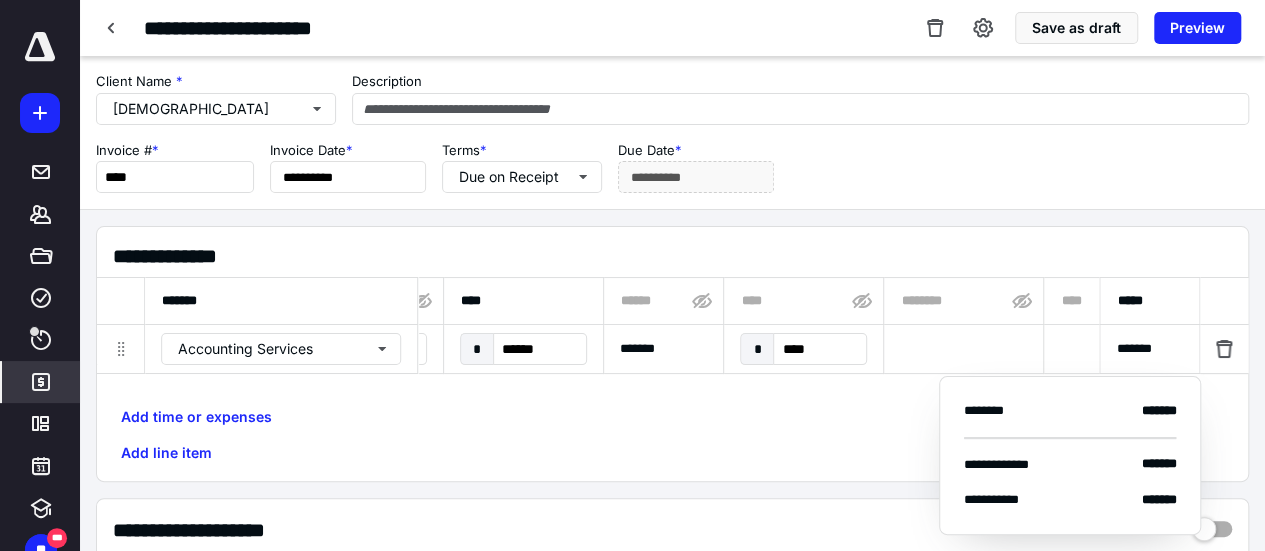 click on "**********" at bounding box center [672, 354] 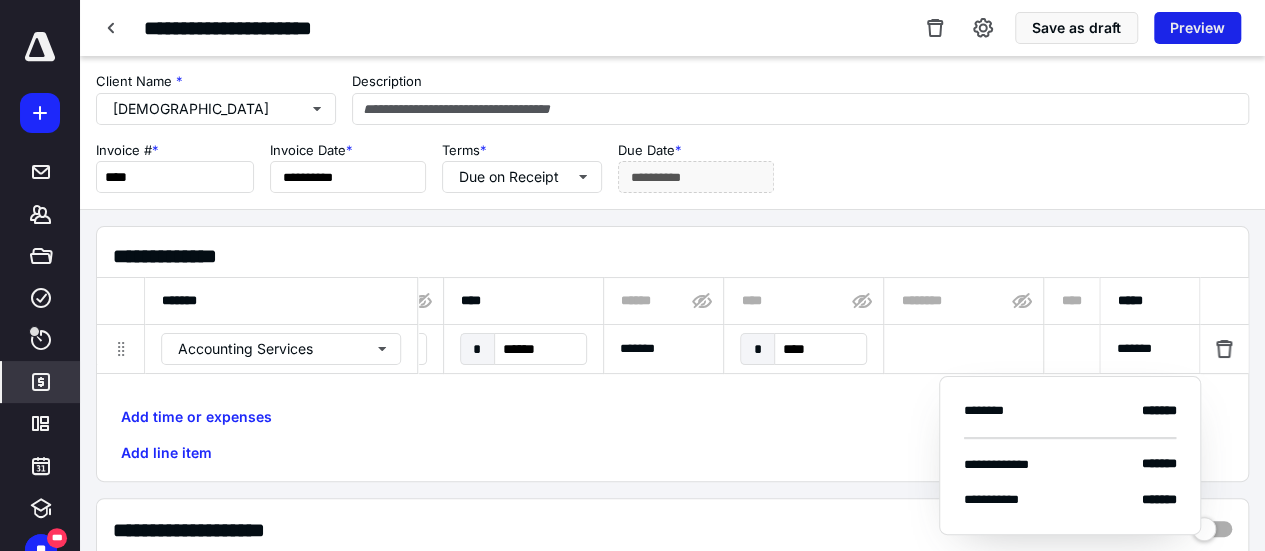 click on "Preview" at bounding box center [1197, 28] 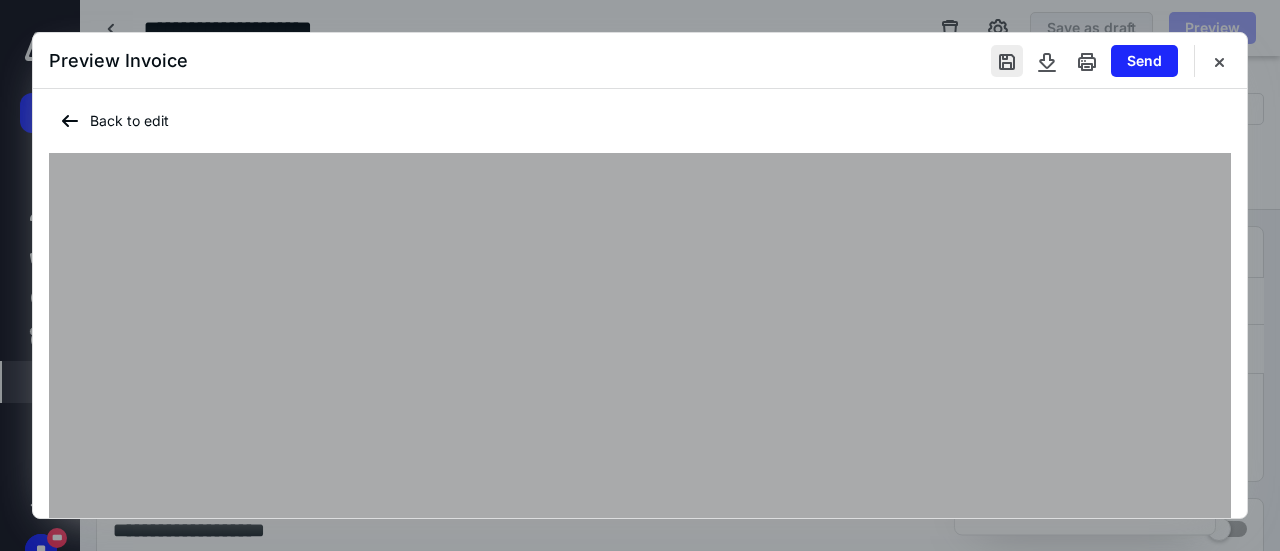 click at bounding box center (1007, 61) 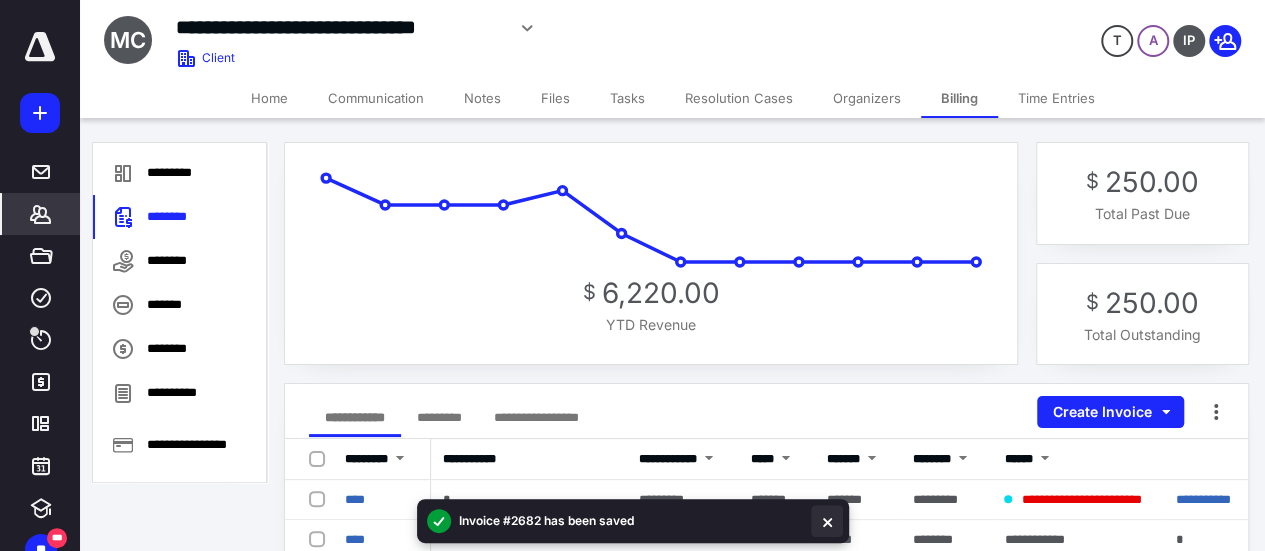 click at bounding box center [827, 521] 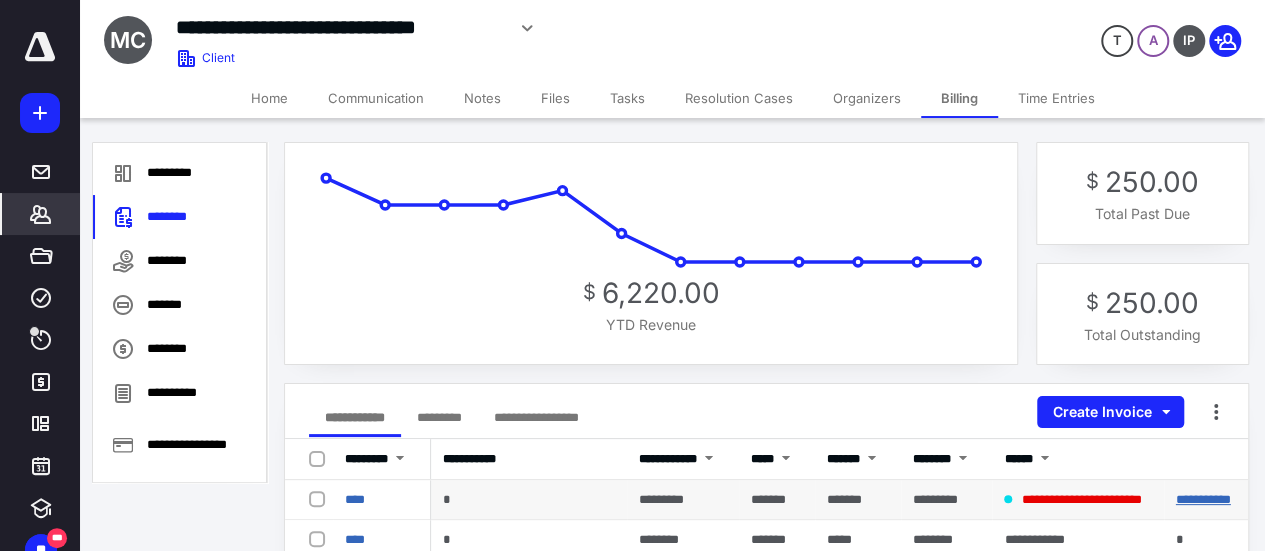 click on "**********" at bounding box center (1203, 499) 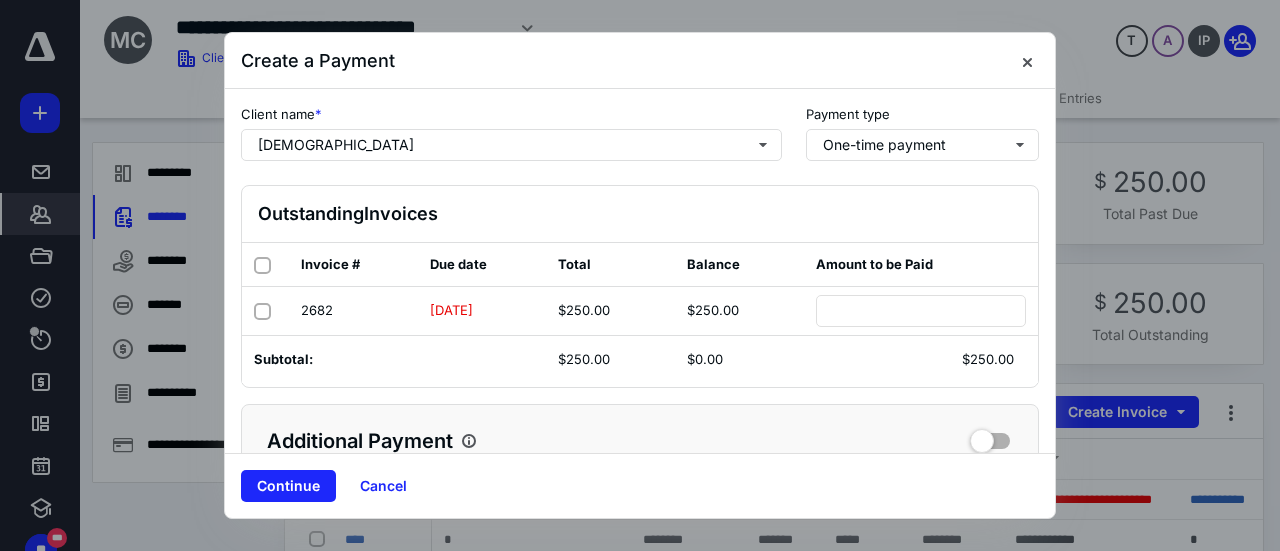 checkbox on "true" 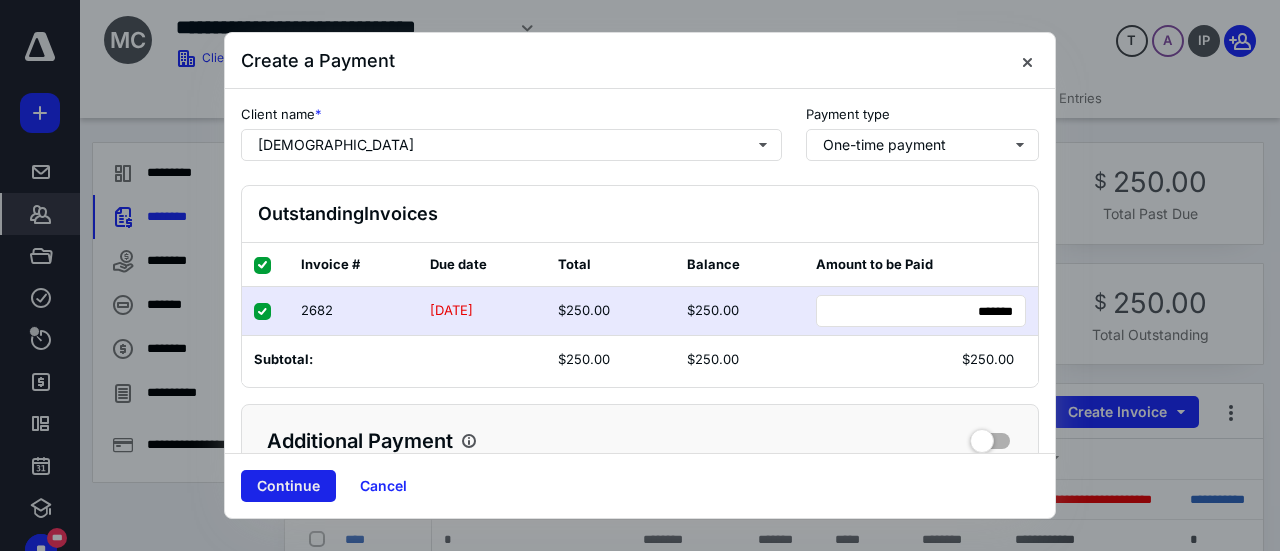 click on "Continue" at bounding box center [288, 486] 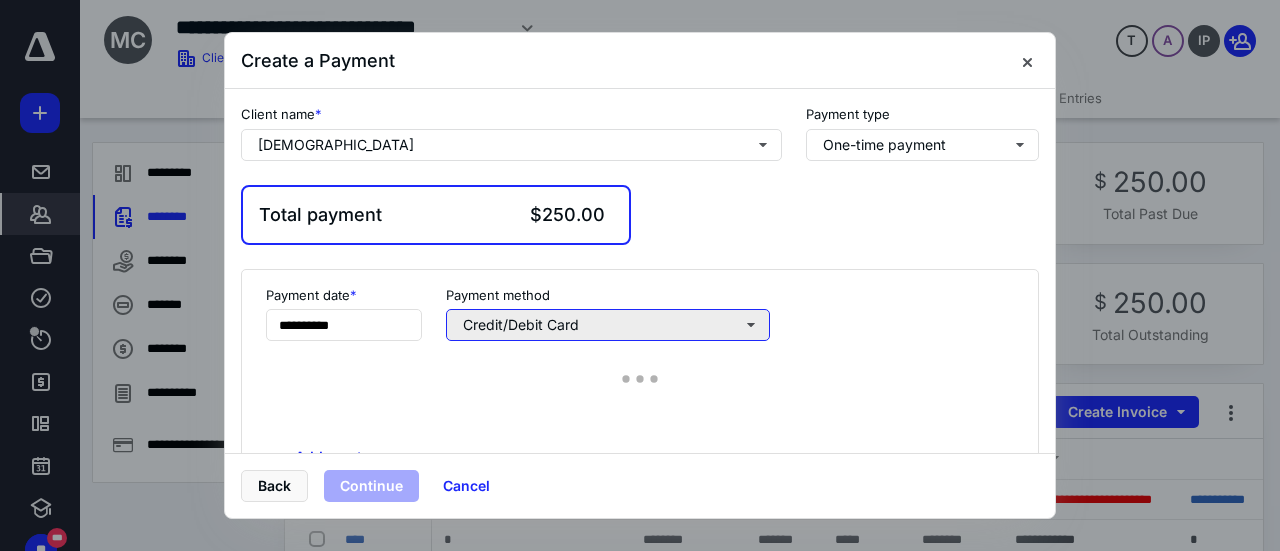 click on "Credit/Debit Card" at bounding box center [608, 325] 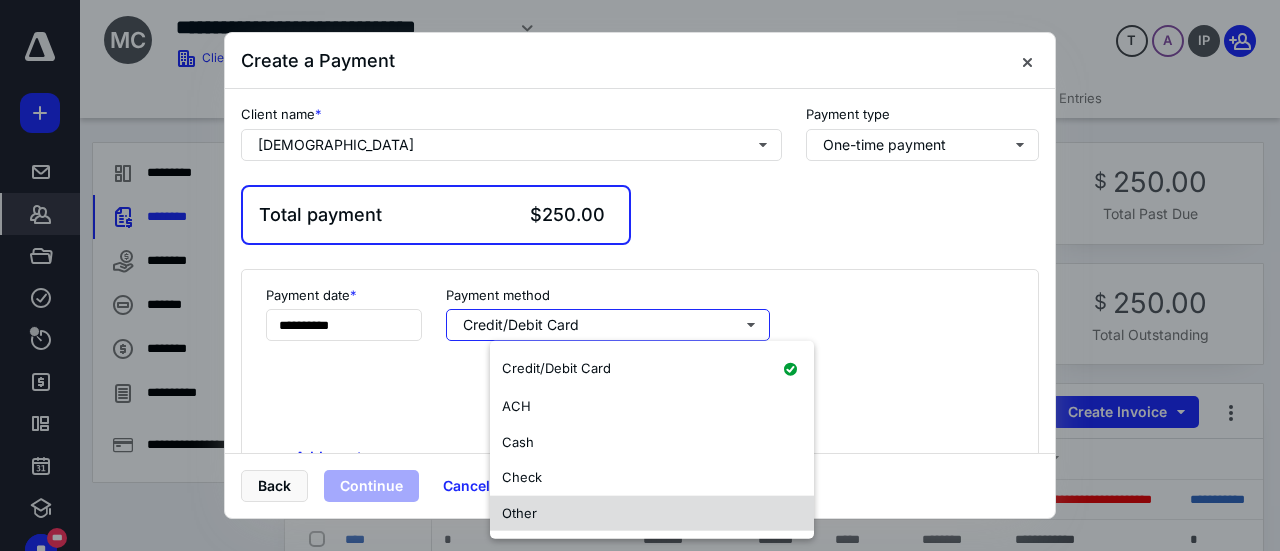 click on "Other" at bounding box center [652, 513] 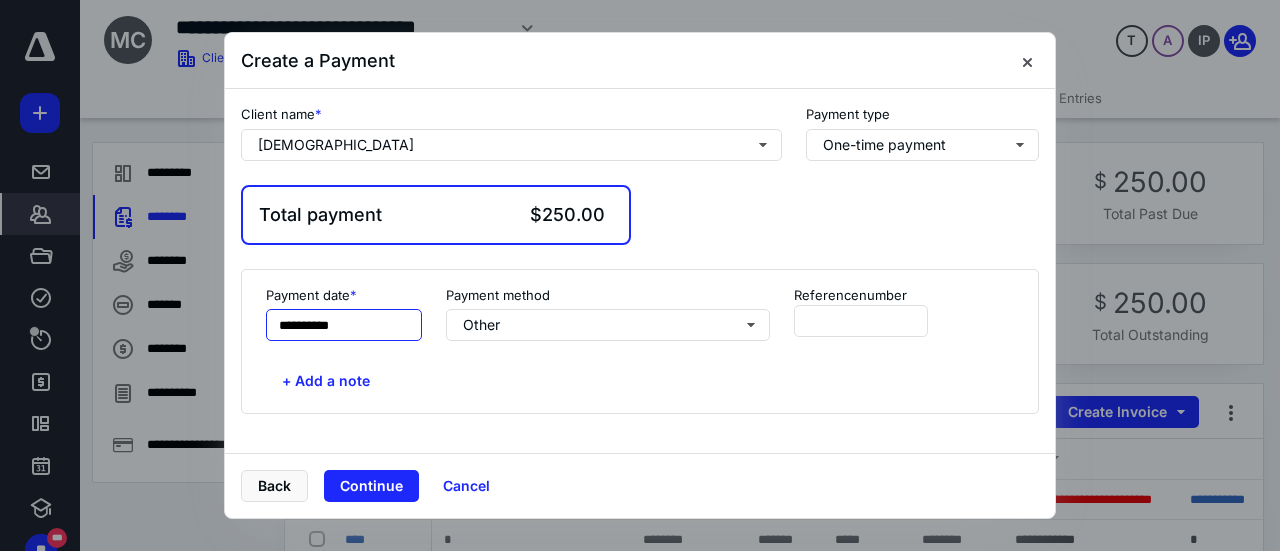 click on "**********" at bounding box center (344, 325) 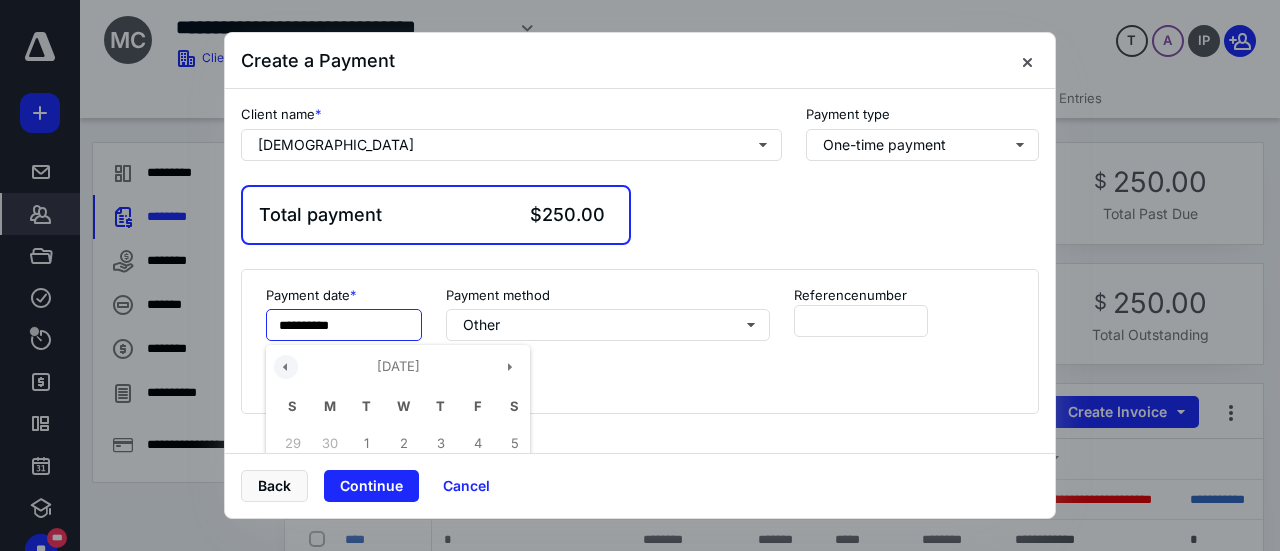click at bounding box center [286, 367] 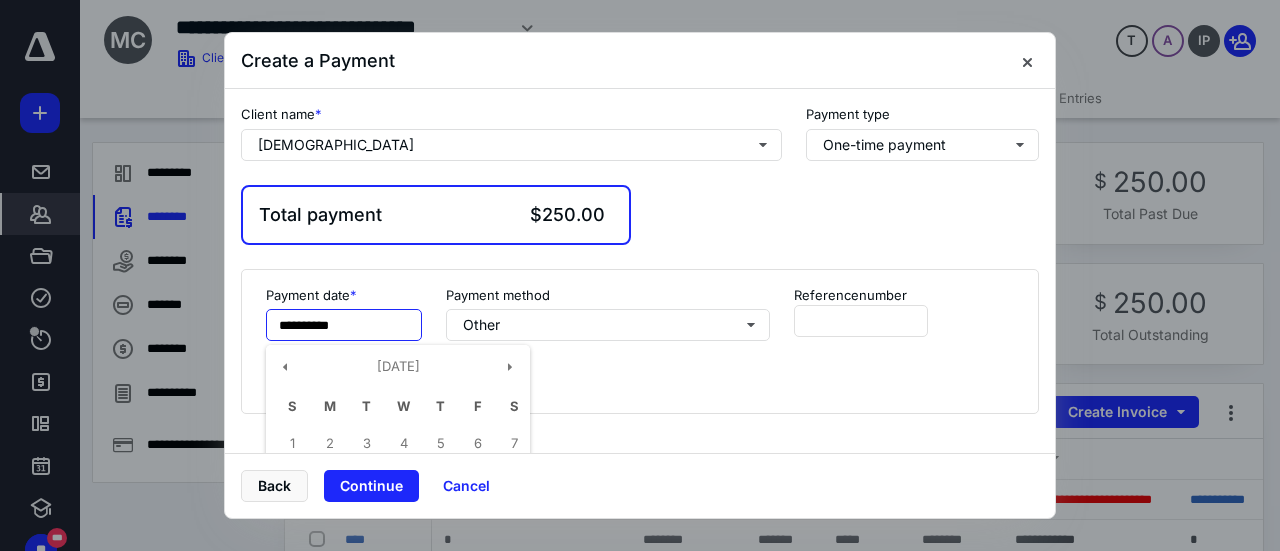 scroll, scrollTop: 200, scrollLeft: 0, axis: vertical 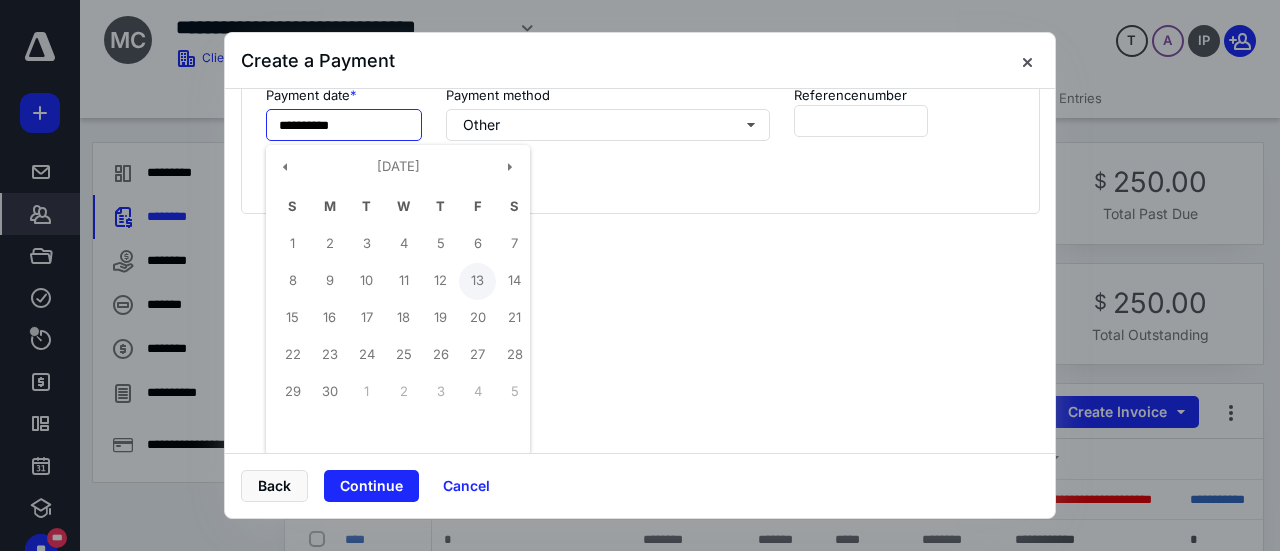 click on "13" at bounding box center [477, 281] 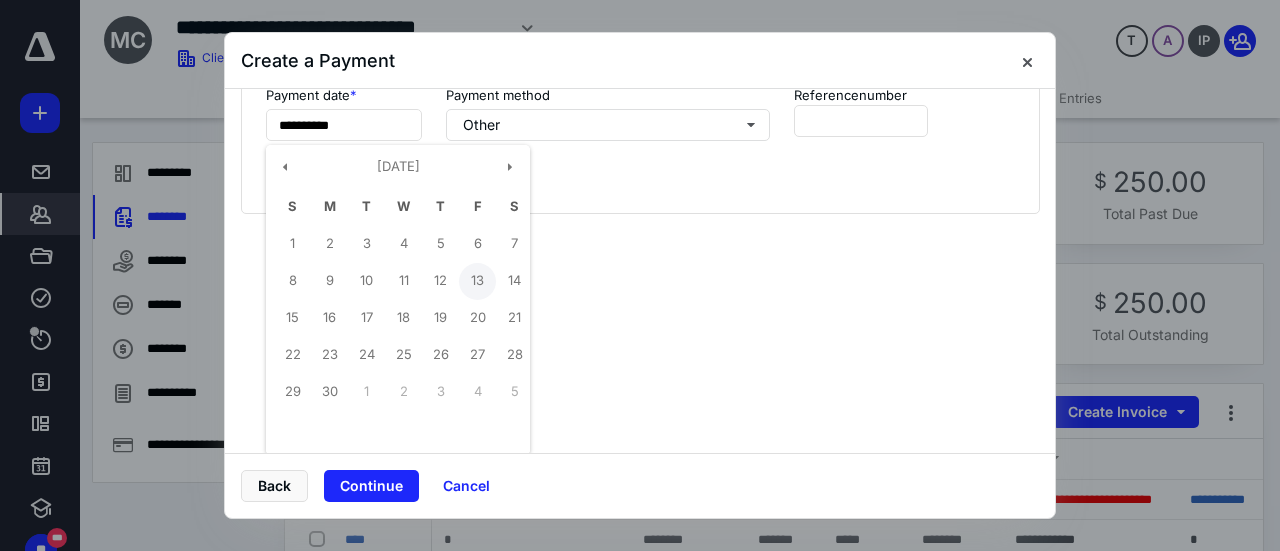 type on "**********" 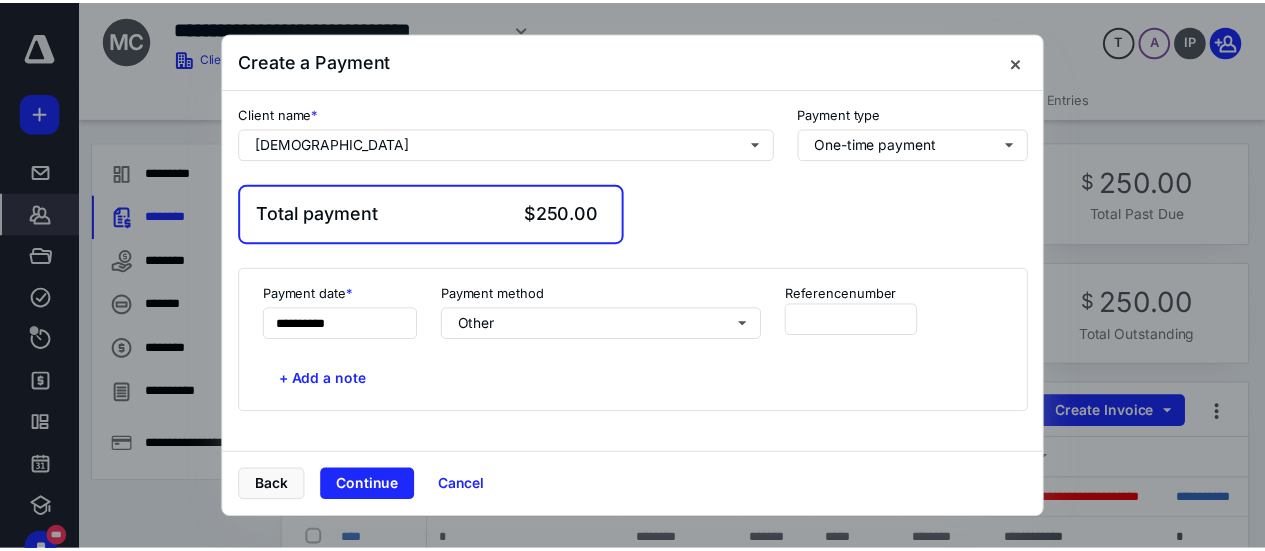 scroll, scrollTop: 0, scrollLeft: 0, axis: both 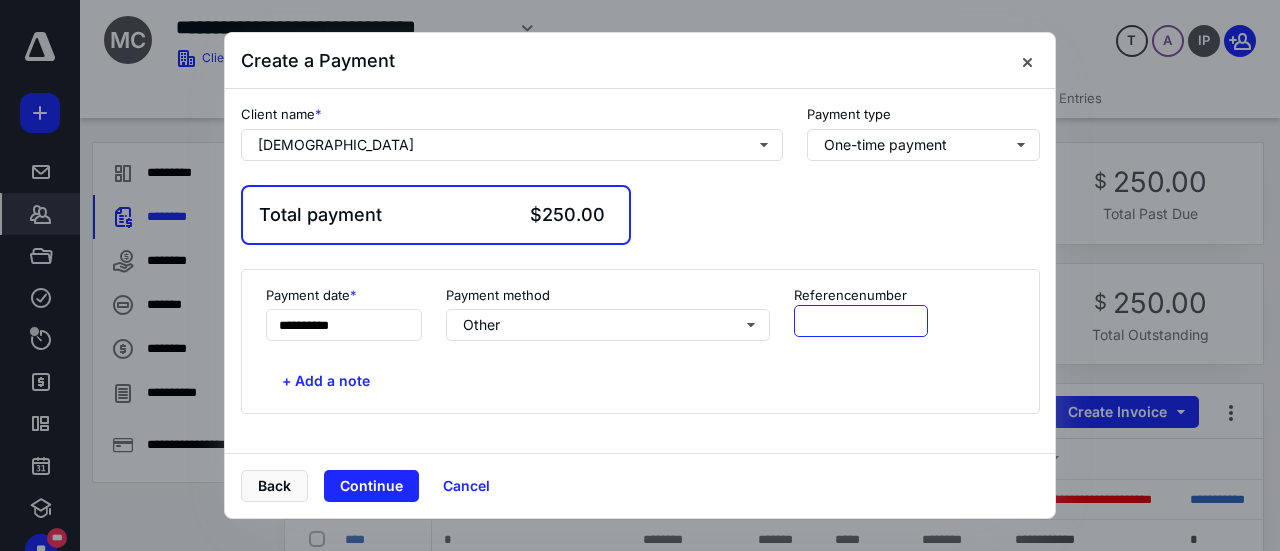 click at bounding box center [861, 321] 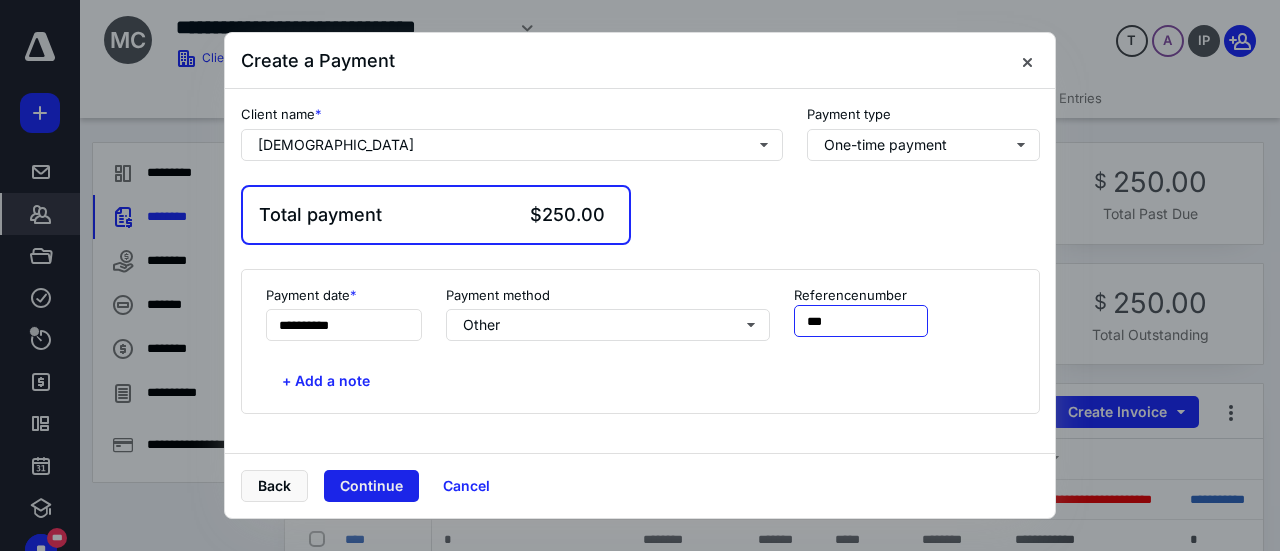 type on "***" 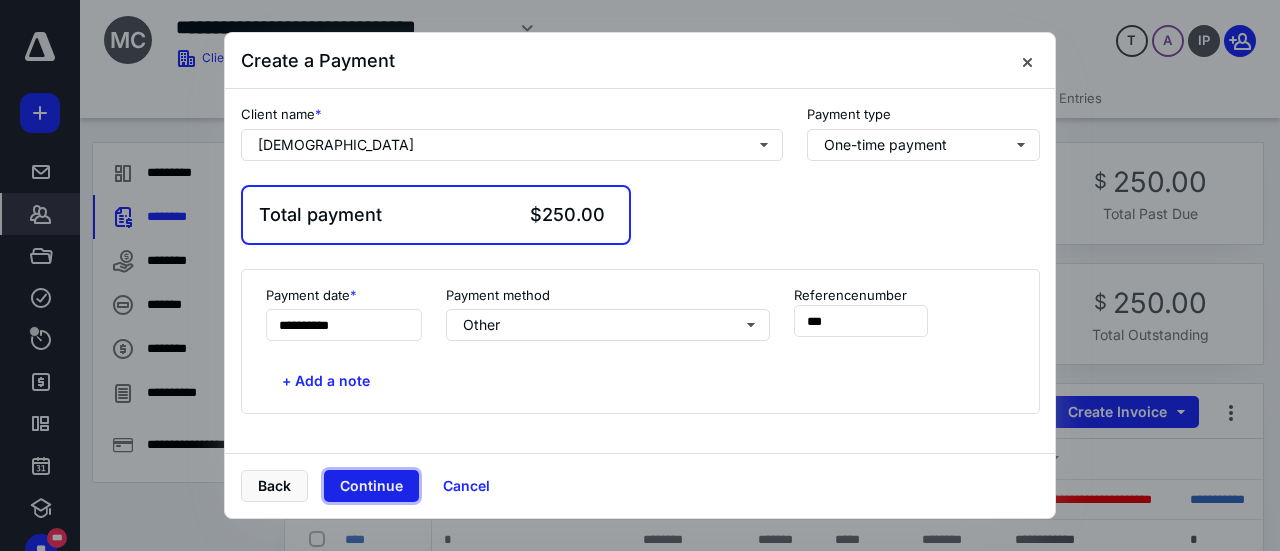 click on "Continue" at bounding box center [371, 486] 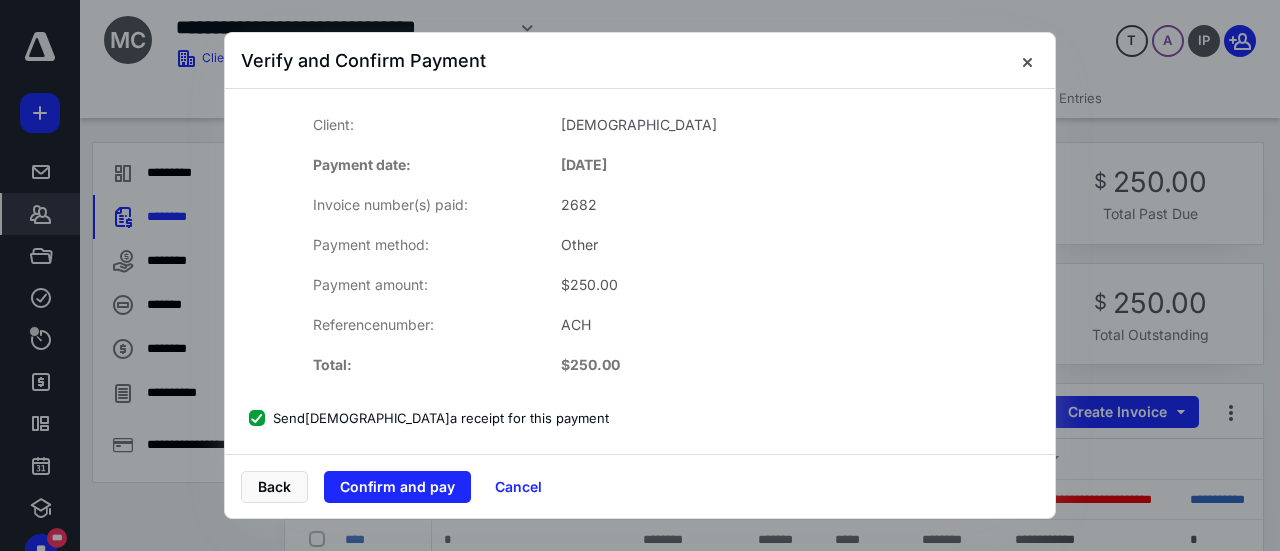 click on "[DEMOGRAPHIC_DATA][GEOGRAPHIC_DATA]  a receipt for this payment" at bounding box center [429, 418] 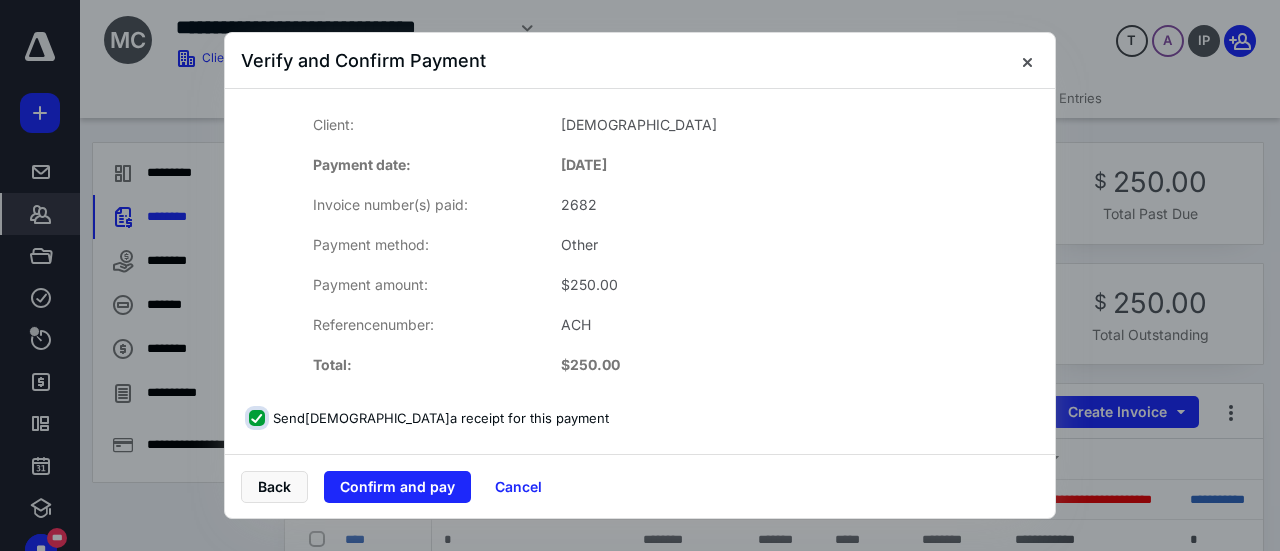 click on "[DEMOGRAPHIC_DATA][GEOGRAPHIC_DATA]  a receipt for this payment" at bounding box center (259, 418) 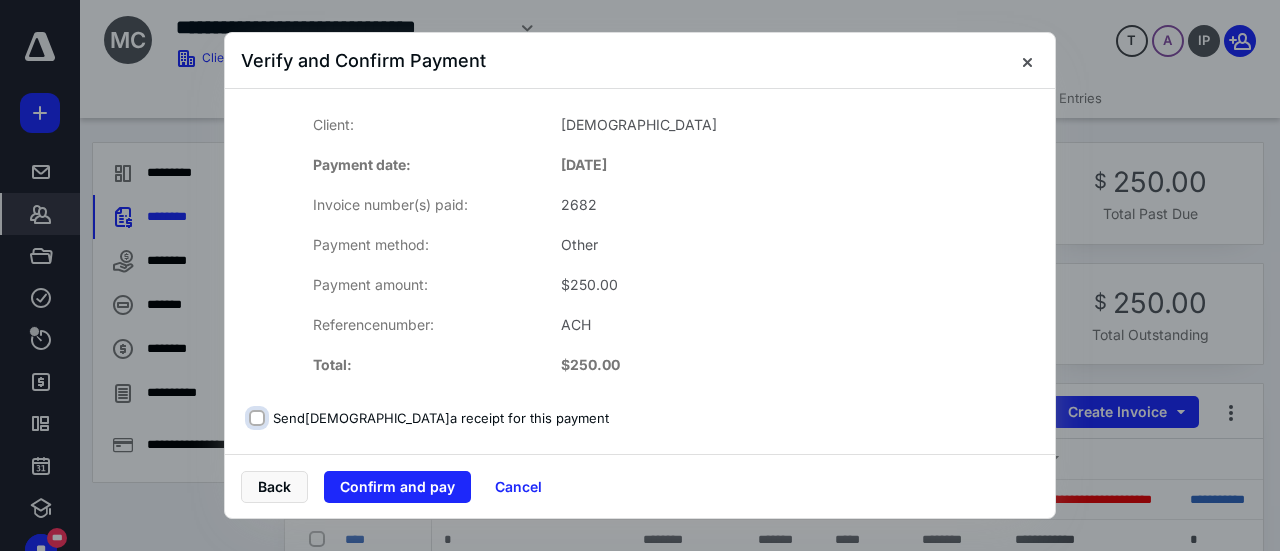 checkbox on "false" 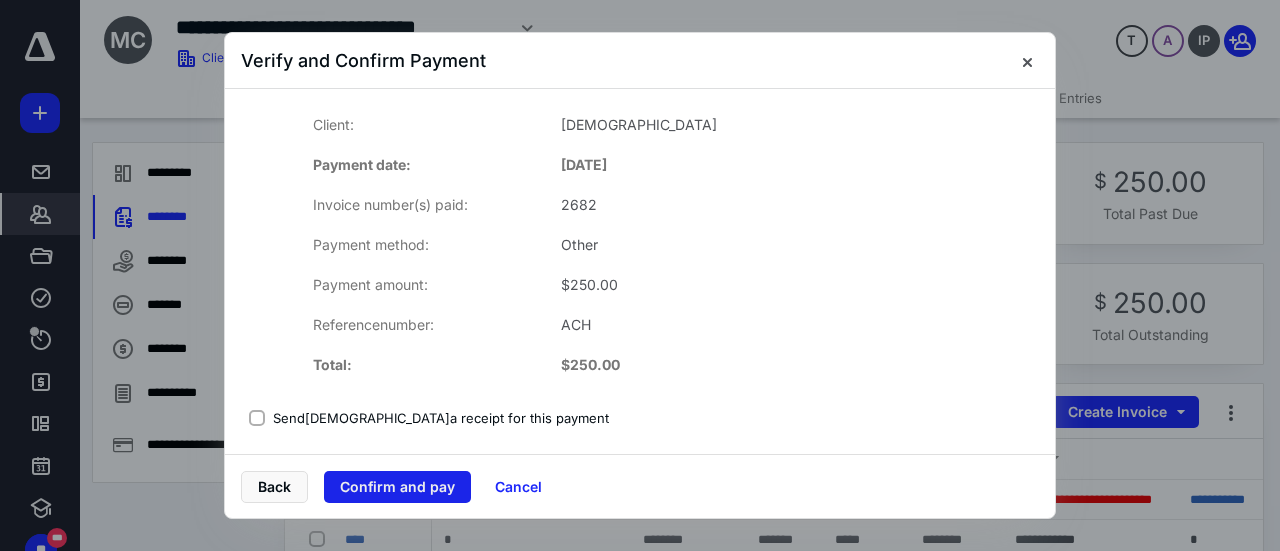 click on "Confirm and pay" at bounding box center [397, 487] 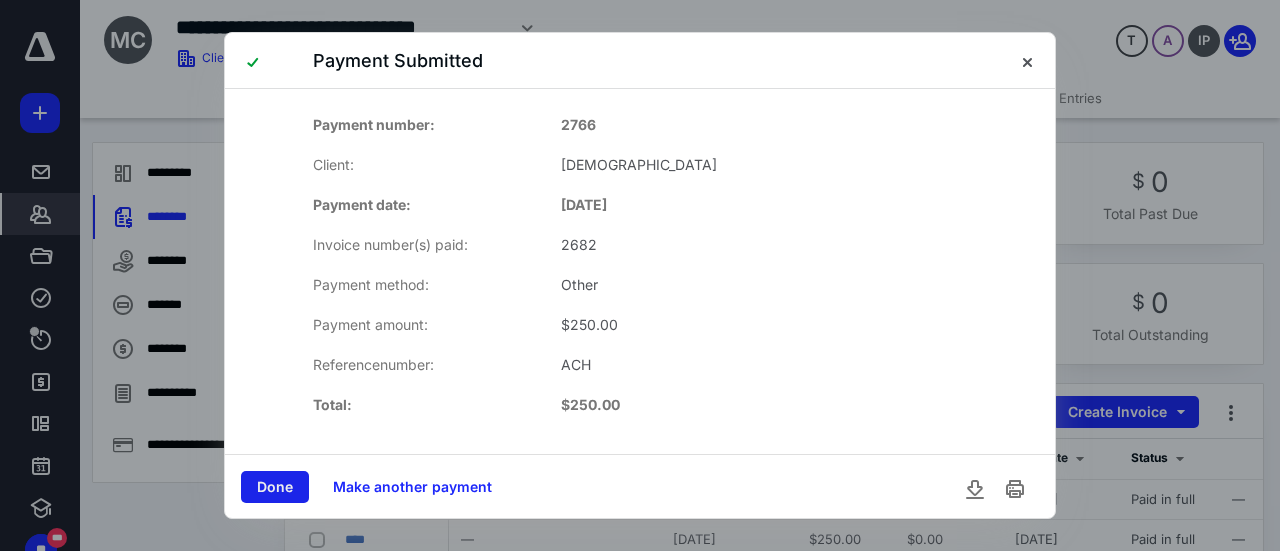 click on "Done" at bounding box center [275, 487] 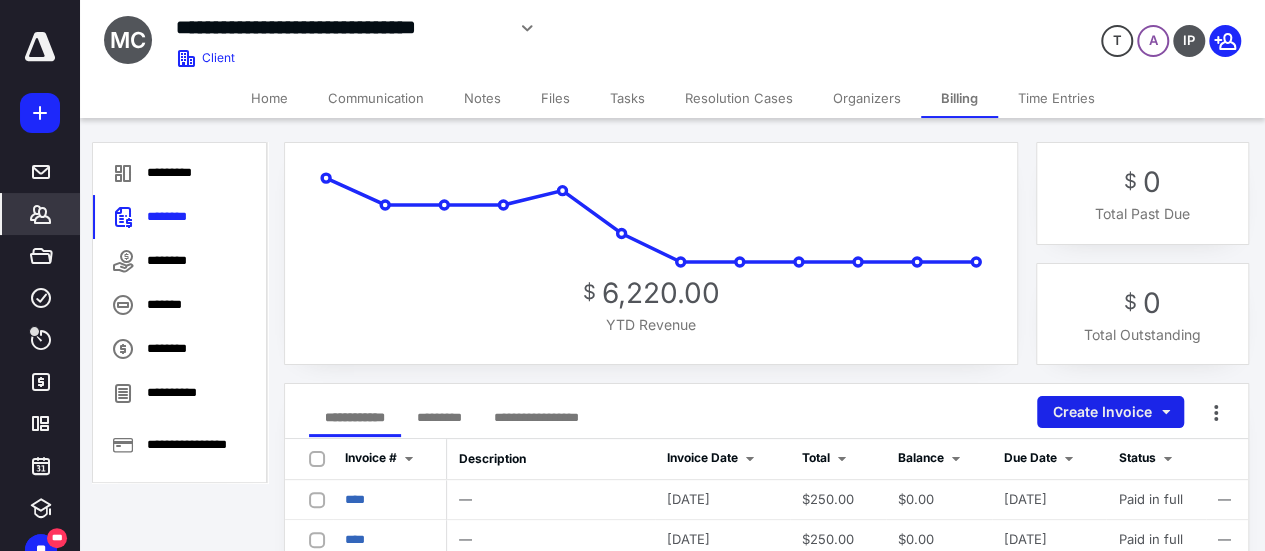click on "Create Invoice" at bounding box center (1110, 412) 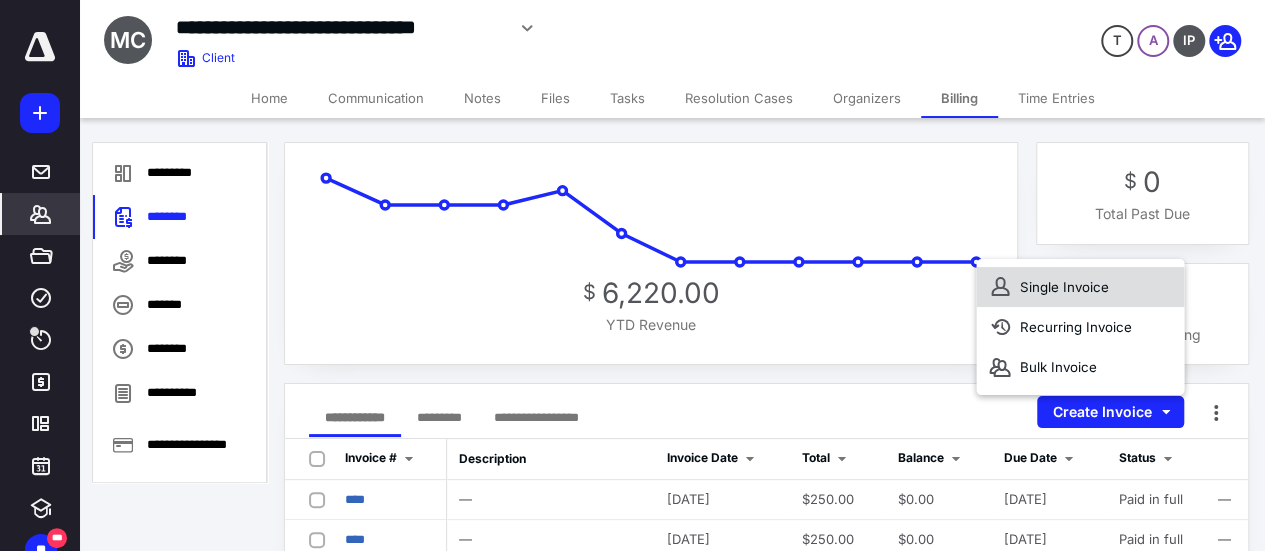 click on "Single Invoice" at bounding box center (1080, 287) 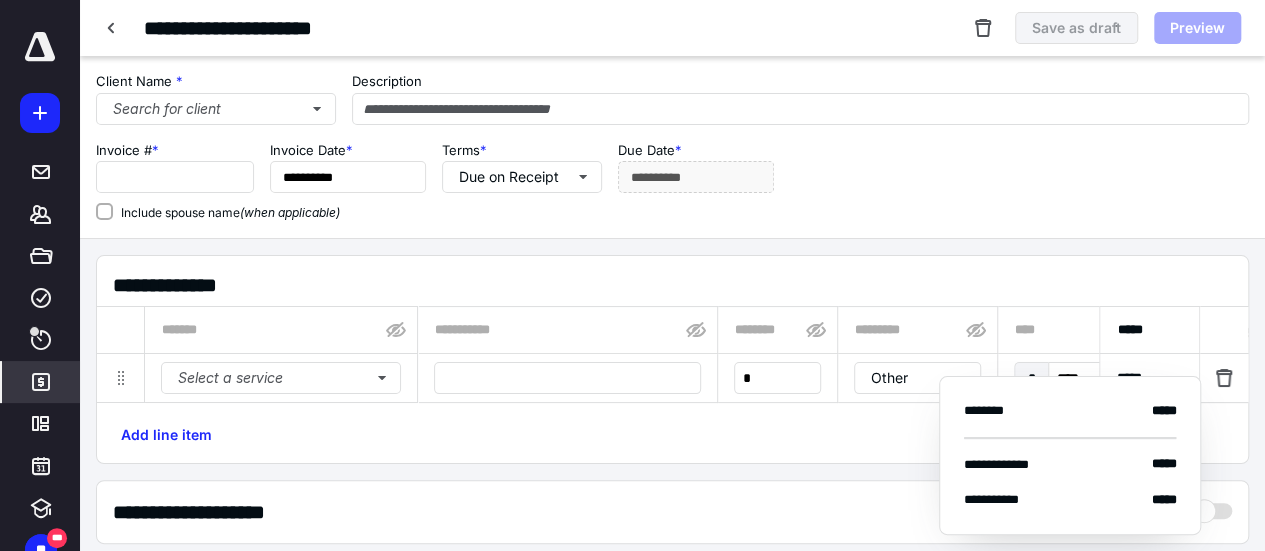 type on "****" 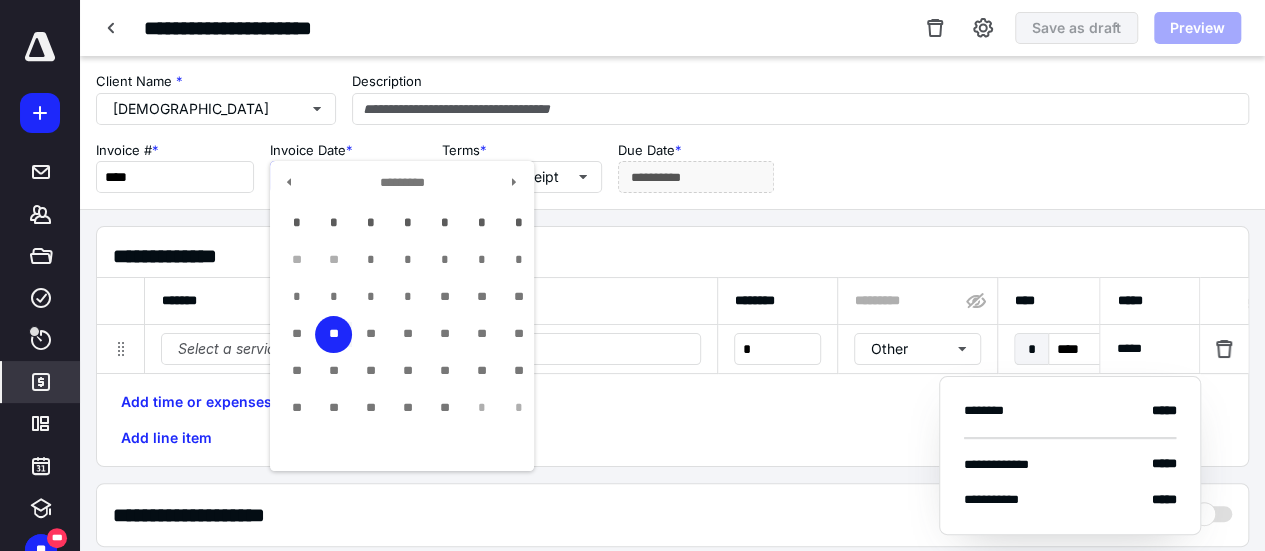 click on "**********" at bounding box center (348, 177) 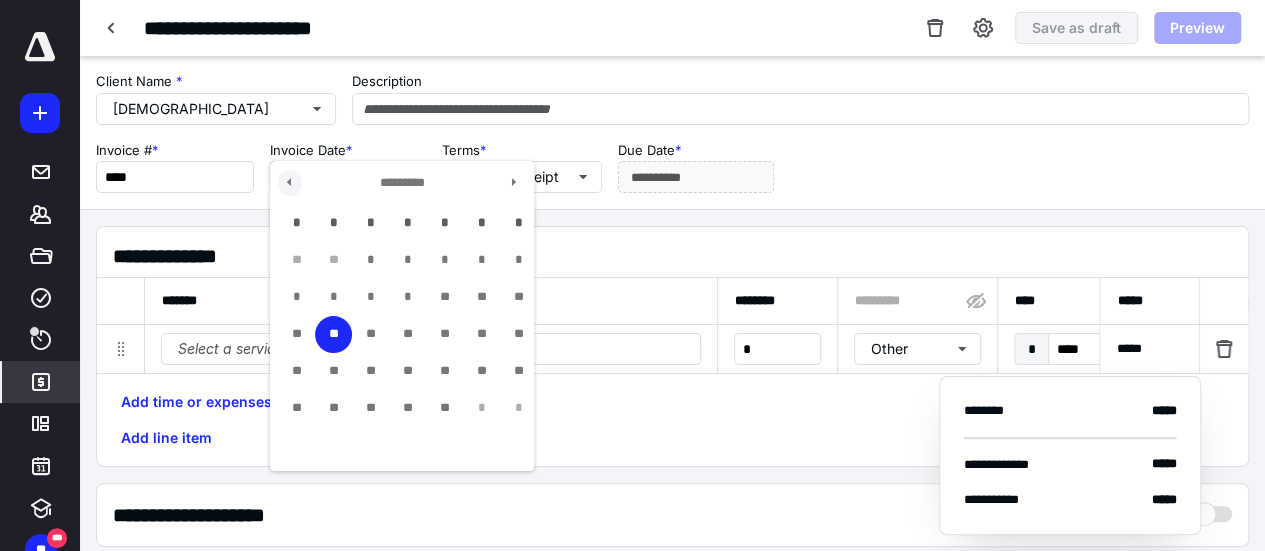 click at bounding box center (290, 183) 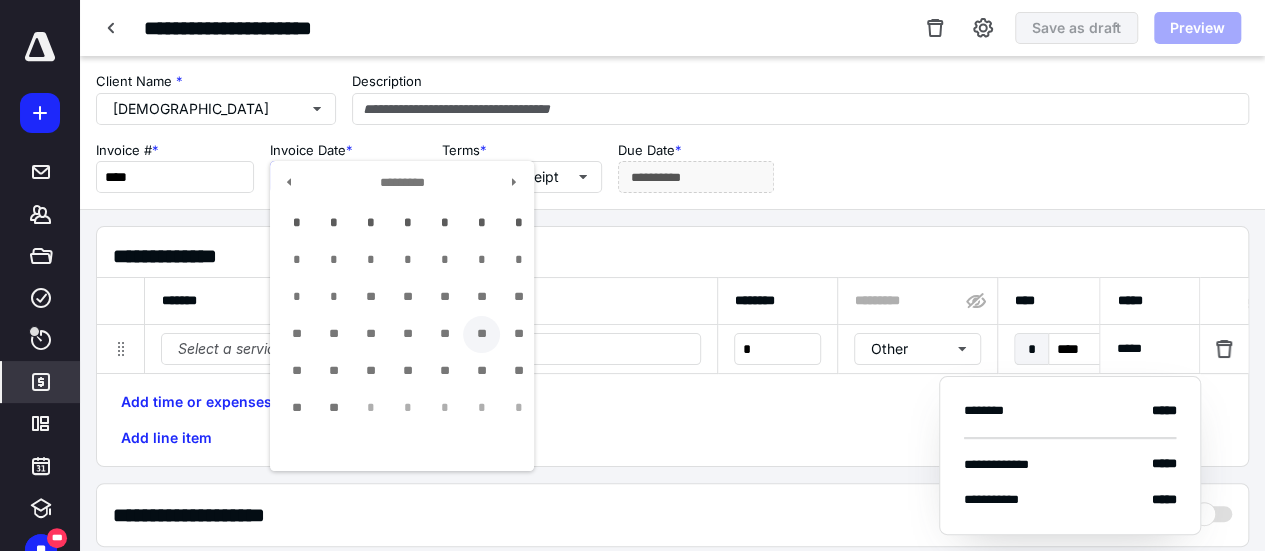 click on "**" at bounding box center (481, 334) 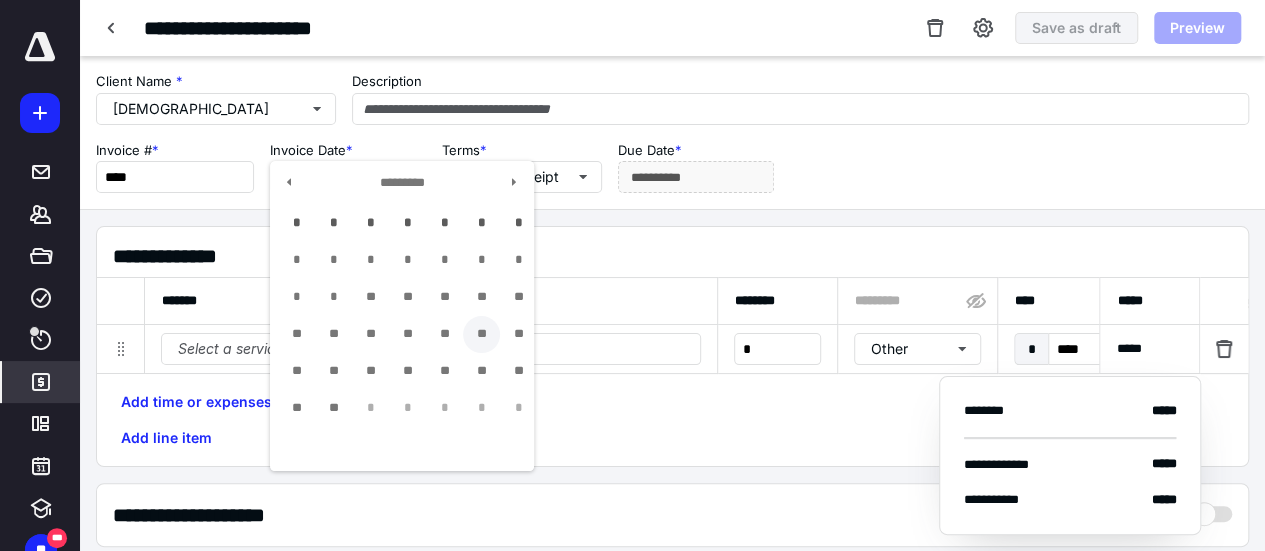 type on "**********" 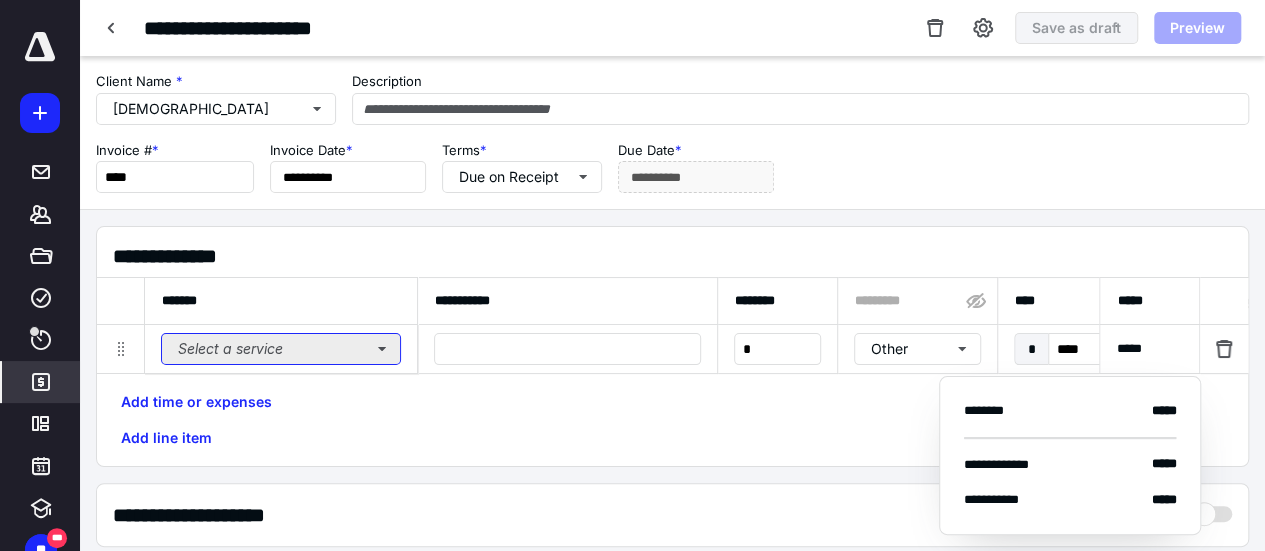 click on "Select a service" at bounding box center [281, 349] 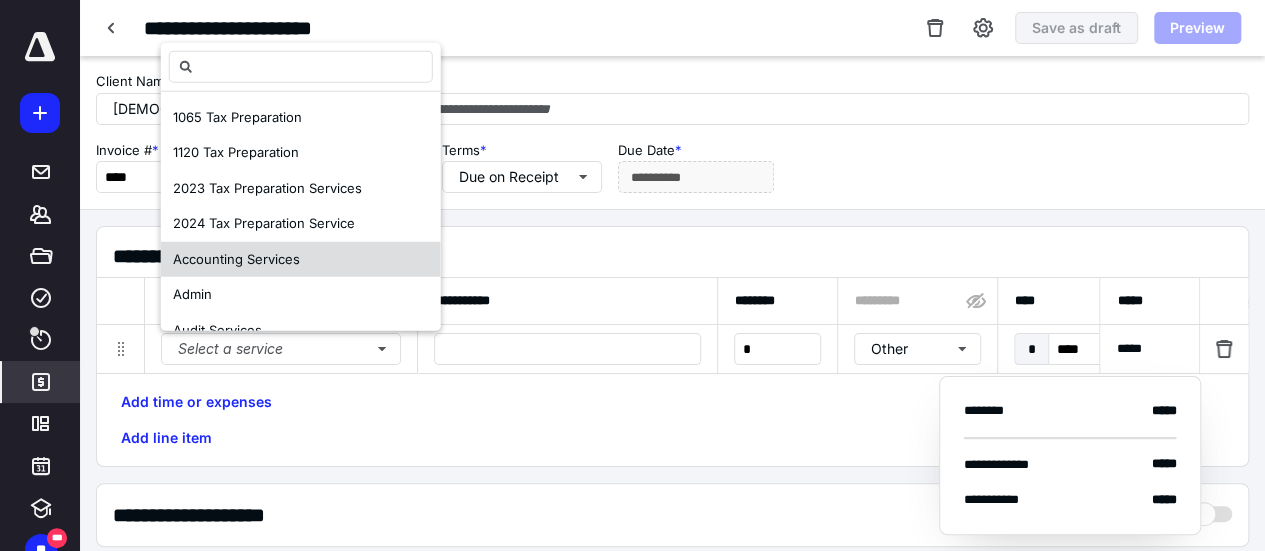 click on "Accounting Services" at bounding box center [301, 259] 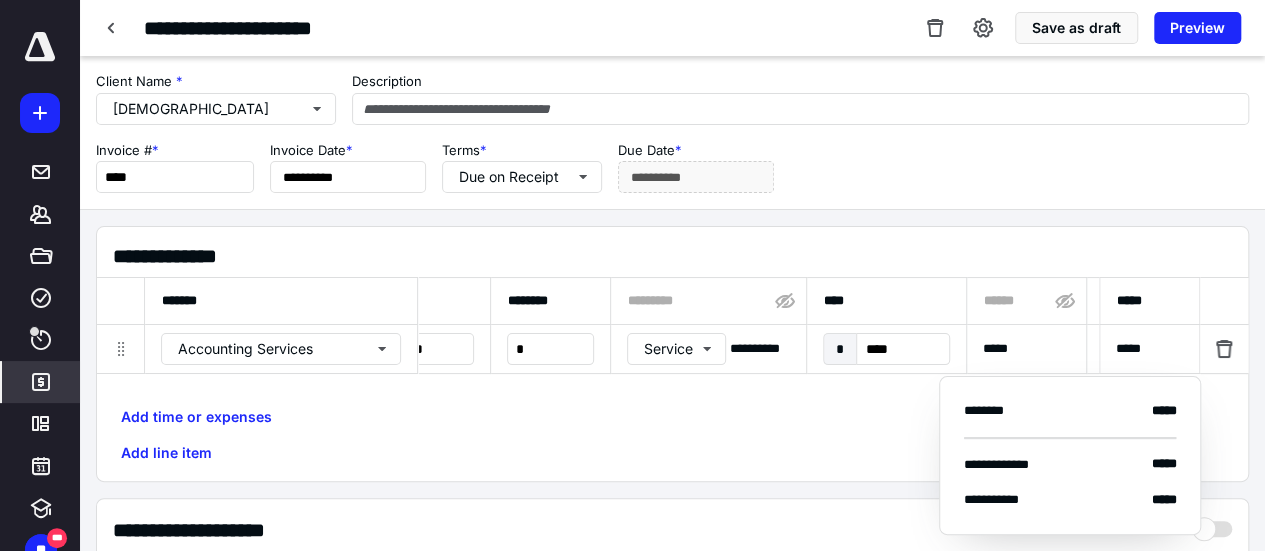 scroll, scrollTop: 0, scrollLeft: 286, axis: horizontal 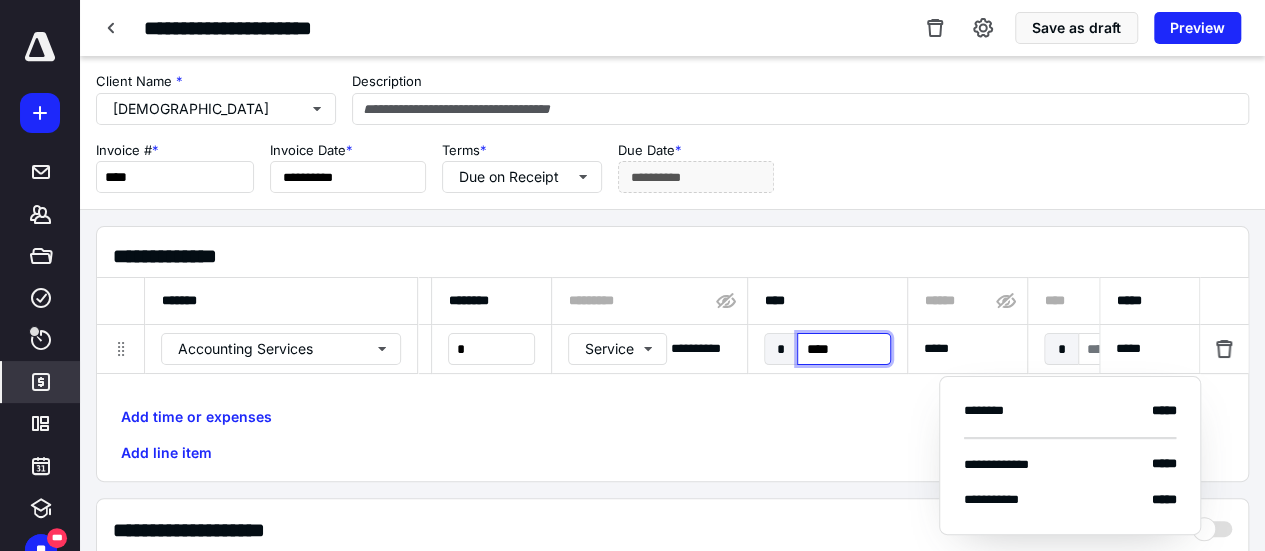 click on "****" at bounding box center (843, 349) 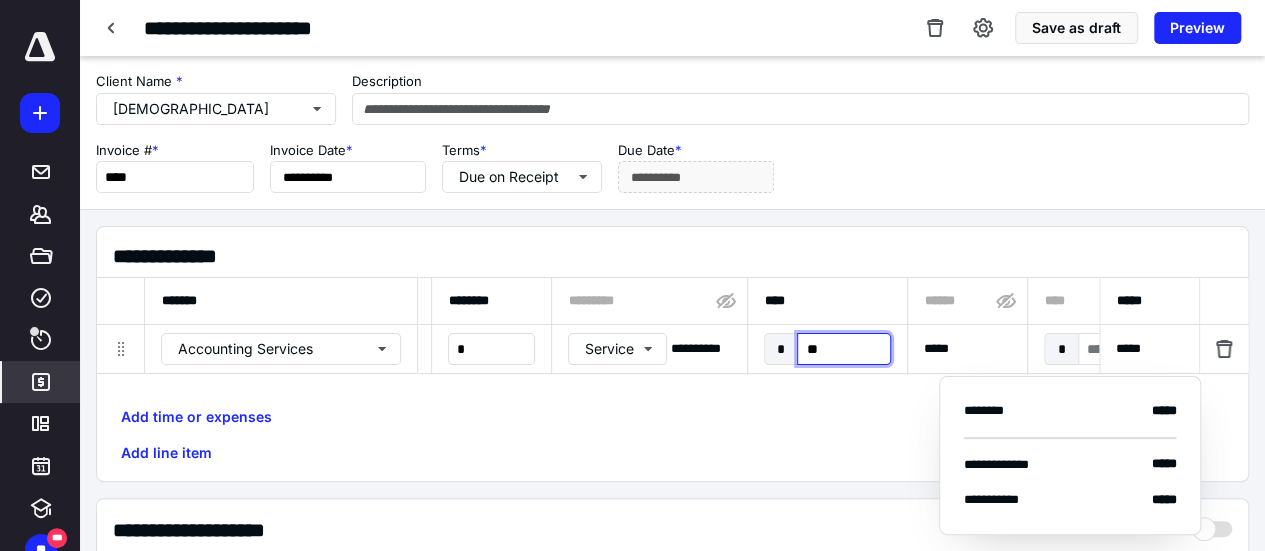 type on "***" 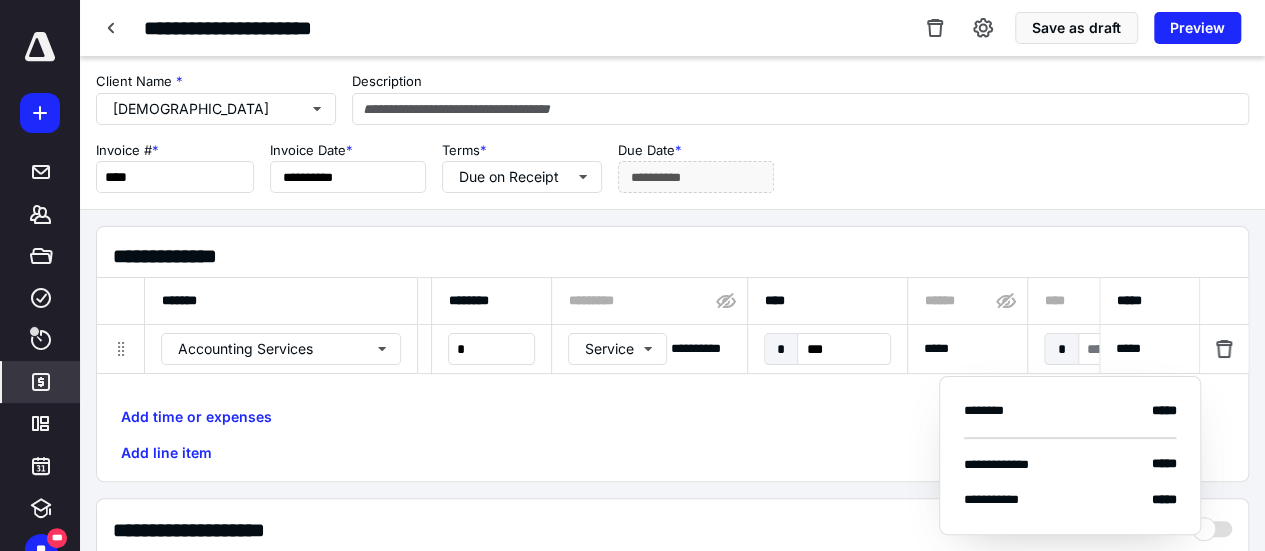 click on "Add time or expenses Add line item" at bounding box center [672, 435] 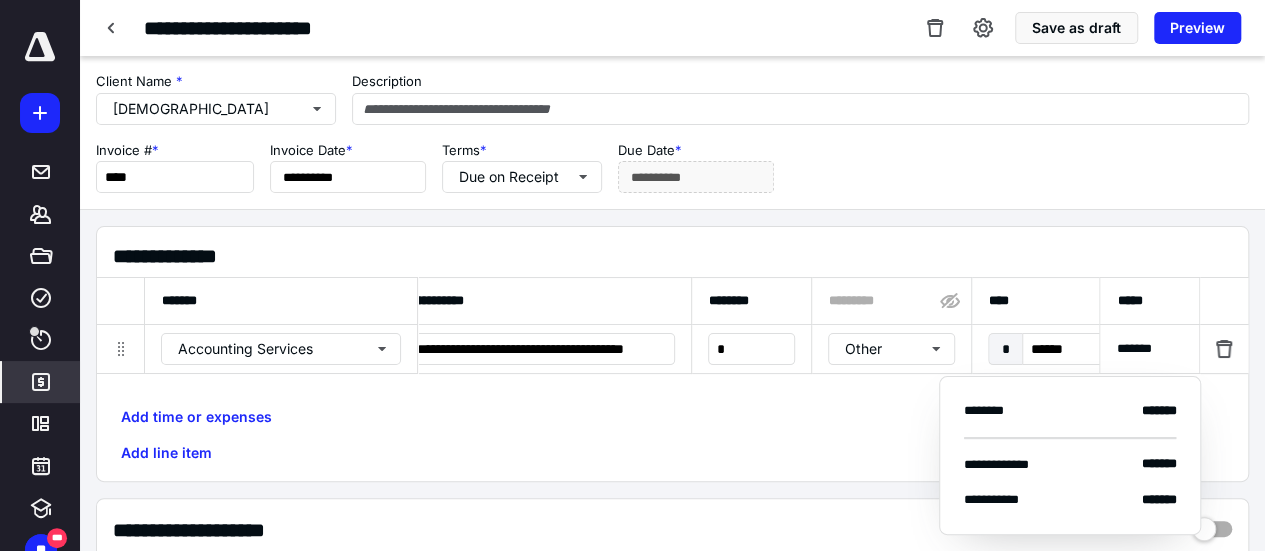 scroll, scrollTop: 0, scrollLeft: 0, axis: both 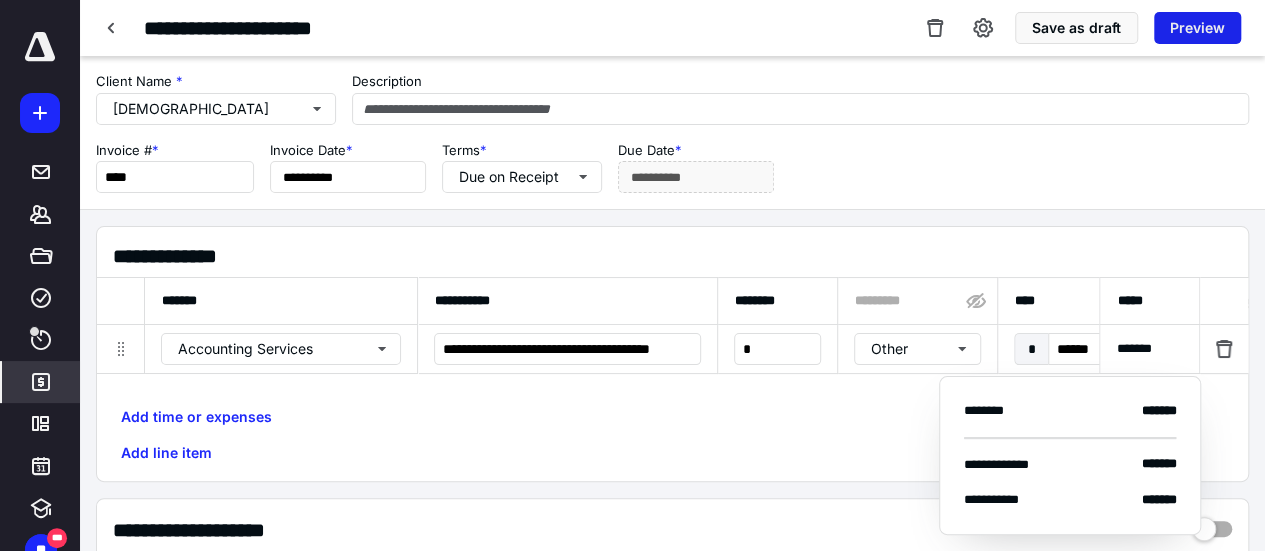 click on "Preview" at bounding box center [1197, 28] 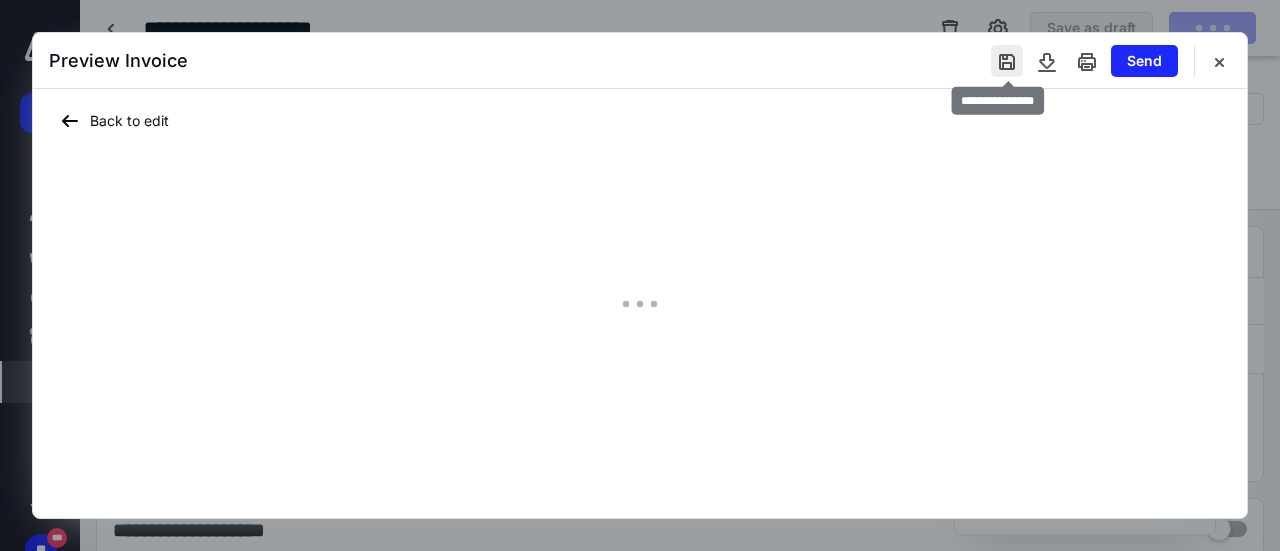 click at bounding box center (1007, 61) 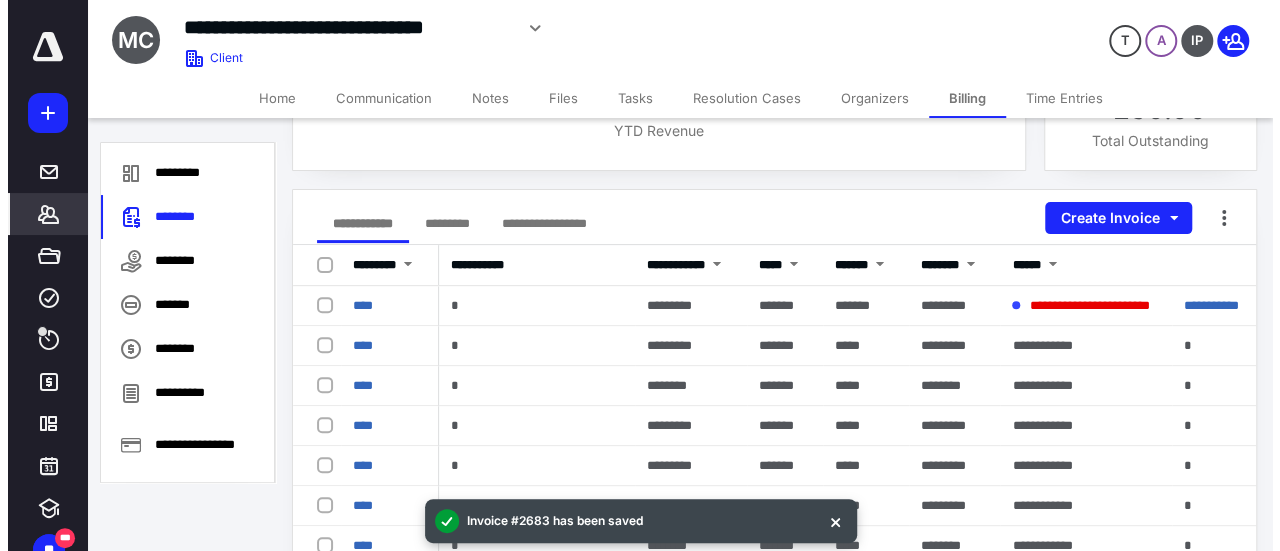 scroll, scrollTop: 200, scrollLeft: 0, axis: vertical 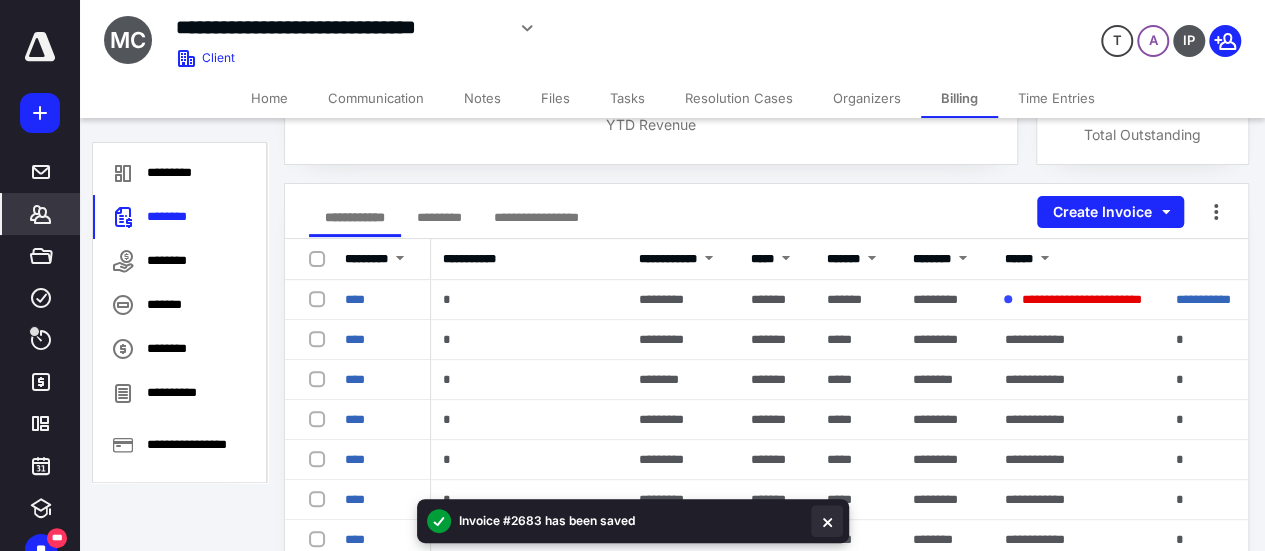 click at bounding box center (827, 521) 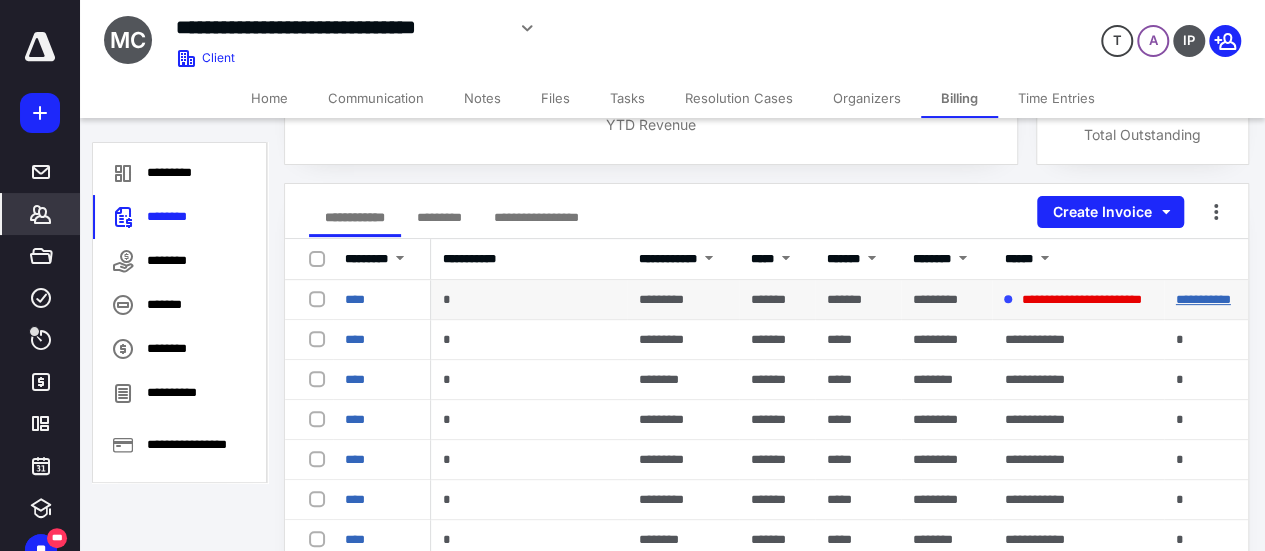 click on "**********" at bounding box center [1203, 299] 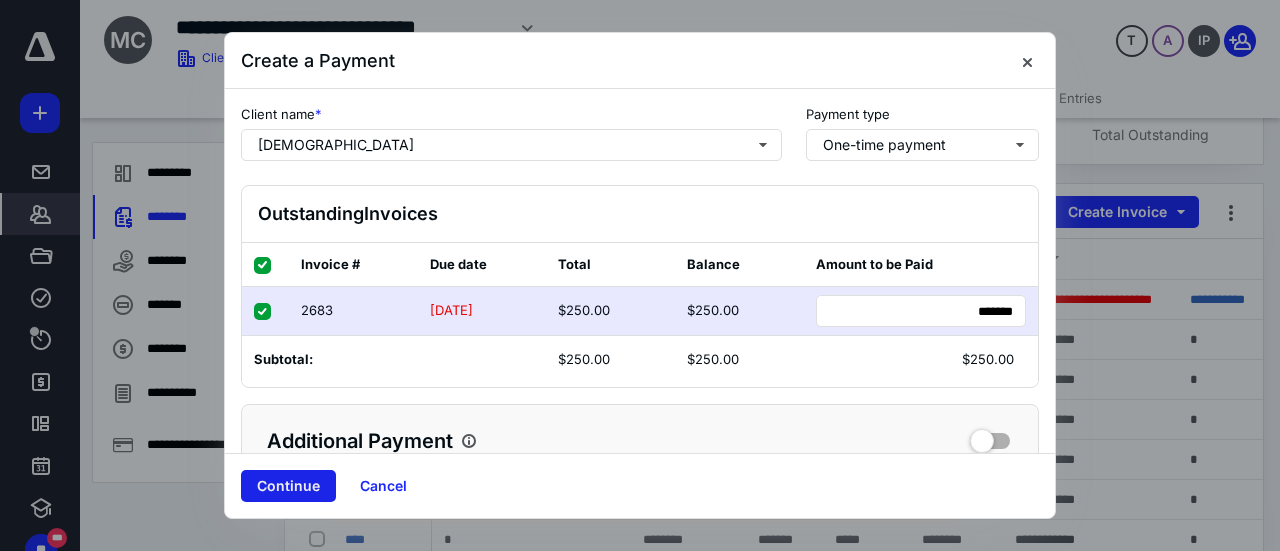 click on "Continue" at bounding box center (288, 486) 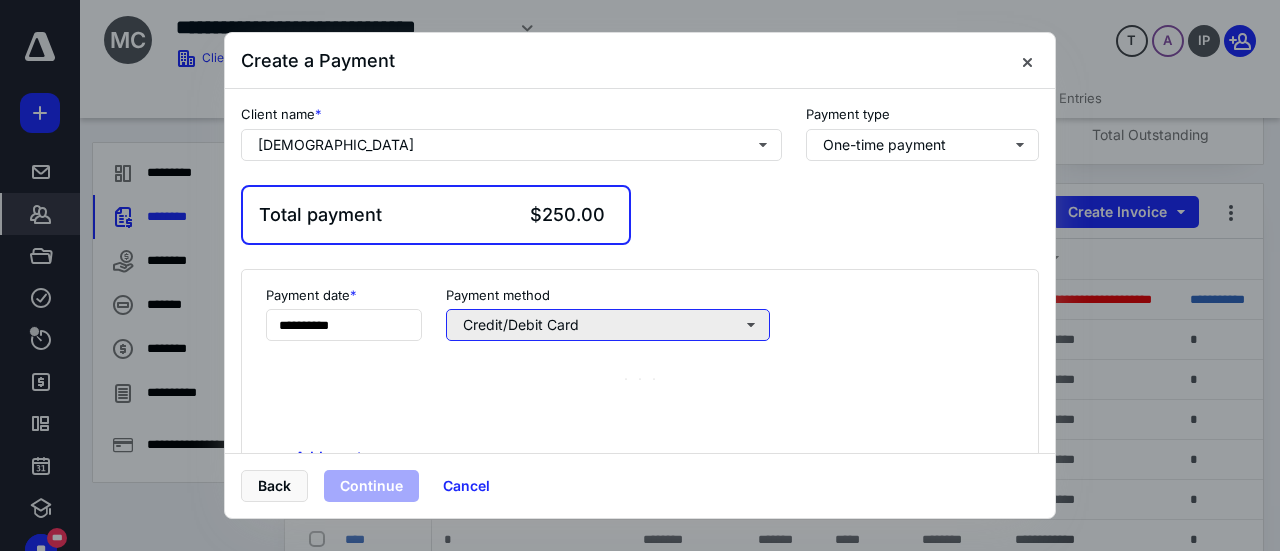 click on "Credit/Debit Card" at bounding box center (608, 325) 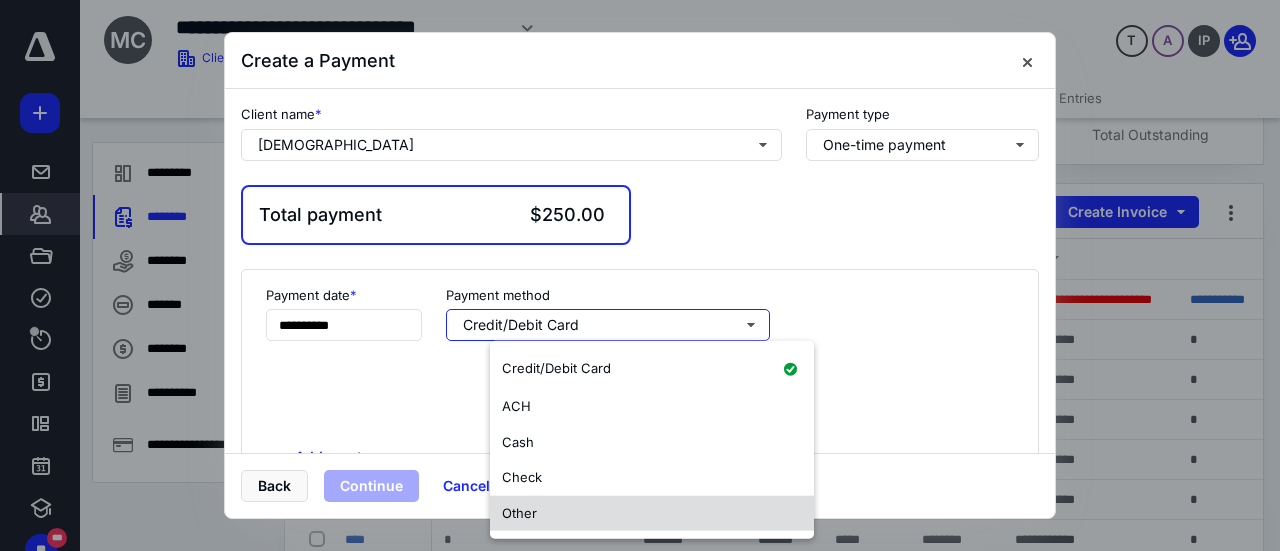 click on "Other" at bounding box center [652, 513] 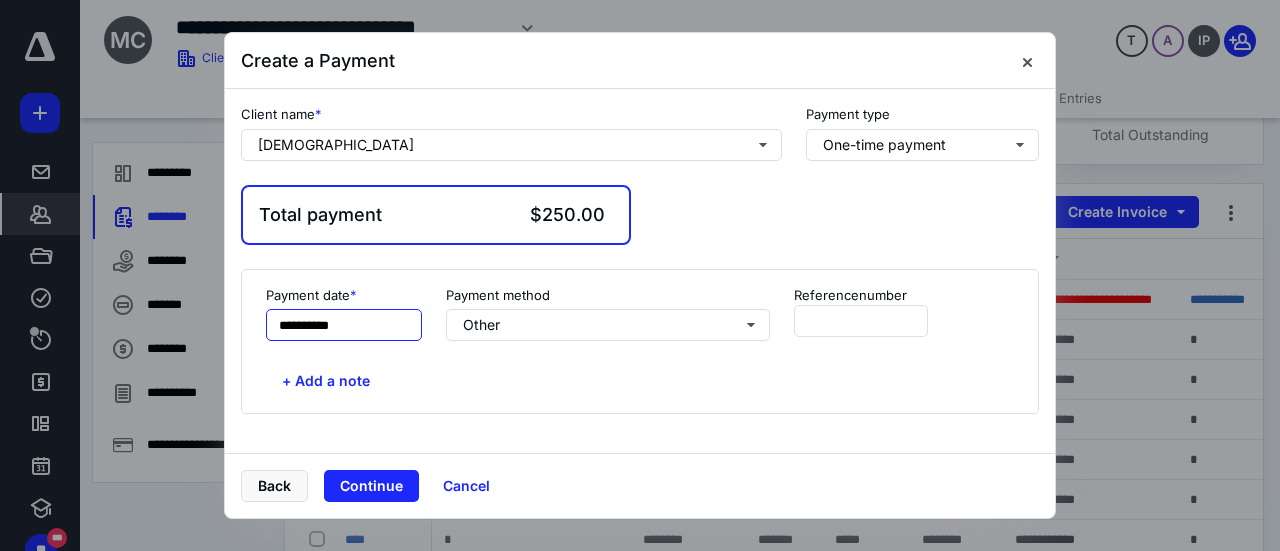 click on "**********" at bounding box center [344, 325] 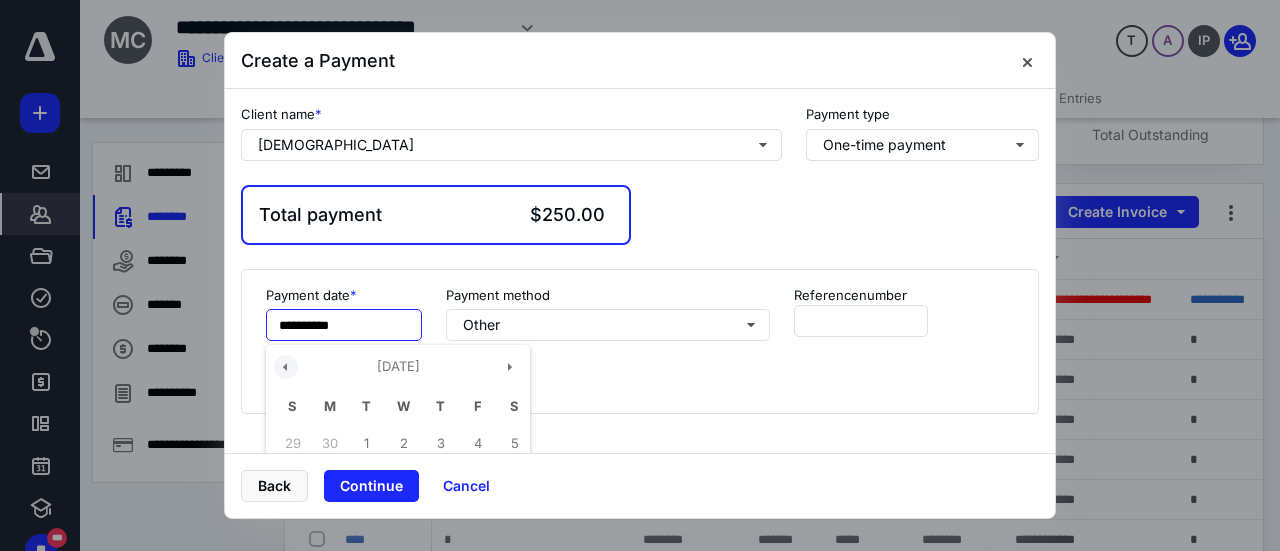 click at bounding box center [286, 367] 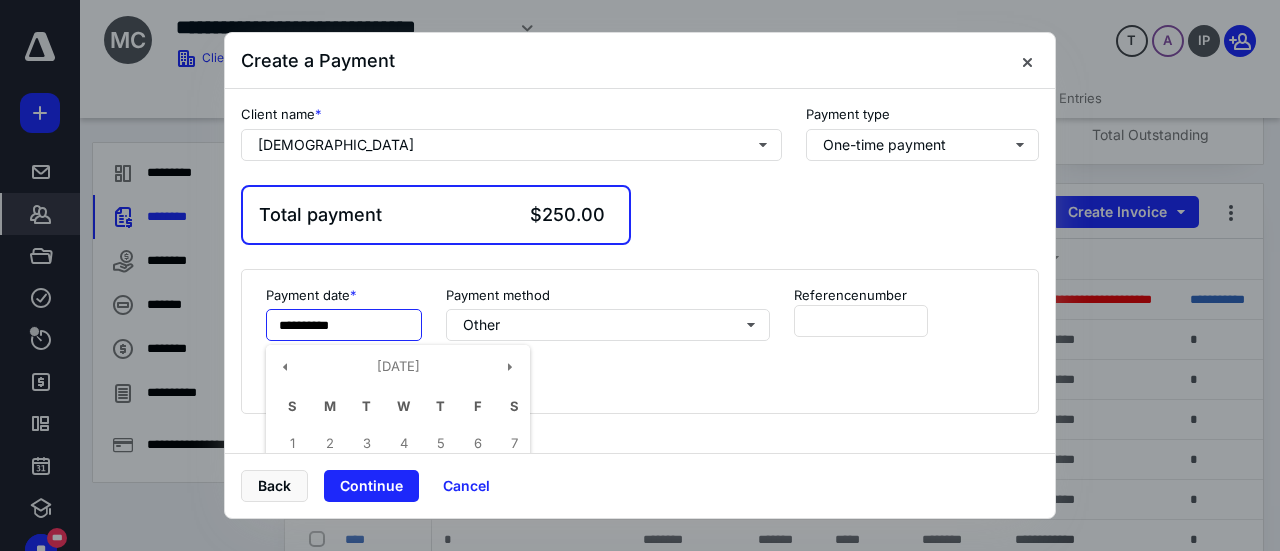 scroll, scrollTop: 100, scrollLeft: 0, axis: vertical 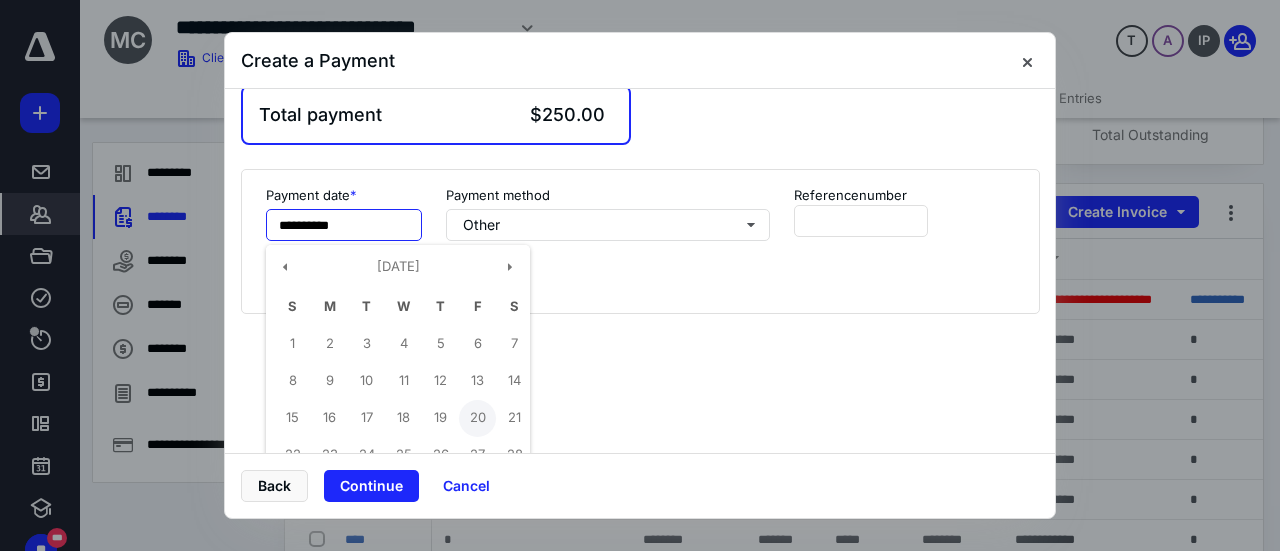 click on "20" at bounding box center (477, 418) 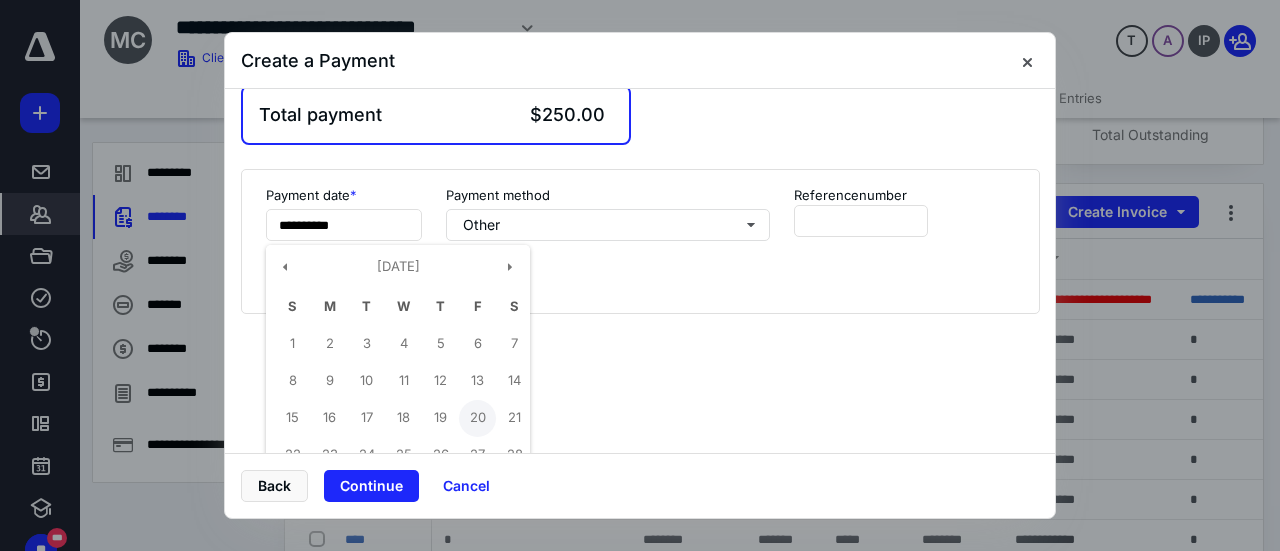 type on "**********" 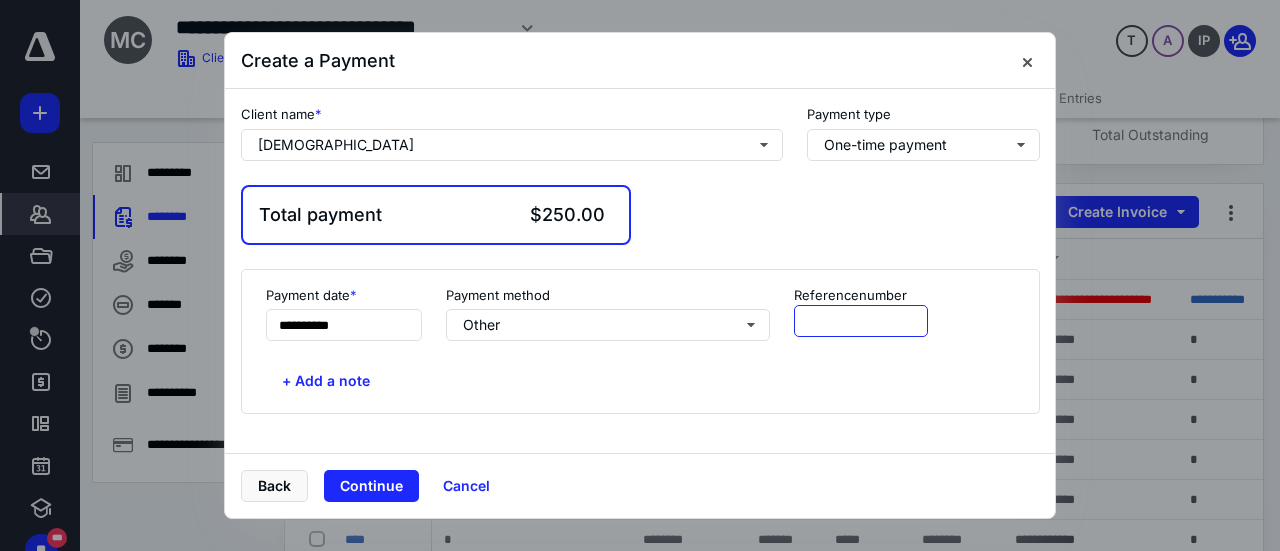 click at bounding box center (861, 321) 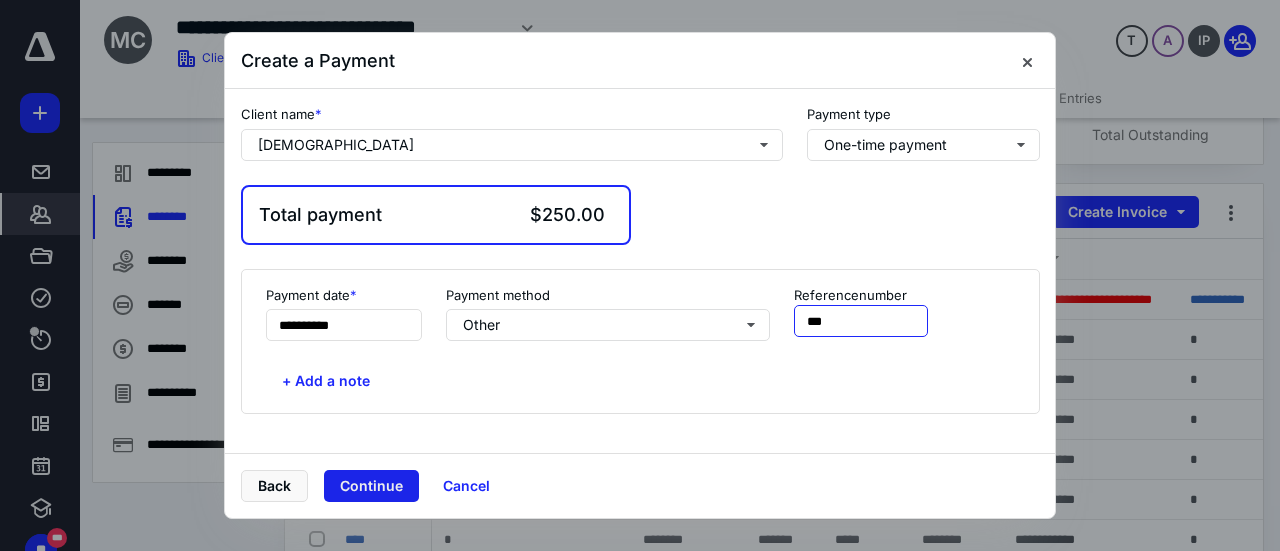 type on "***" 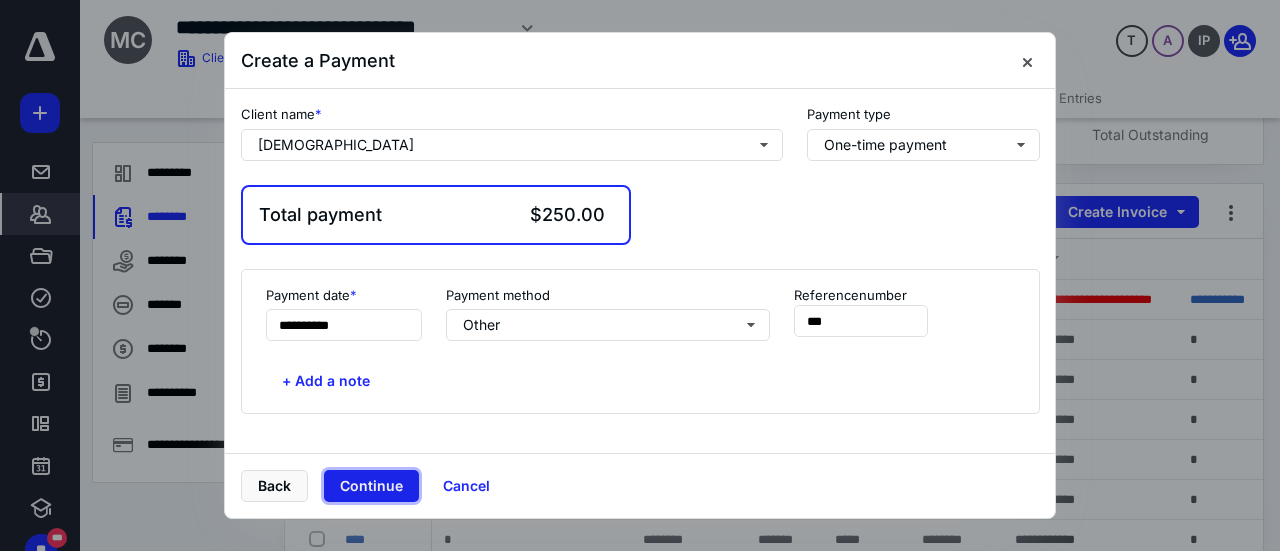 click on "Continue" at bounding box center [371, 486] 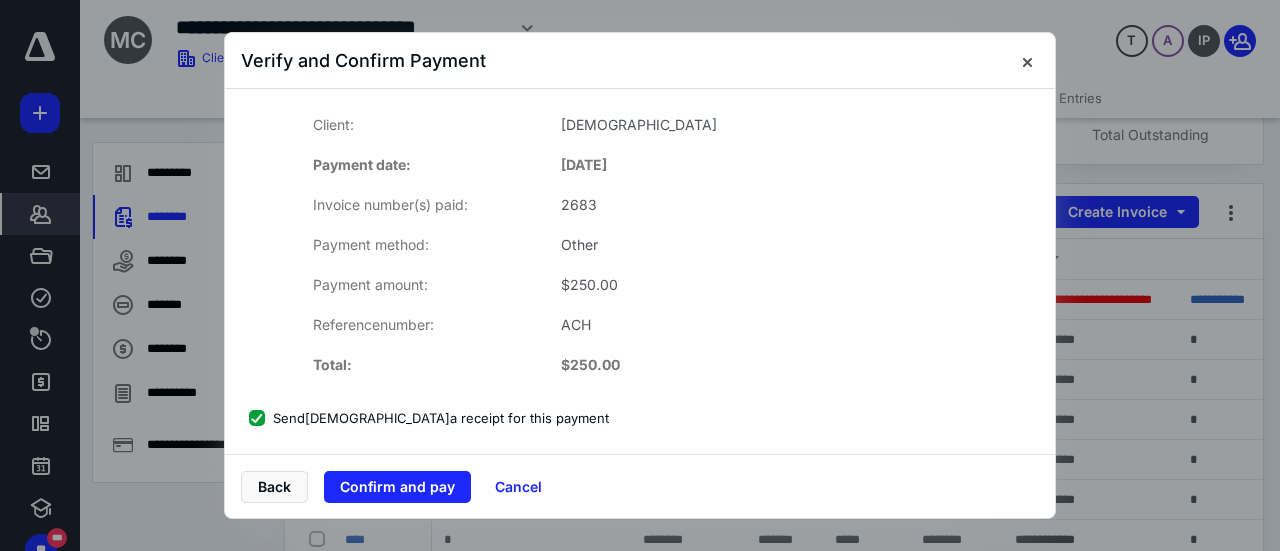 click on "[DEMOGRAPHIC_DATA][GEOGRAPHIC_DATA]  a receipt for this payment" at bounding box center (429, 418) 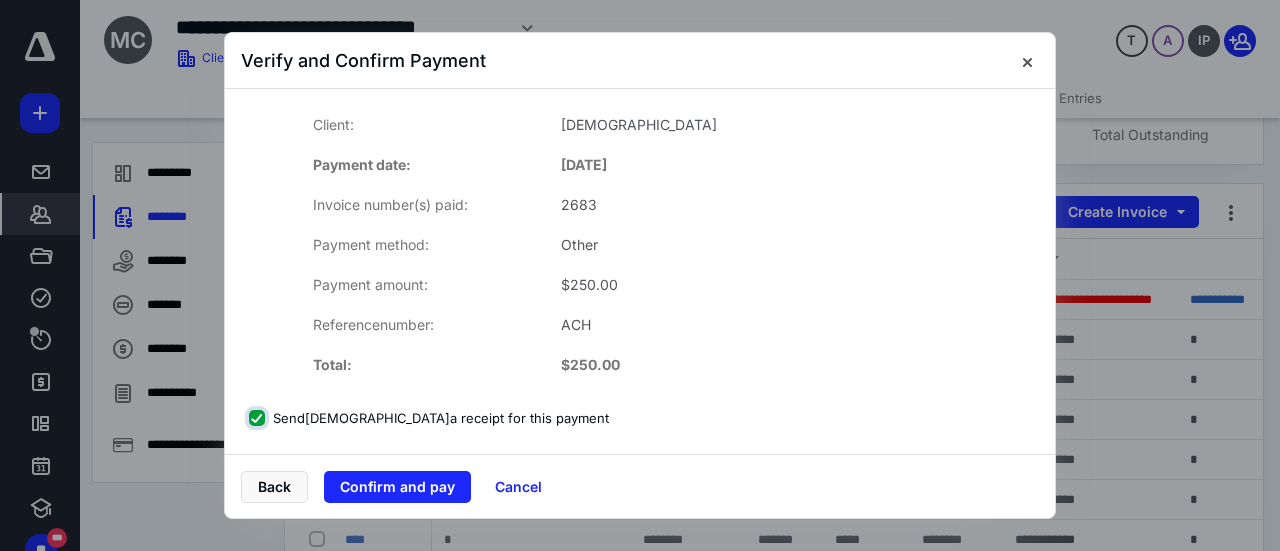 click on "[DEMOGRAPHIC_DATA][GEOGRAPHIC_DATA]  a receipt for this payment" at bounding box center (259, 418) 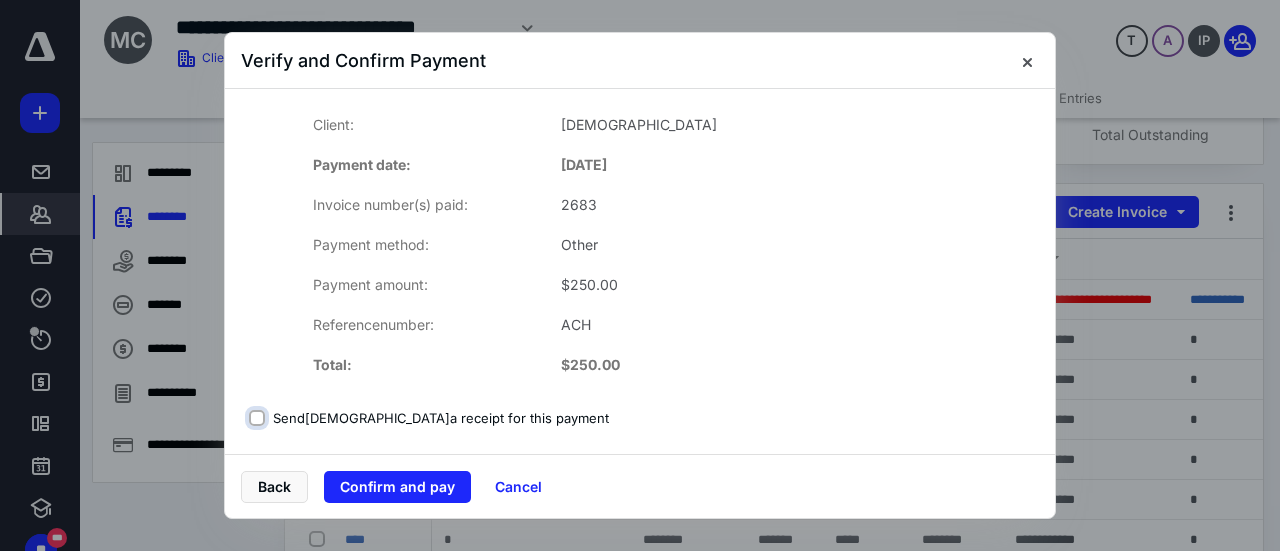 checkbox on "false" 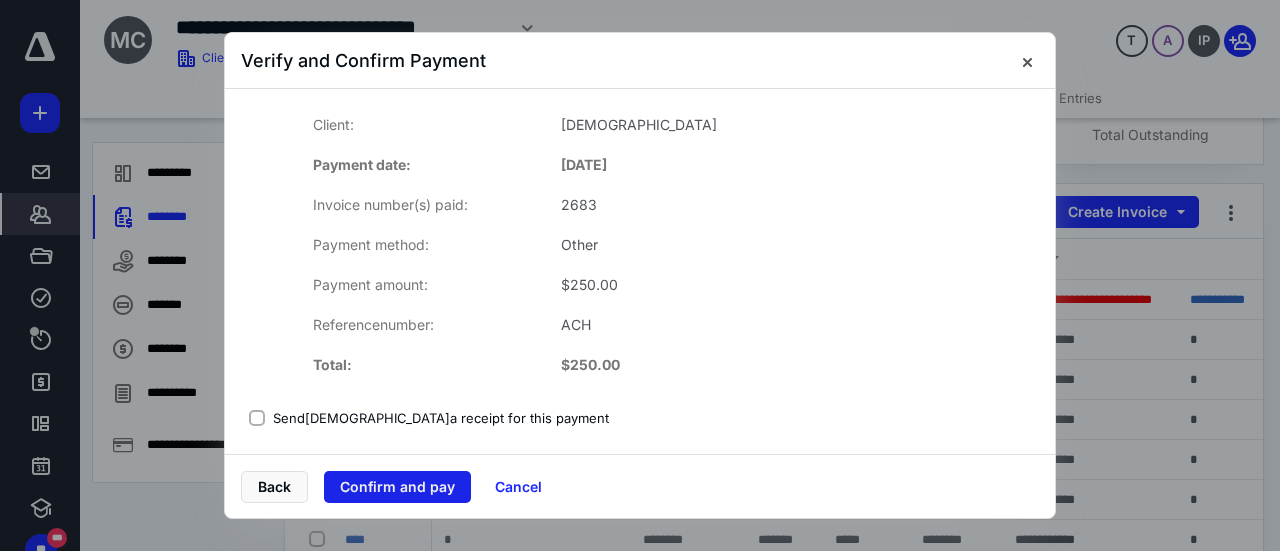 click on "Confirm and pay" at bounding box center (397, 487) 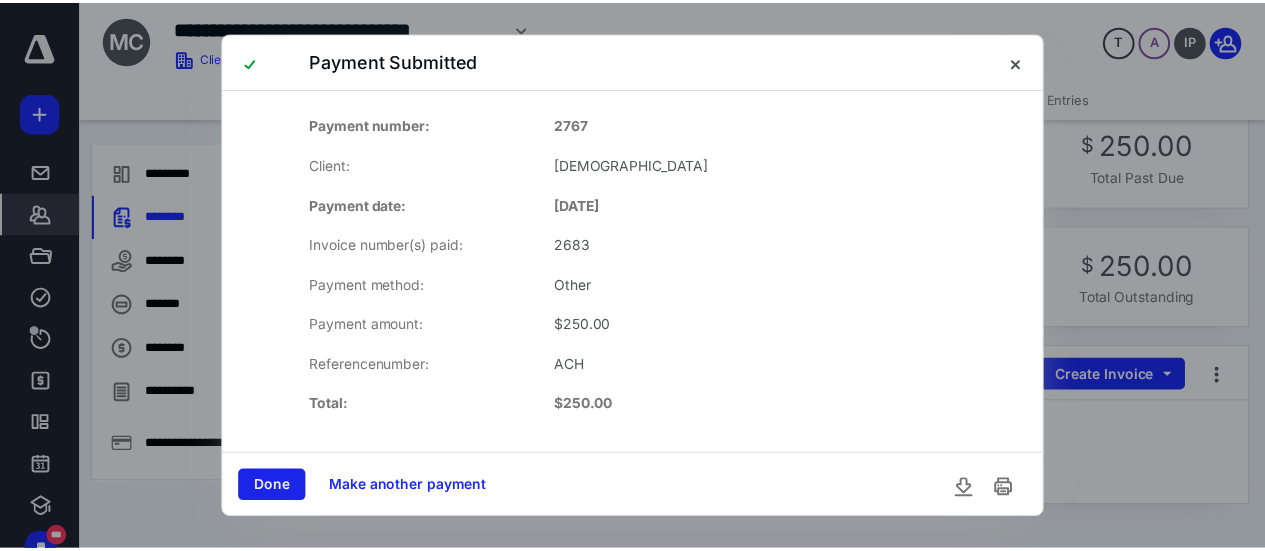 scroll, scrollTop: 34, scrollLeft: 0, axis: vertical 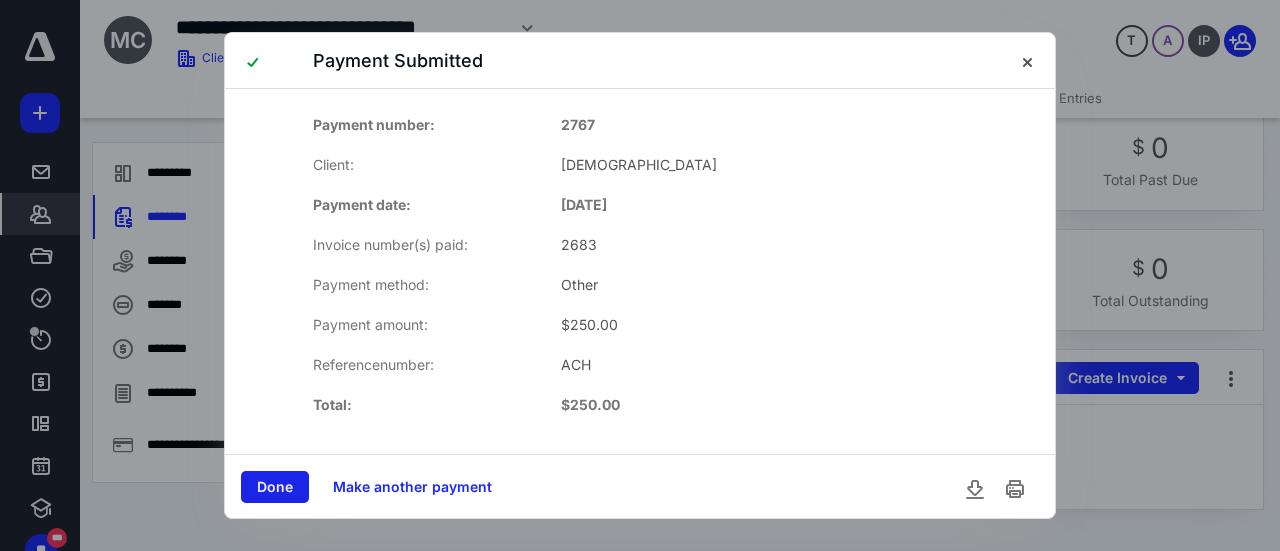 click on "Done" at bounding box center (275, 487) 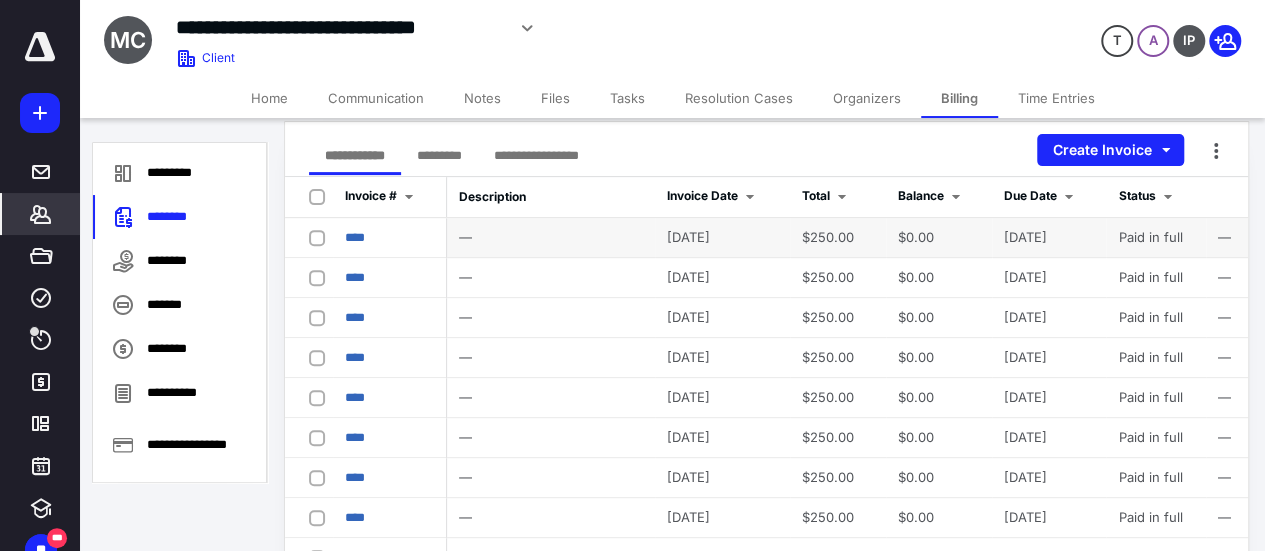 scroll, scrollTop: 234, scrollLeft: 0, axis: vertical 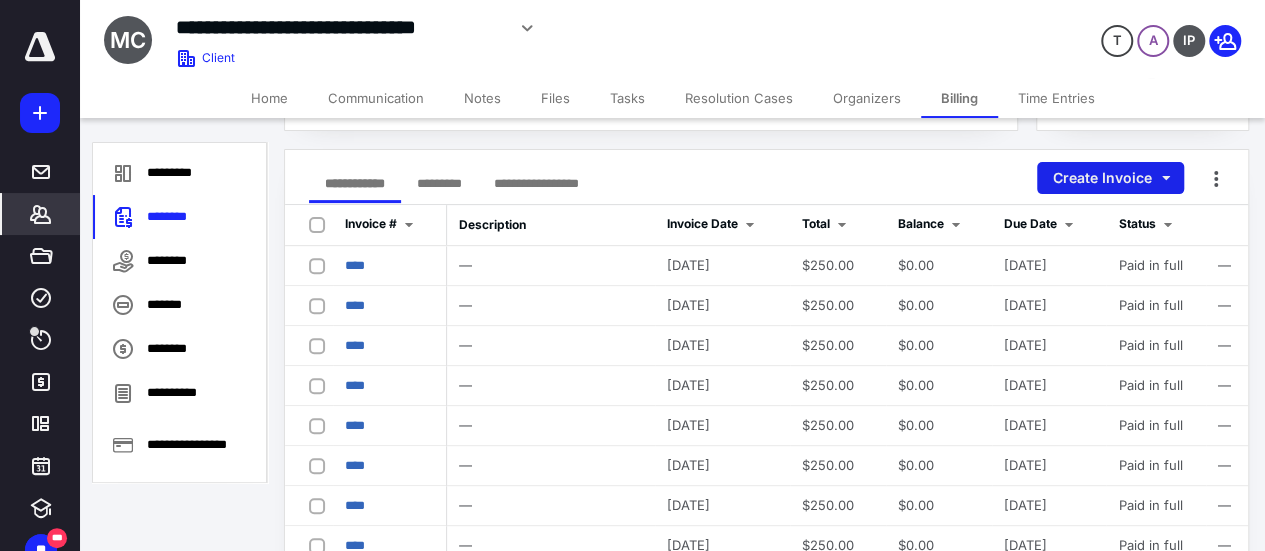 click on "Create Invoice" at bounding box center [1110, 178] 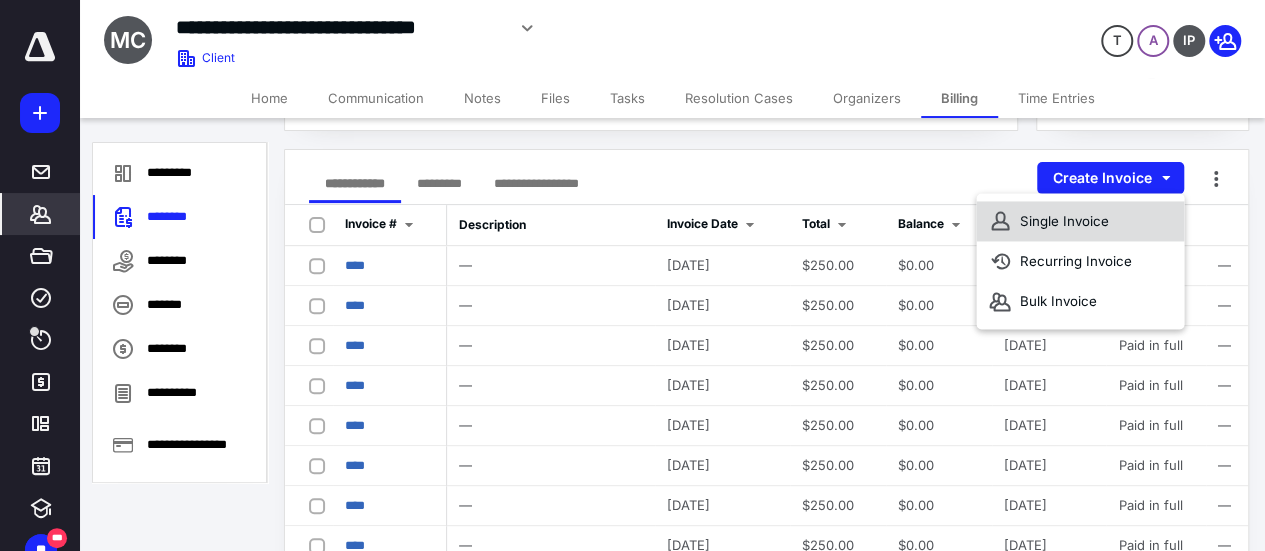 click on "Single Invoice" at bounding box center [1080, 221] 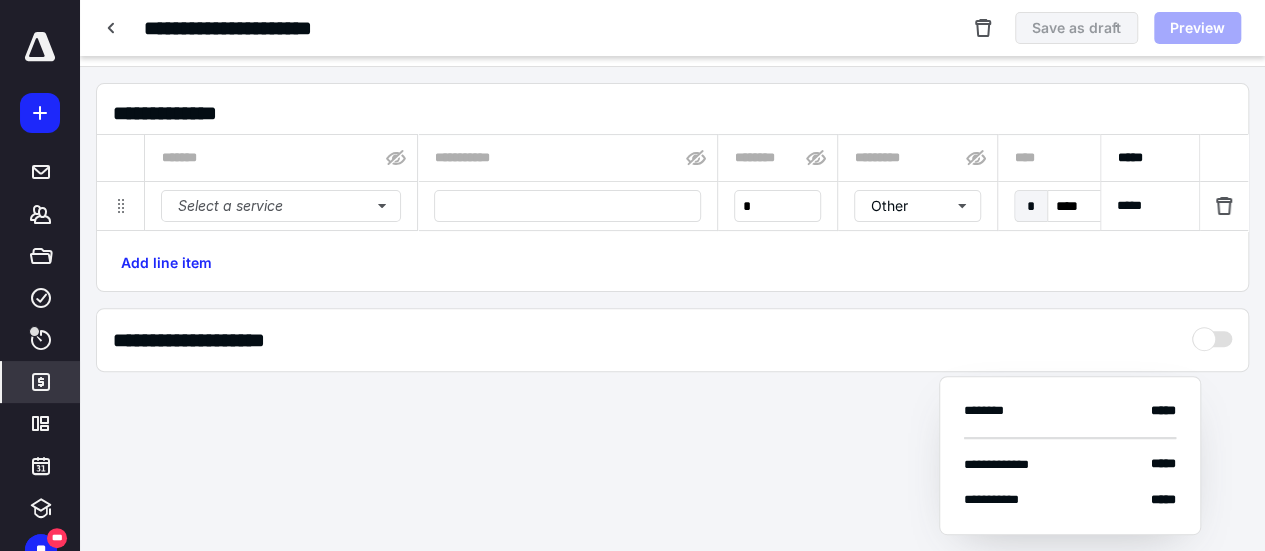 click on "**********" at bounding box center [672, 188] 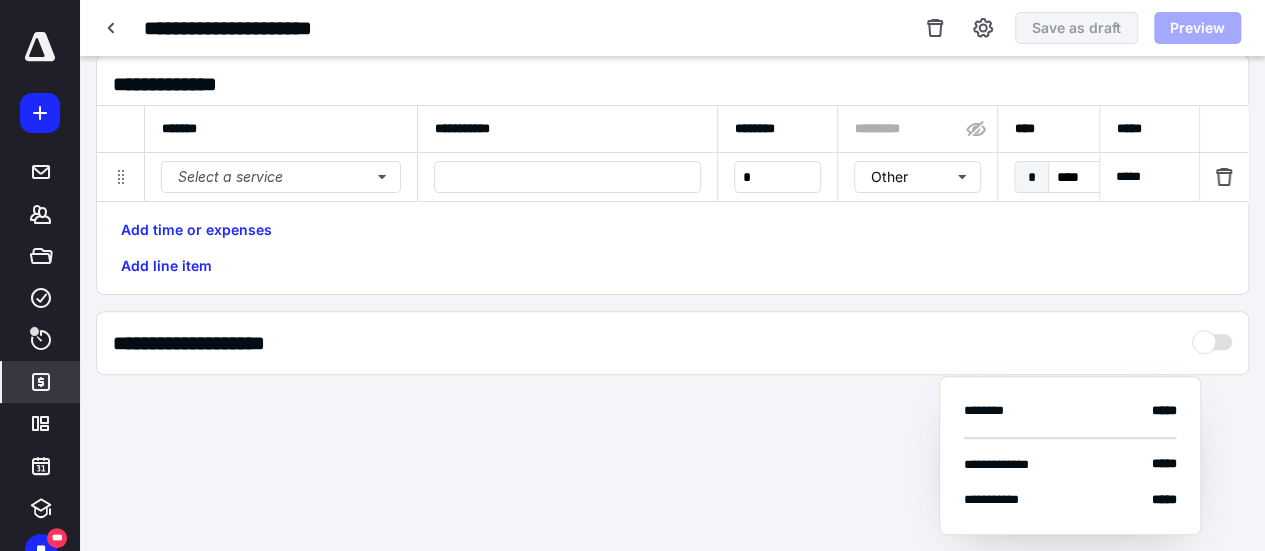 type on "****" 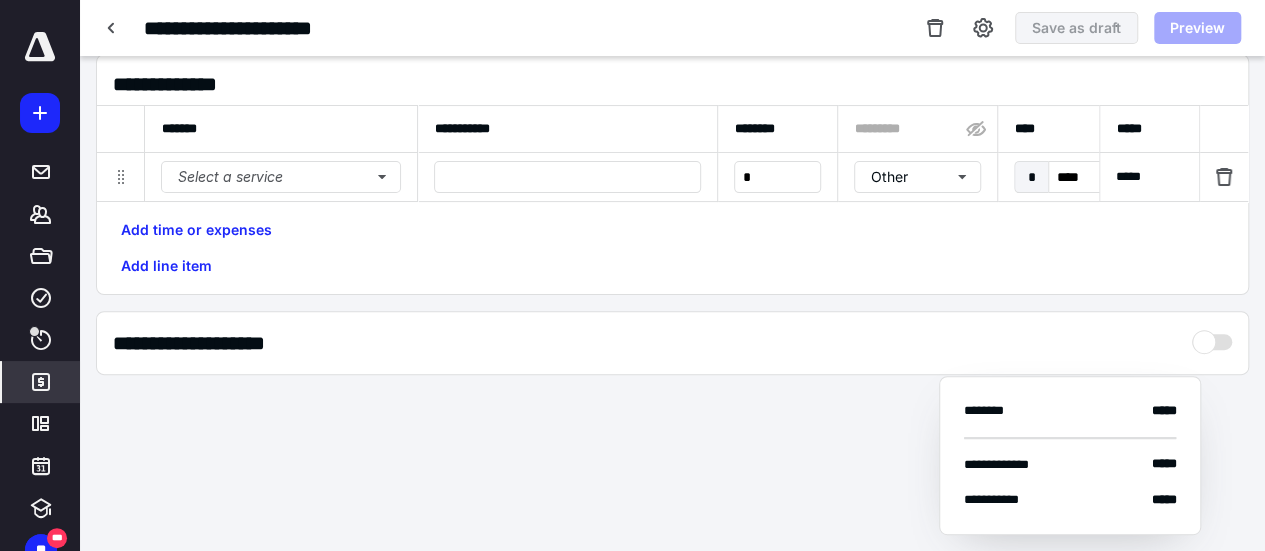 scroll, scrollTop: 0, scrollLeft: 0, axis: both 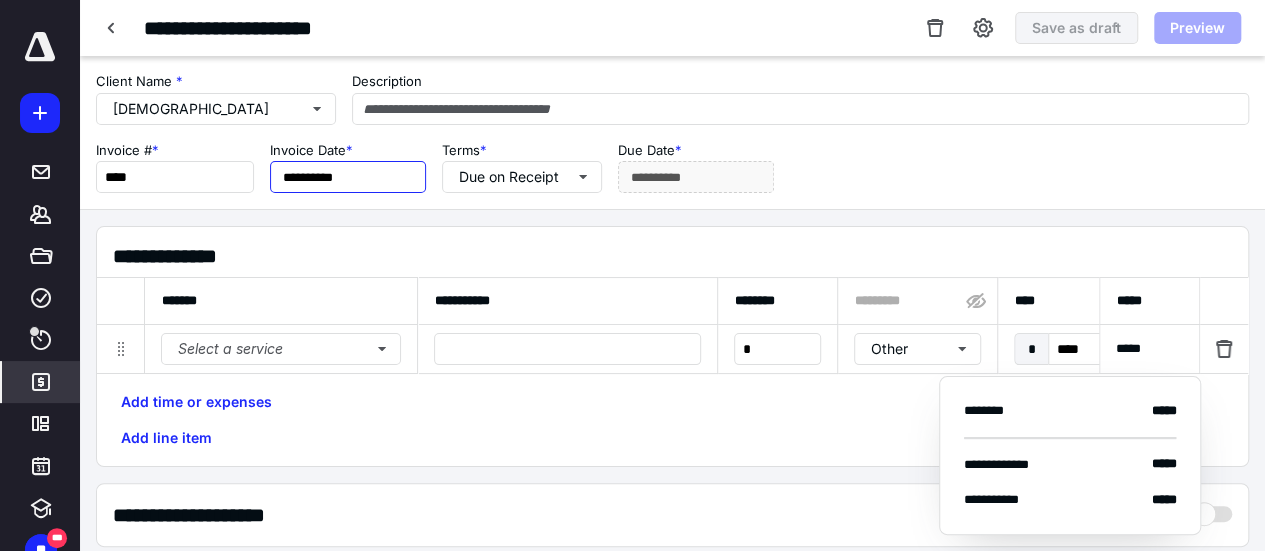 click on "**********" at bounding box center (348, 177) 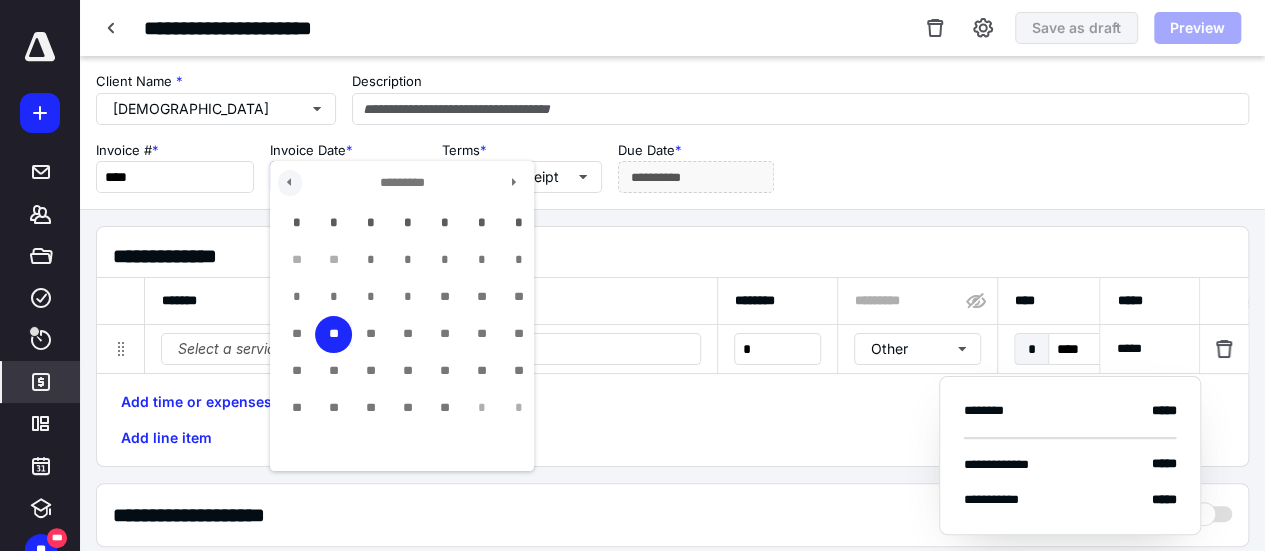 click at bounding box center (290, 183) 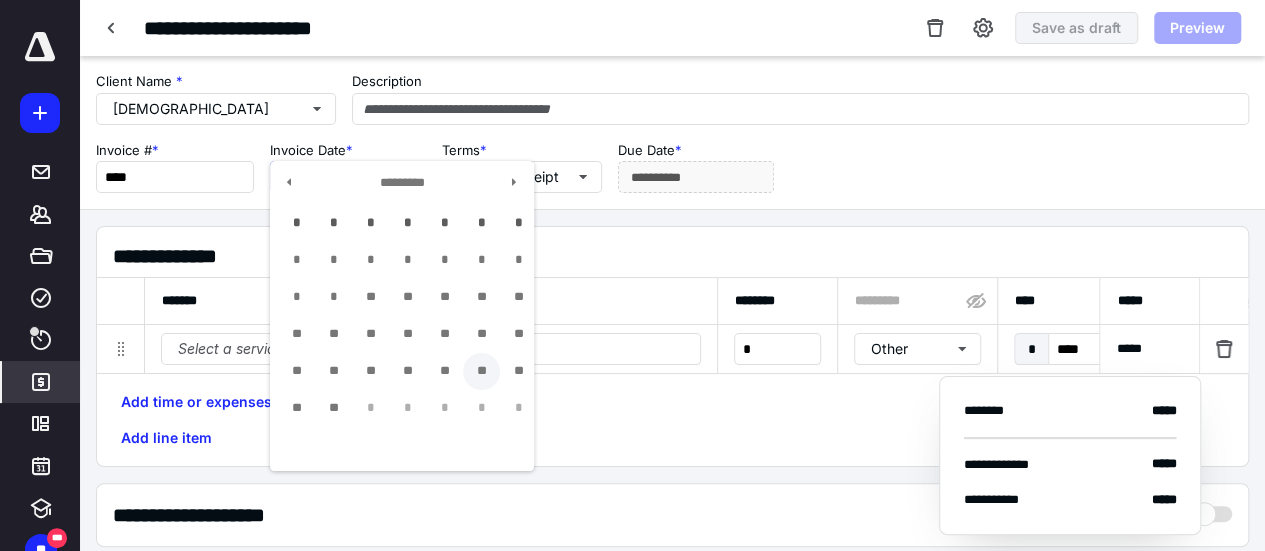 click on "**" at bounding box center (481, 371) 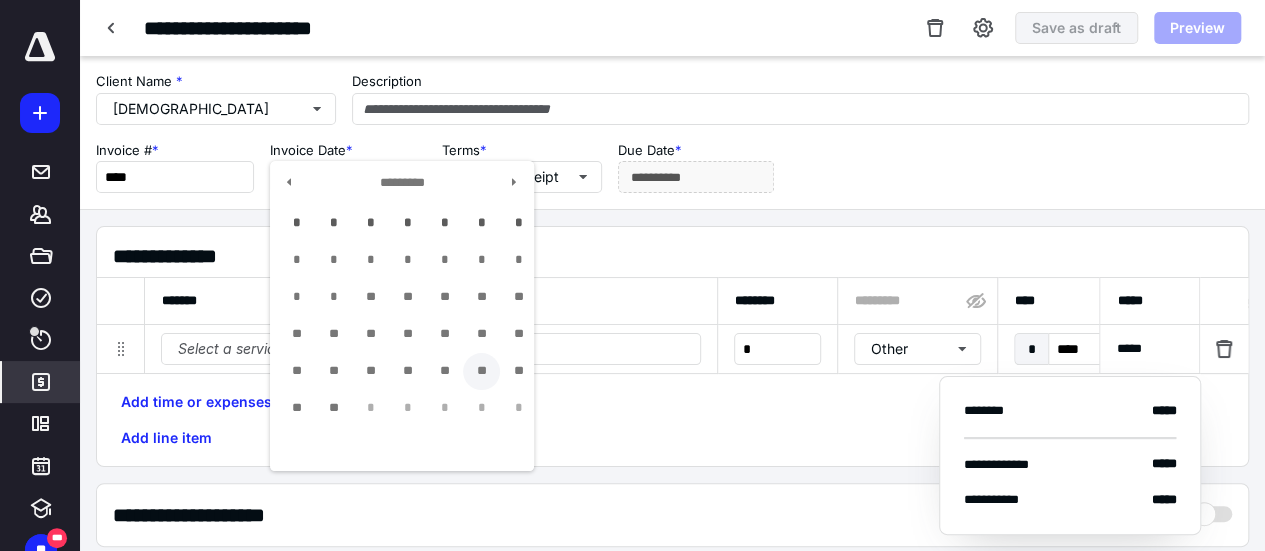 type on "**********" 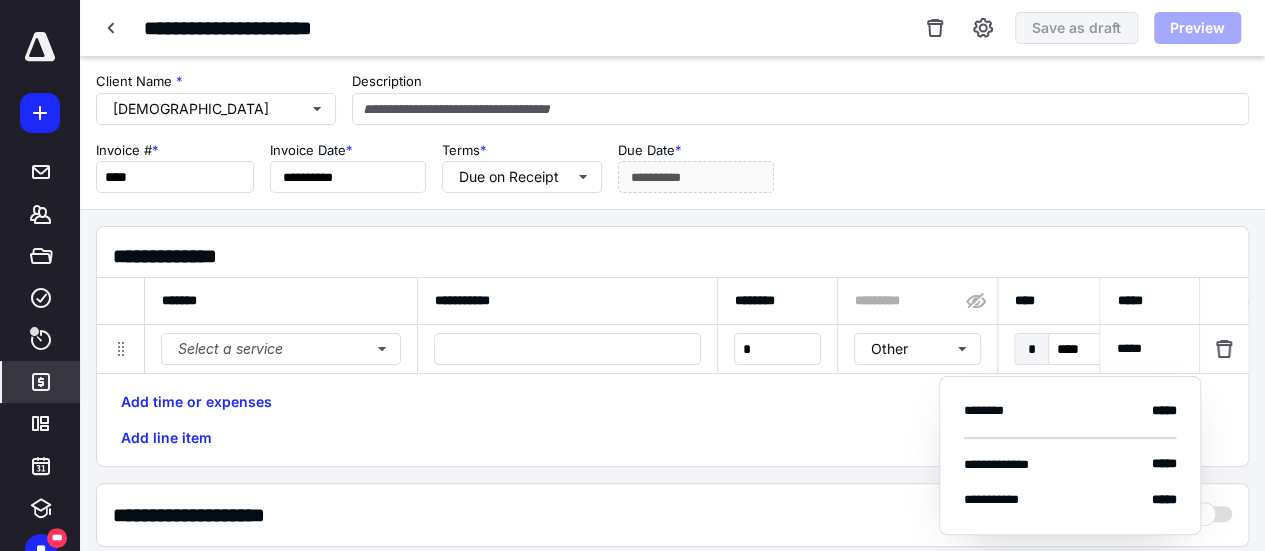 click on "**********" at bounding box center [672, 331] 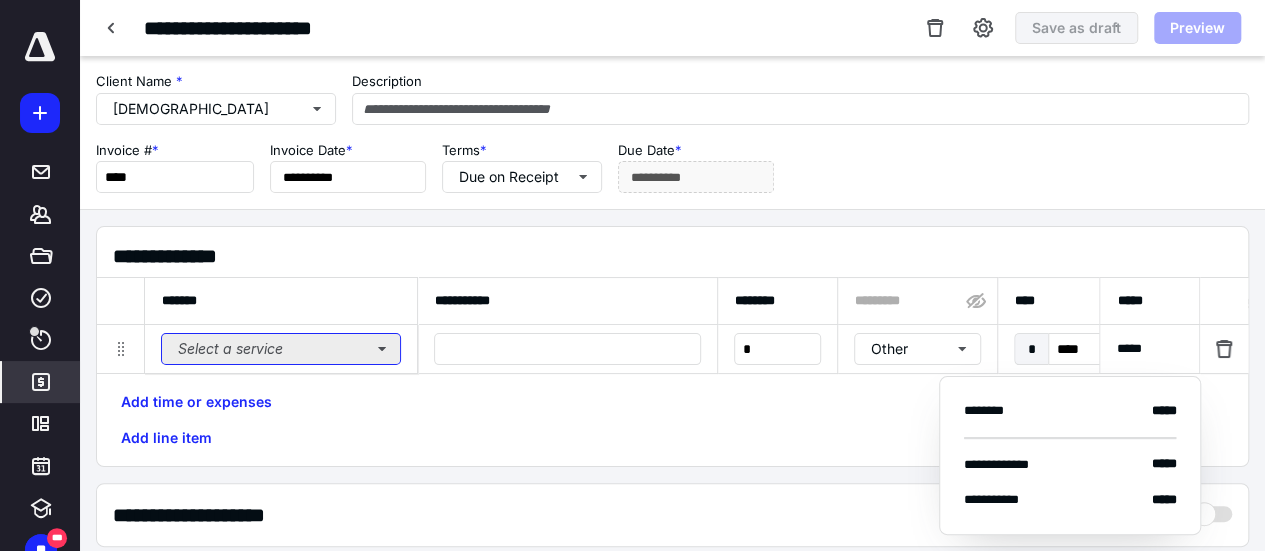 click on "Select a service" at bounding box center (281, 349) 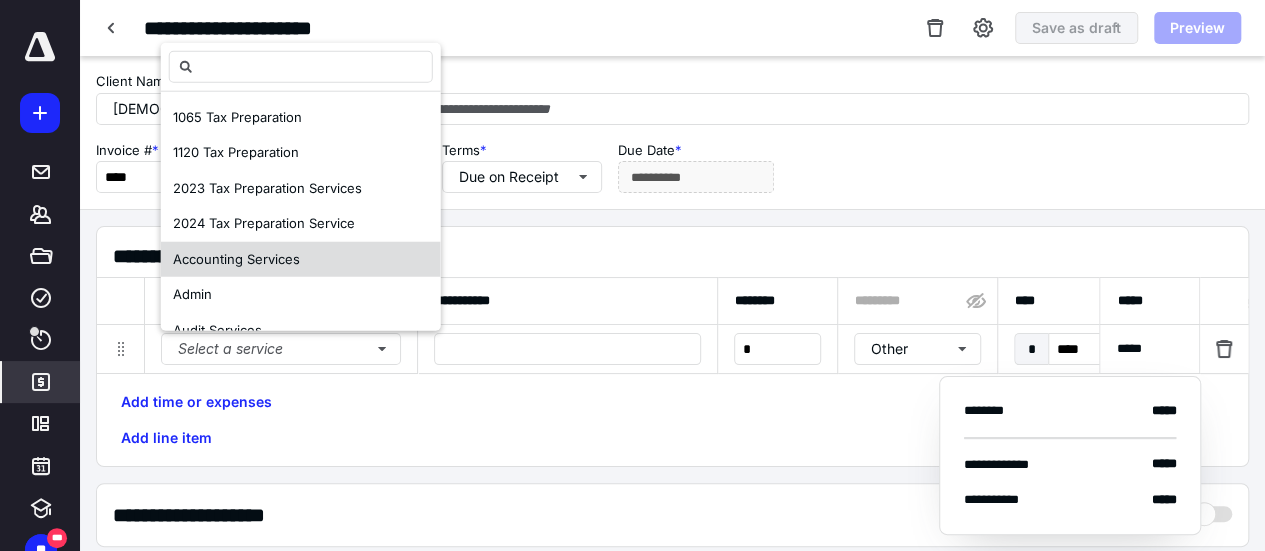 click on "Accounting Services" at bounding box center (301, 259) 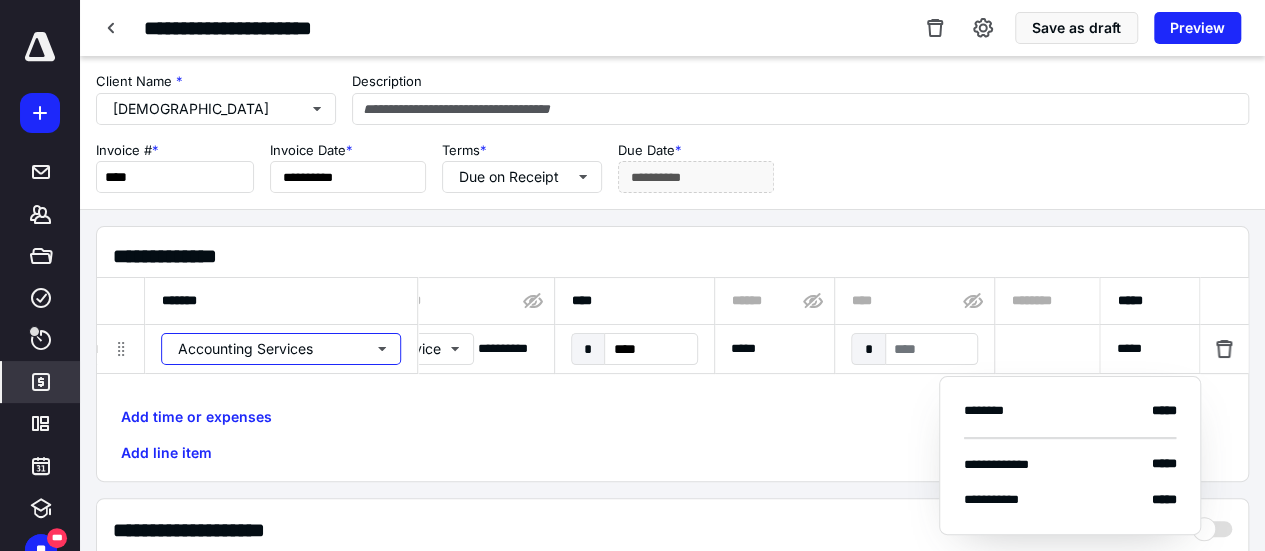 scroll, scrollTop: 0, scrollLeft: 487, axis: horizontal 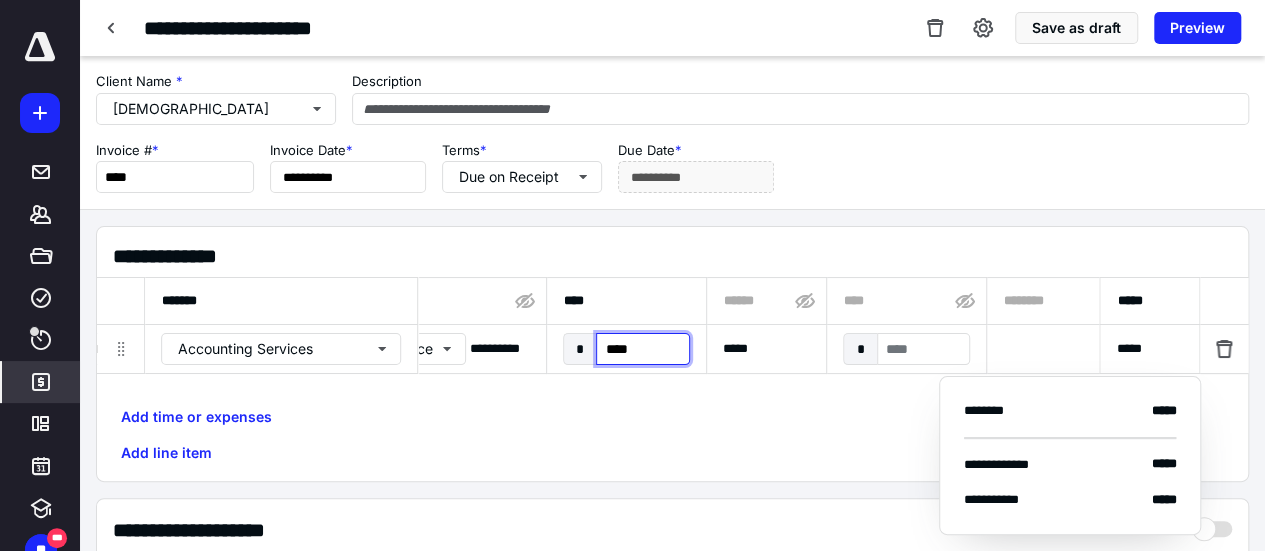 click on "****" at bounding box center [642, 349] 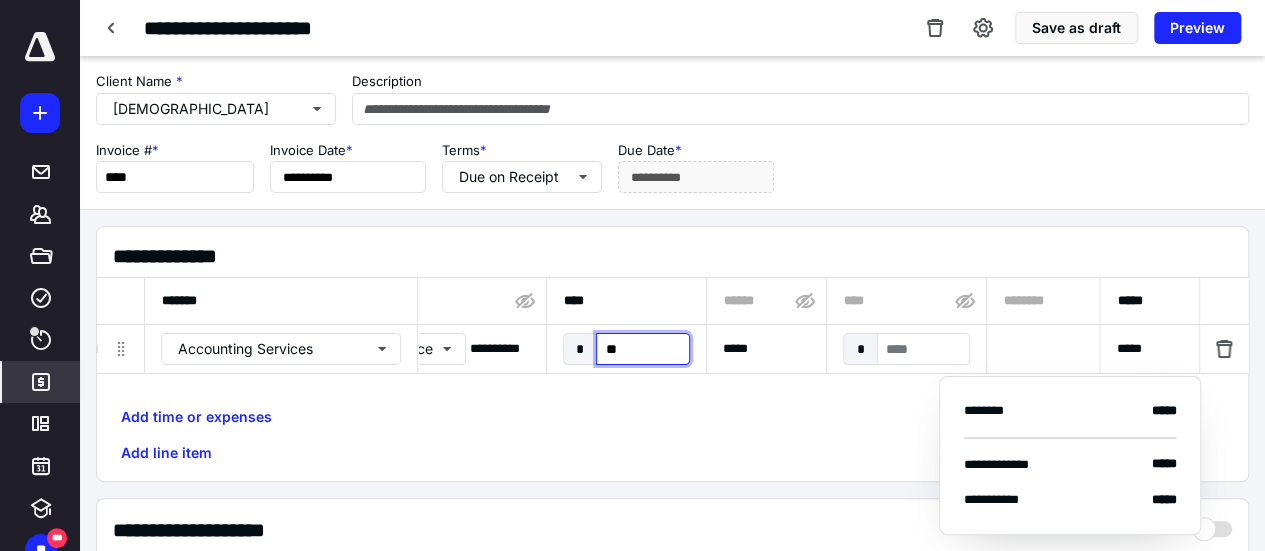 type on "***" 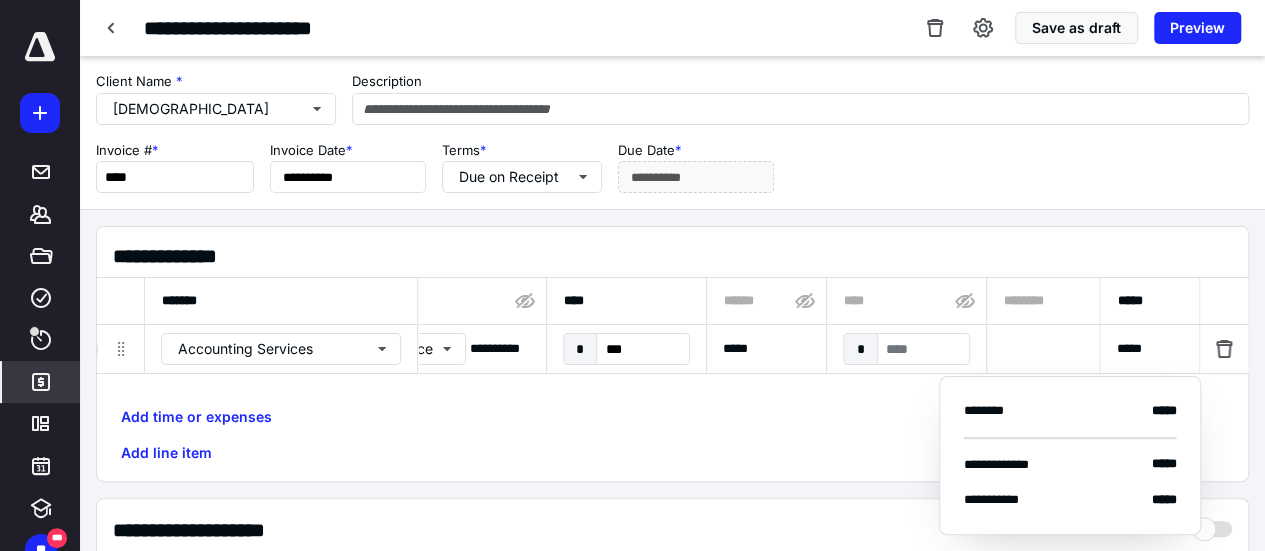 click on "Add time or expenses Add line item" at bounding box center (672, 435) 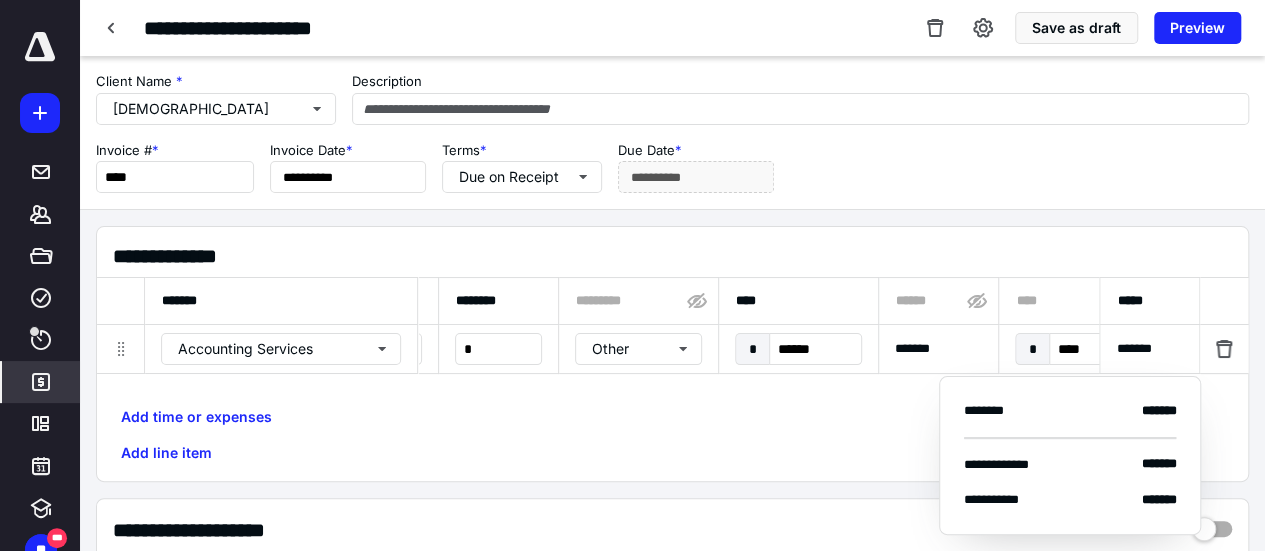 scroll, scrollTop: 0, scrollLeft: 0, axis: both 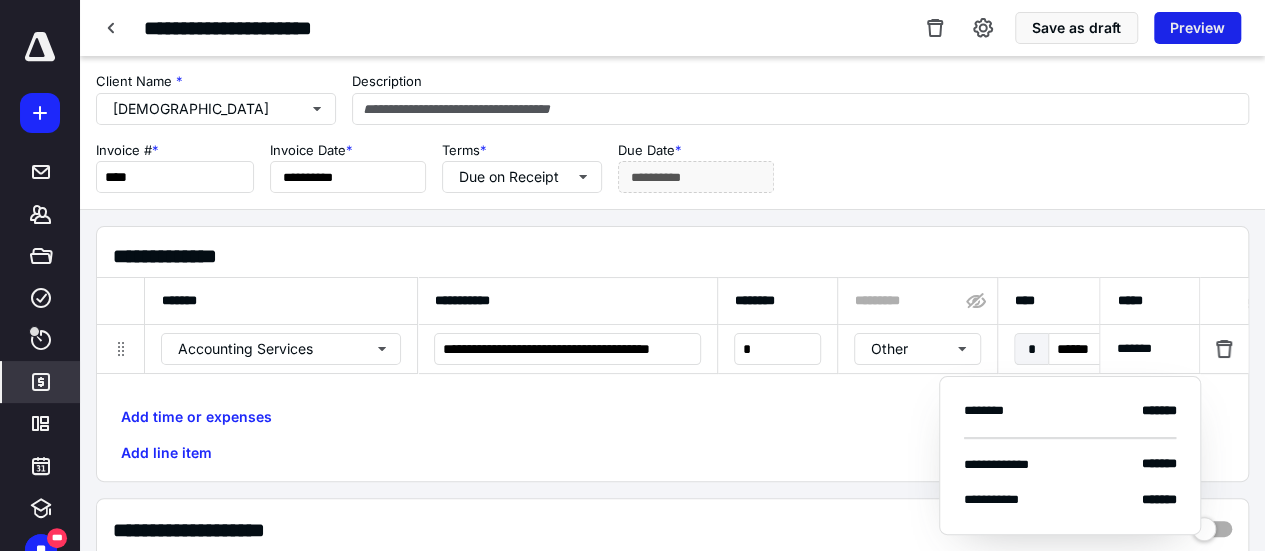 click on "Preview" at bounding box center [1197, 28] 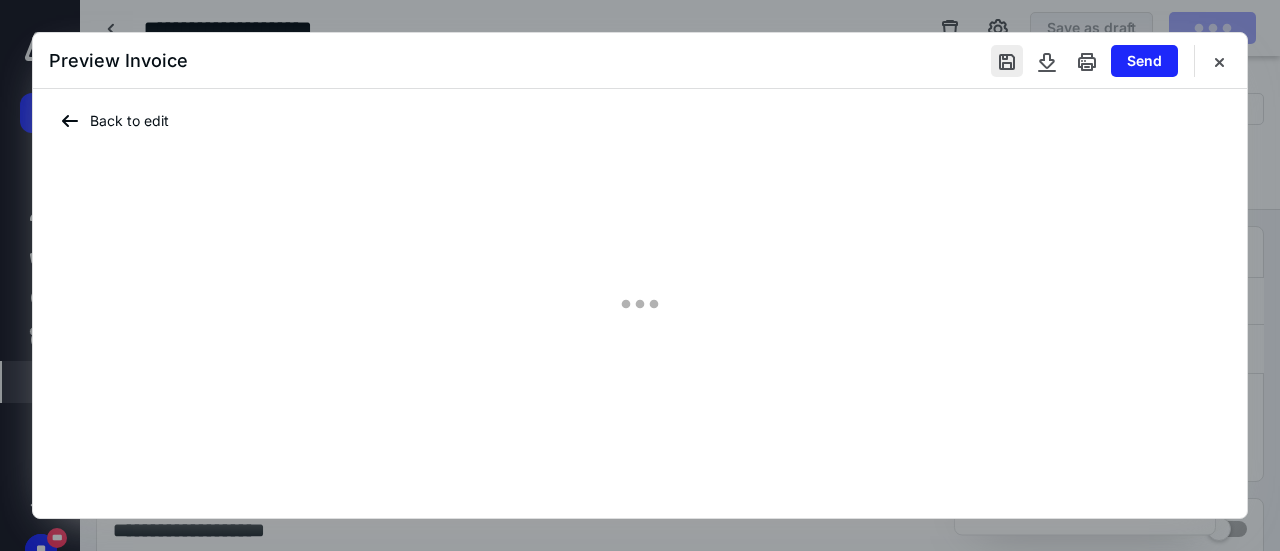 click at bounding box center (1007, 61) 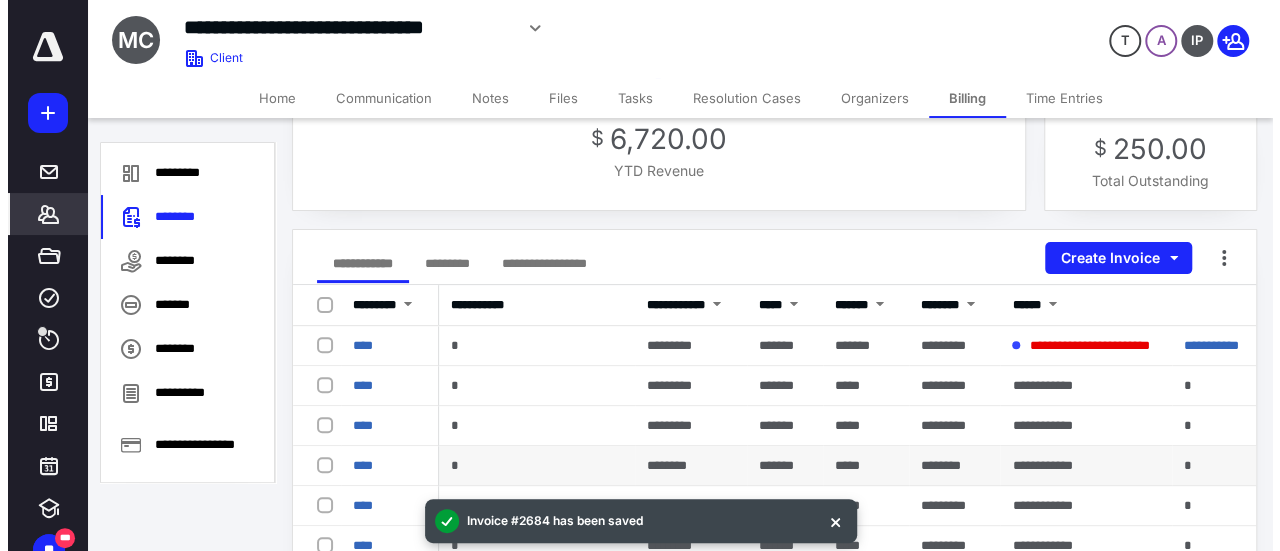 scroll, scrollTop: 154, scrollLeft: 0, axis: vertical 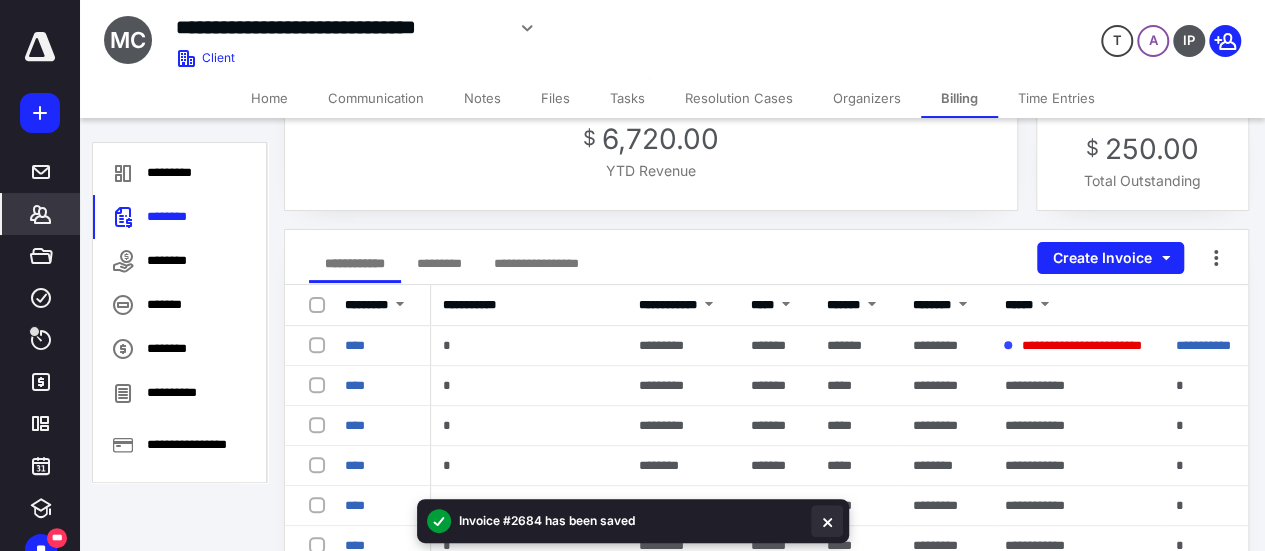 click at bounding box center (827, 521) 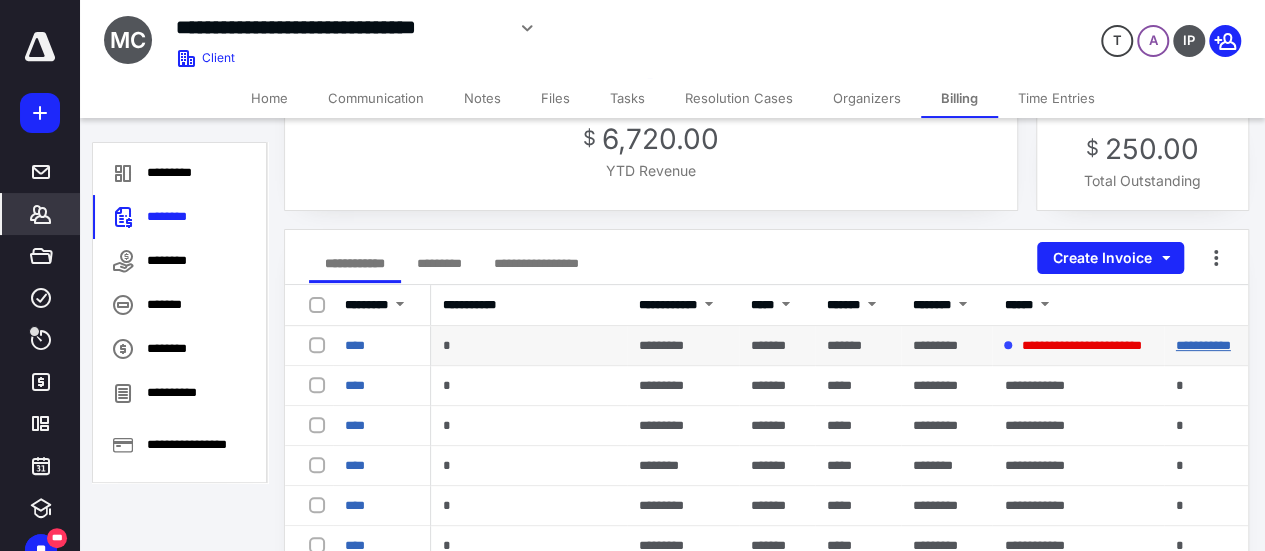 click on "**********" at bounding box center [1203, 345] 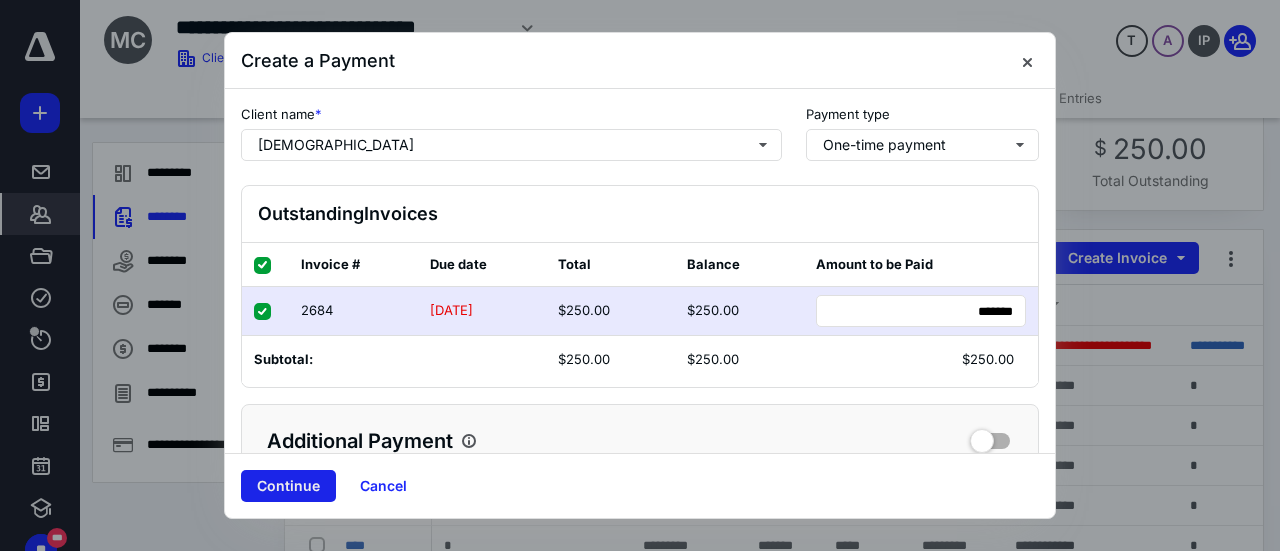 click on "Continue" at bounding box center (288, 486) 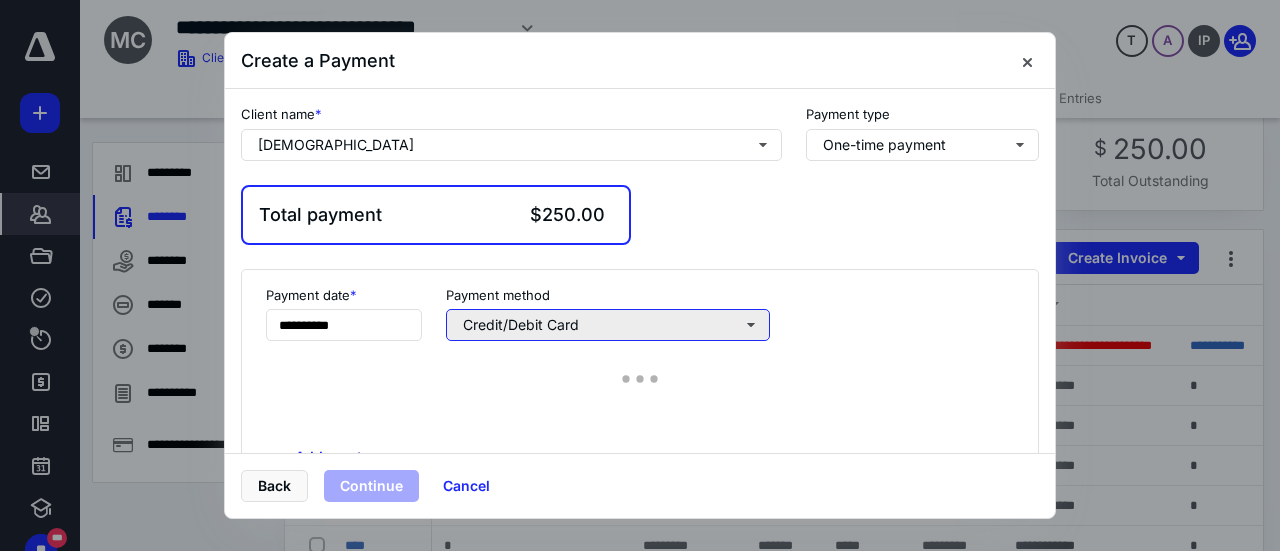 click on "Credit/Debit Card" at bounding box center [608, 325] 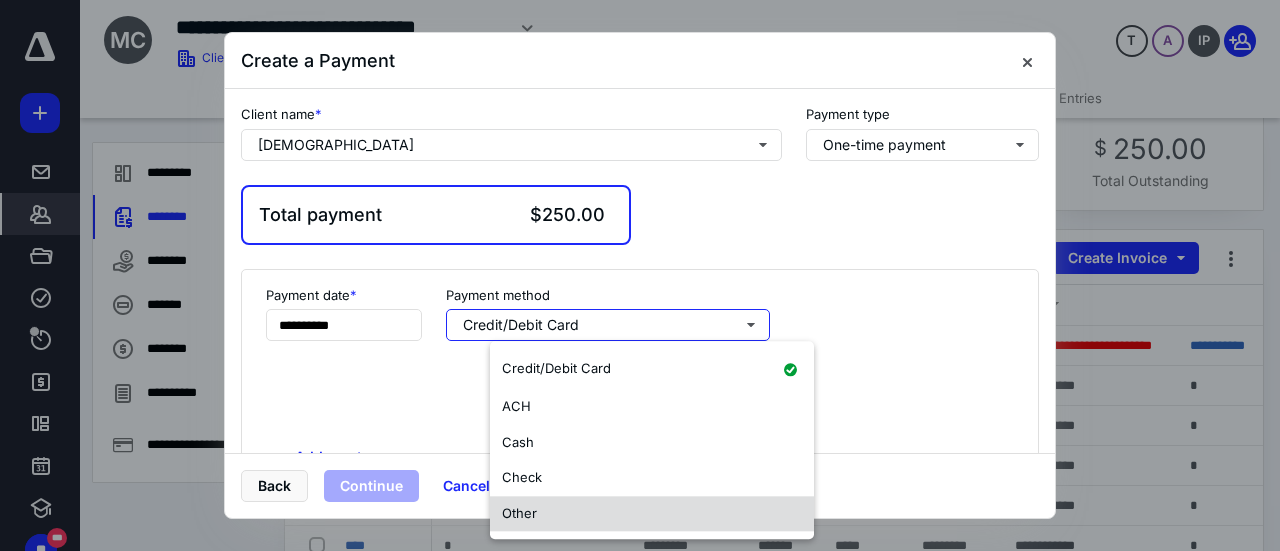 click on "Other" at bounding box center [652, 514] 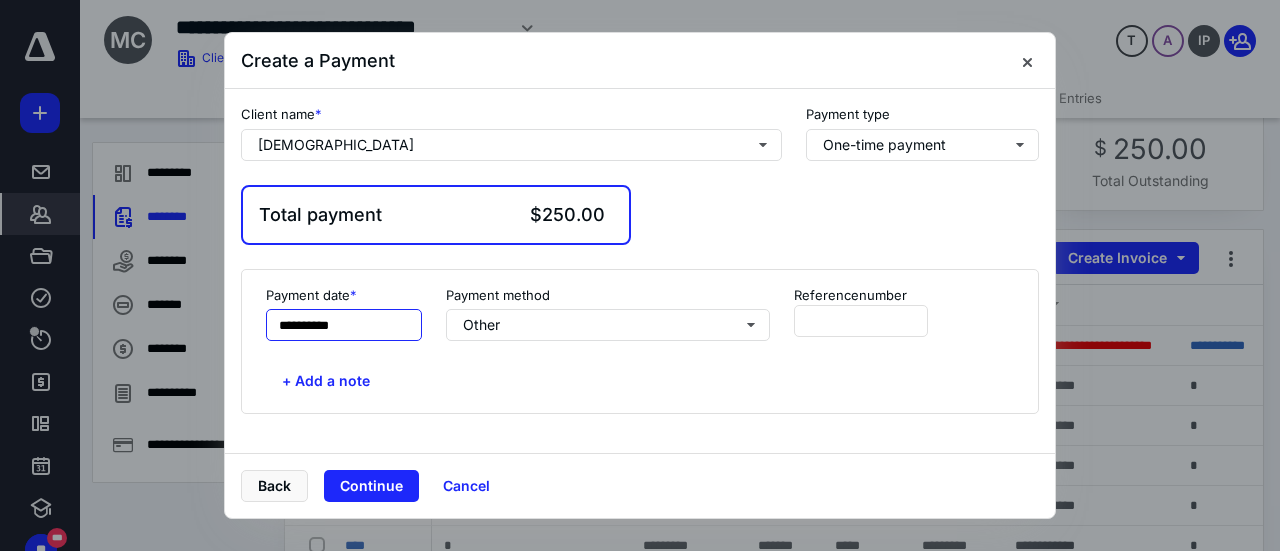click on "**********" at bounding box center [344, 325] 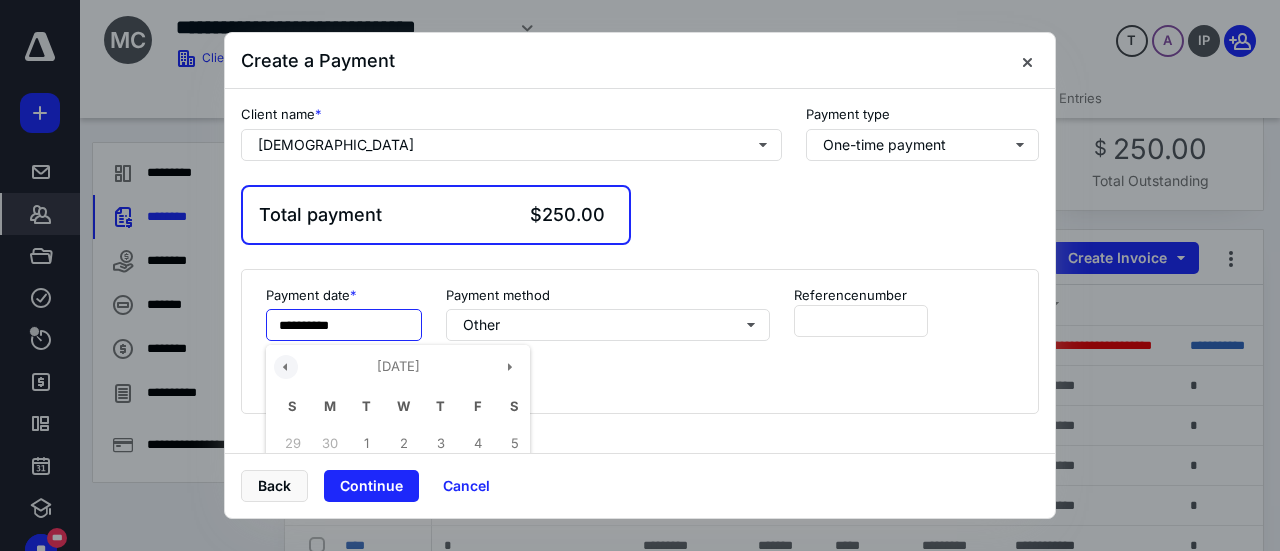 click at bounding box center [286, 367] 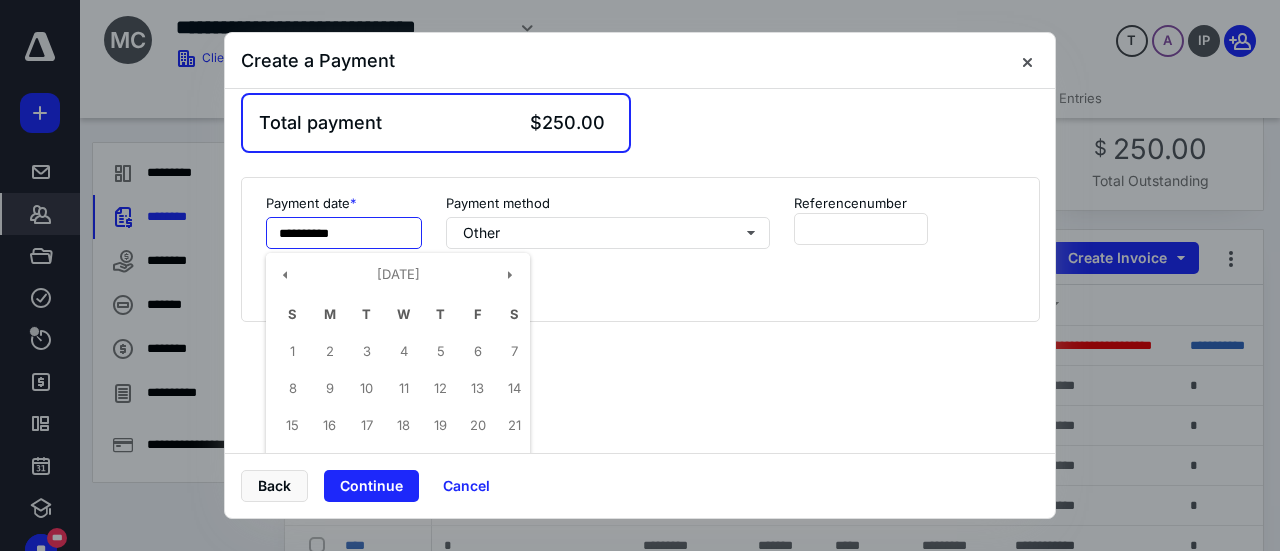 scroll, scrollTop: 200, scrollLeft: 0, axis: vertical 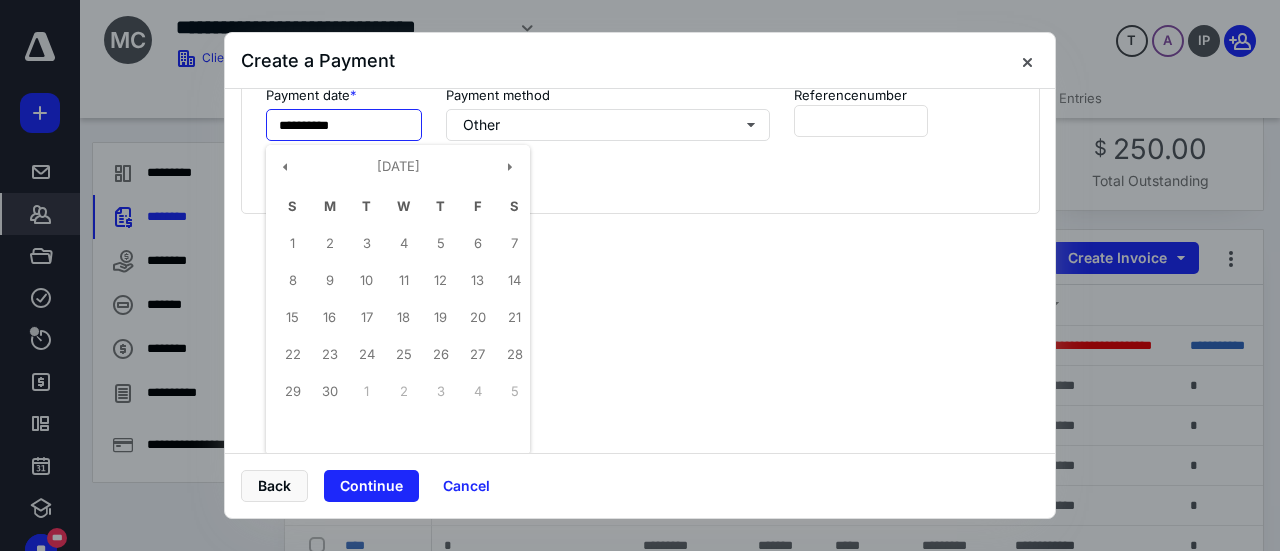 click on "27" at bounding box center [477, 355] 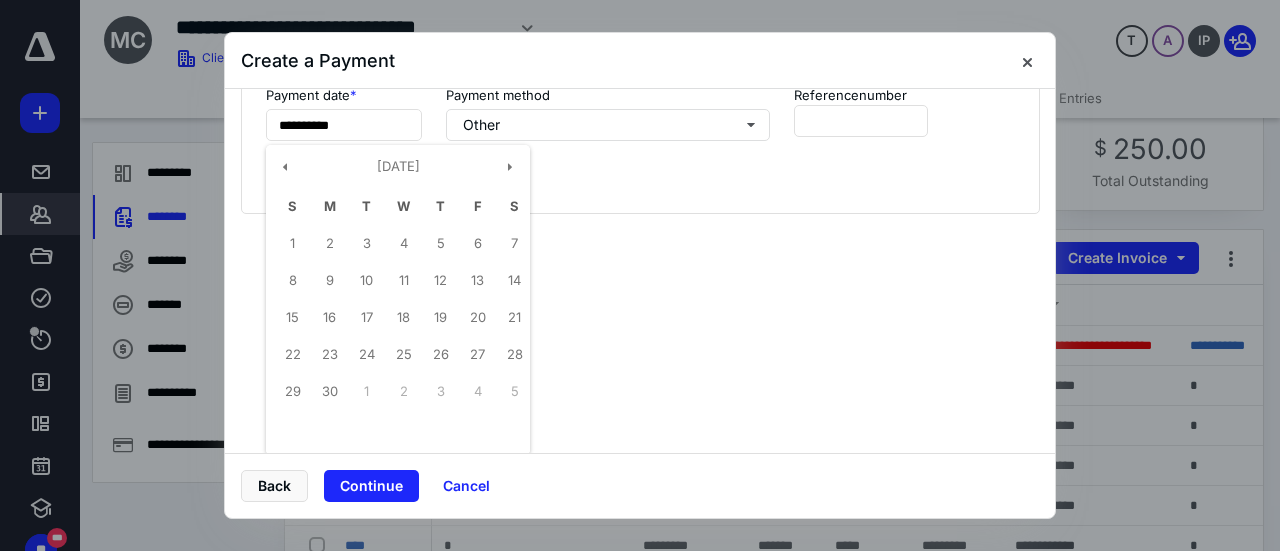 type on "**********" 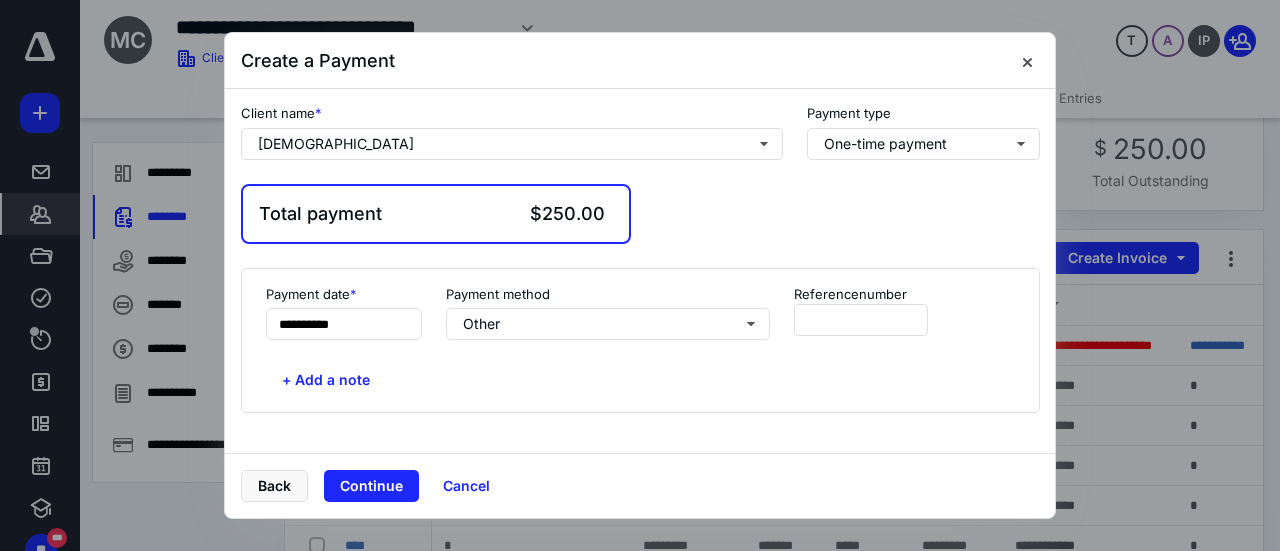 scroll, scrollTop: 0, scrollLeft: 0, axis: both 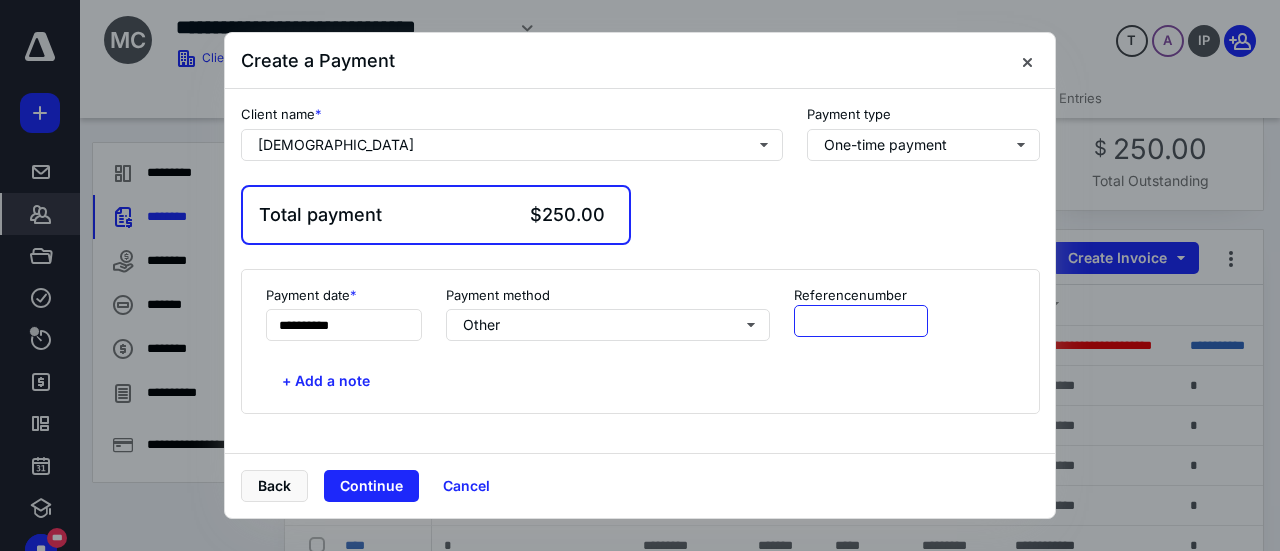drag, startPoint x: 928, startPoint y: 324, endPoint x: 915, endPoint y: 322, distance: 13.152946 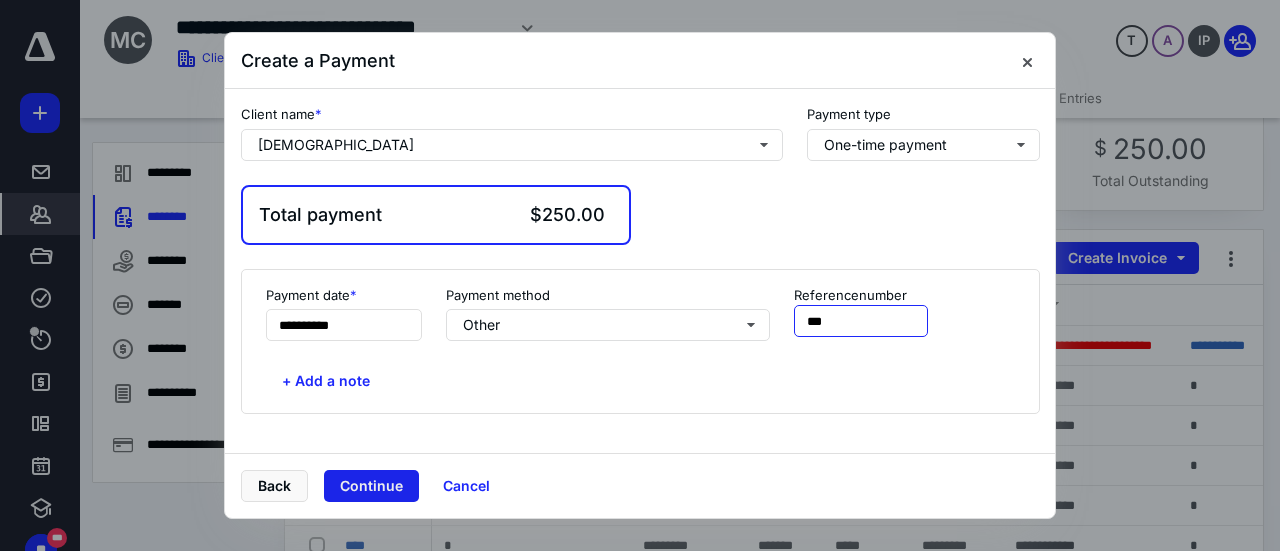 type on "***" 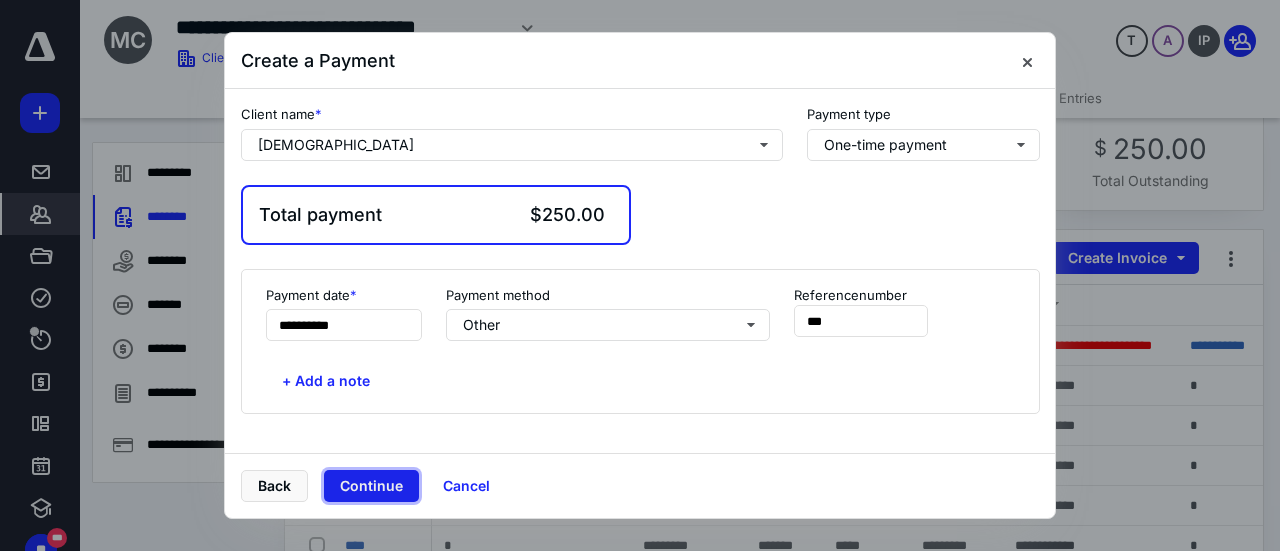click on "Continue" at bounding box center [371, 486] 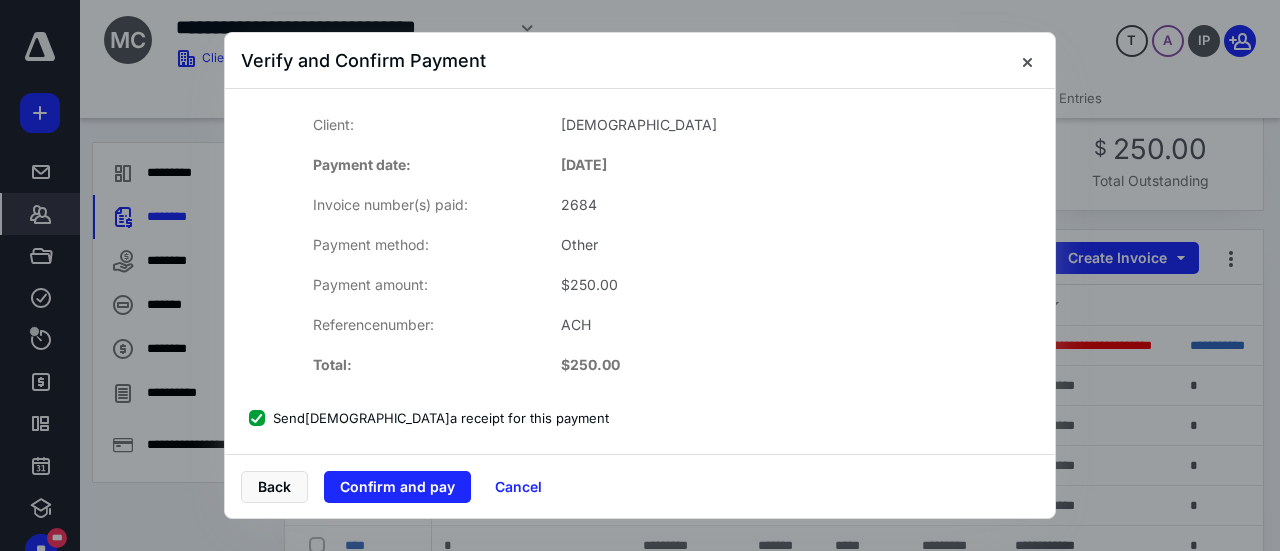 click on "[DEMOGRAPHIC_DATA][GEOGRAPHIC_DATA]  a receipt for this payment" at bounding box center (429, 418) 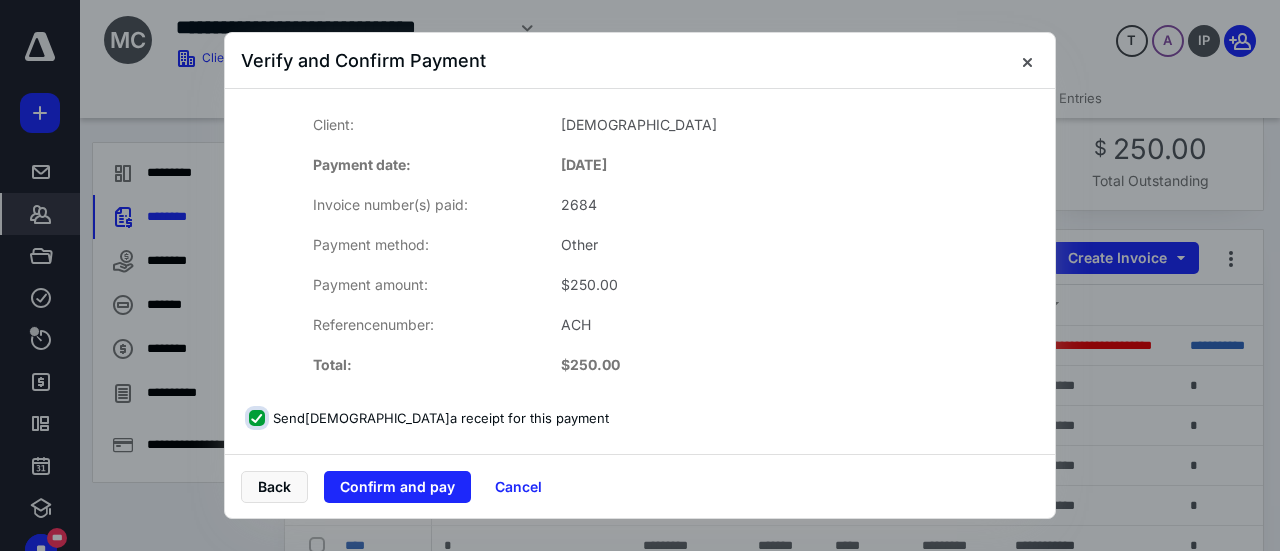 click on "[DEMOGRAPHIC_DATA][GEOGRAPHIC_DATA]  a receipt for this payment" at bounding box center (259, 418) 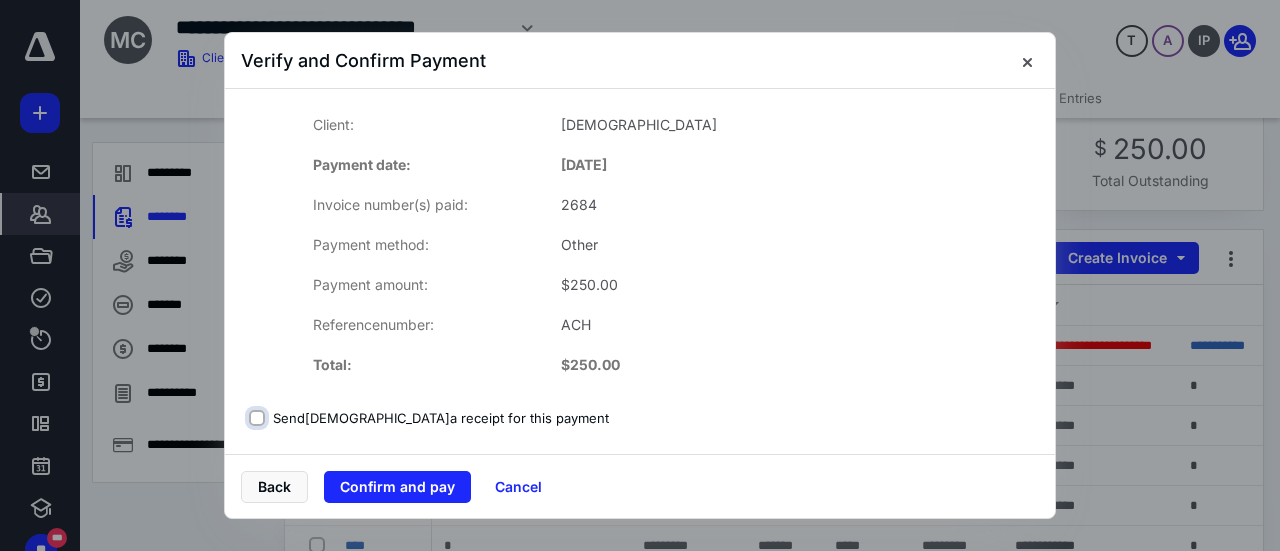 checkbox on "false" 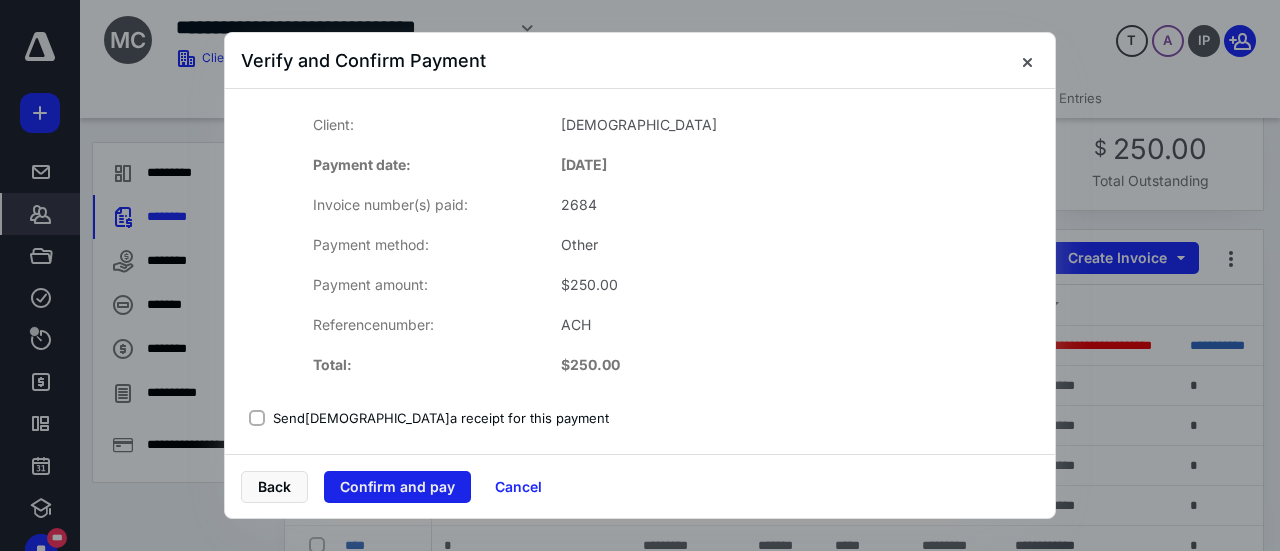 click on "Confirm and pay" at bounding box center (397, 487) 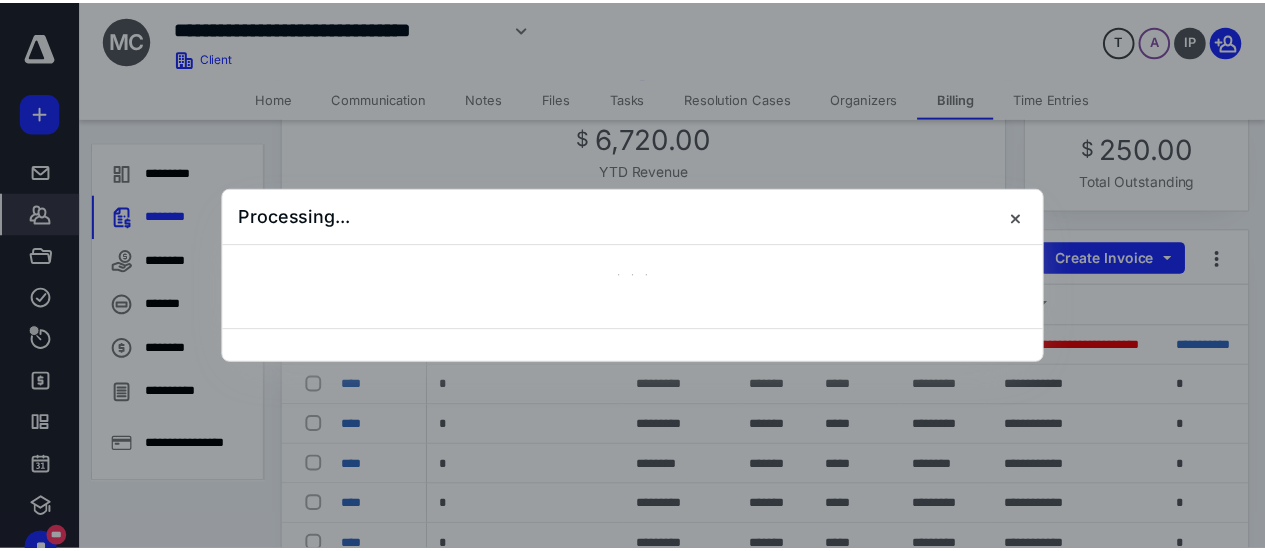 scroll, scrollTop: 34, scrollLeft: 0, axis: vertical 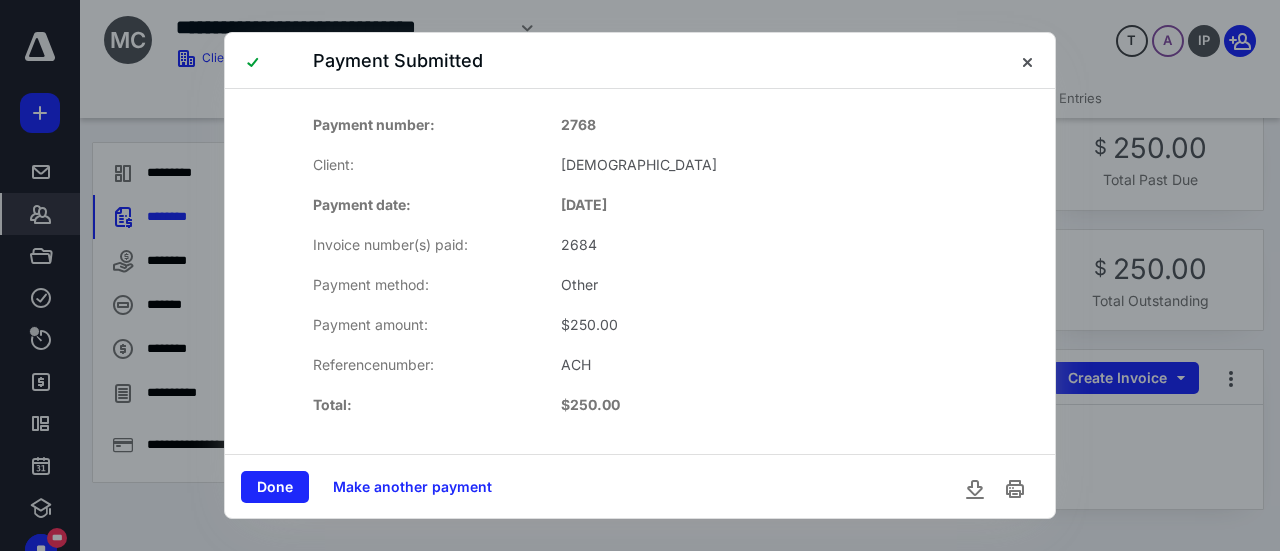 click on "Done" at bounding box center [275, 487] 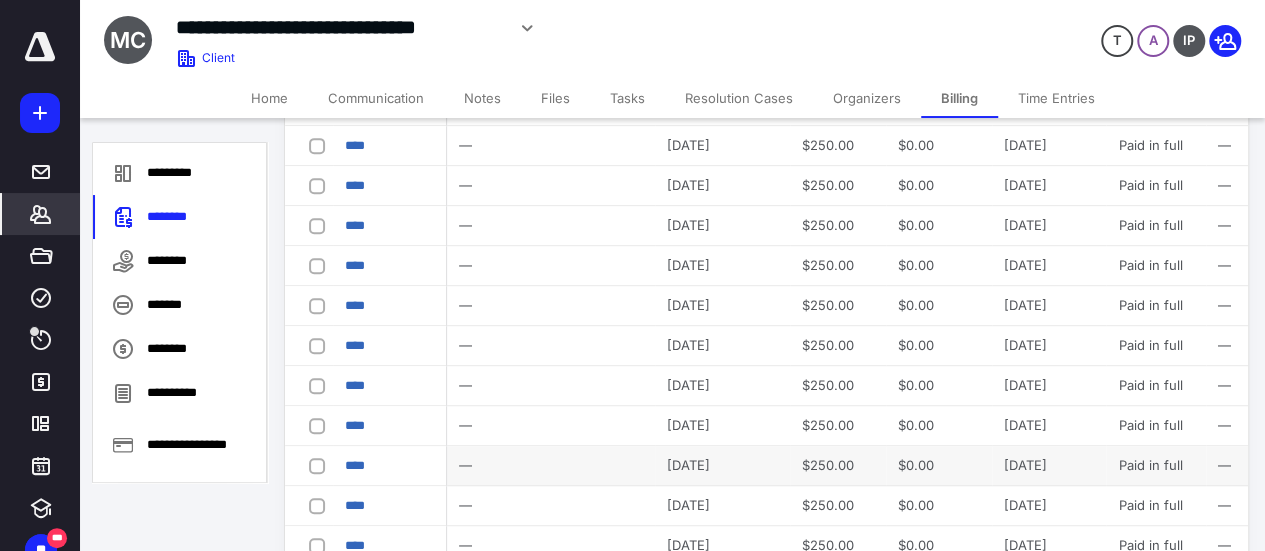 scroll, scrollTop: 534, scrollLeft: 0, axis: vertical 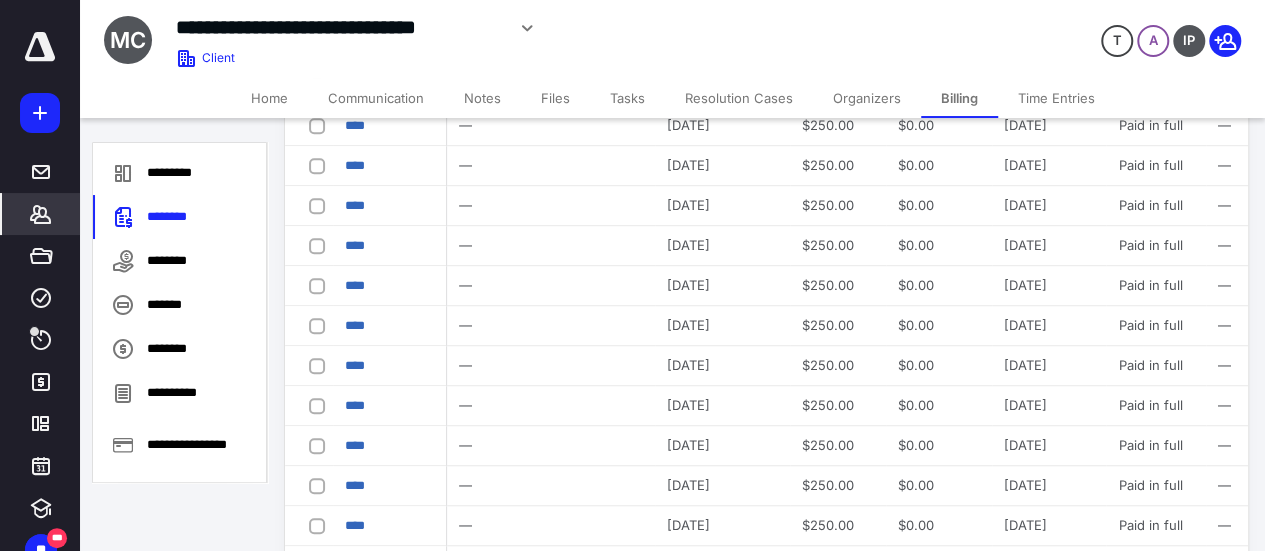 click 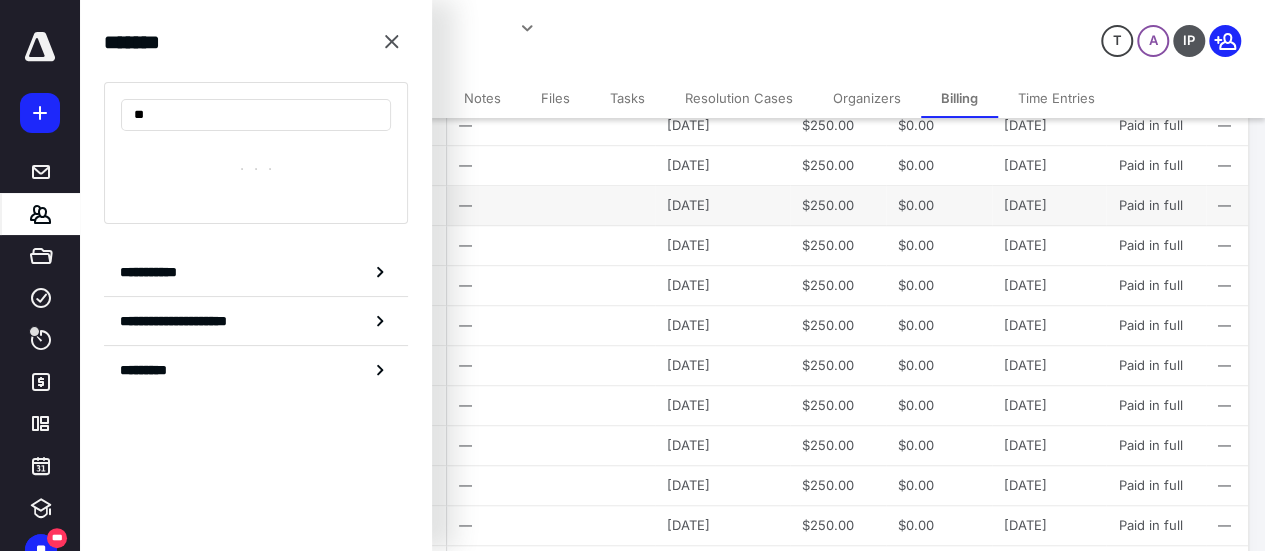 type on "*" 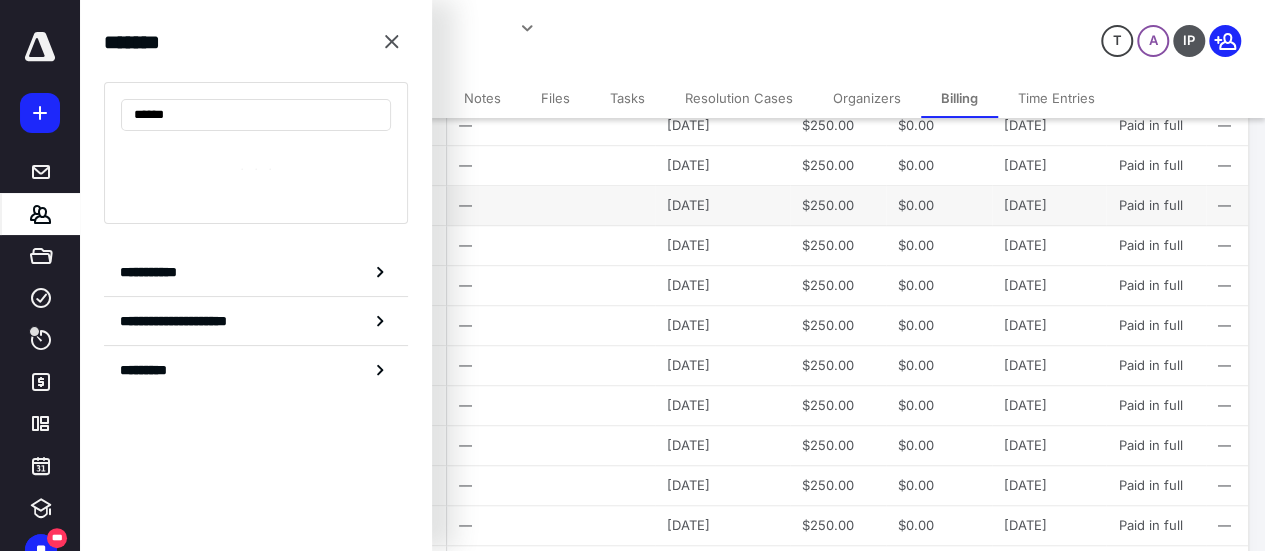 type on "*****" 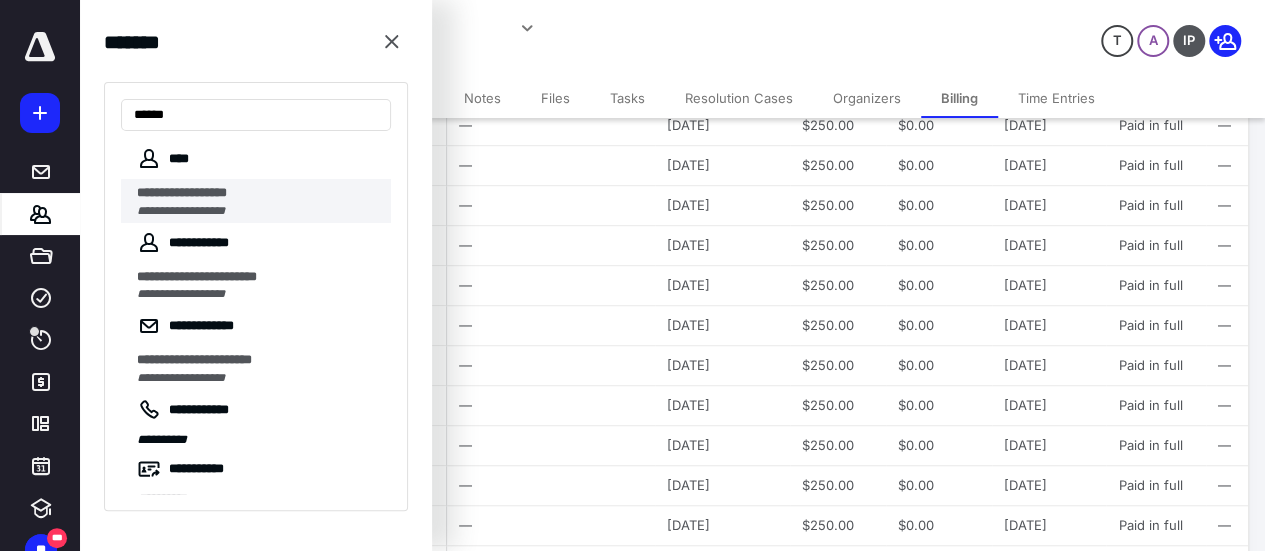 click on "**********" at bounding box center [258, 193] 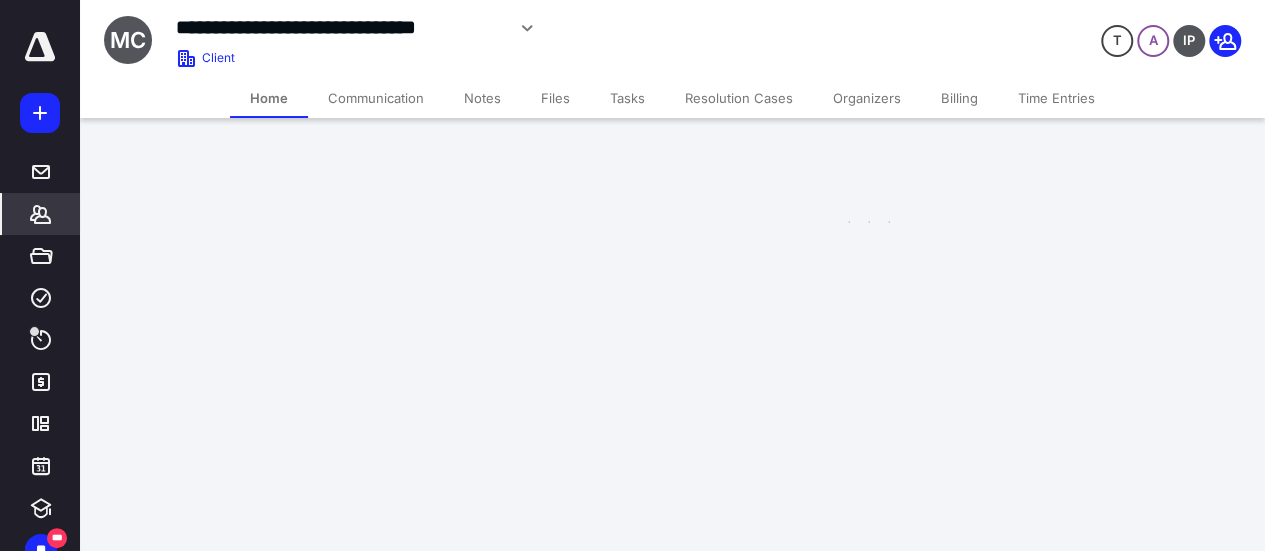 scroll, scrollTop: 0, scrollLeft: 0, axis: both 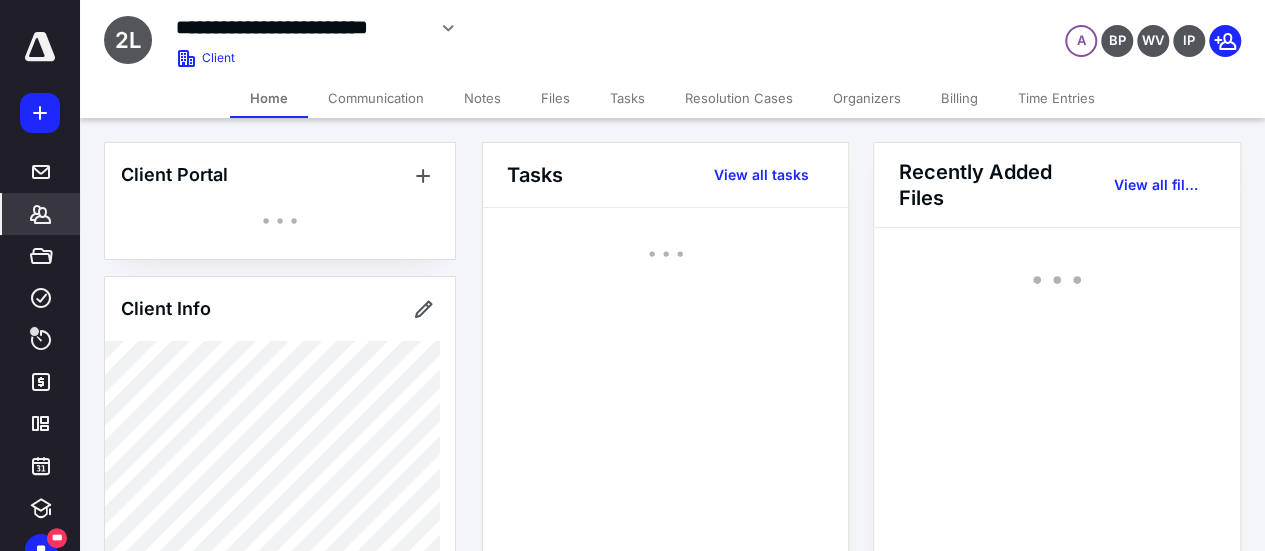 click on "Billing" at bounding box center [959, 98] 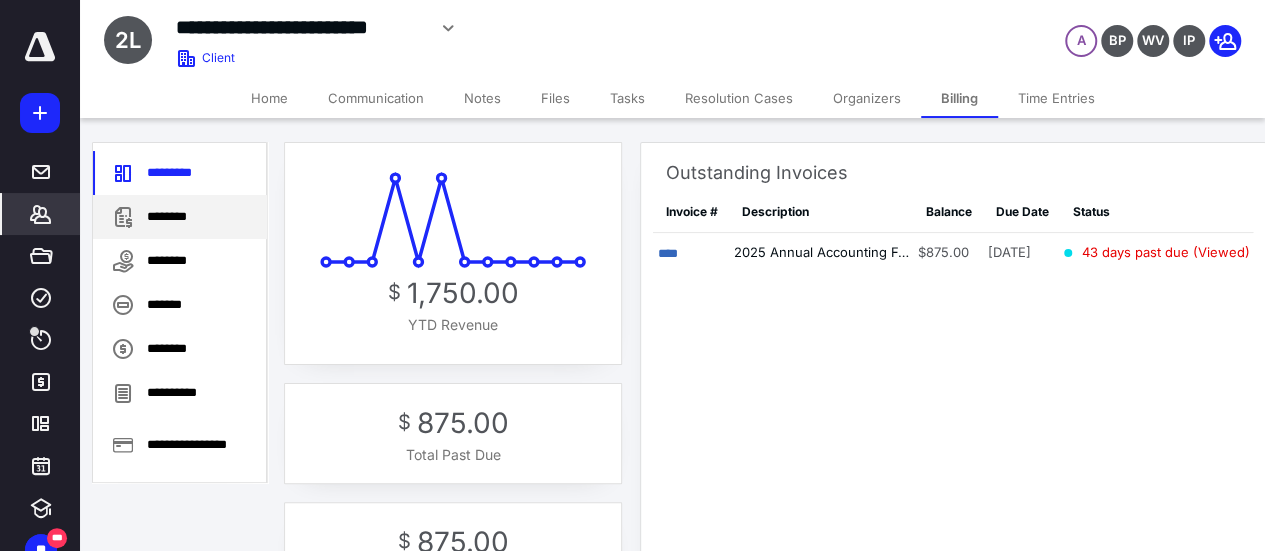 click on "********" at bounding box center [180, 217] 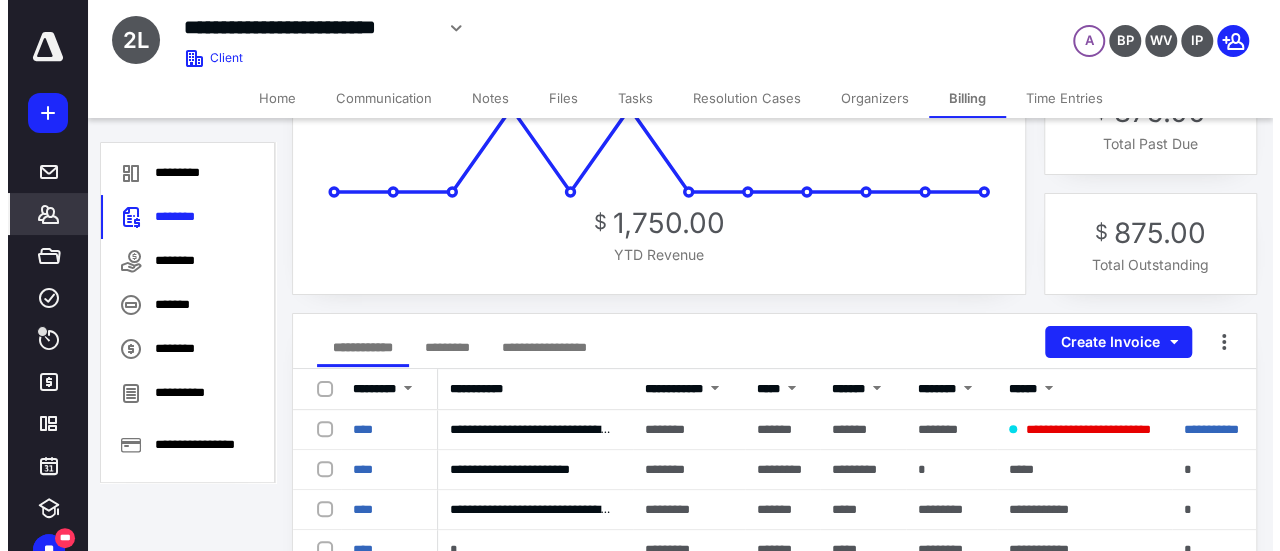 scroll, scrollTop: 100, scrollLeft: 0, axis: vertical 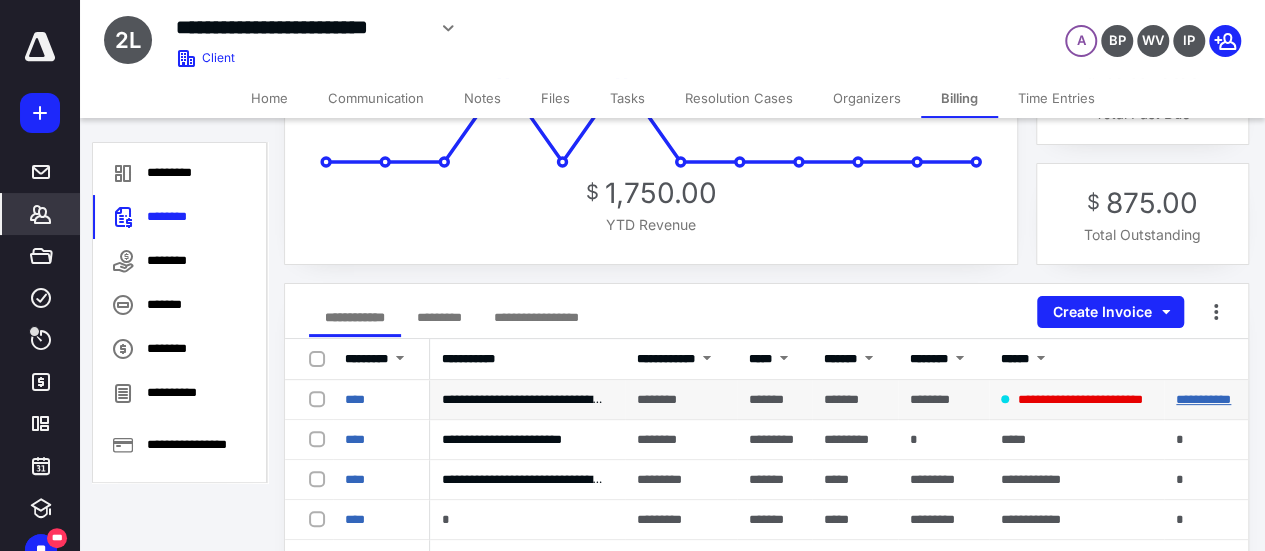 click on "**********" at bounding box center (1203, 399) 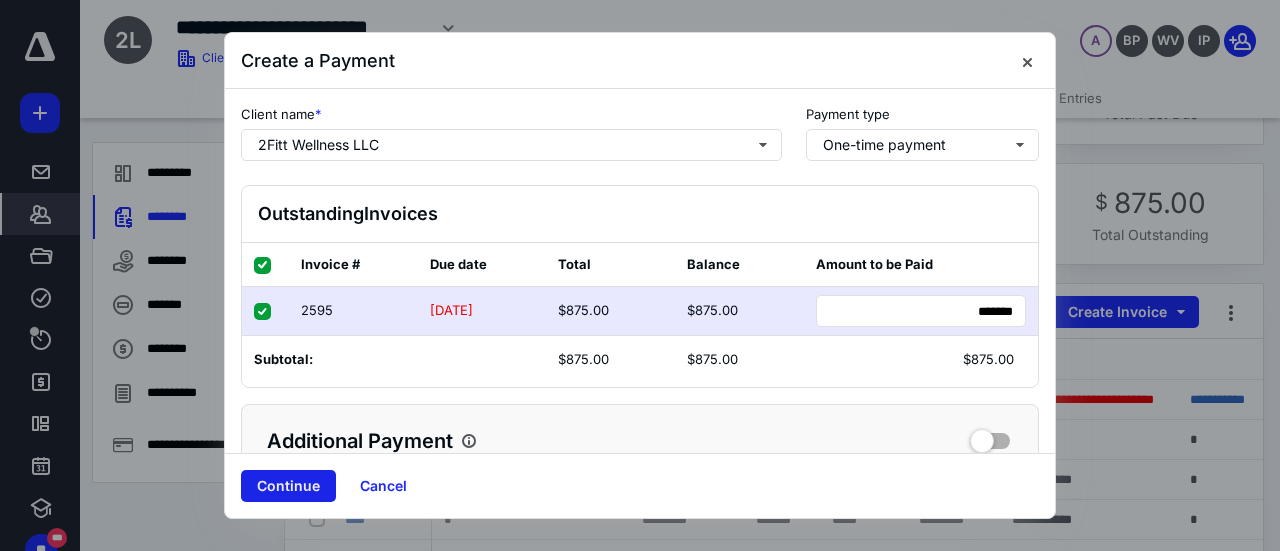 click on "Continue" at bounding box center [288, 486] 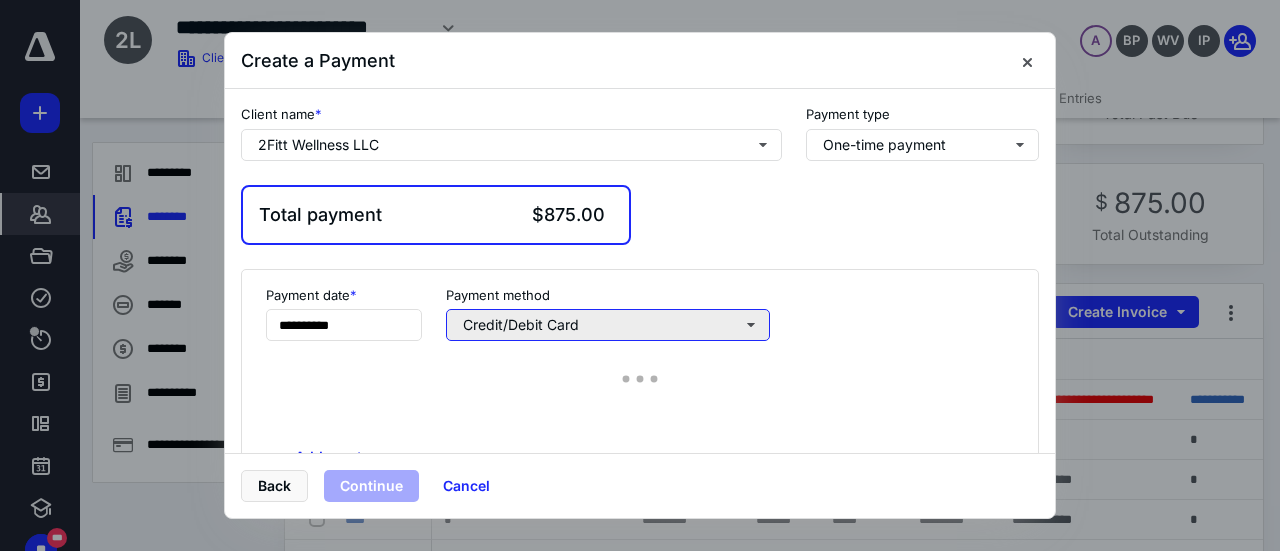 click on "Credit/Debit Card" at bounding box center (608, 325) 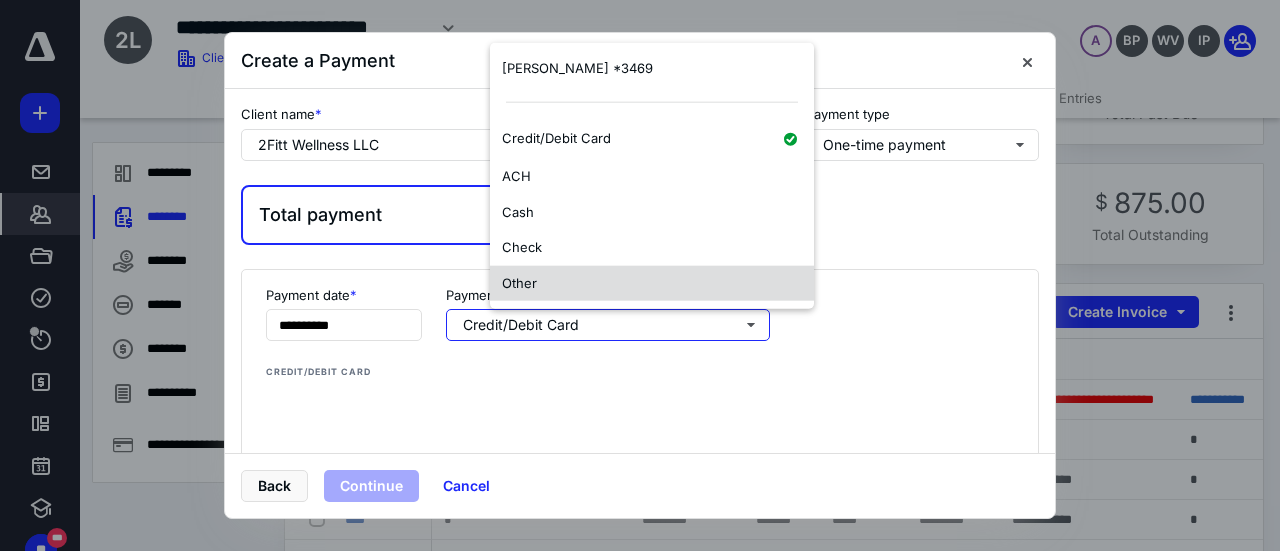 click on "Other" at bounding box center [652, 283] 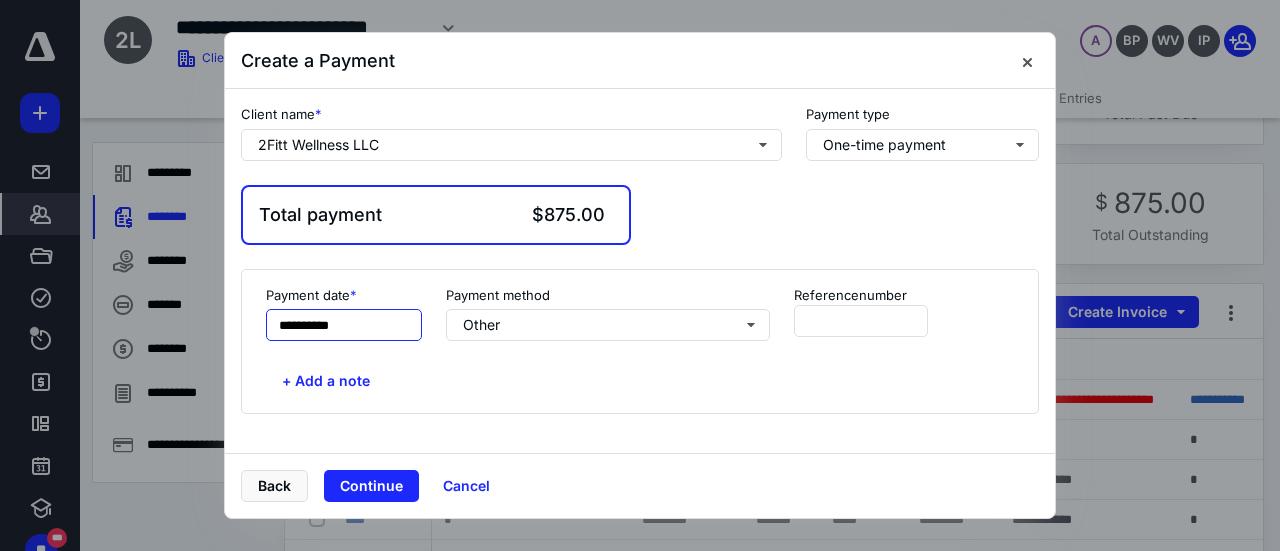 click on "**********" at bounding box center [344, 325] 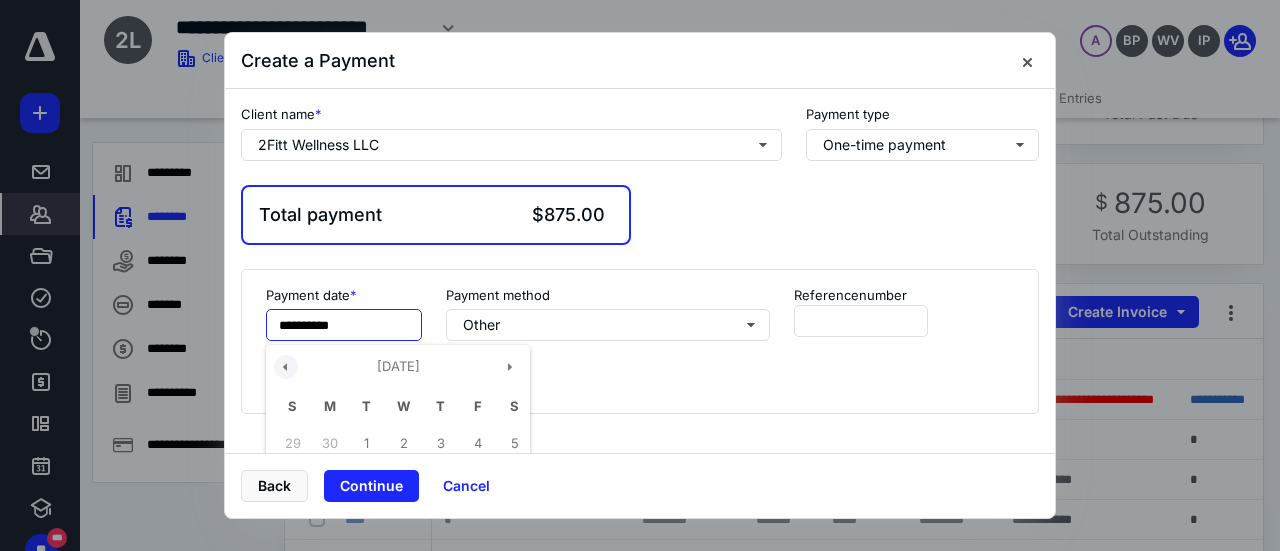 click at bounding box center (286, 367) 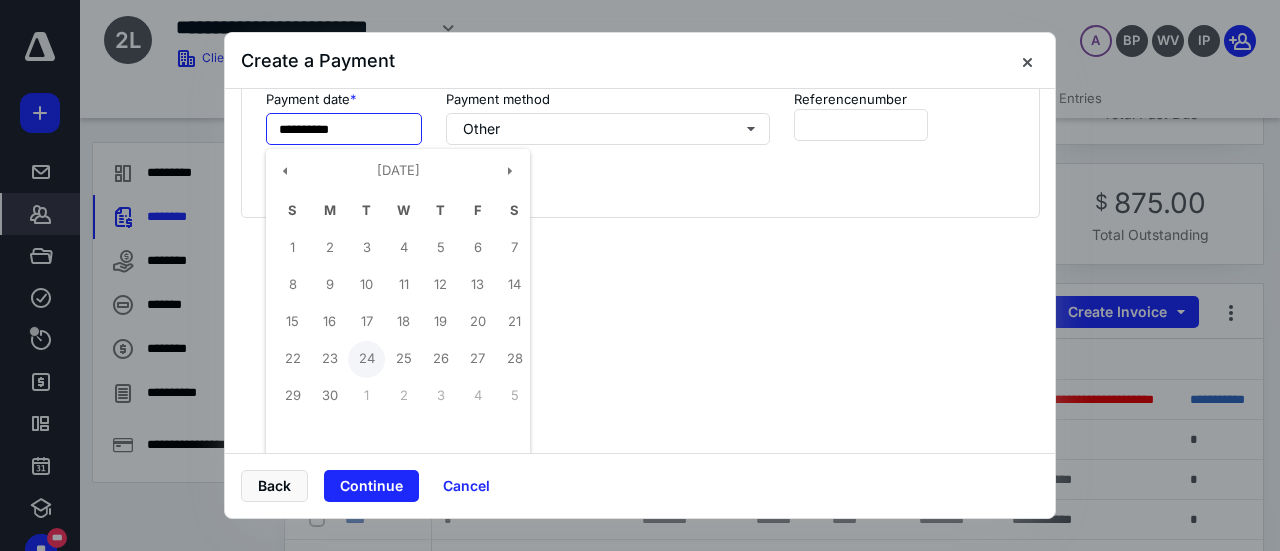 scroll, scrollTop: 200, scrollLeft: 0, axis: vertical 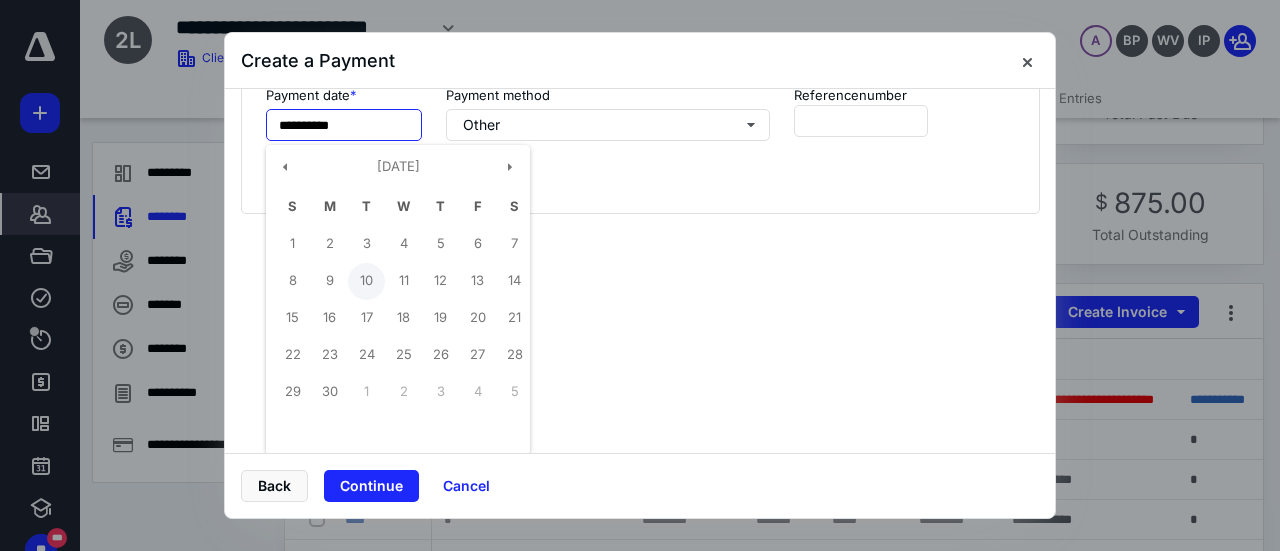 click on "10" at bounding box center (366, 281) 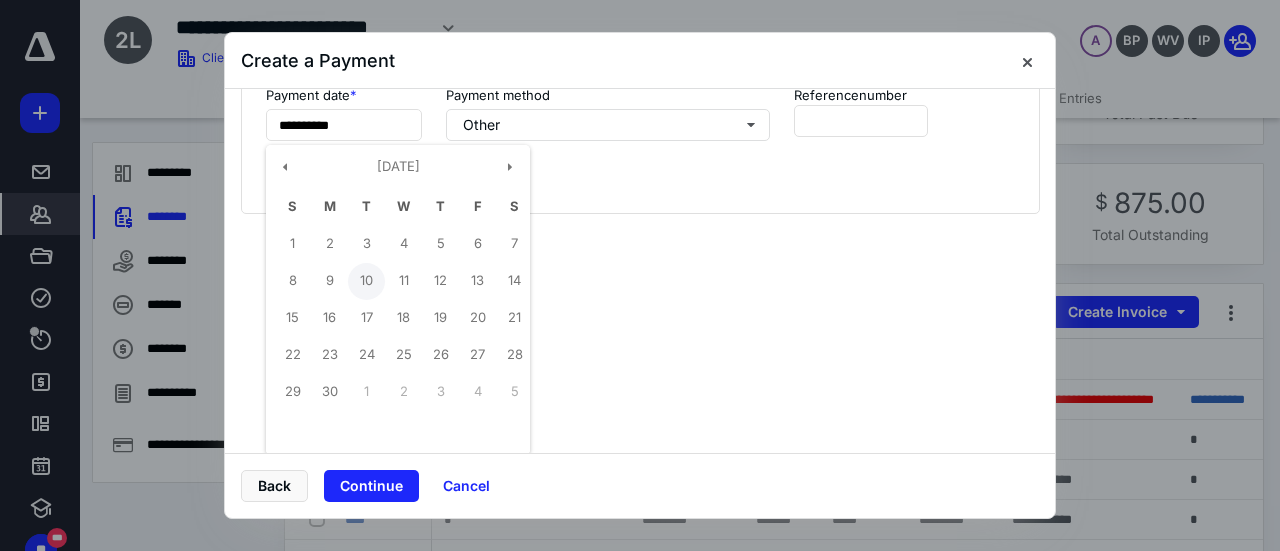 type on "**********" 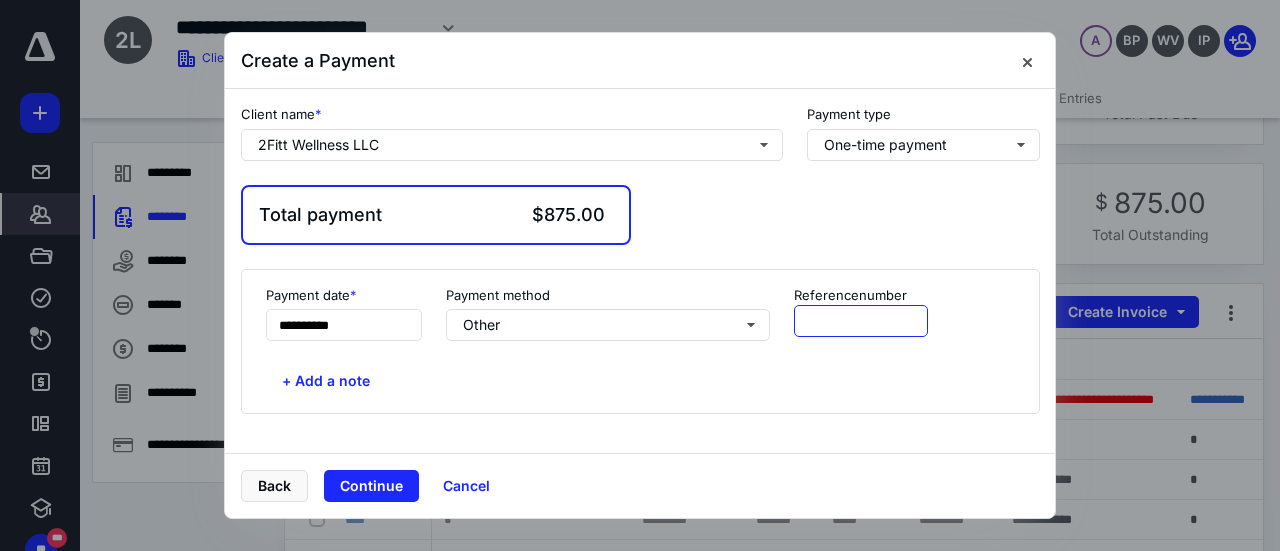 click at bounding box center [861, 321] 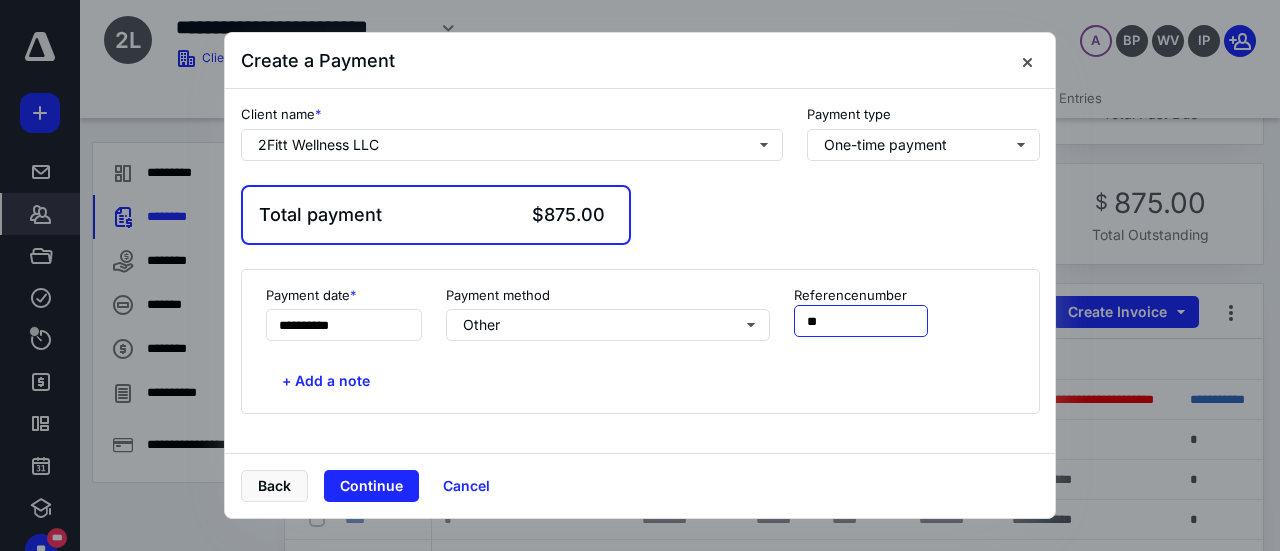 type on "*" 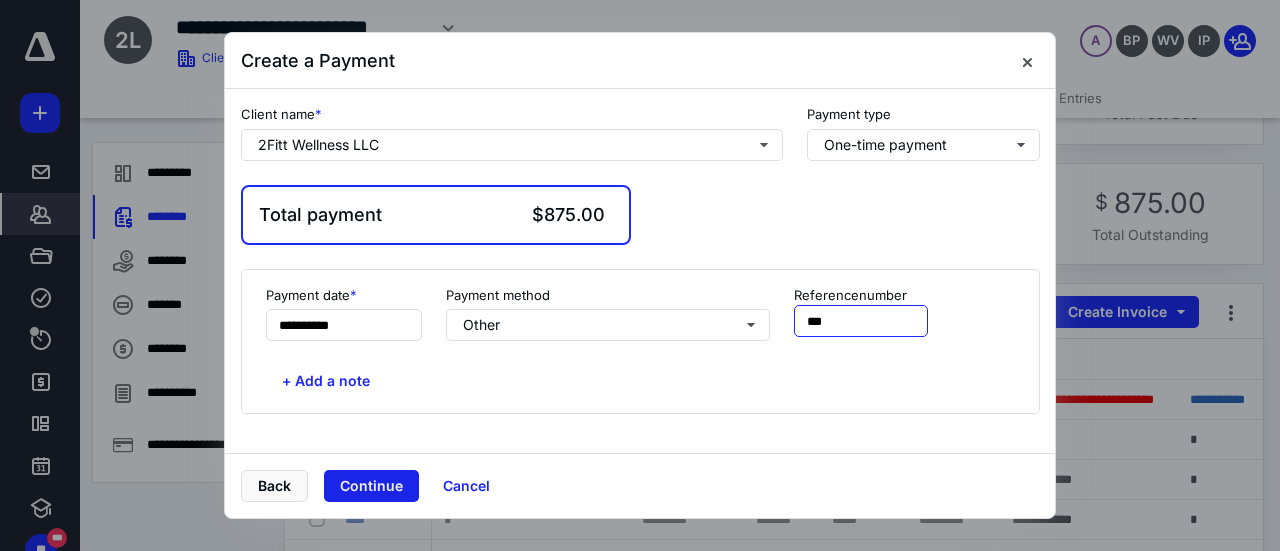type on "***" 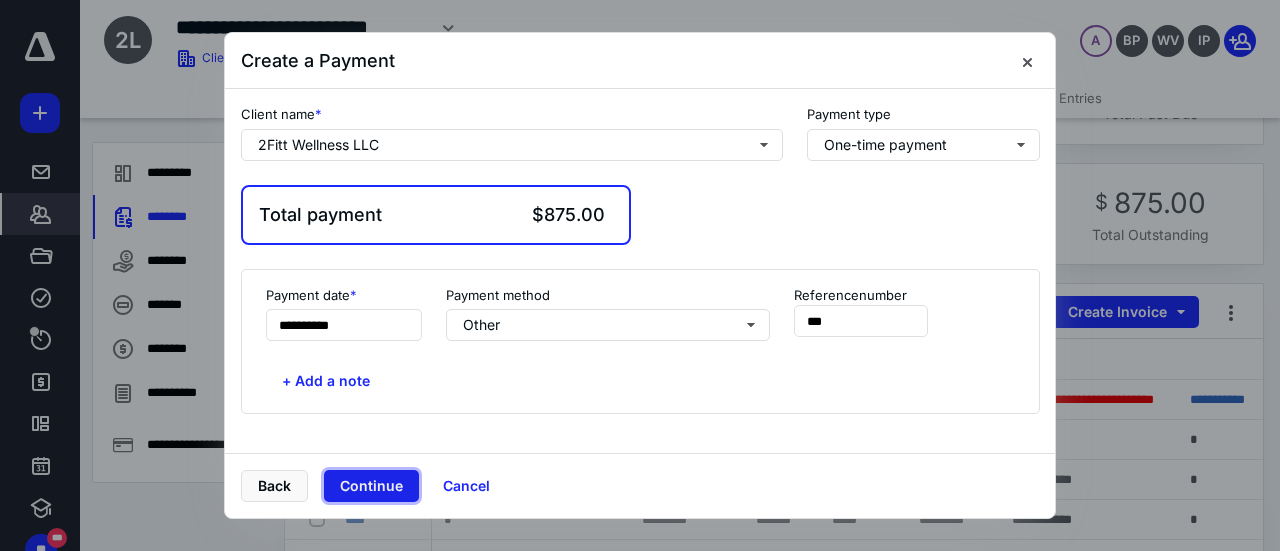click on "Continue" at bounding box center (371, 486) 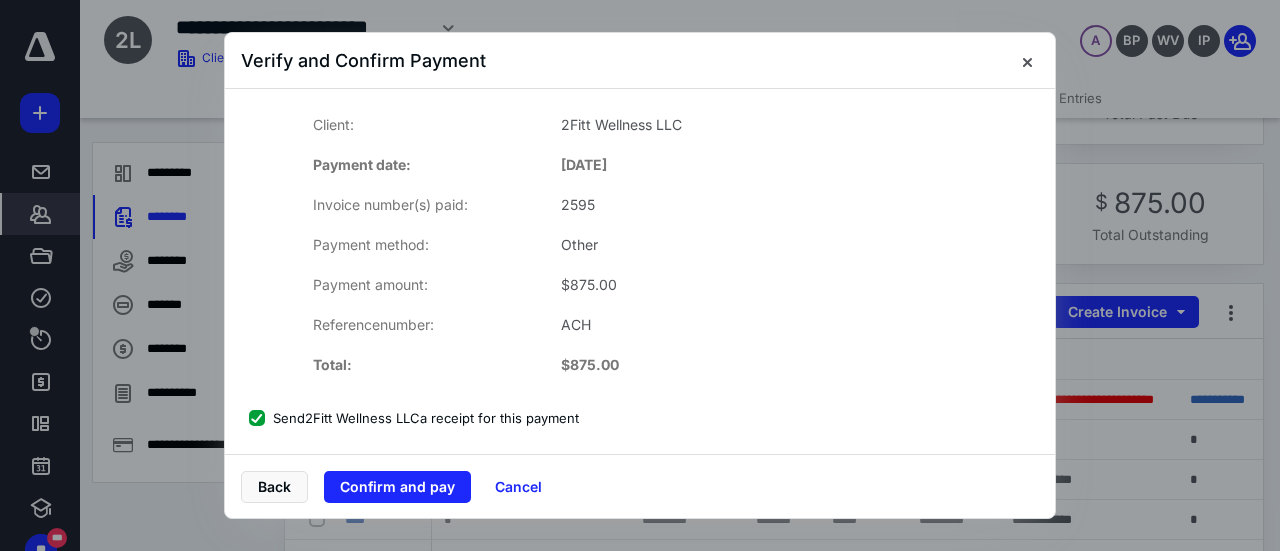 click on "Send  2Fitt Wellness LLC  a receipt for this payment" at bounding box center [414, 418] 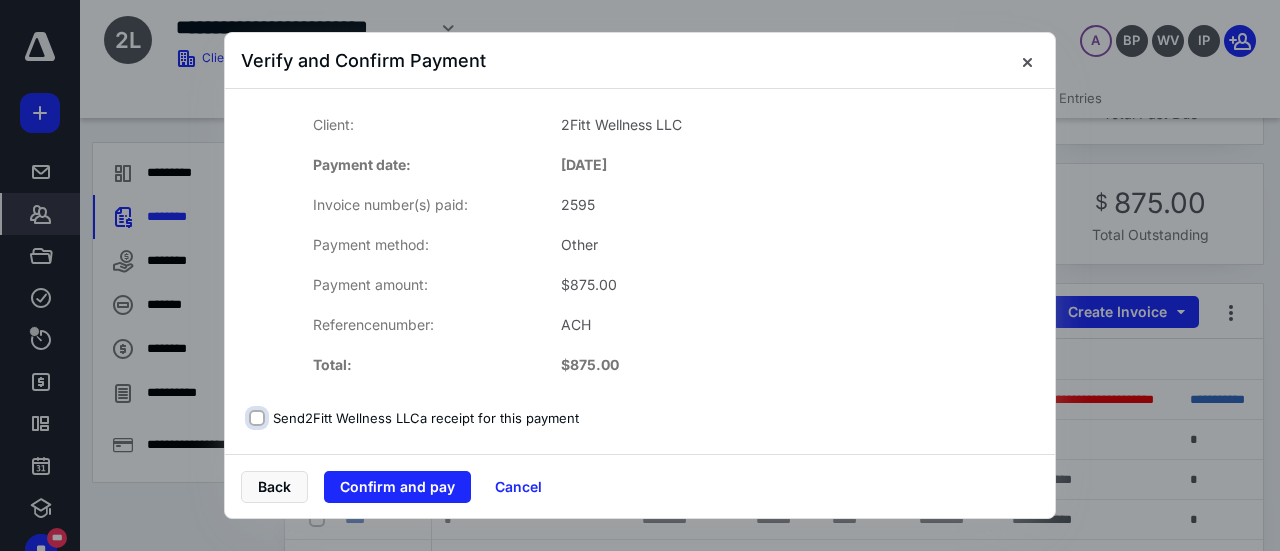 checkbox on "false" 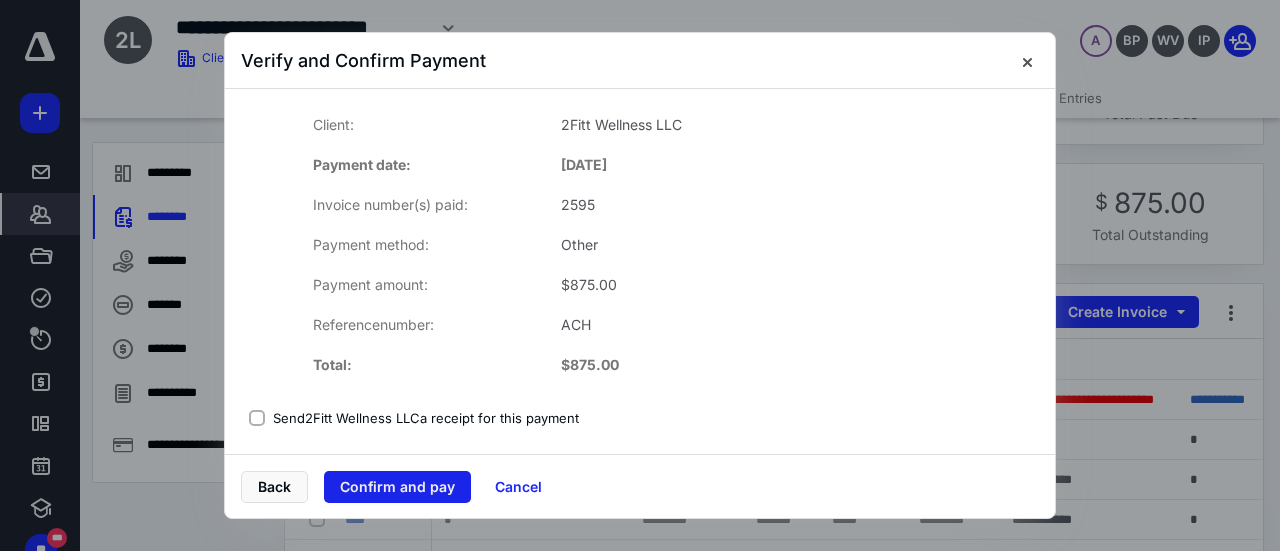 click on "Confirm and pay" at bounding box center [397, 487] 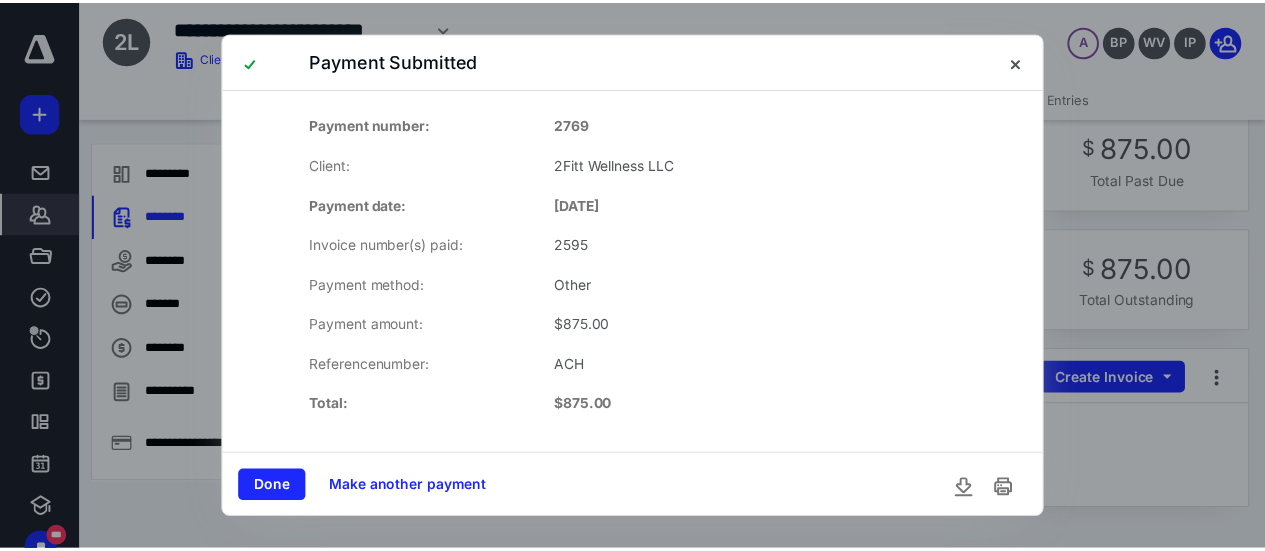 scroll, scrollTop: 100, scrollLeft: 0, axis: vertical 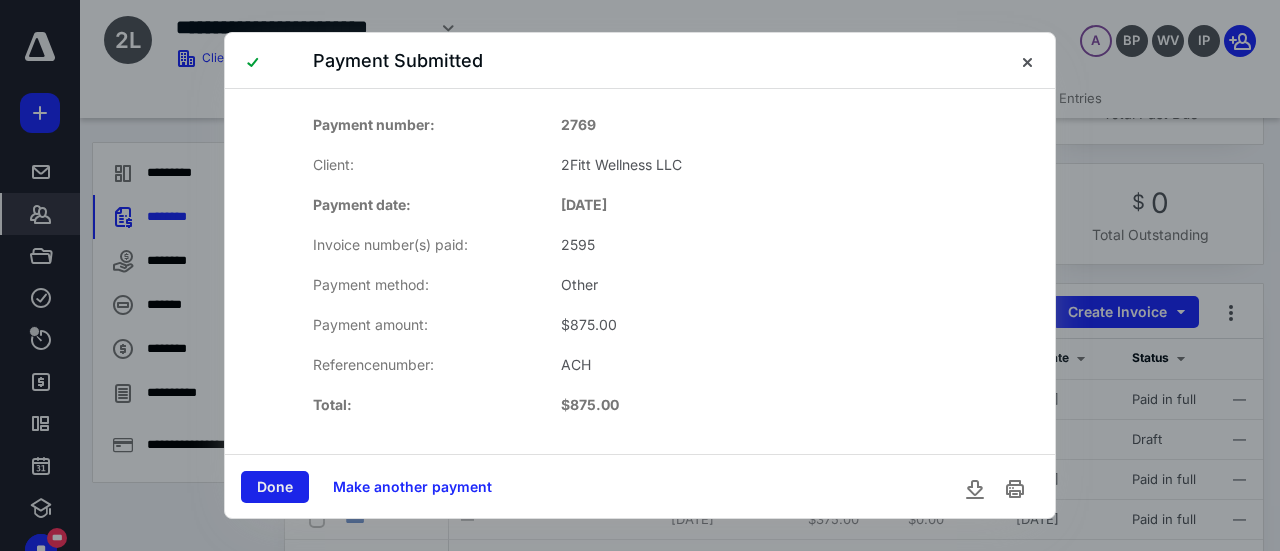 click on "Done" at bounding box center (275, 487) 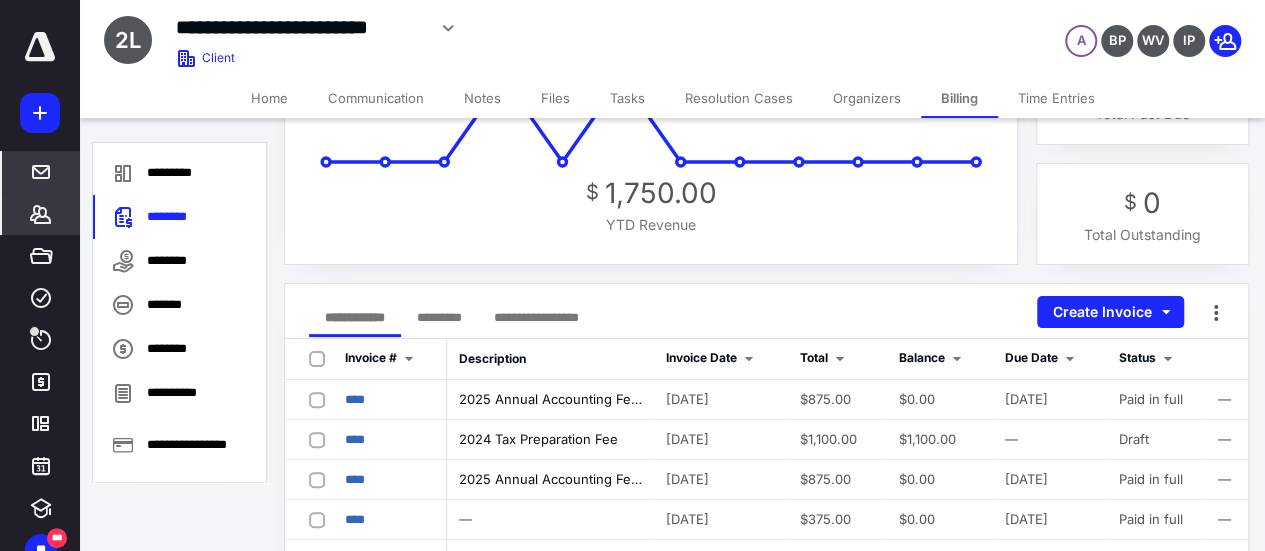 click on "*****" at bounding box center [41, 172] 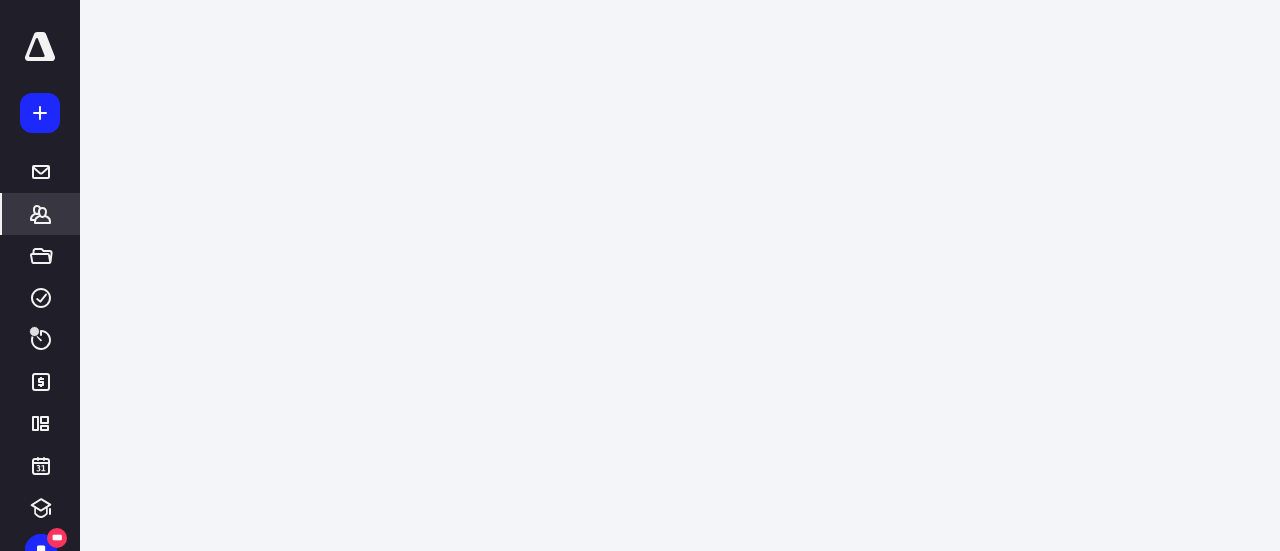 click on "*******" at bounding box center (41, 214) 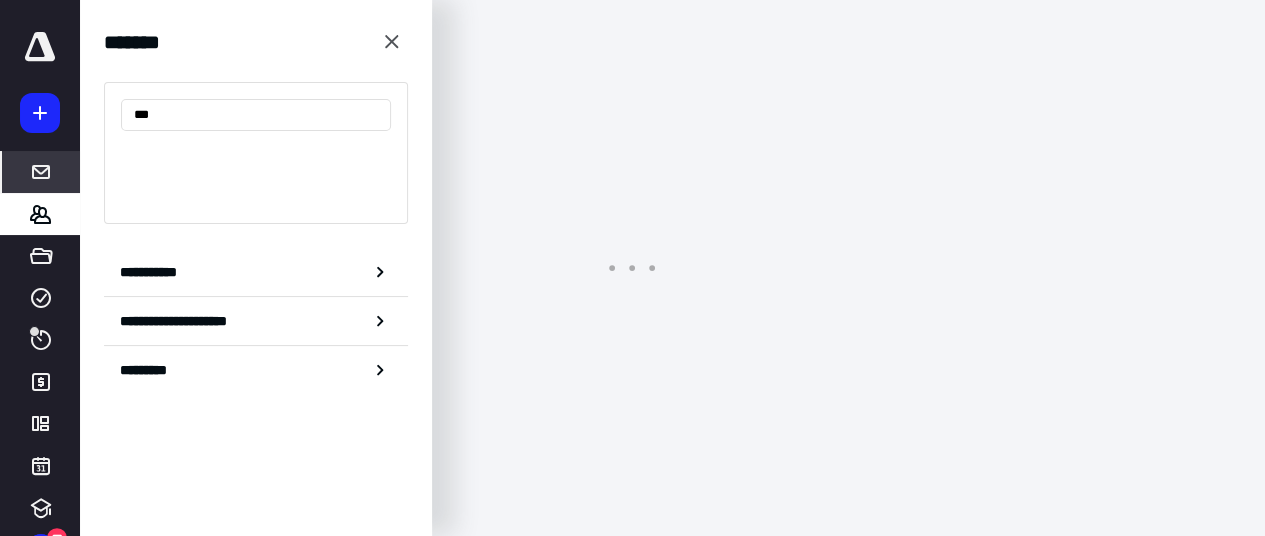 type on "***" 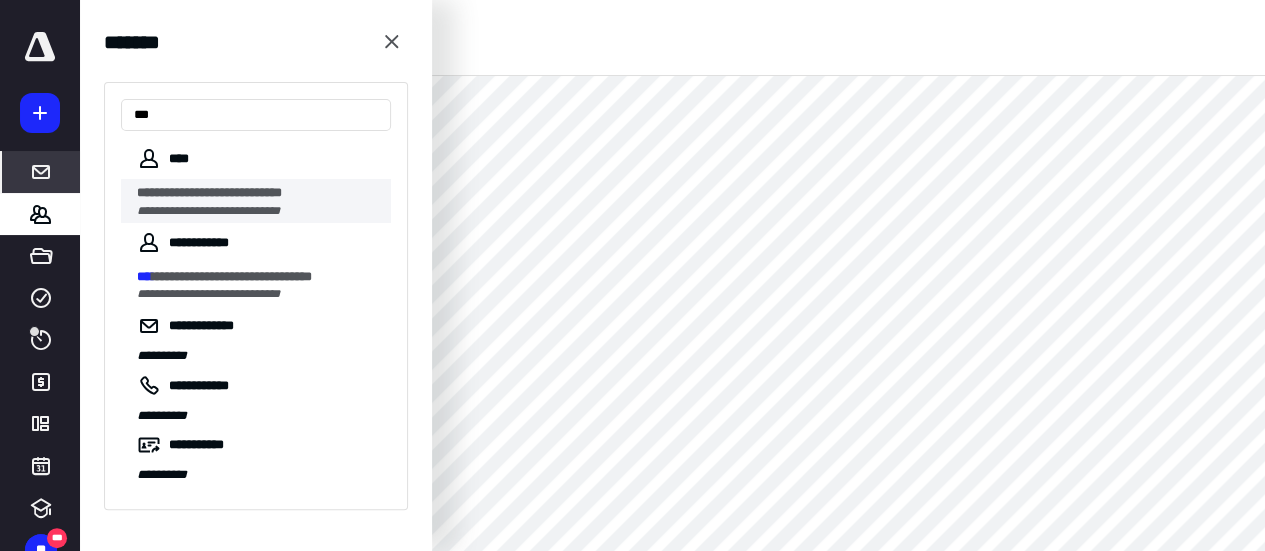 click on "**********" at bounding box center [264, 201] 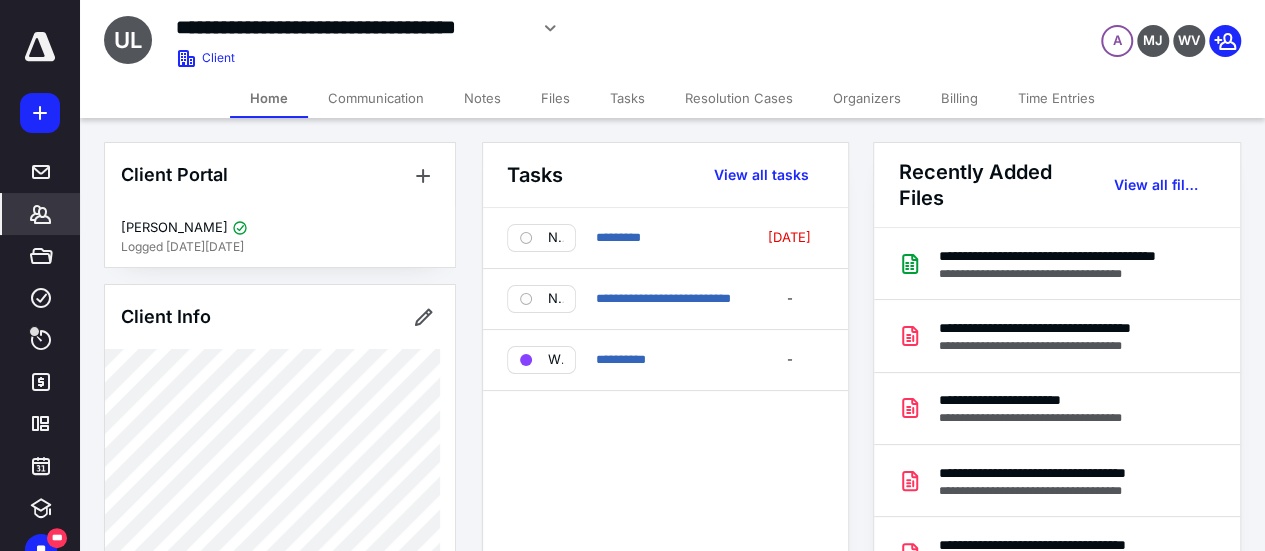 click on "Billing" at bounding box center [959, 98] 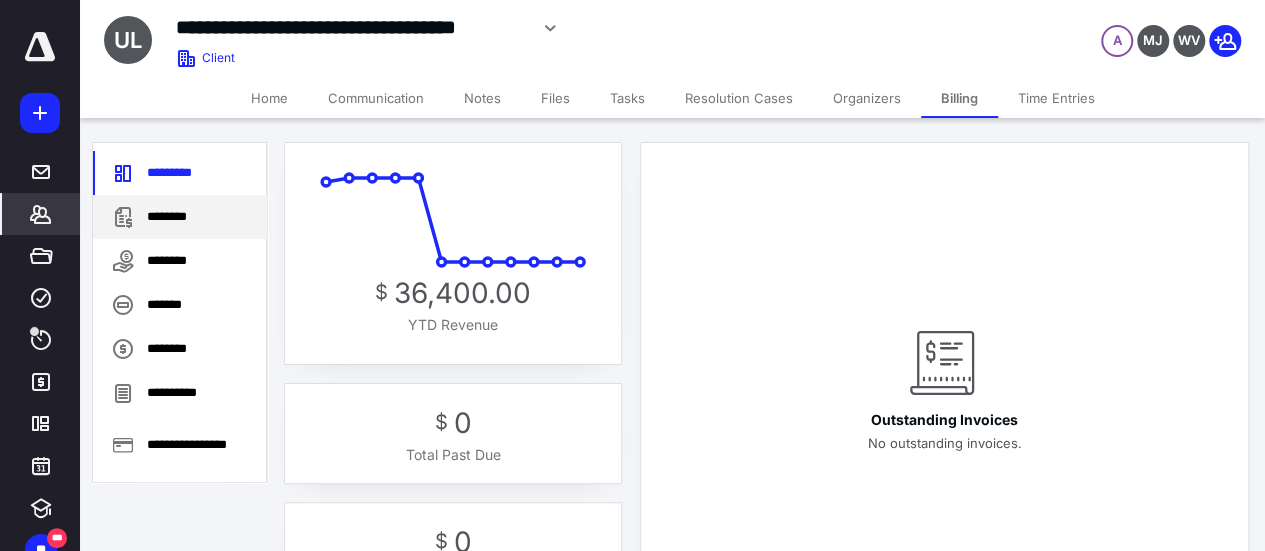 click on "********" at bounding box center (180, 217) 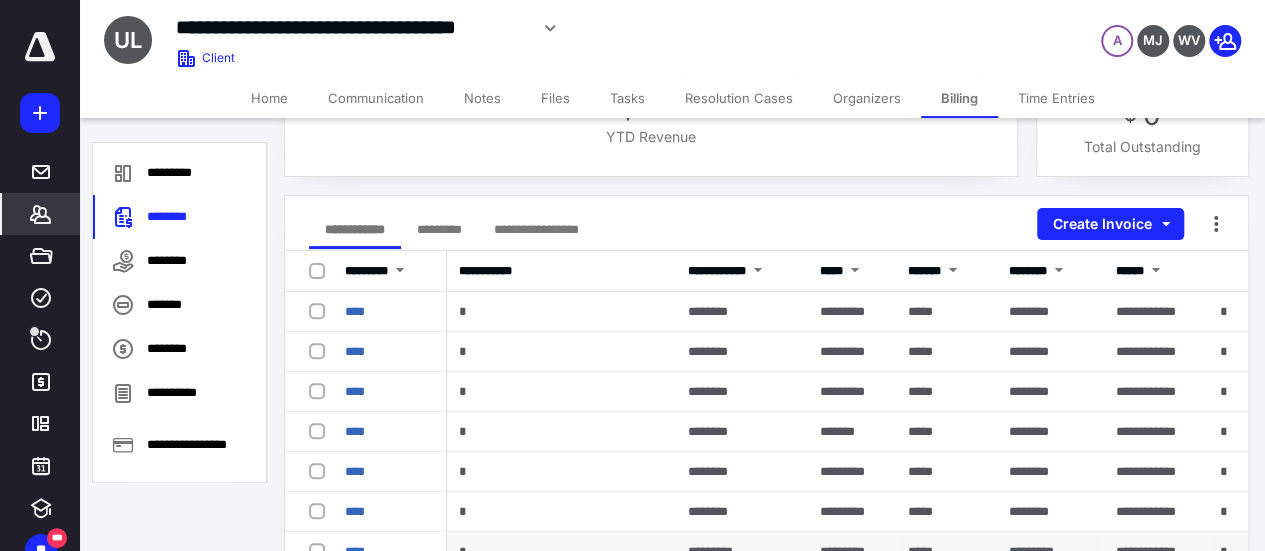 scroll, scrollTop: 200, scrollLeft: 0, axis: vertical 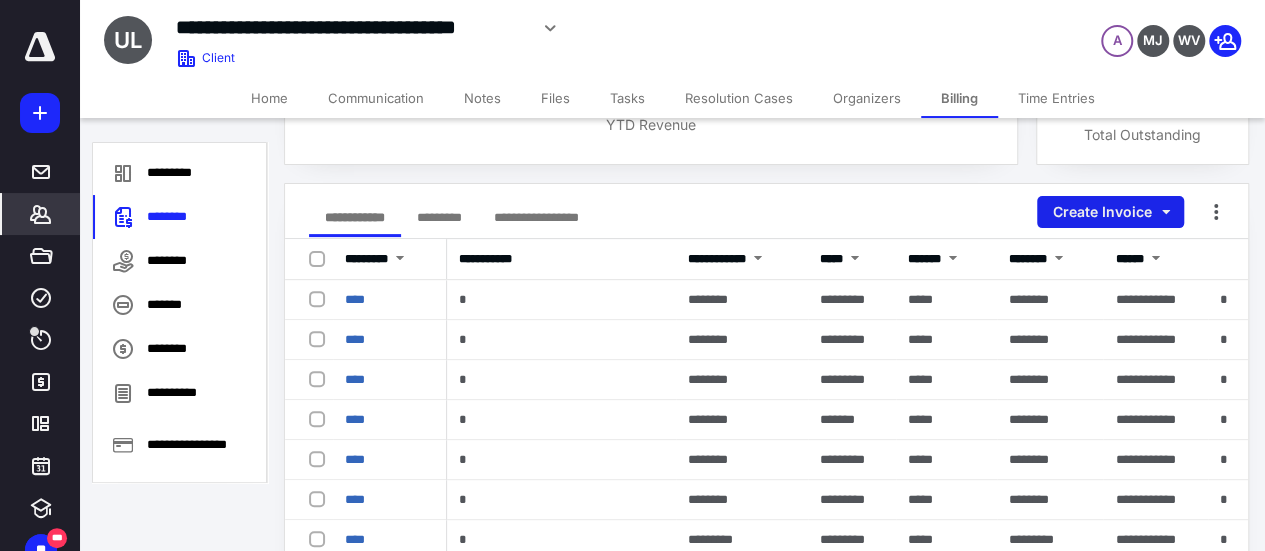 click on "Create Invoice" at bounding box center [1110, 212] 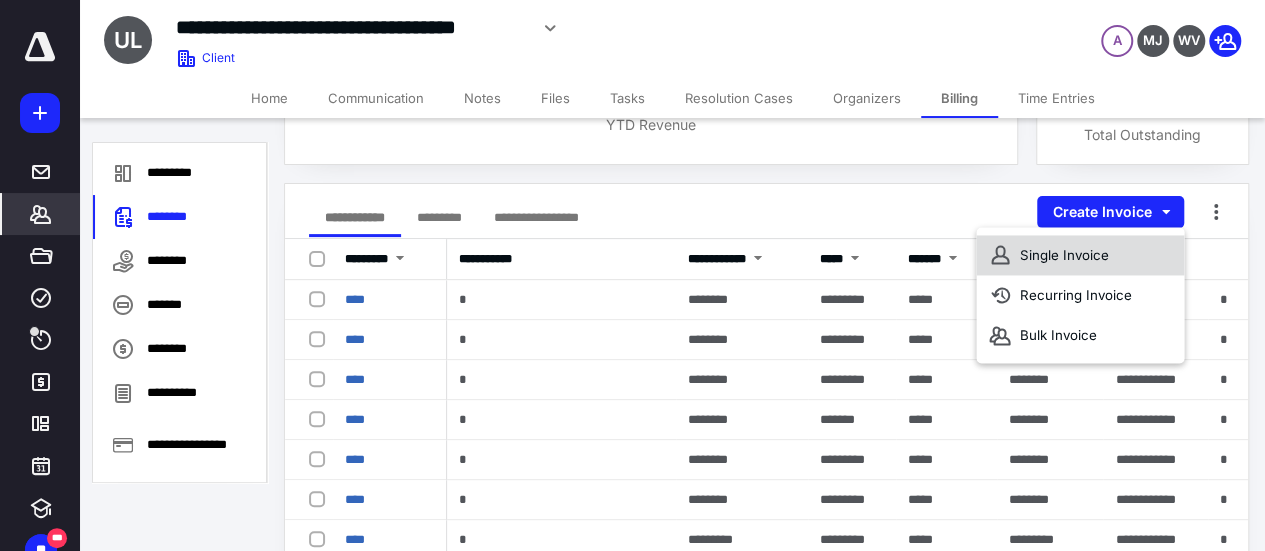 click on "Single Invoice" at bounding box center (1080, 255) 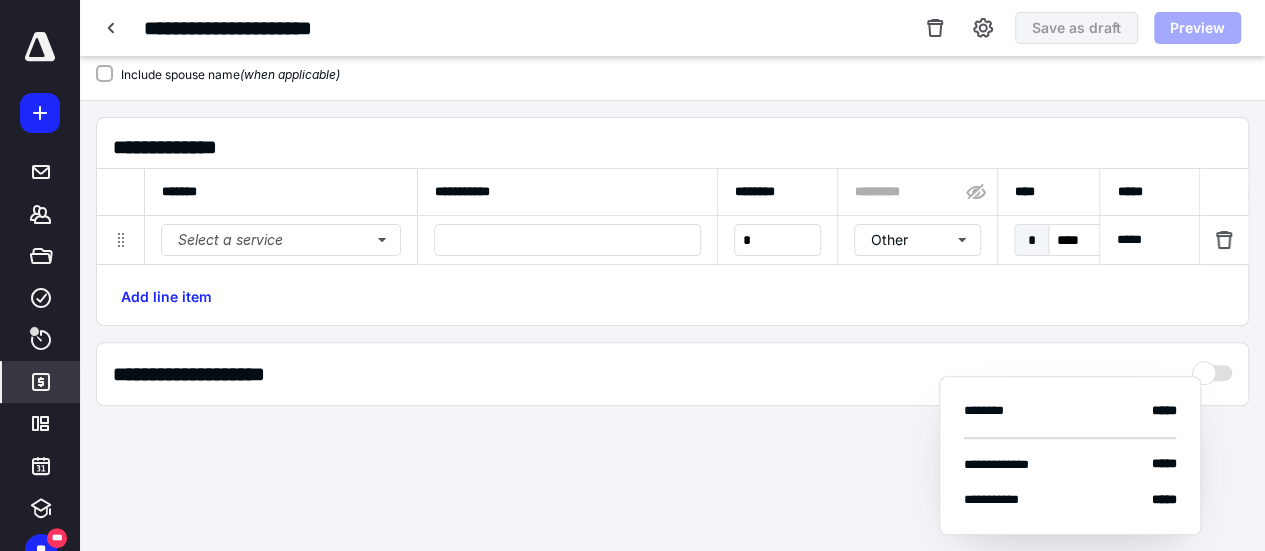 type on "****" 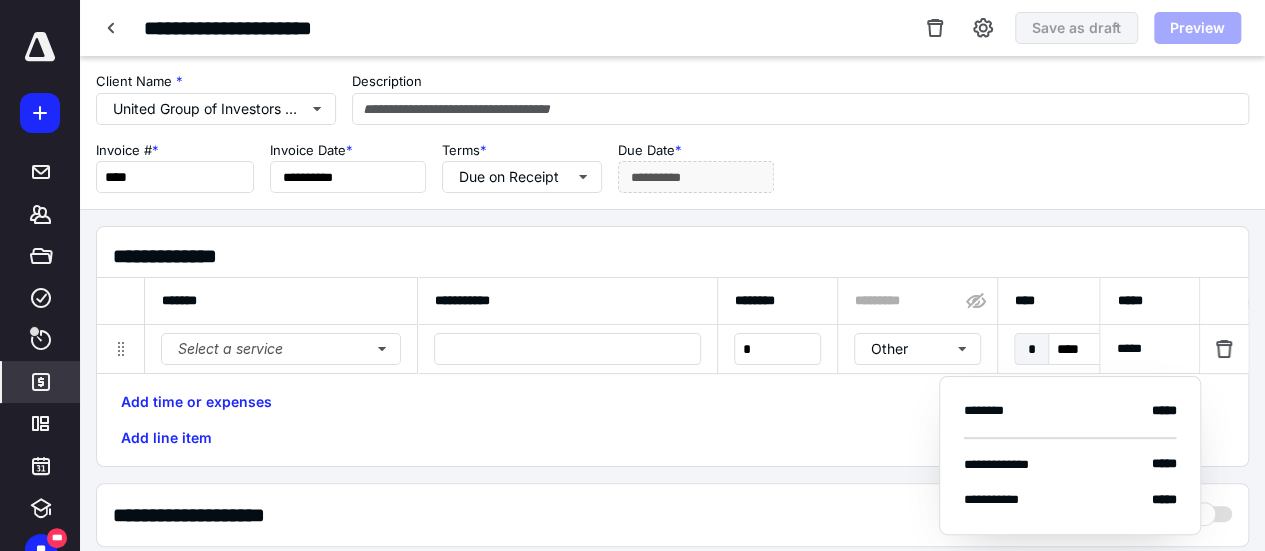 scroll, scrollTop: 0, scrollLeft: 0, axis: both 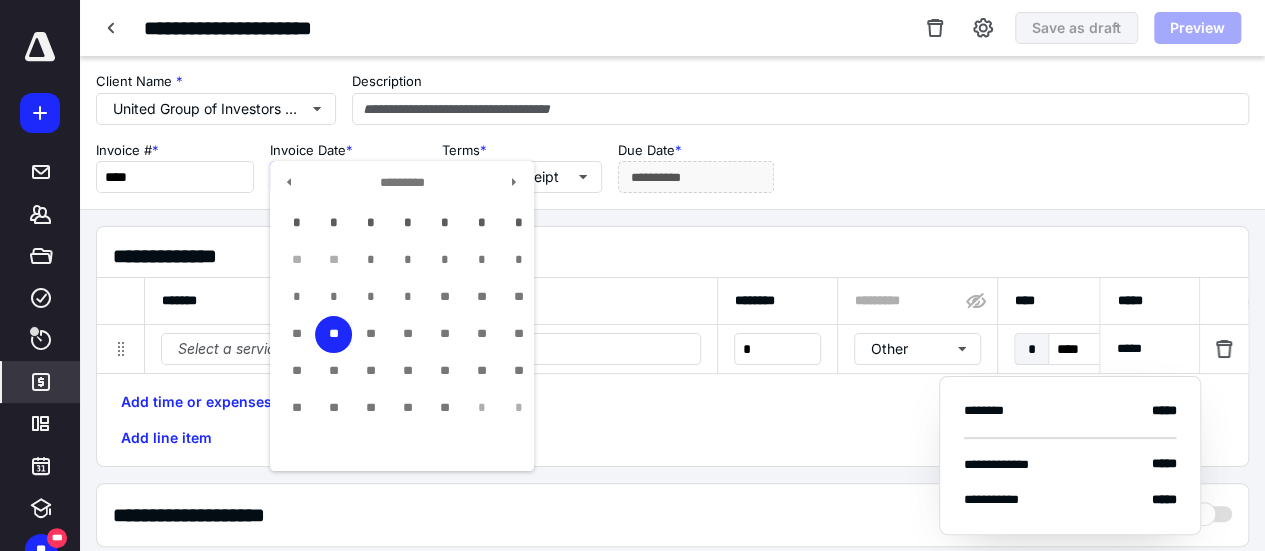 click on "**********" at bounding box center [348, 177] 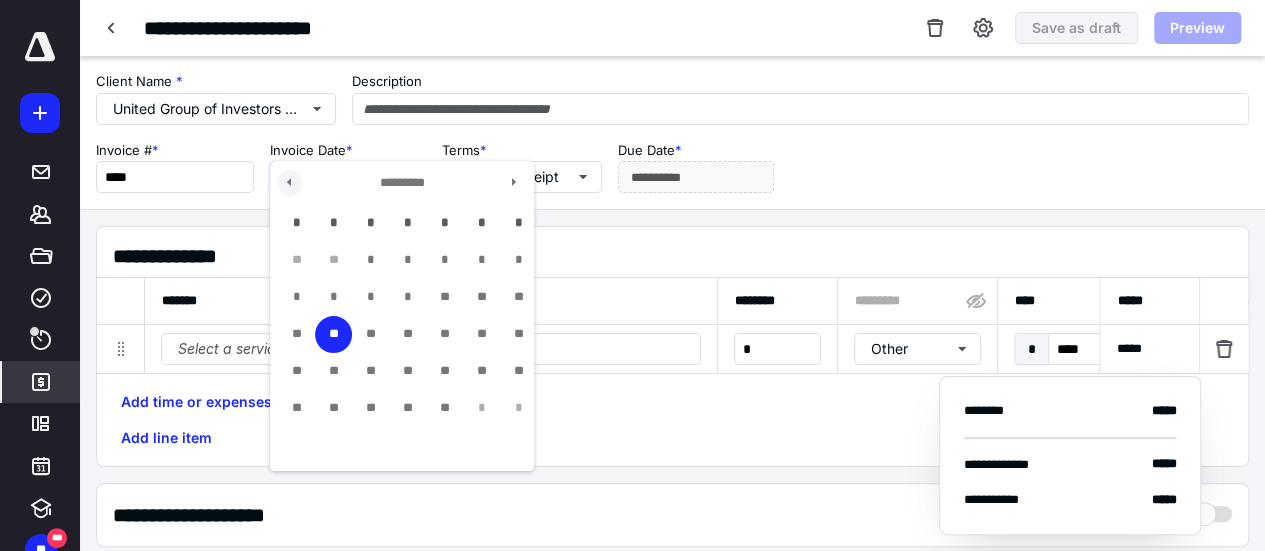 click at bounding box center (290, 183) 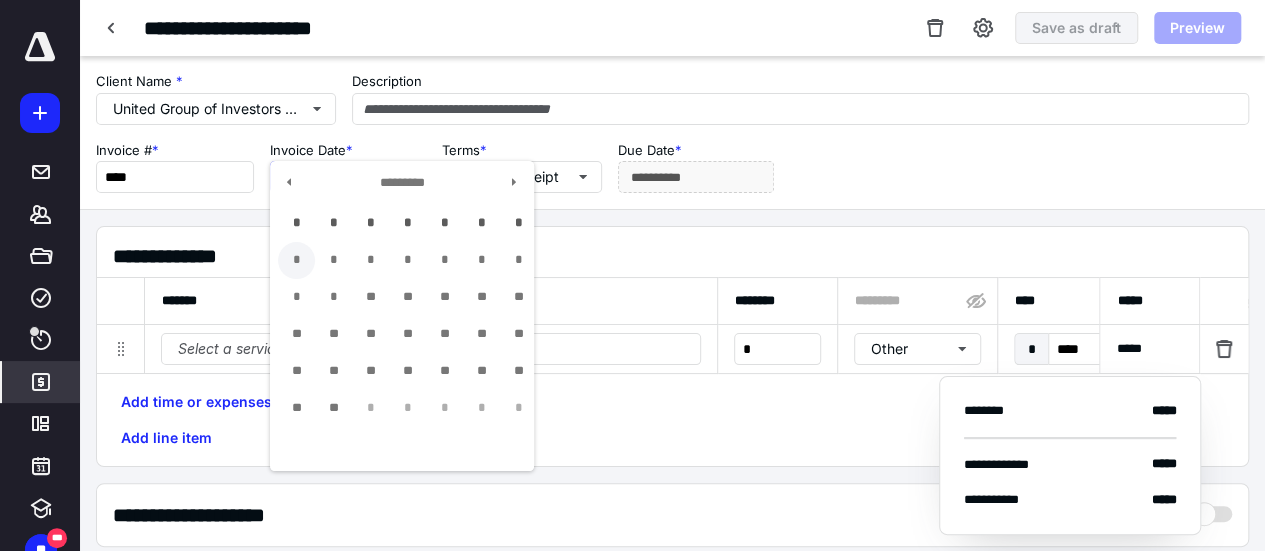 click on "*" at bounding box center [296, 260] 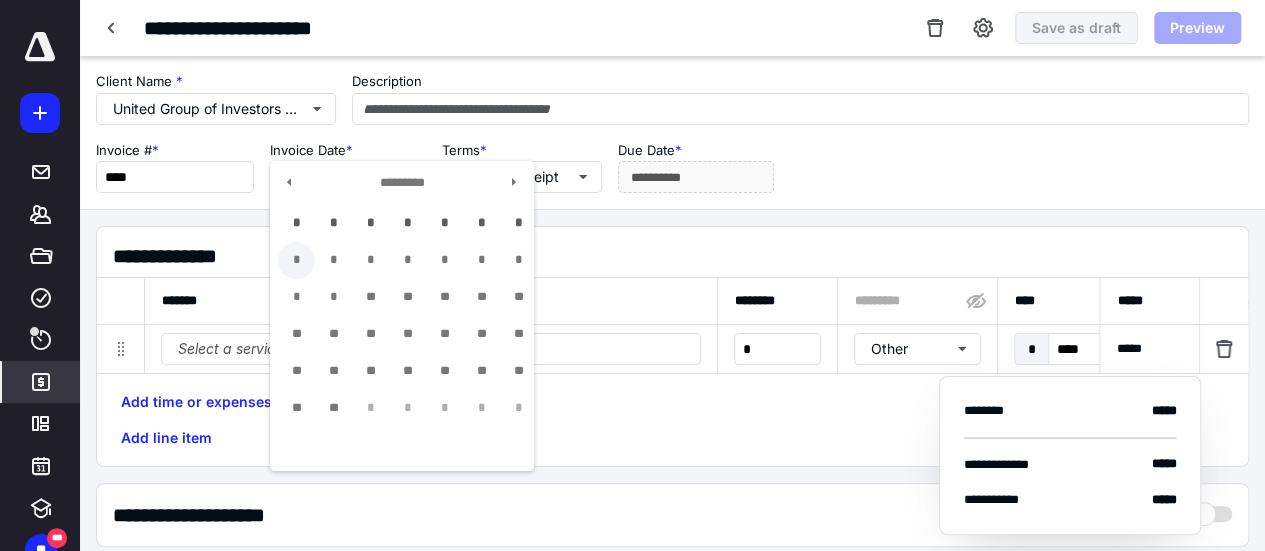 type on "**********" 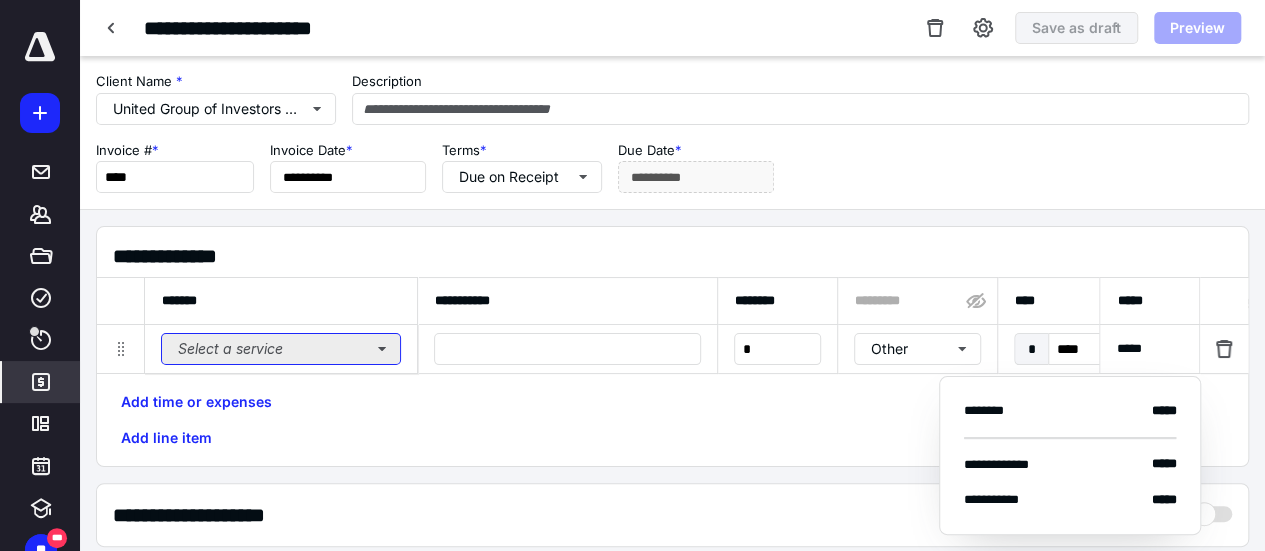 click on "Select a service" at bounding box center [281, 349] 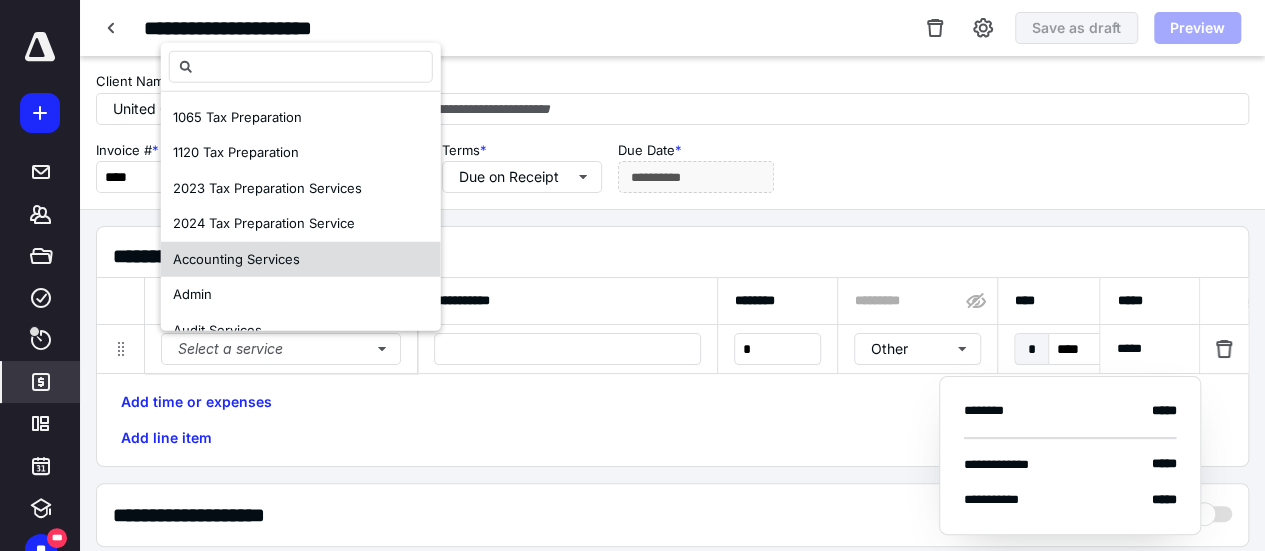 click on "Accounting Services" at bounding box center (301, 259) 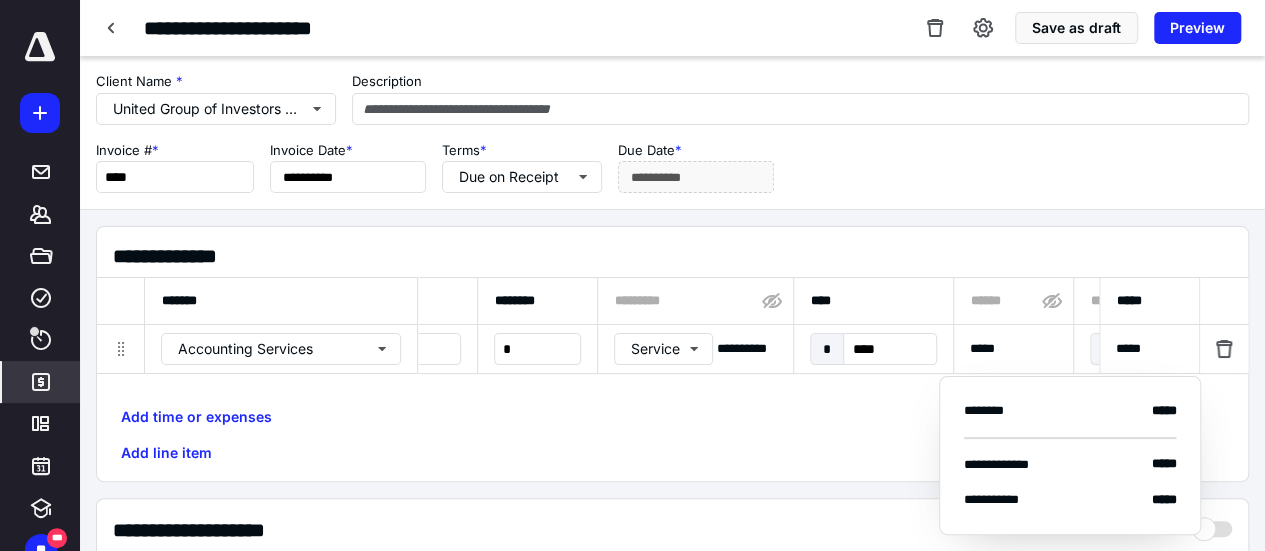 scroll, scrollTop: 0, scrollLeft: 314, axis: horizontal 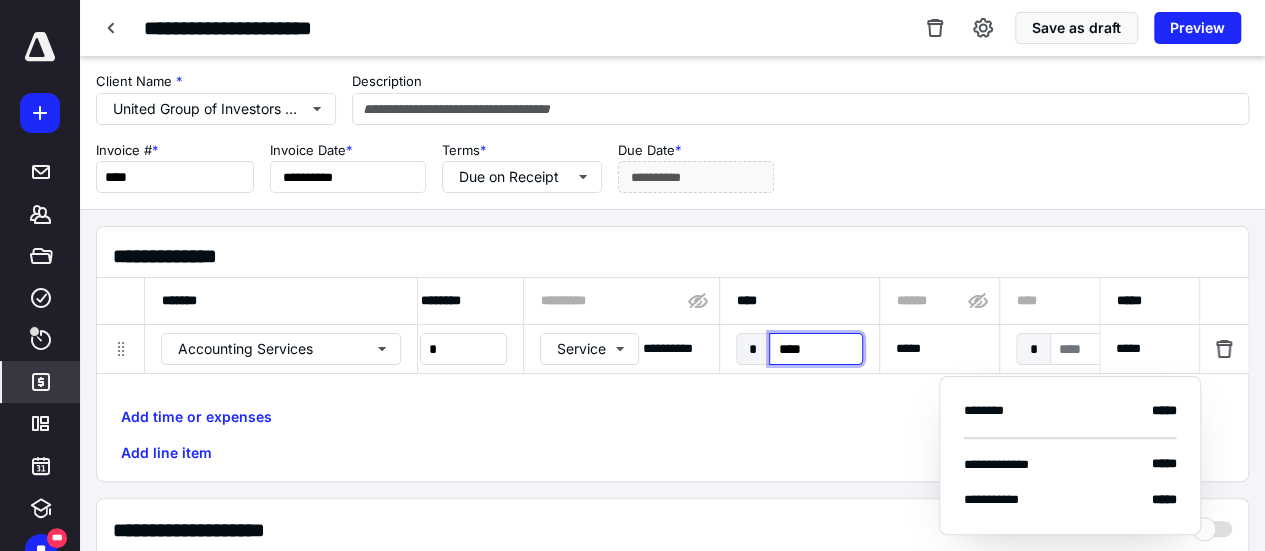 click on "****" at bounding box center (815, 349) 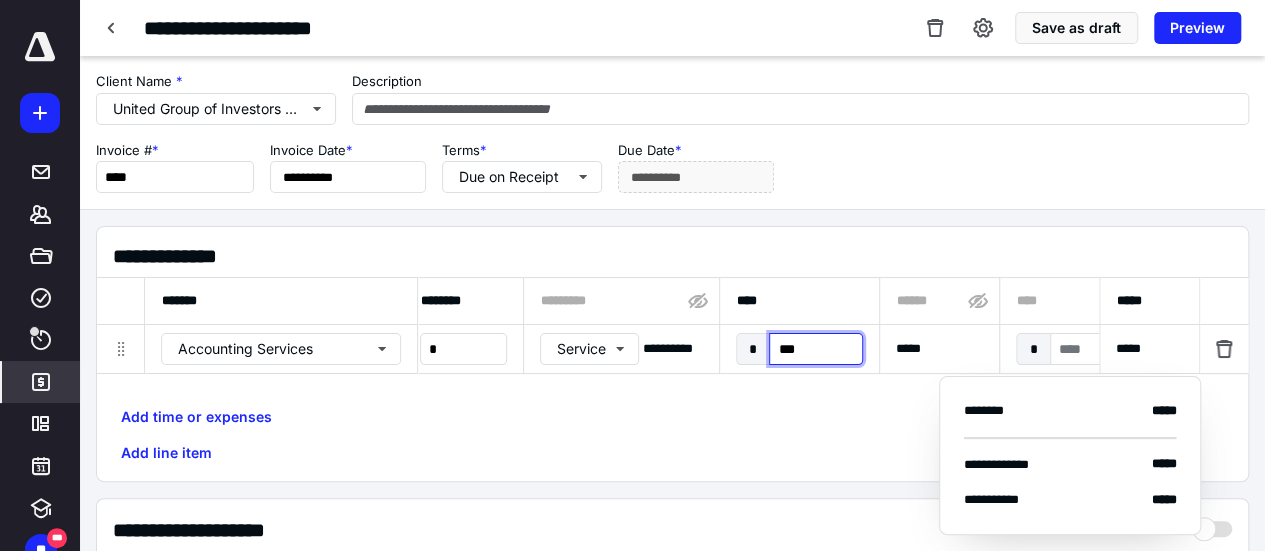 type on "****" 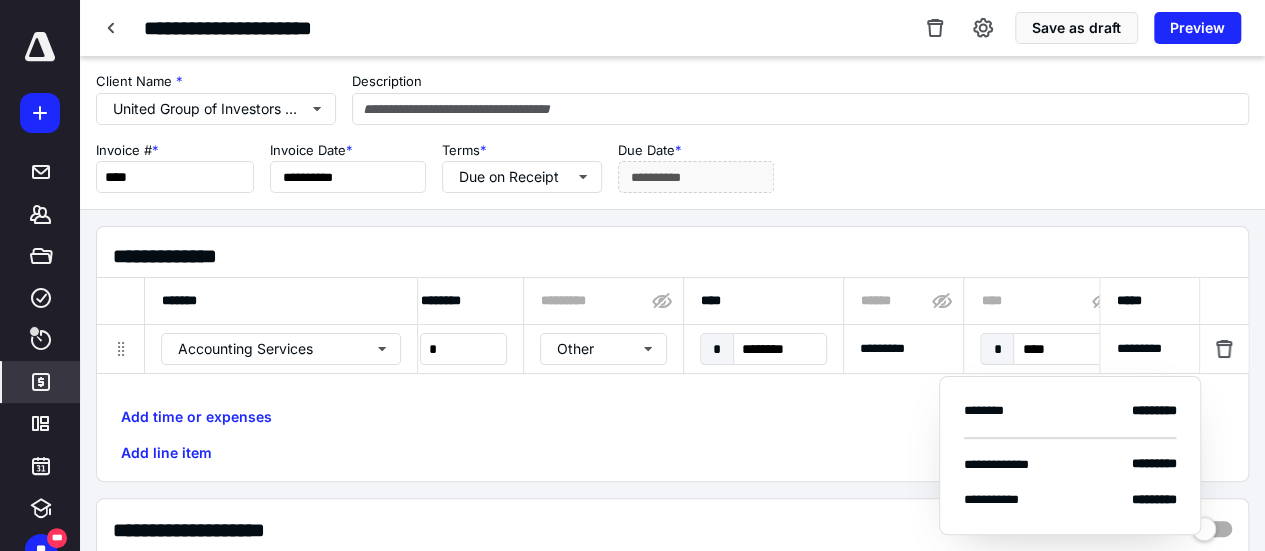 click on "Add time or expenses Add line item" at bounding box center (672, 435) 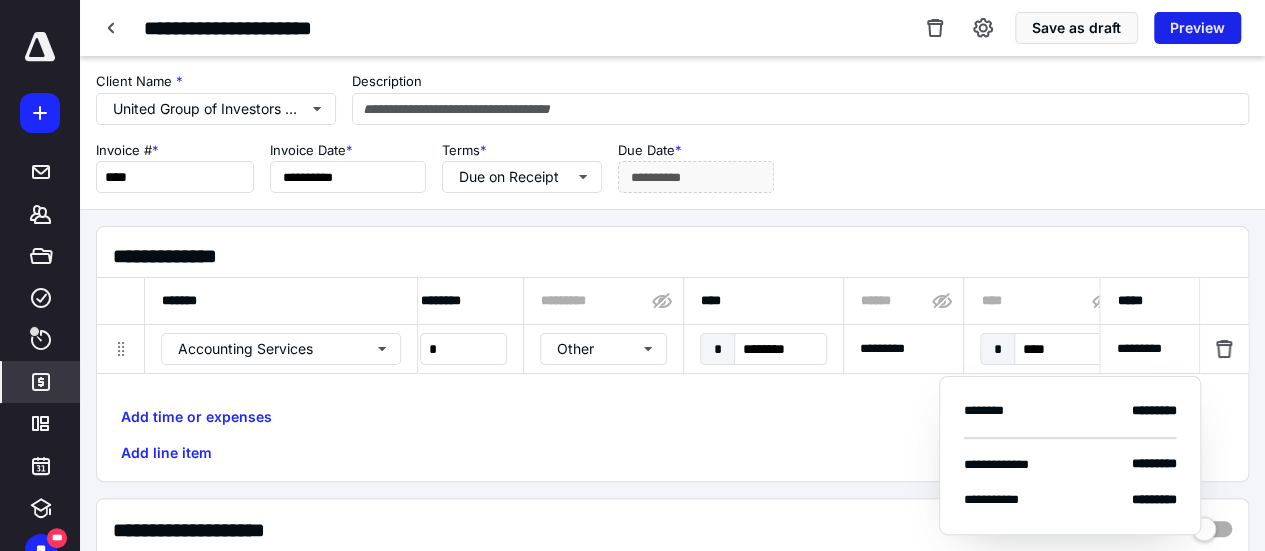 click on "Preview" at bounding box center [1197, 28] 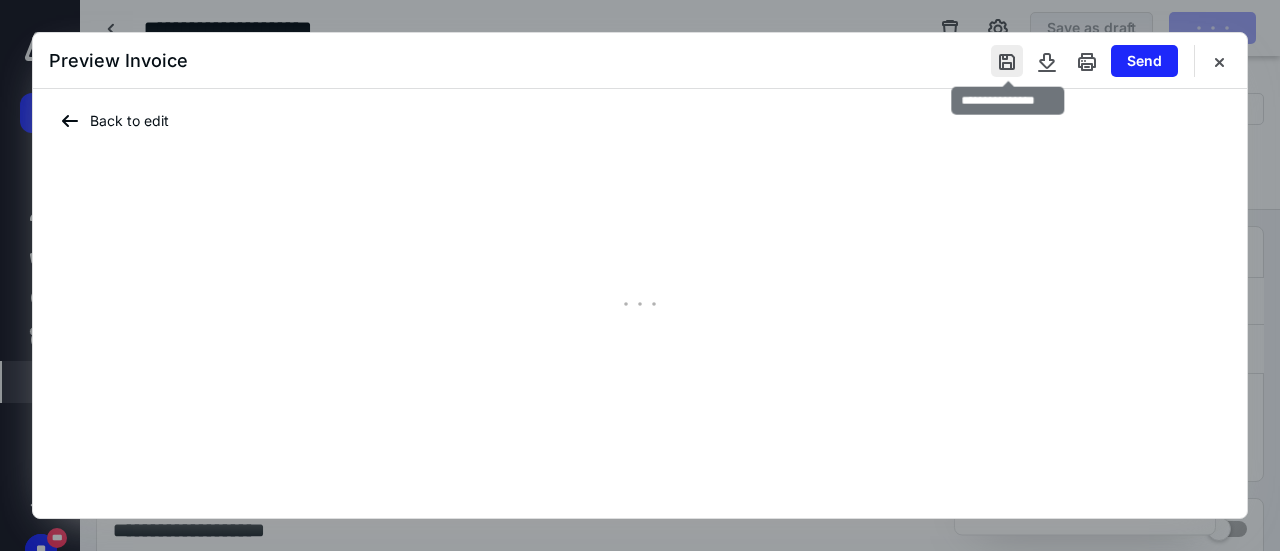 click at bounding box center [1007, 61] 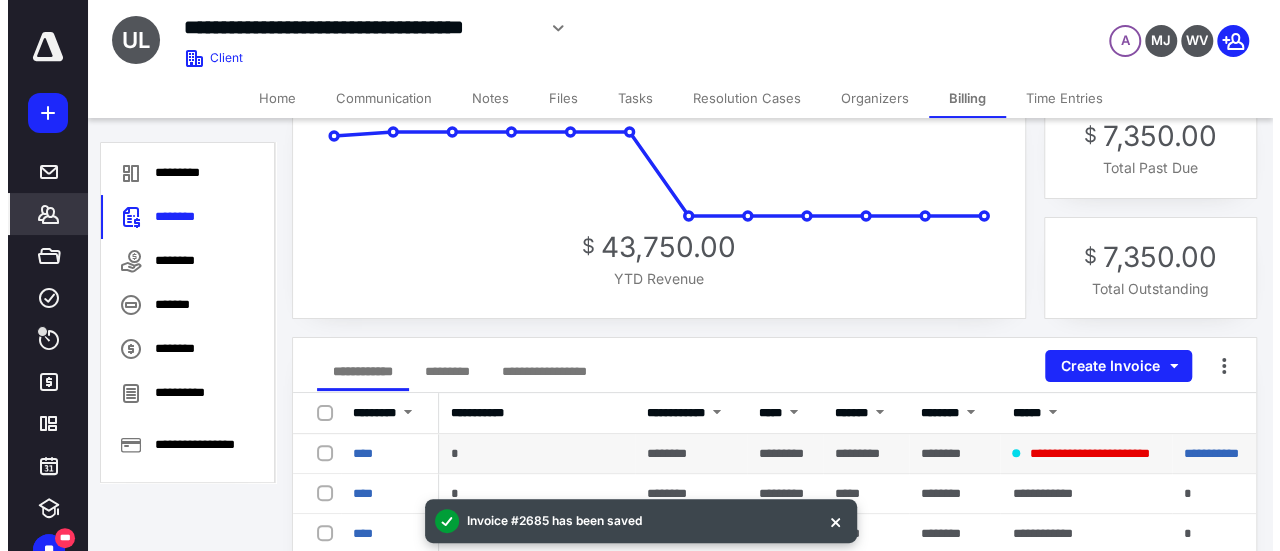 scroll, scrollTop: 200, scrollLeft: 0, axis: vertical 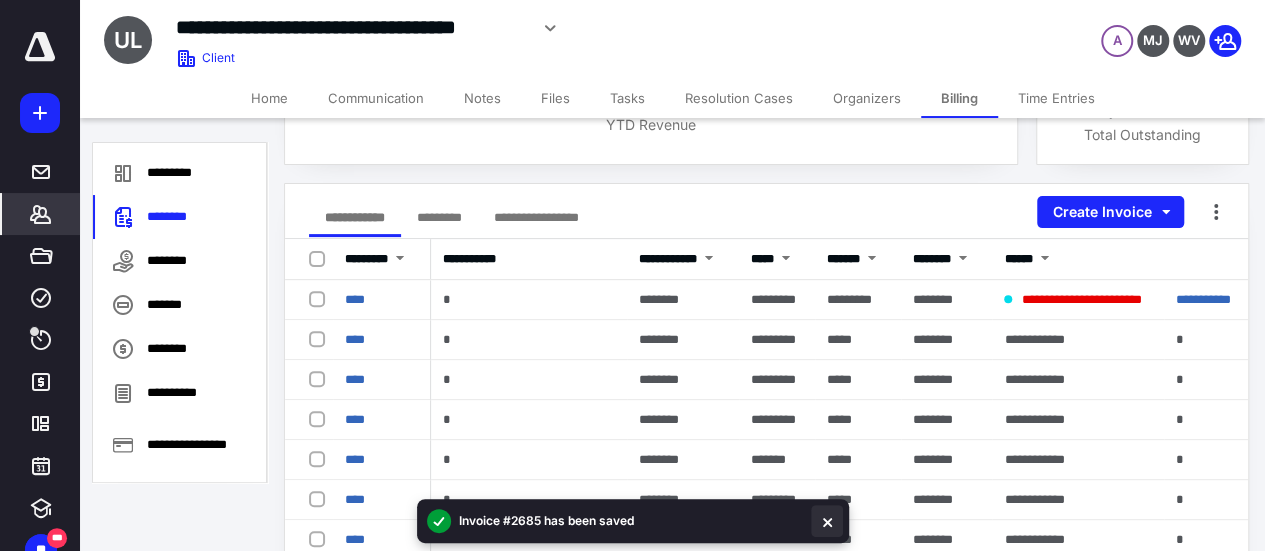 click at bounding box center (827, 521) 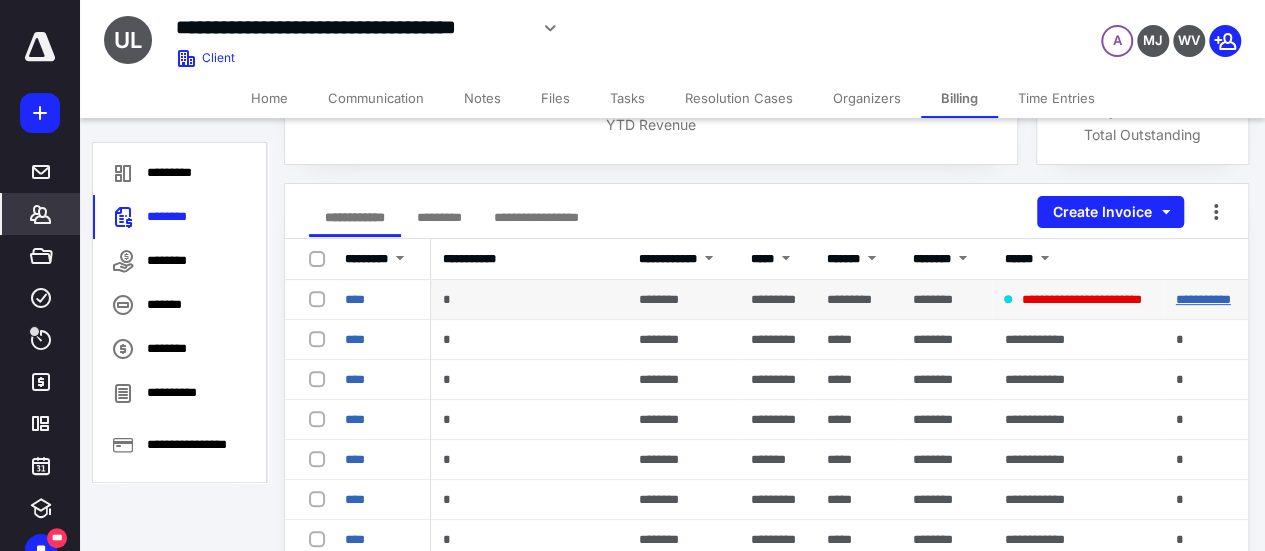 click on "**********" at bounding box center (1203, 299) 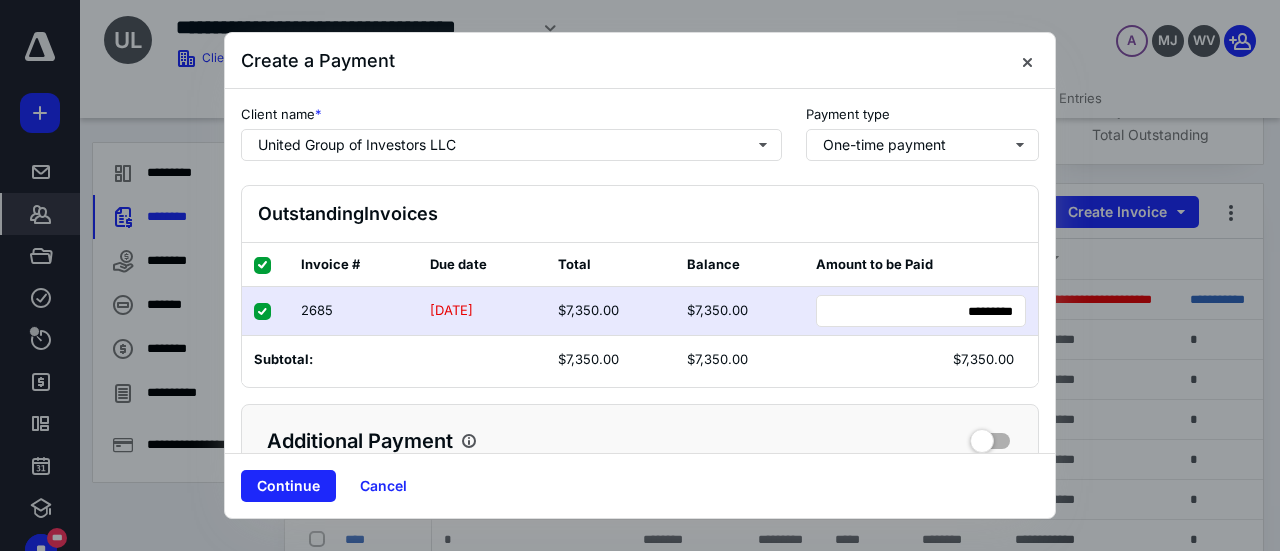 drag, startPoint x: 306, startPoint y: 493, endPoint x: 376, endPoint y: 457, distance: 78.714676 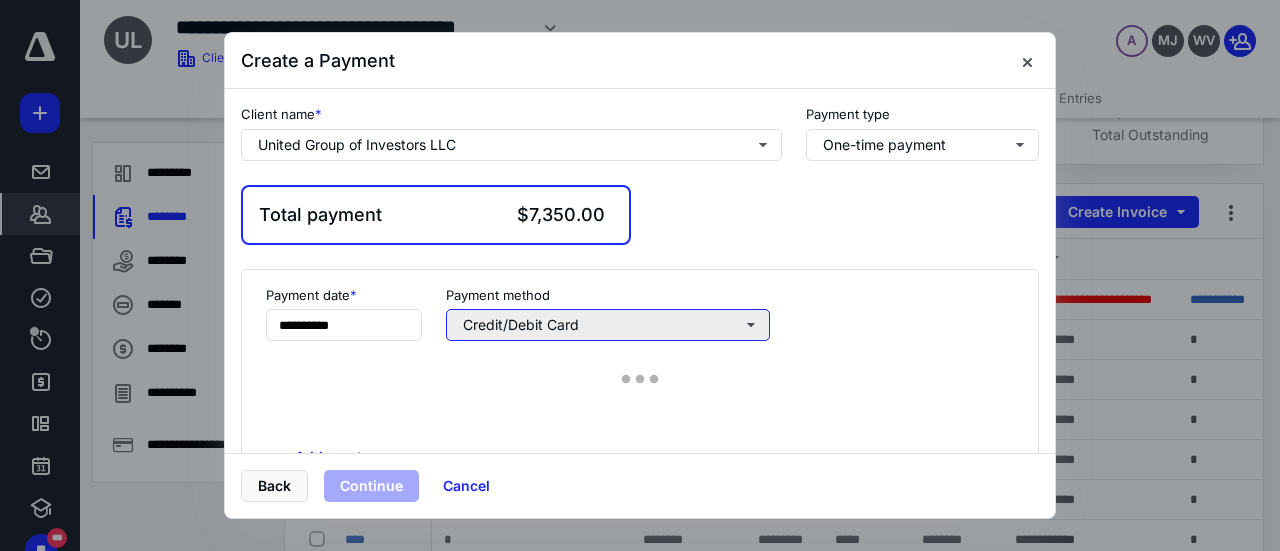 click on "Credit/Debit Card" at bounding box center (608, 325) 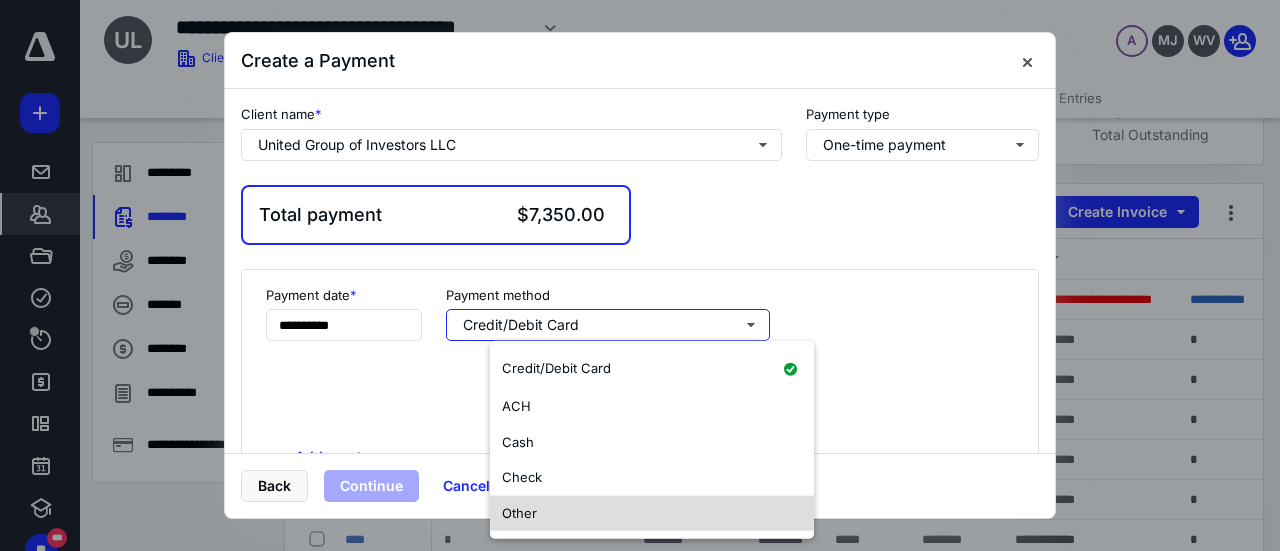 drag, startPoint x: 590, startPoint y: 517, endPoint x: 578, endPoint y: 502, distance: 19.209373 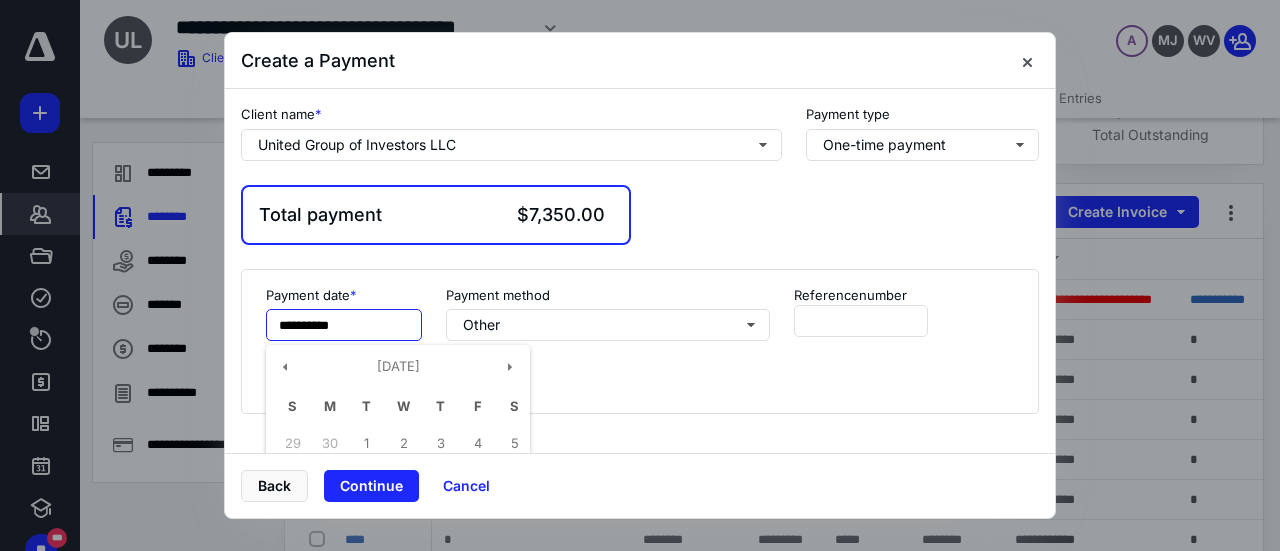 click on "**********" at bounding box center [344, 325] 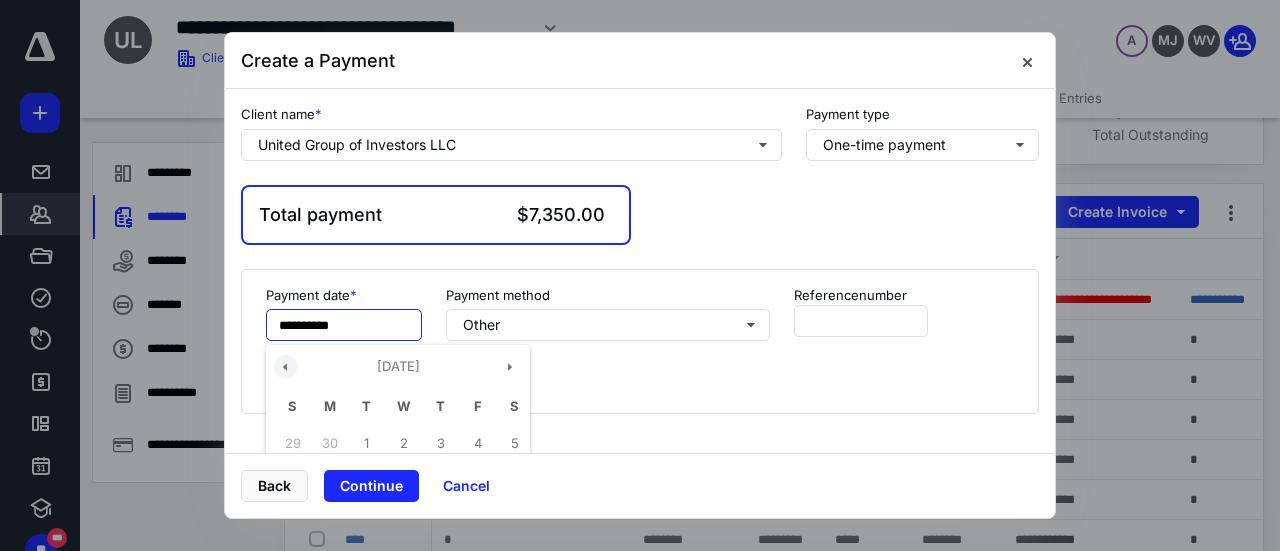 click at bounding box center (286, 367) 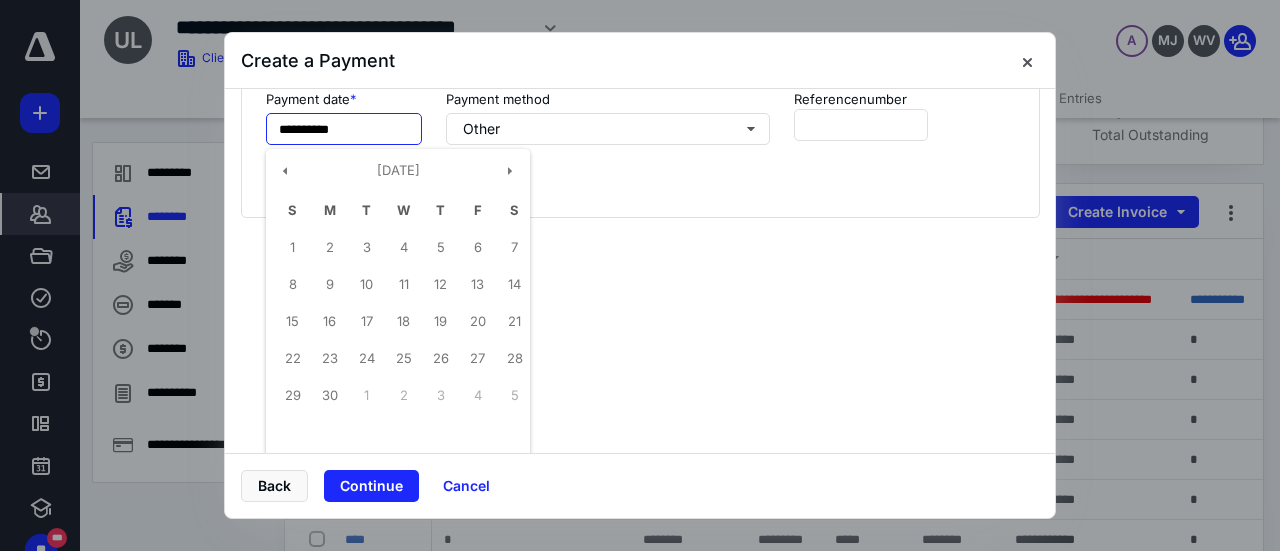 scroll, scrollTop: 200, scrollLeft: 0, axis: vertical 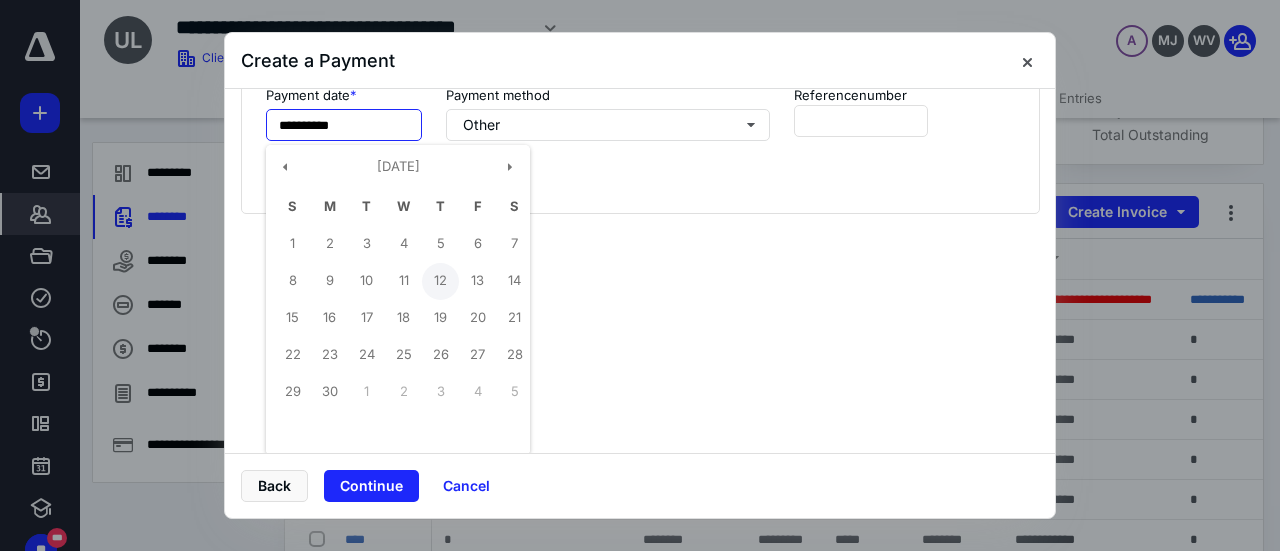 click on "12" at bounding box center (440, 281) 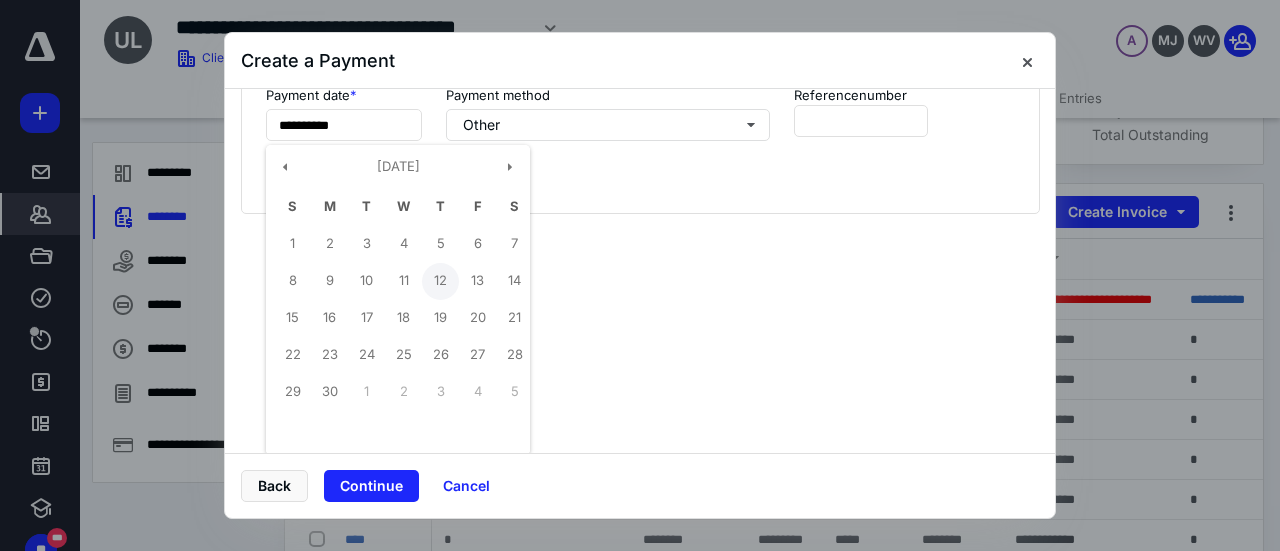 type on "**********" 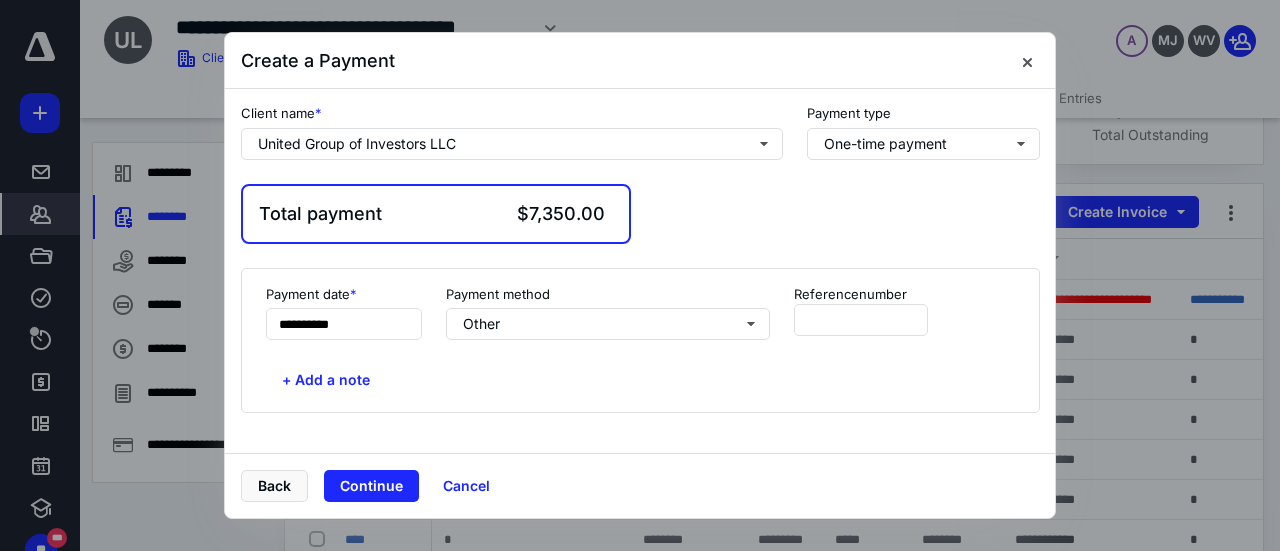 scroll, scrollTop: 0, scrollLeft: 0, axis: both 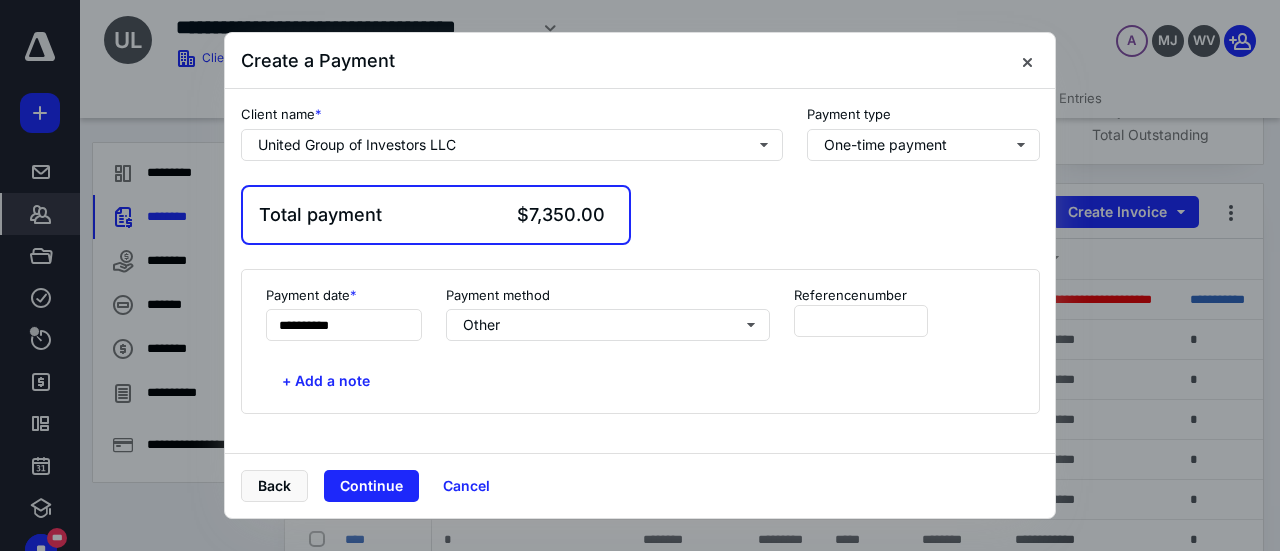 click on "Reference  number" at bounding box center [861, 314] 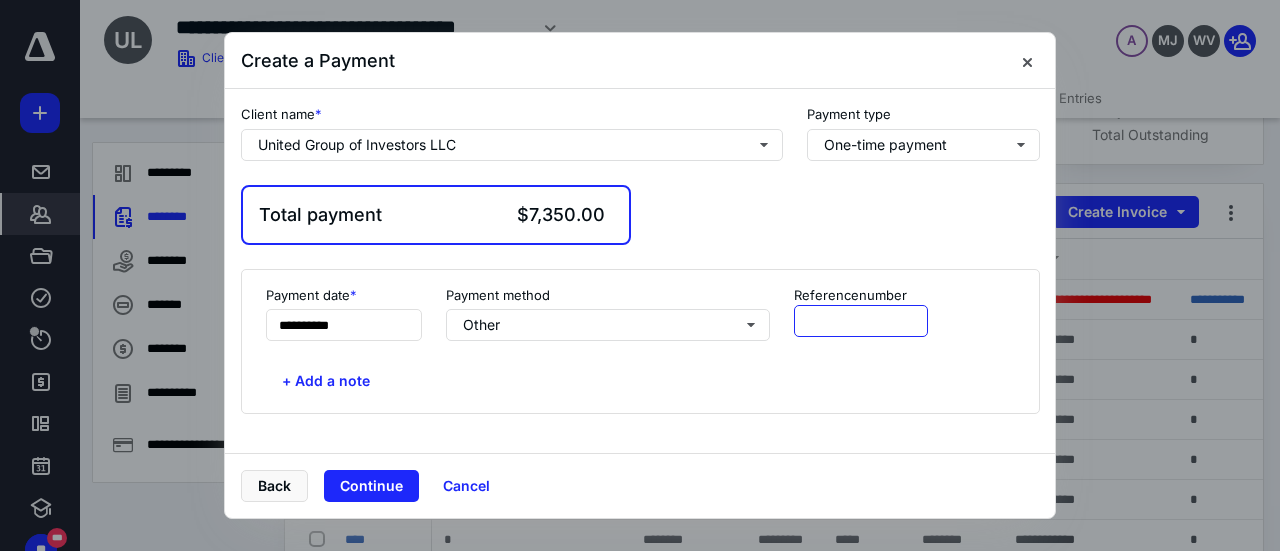 click at bounding box center [861, 321] 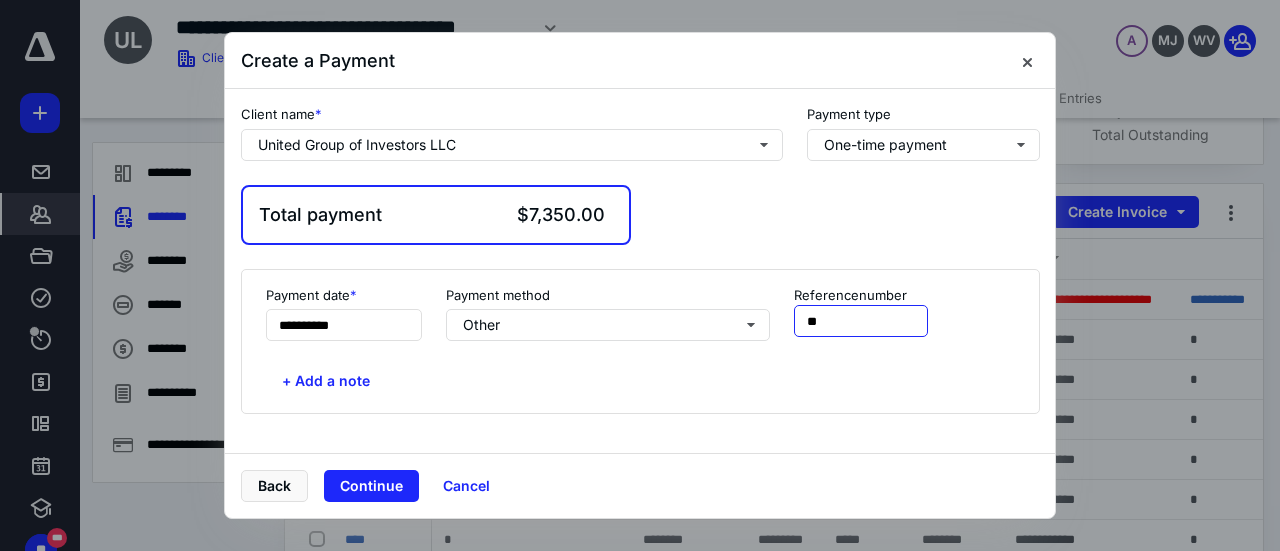 type on "*" 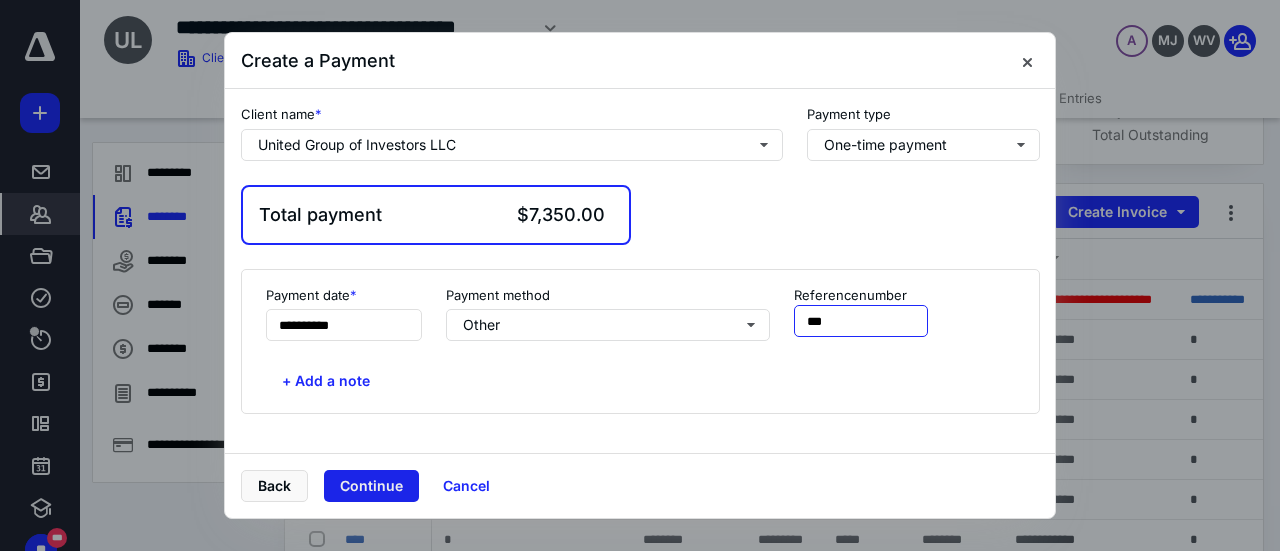 type on "***" 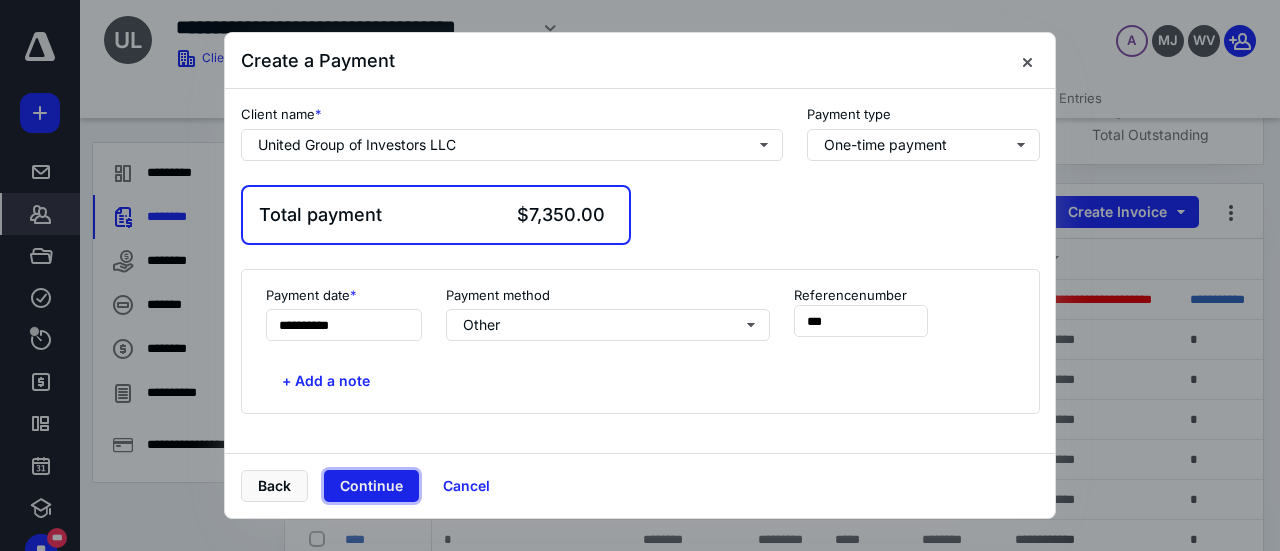 click on "Continue" at bounding box center [371, 486] 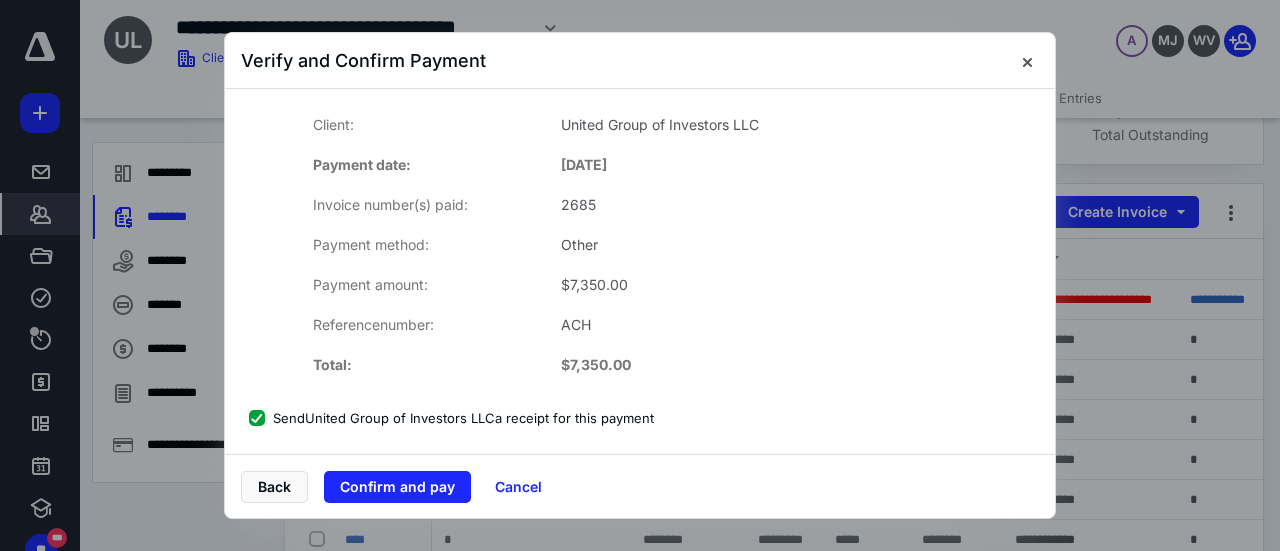 click on "Send  United Group of Investors LLC  a receipt for this payment" at bounding box center [451, 418] 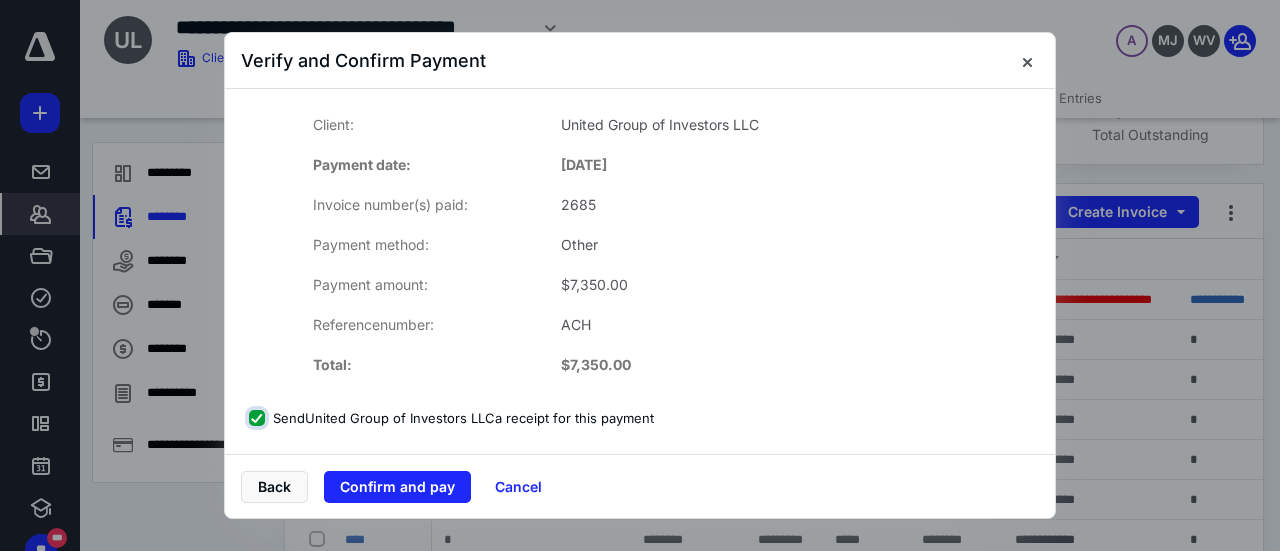 click on "Send  United Group of Investors LLC  a receipt for this payment" at bounding box center (259, 418) 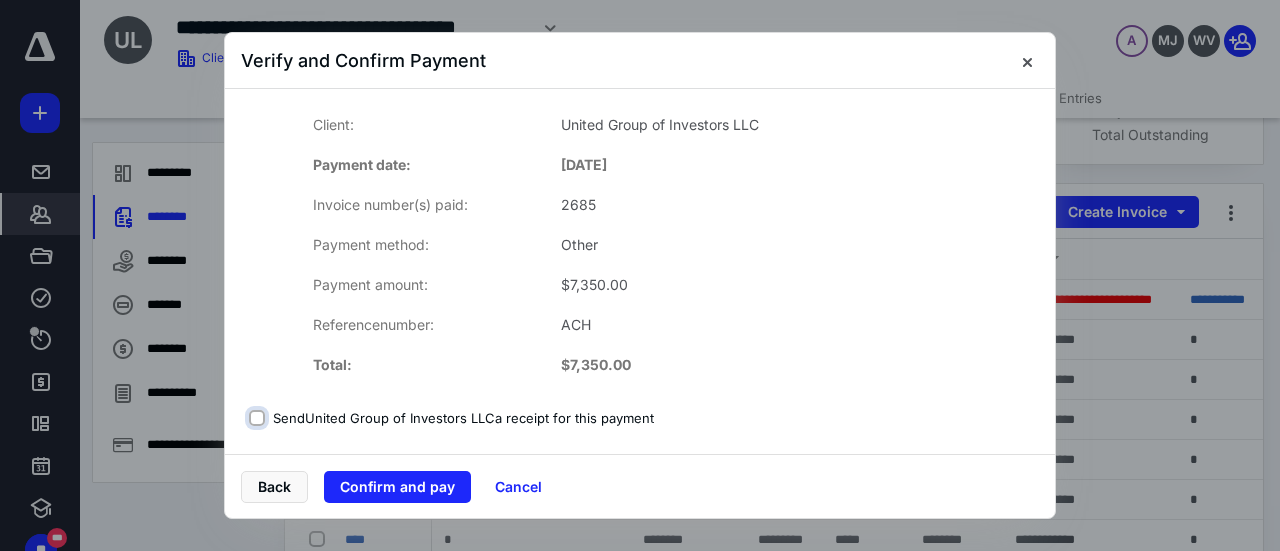 checkbox on "false" 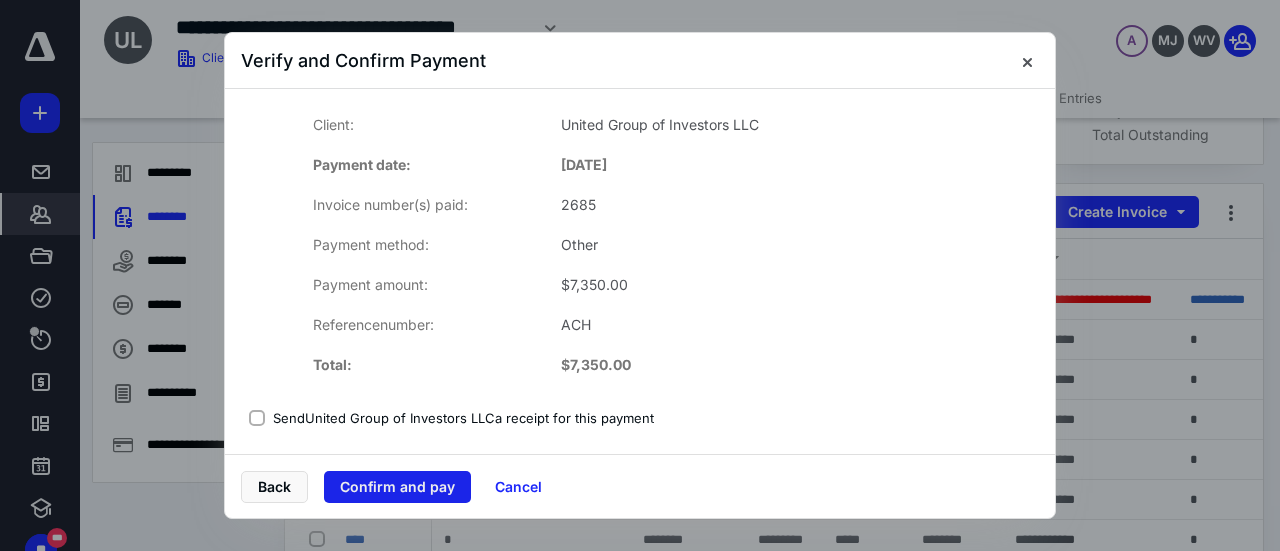 click on "Confirm and pay" at bounding box center [397, 487] 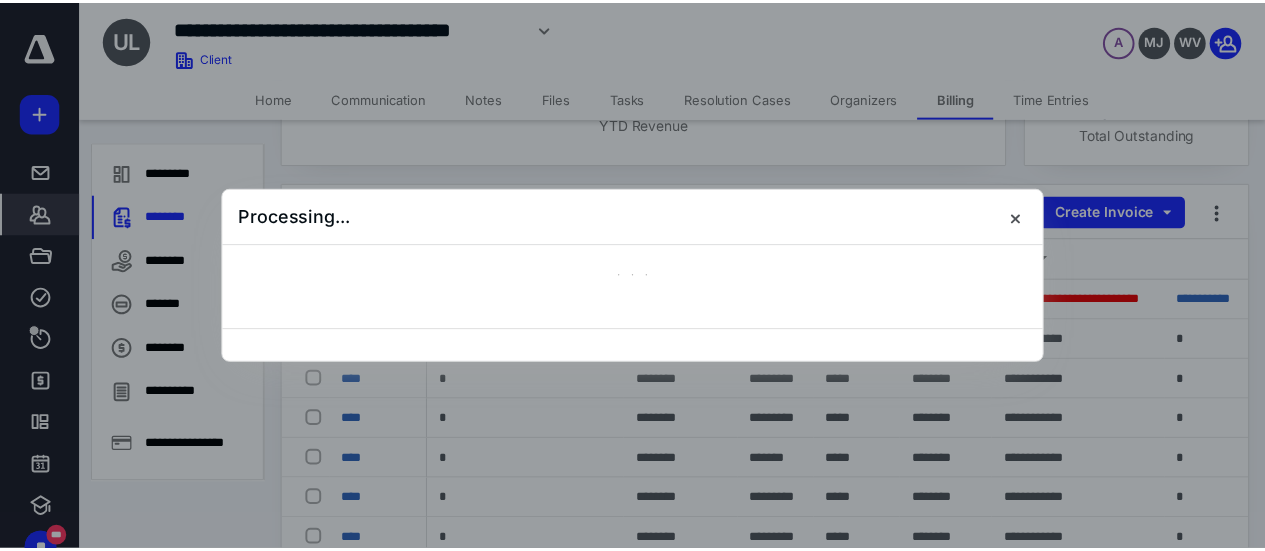 scroll, scrollTop: 34, scrollLeft: 0, axis: vertical 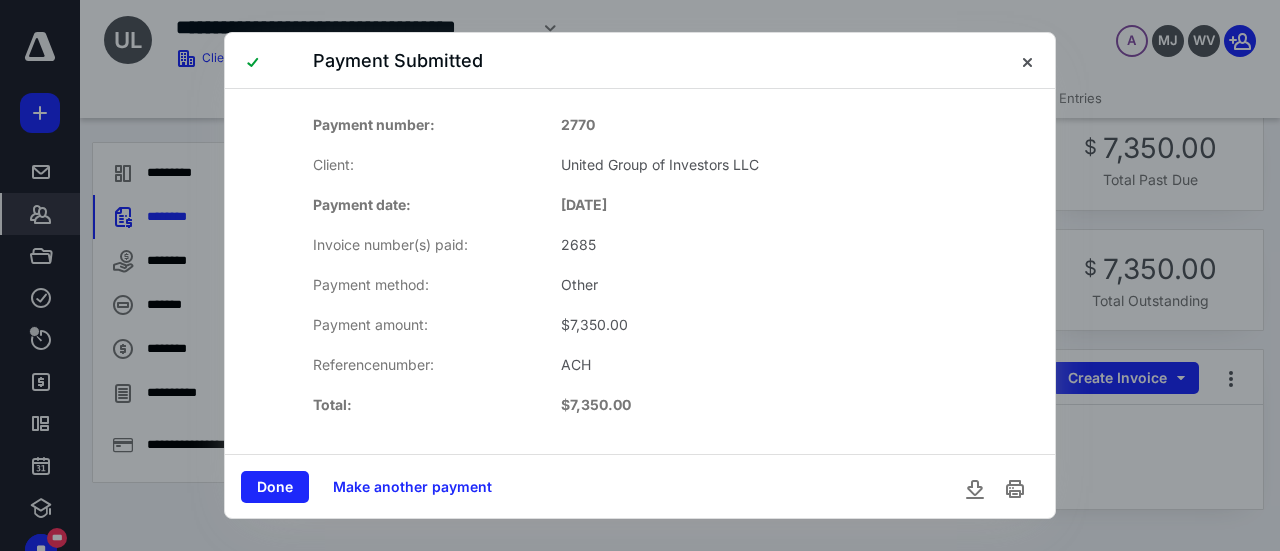 click on "Done" at bounding box center (275, 487) 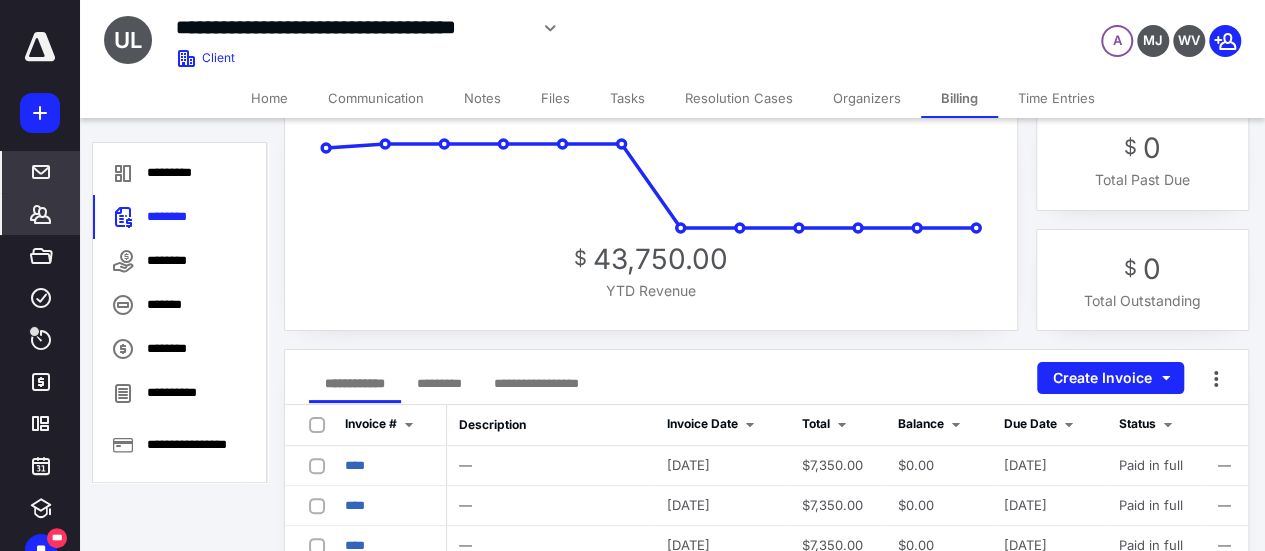 click on "***** ******* ***** **** **** ******* *********" at bounding box center [40, 238] 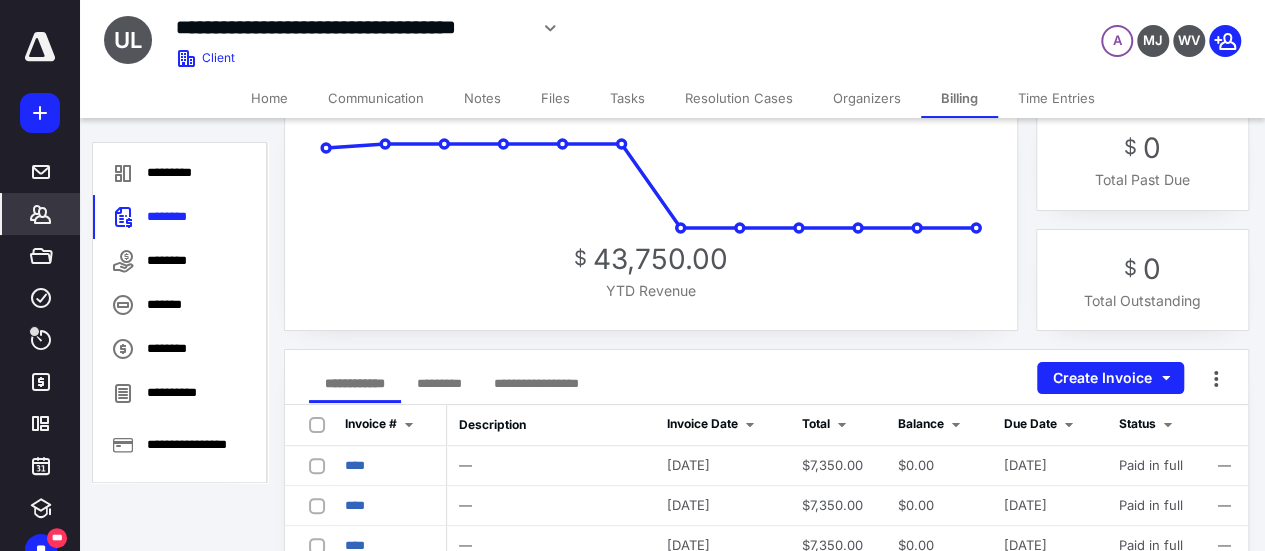 click on "*******" at bounding box center [41, 214] 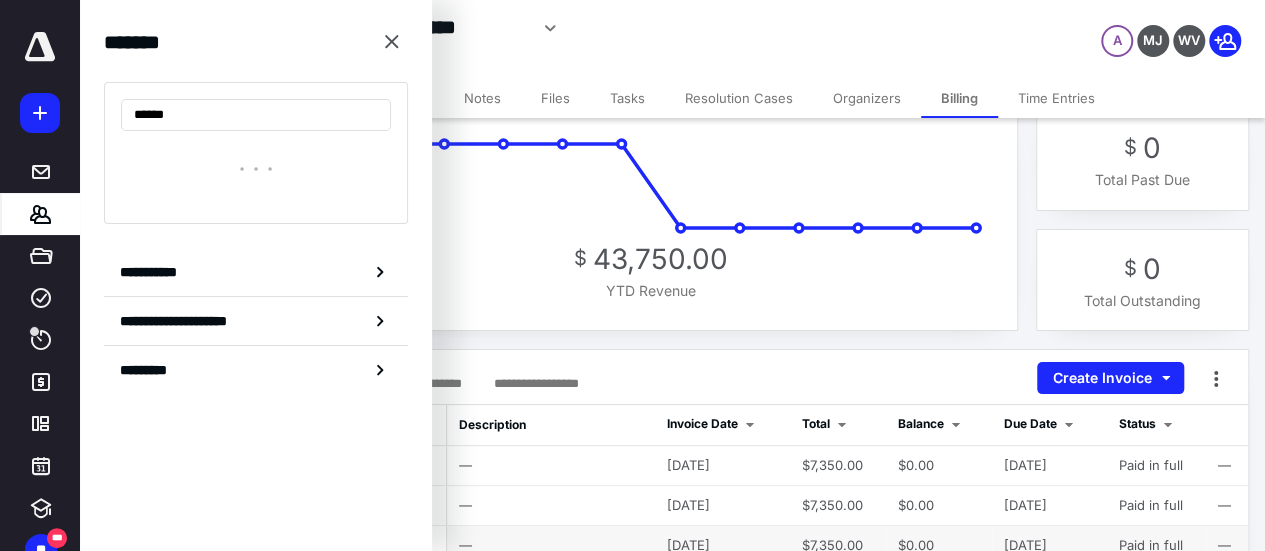 type on "*****" 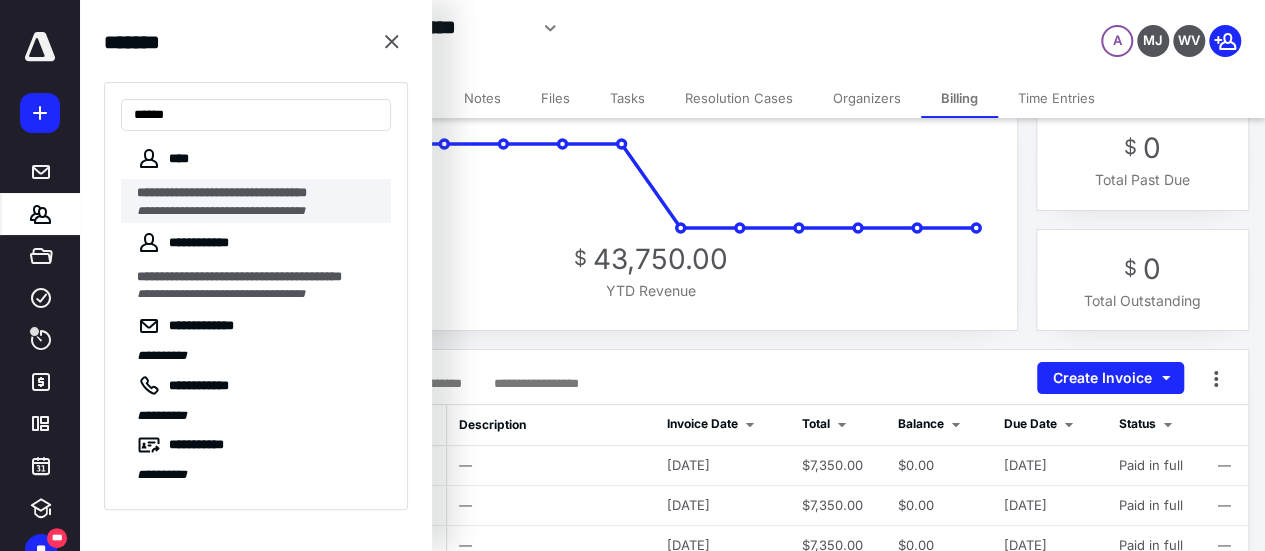 click on "**********" at bounding box center [237, 192] 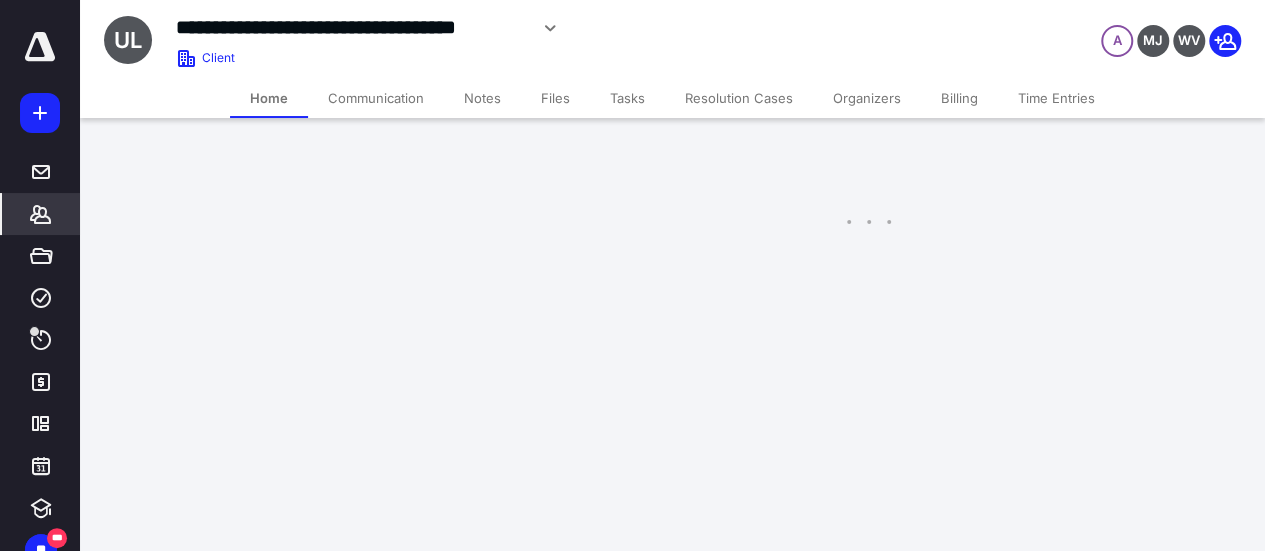 scroll, scrollTop: 0, scrollLeft: 0, axis: both 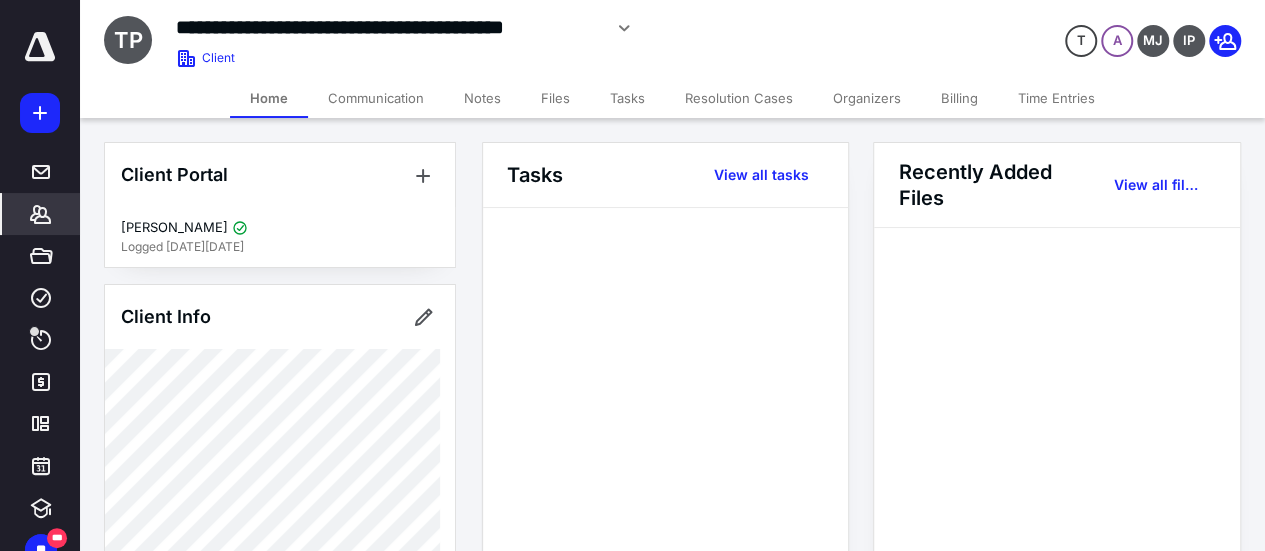 click on "Billing" at bounding box center [959, 98] 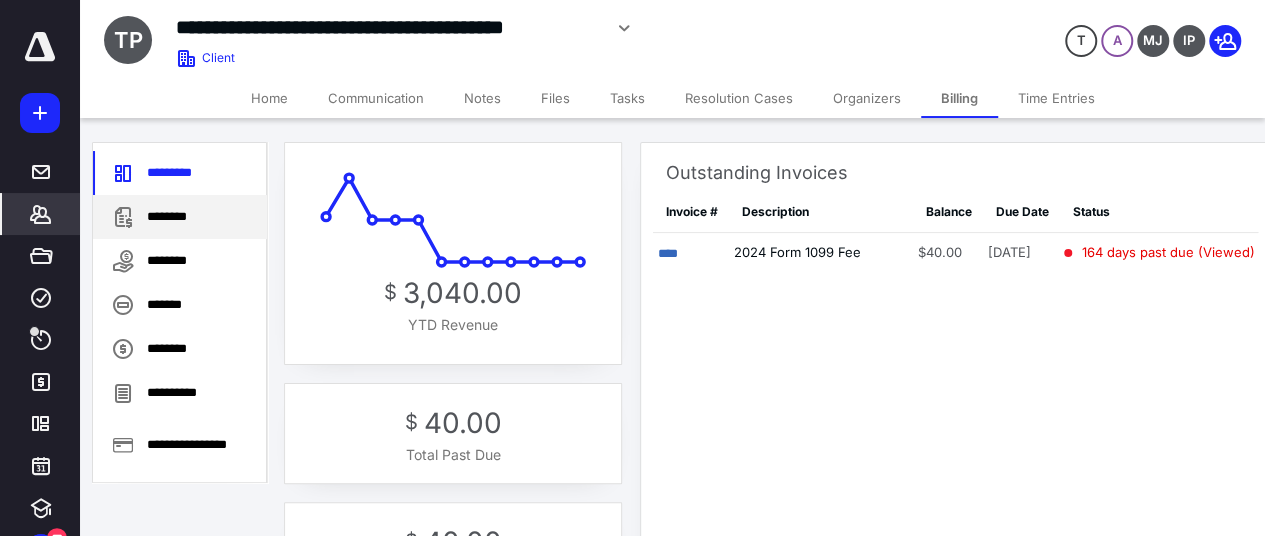 click on "********" at bounding box center [180, 217] 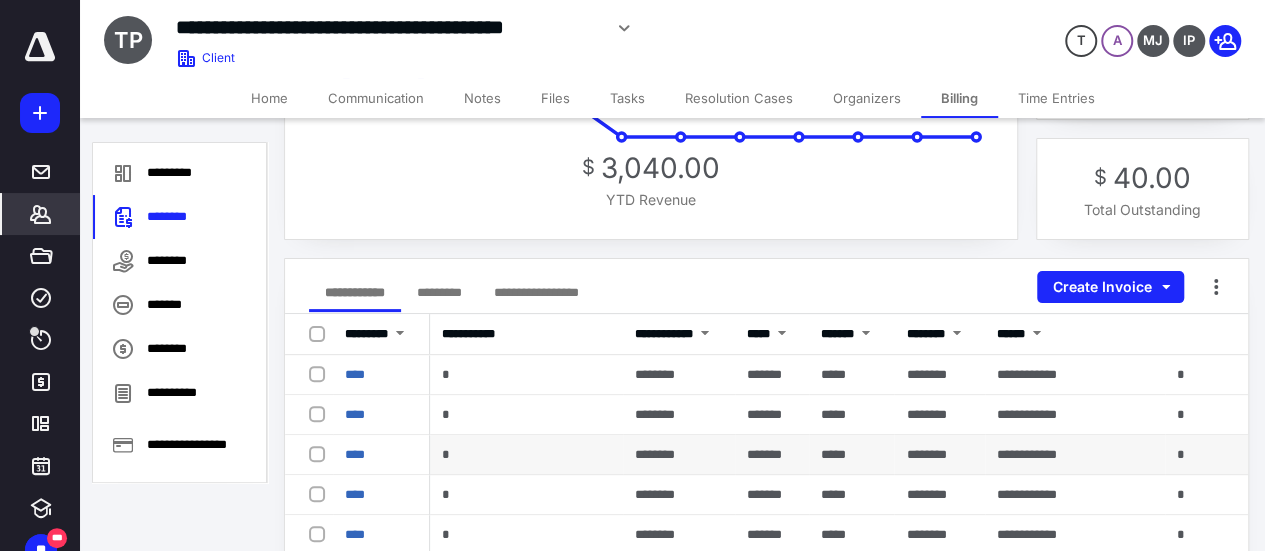 scroll, scrollTop: 200, scrollLeft: 0, axis: vertical 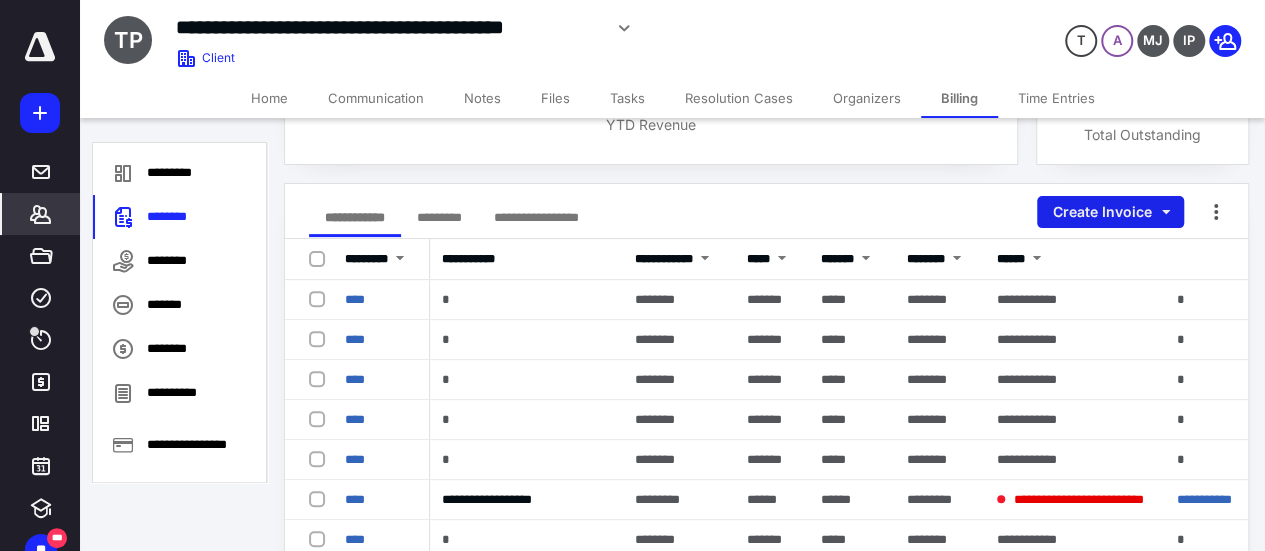 click on "Create Invoice" at bounding box center (1110, 212) 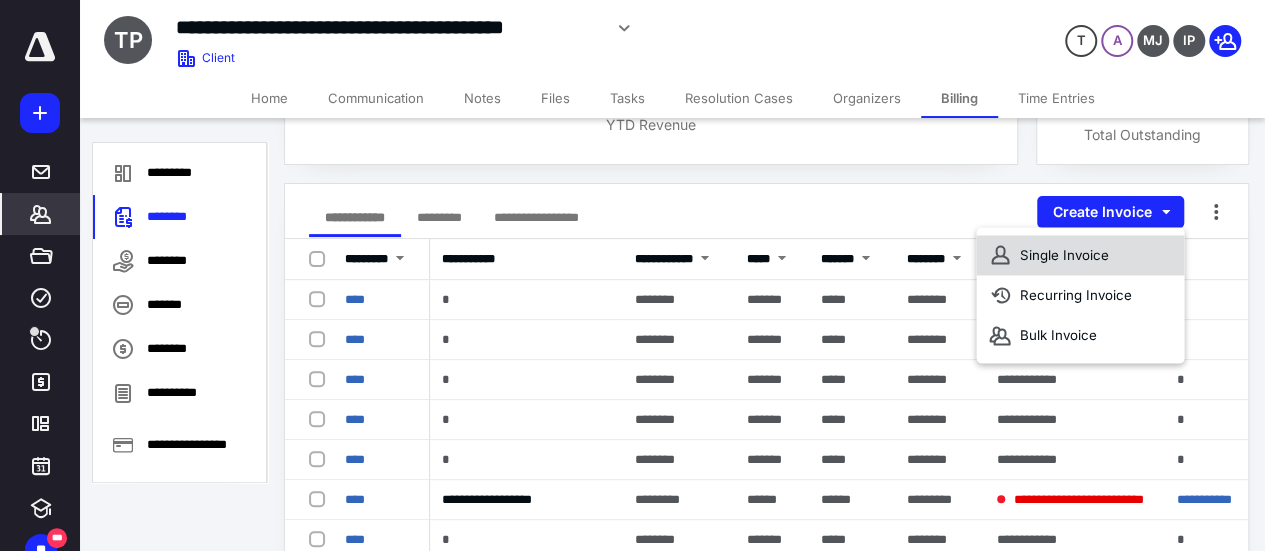 click on "Single Invoice" at bounding box center (1080, 255) 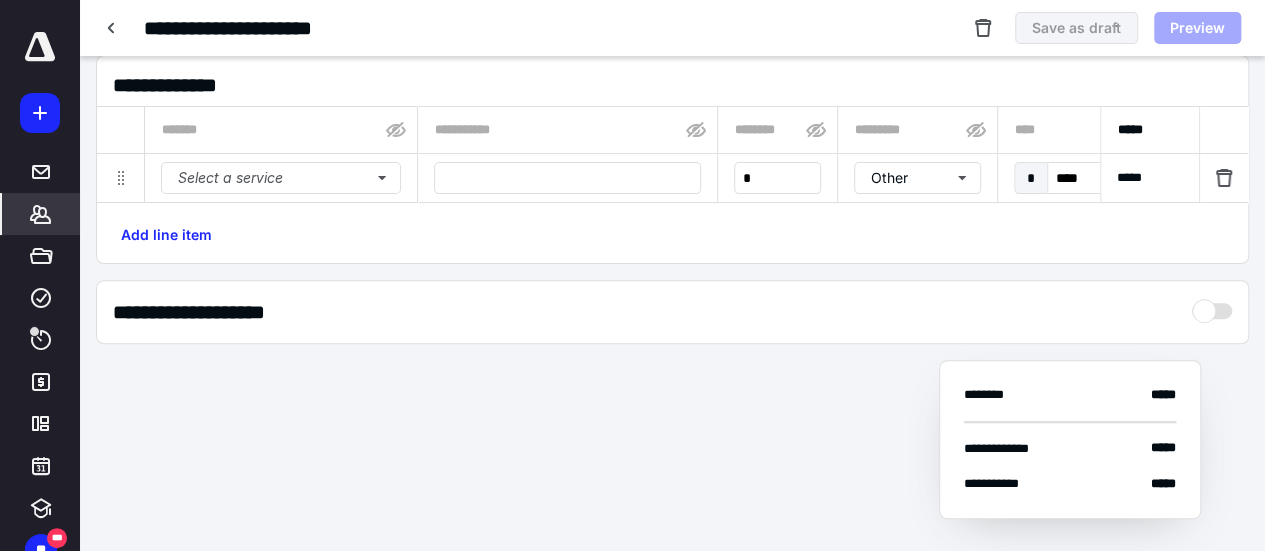 scroll, scrollTop: 138, scrollLeft: 0, axis: vertical 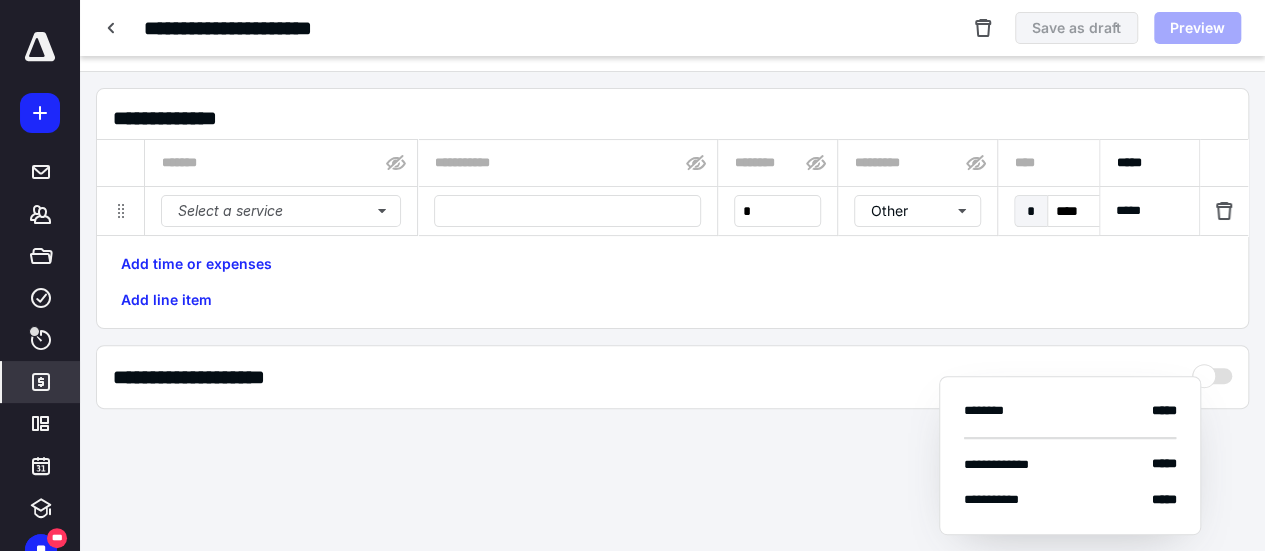 type on "****" 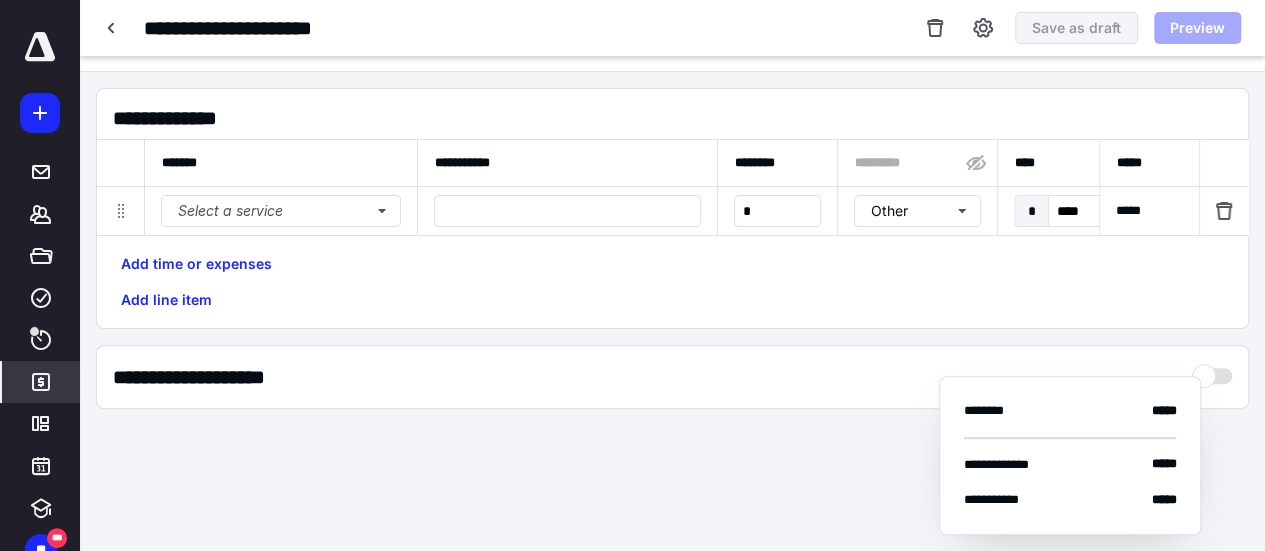 scroll, scrollTop: 0, scrollLeft: 0, axis: both 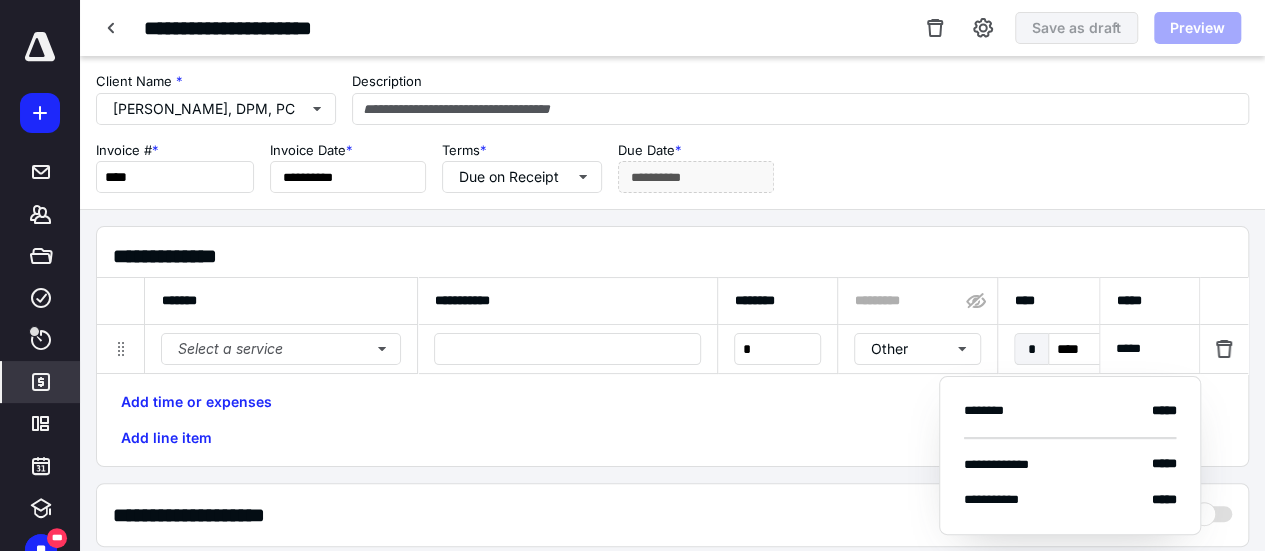click on "**********" at bounding box center (348, 167) 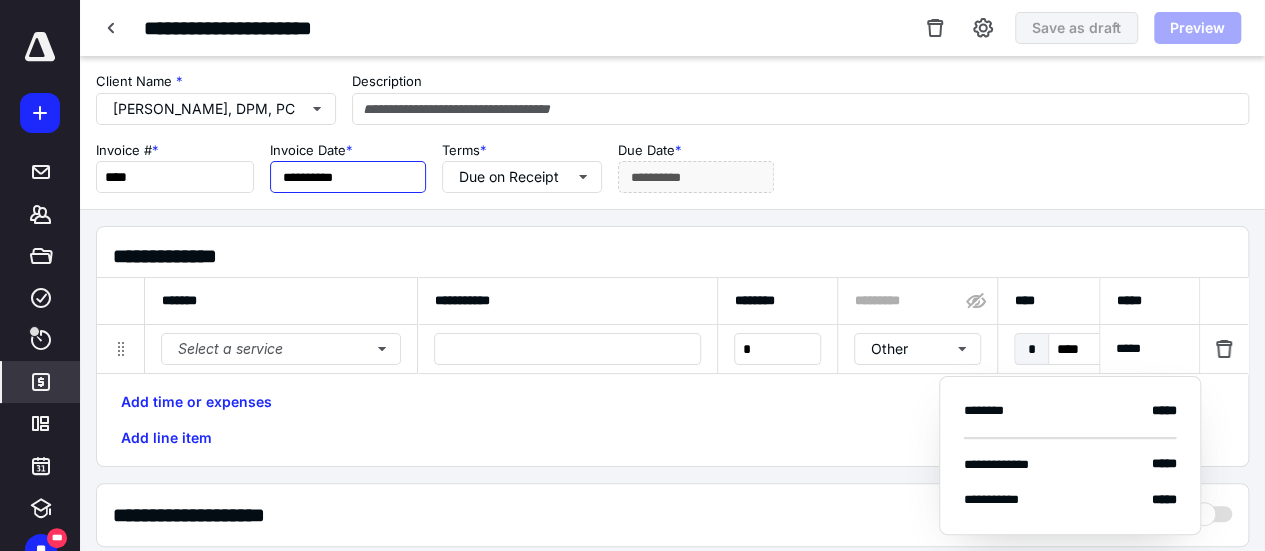 click on "**********" at bounding box center (348, 177) 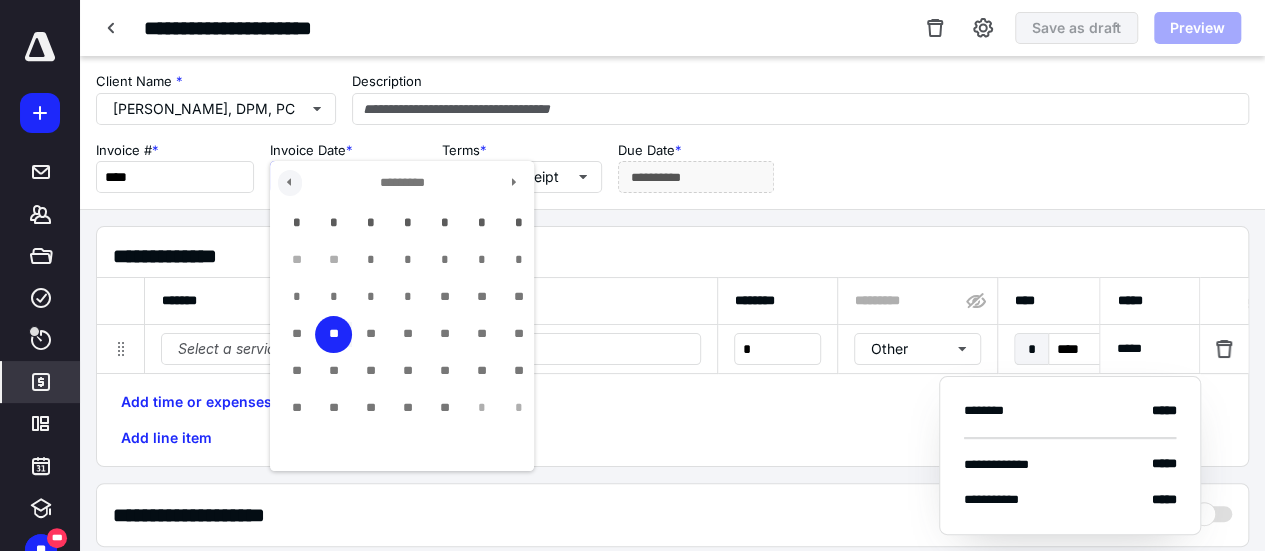 click at bounding box center (290, 183) 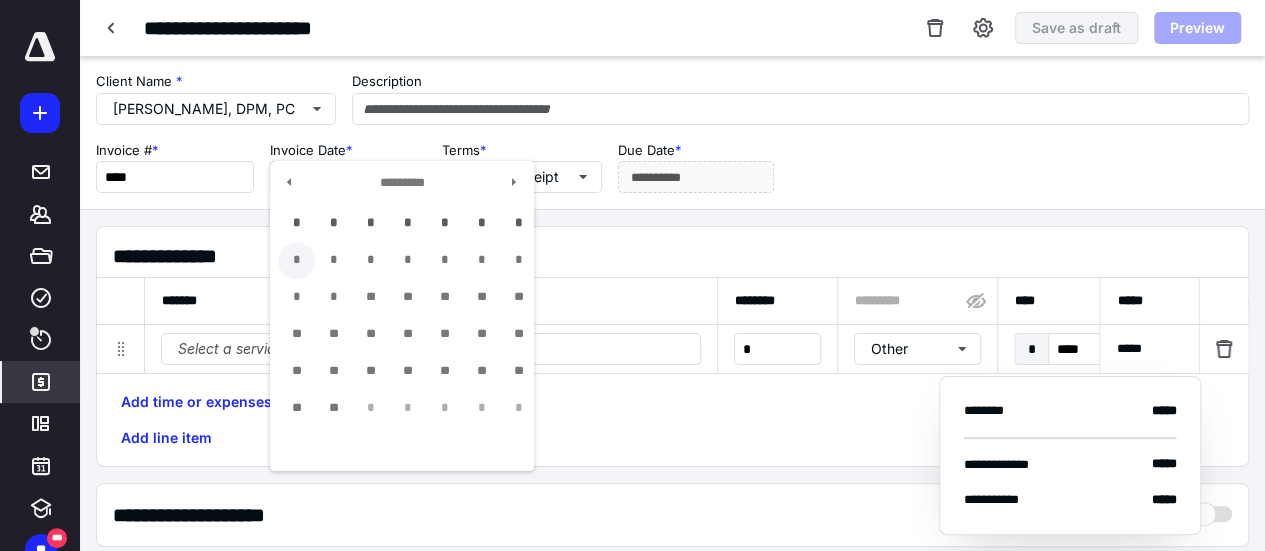 click on "*" at bounding box center (296, 260) 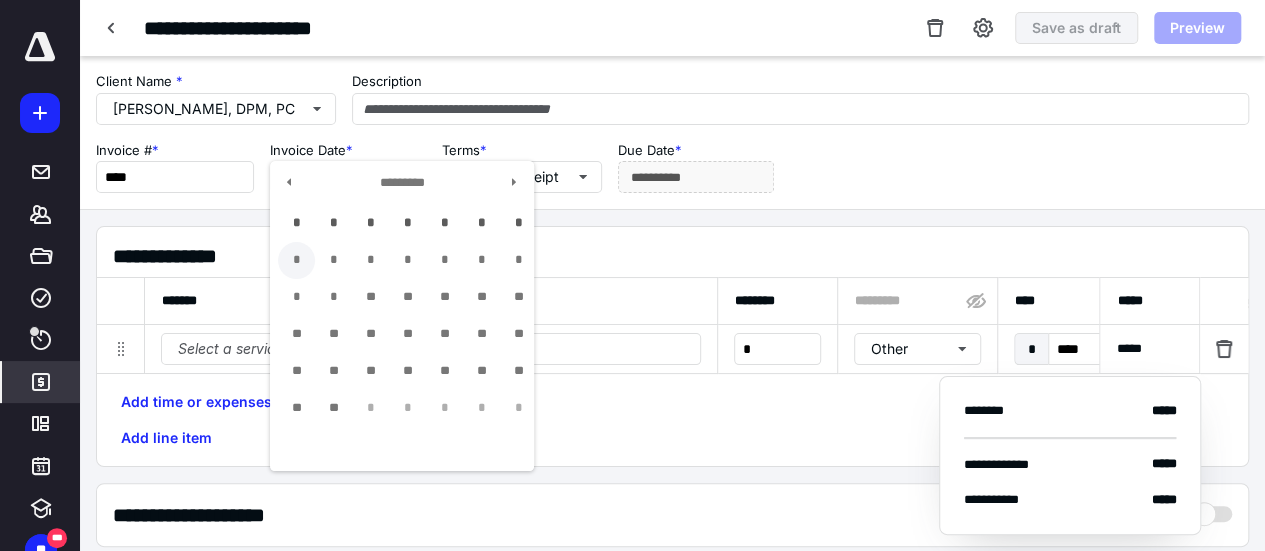 type on "**********" 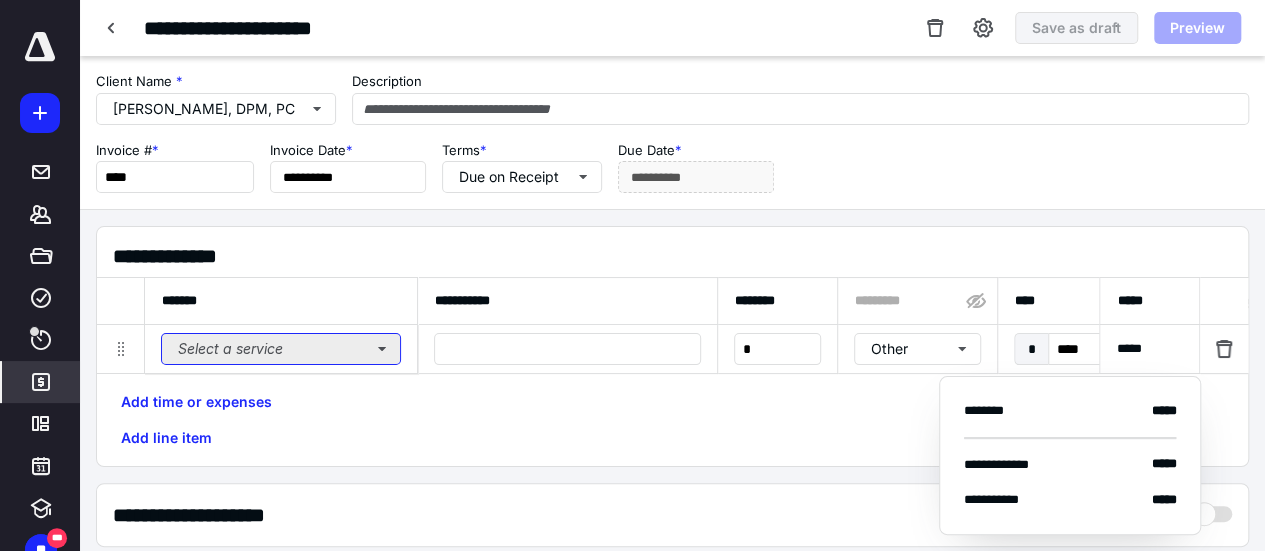 click on "Select a service" at bounding box center (281, 349) 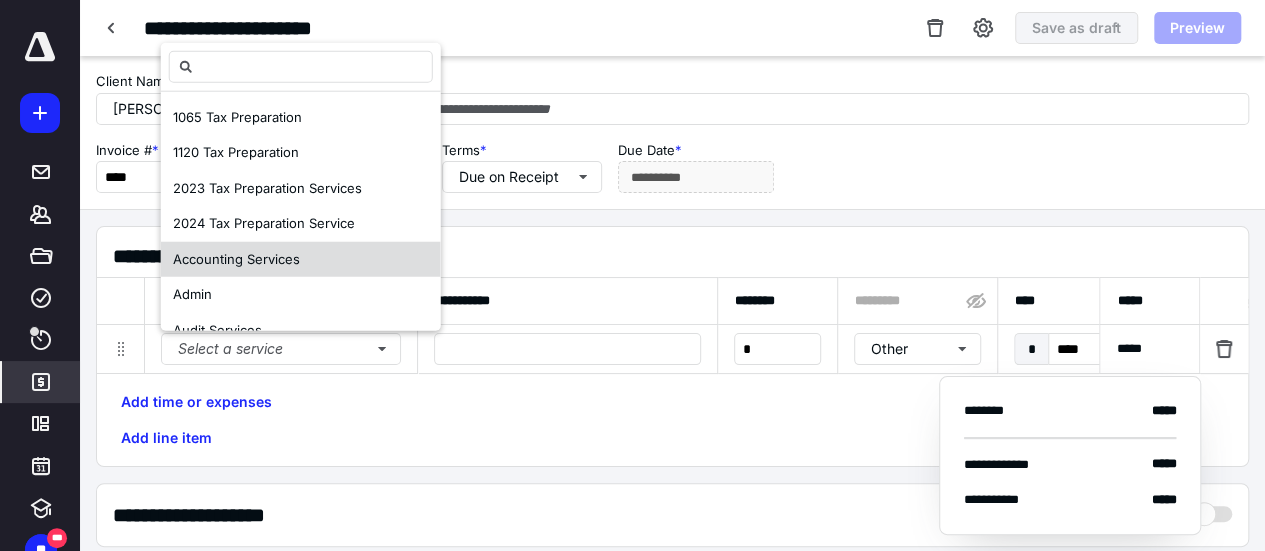 click on "Accounting Services" at bounding box center (301, 259) 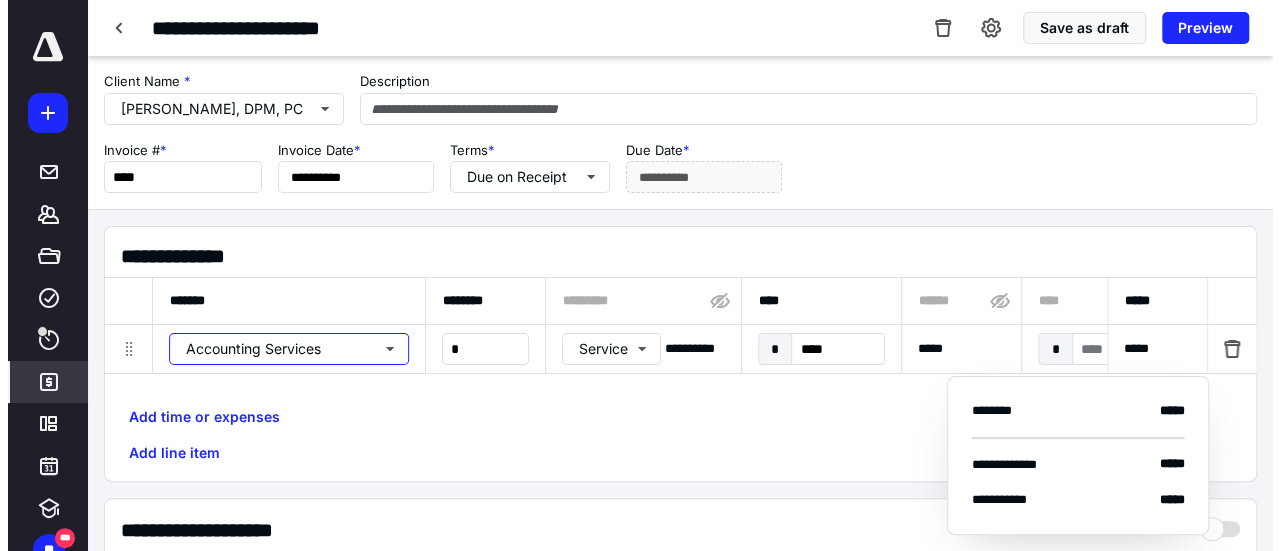scroll, scrollTop: 0, scrollLeft: 421, axis: horizontal 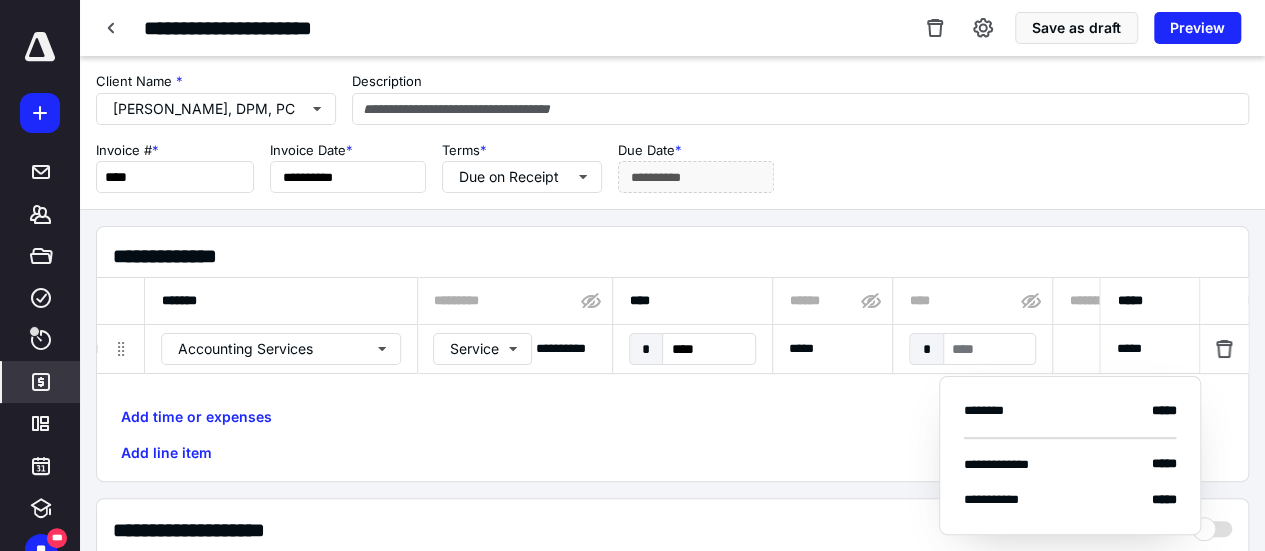click on "* ****" at bounding box center (692, 349) 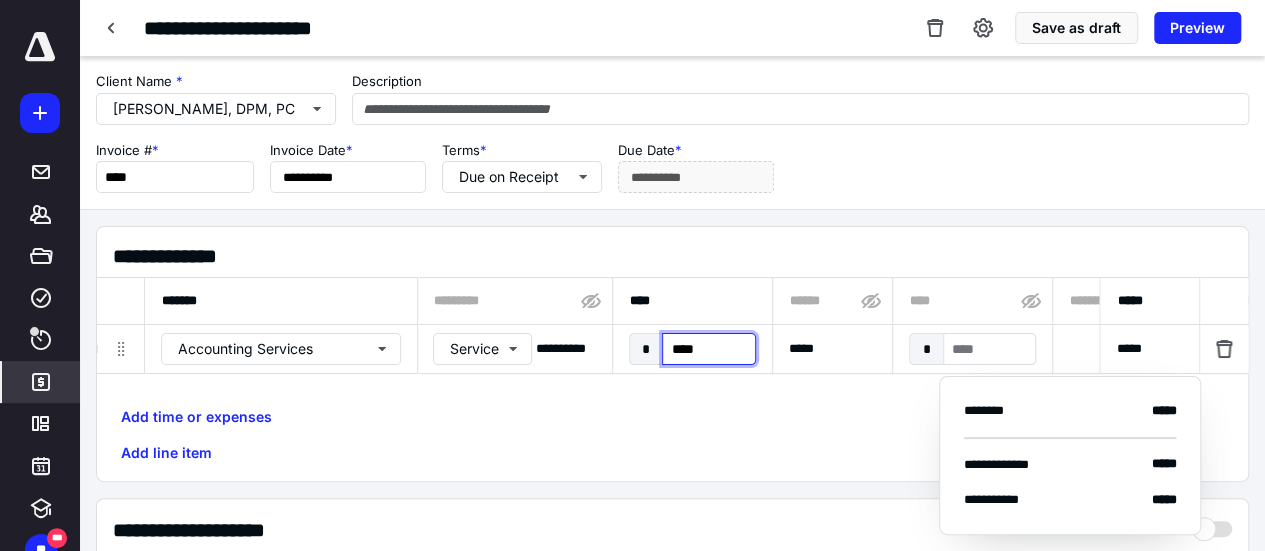 click on "****" at bounding box center (708, 349) 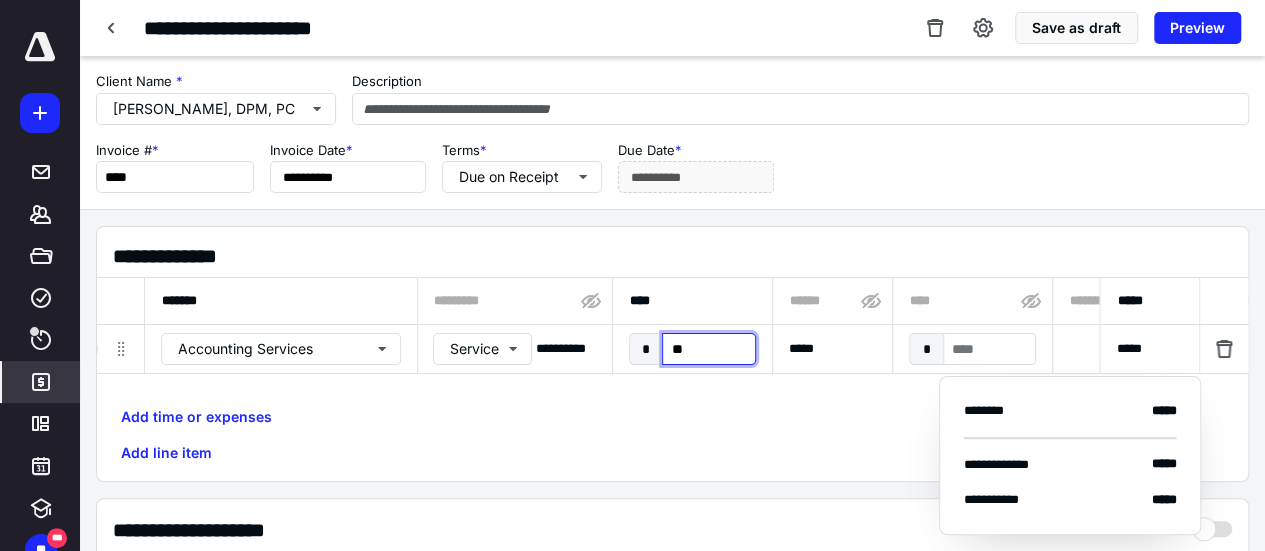 type on "***" 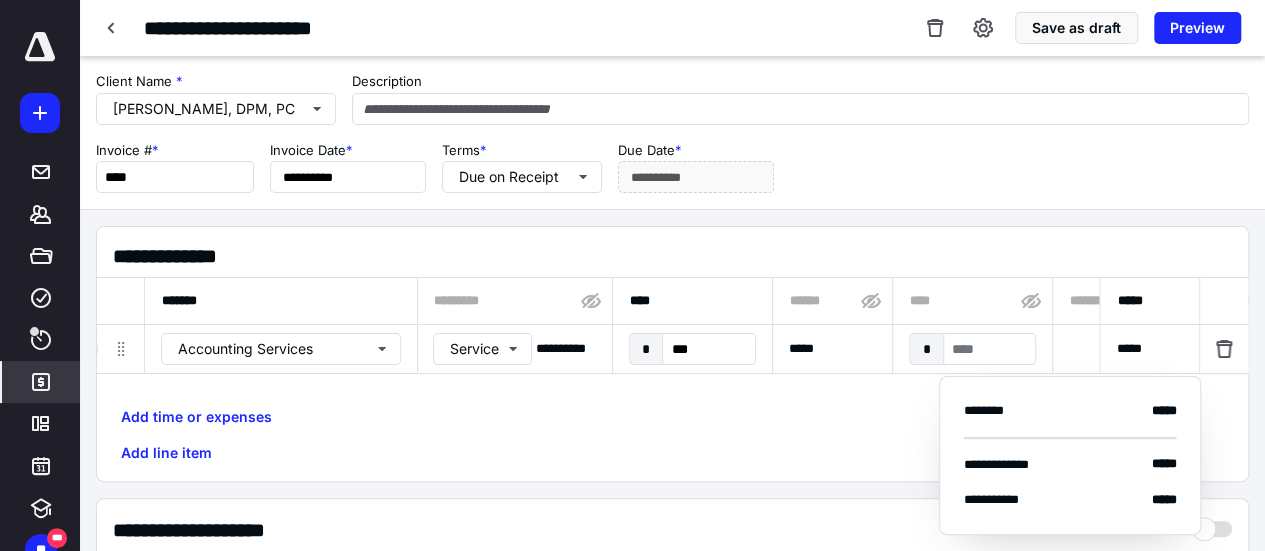 click on "Add time or expenses Add line item" at bounding box center [672, 435] 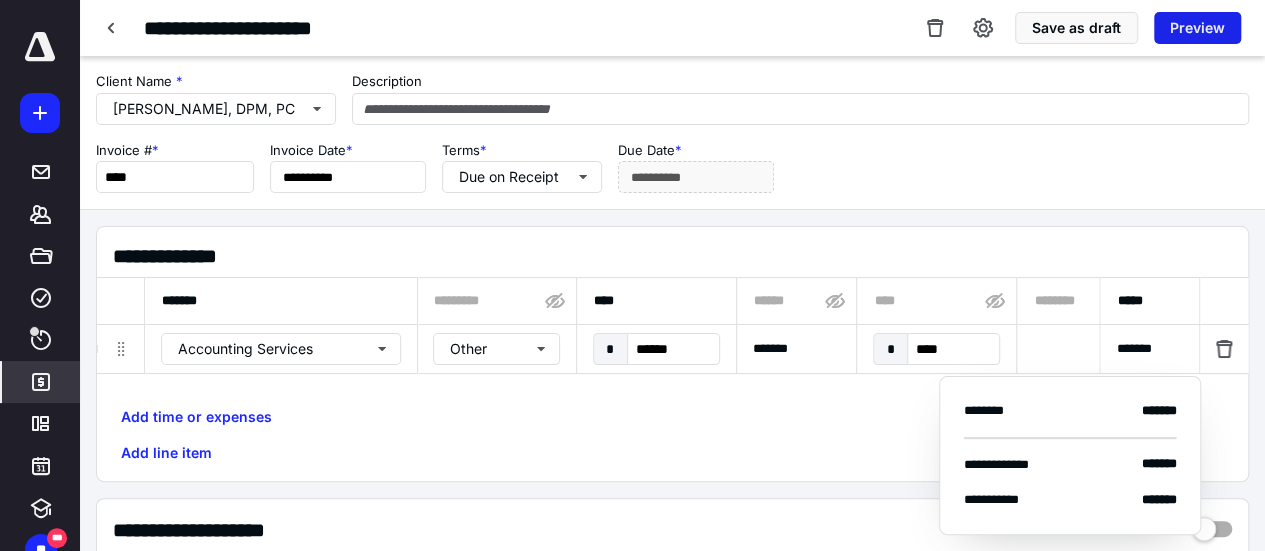 click on "Preview" at bounding box center [1197, 28] 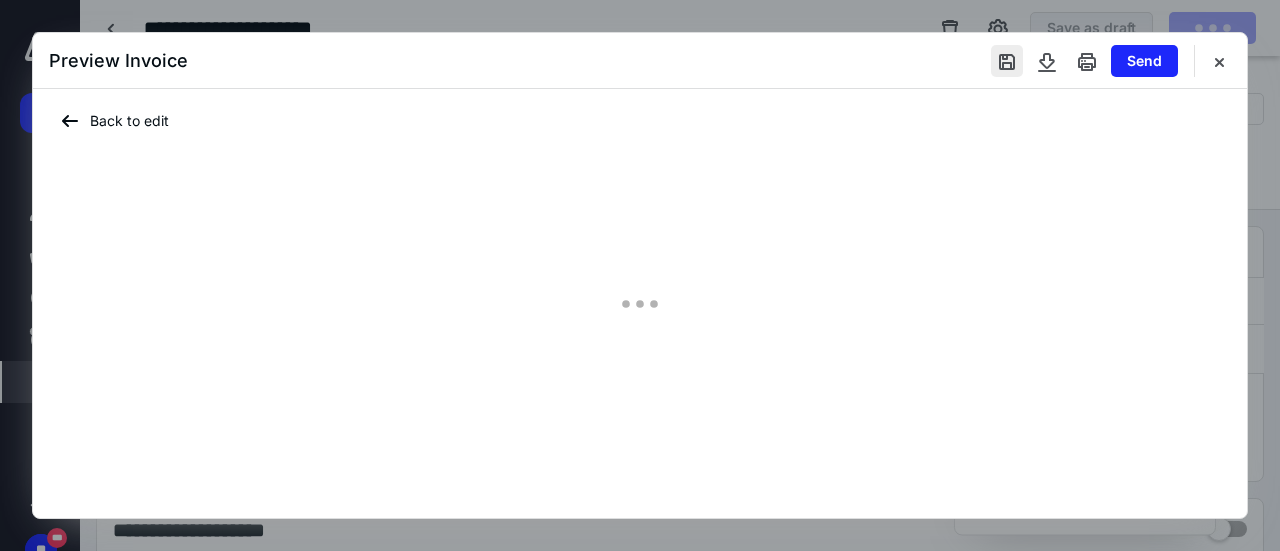 click at bounding box center (1007, 61) 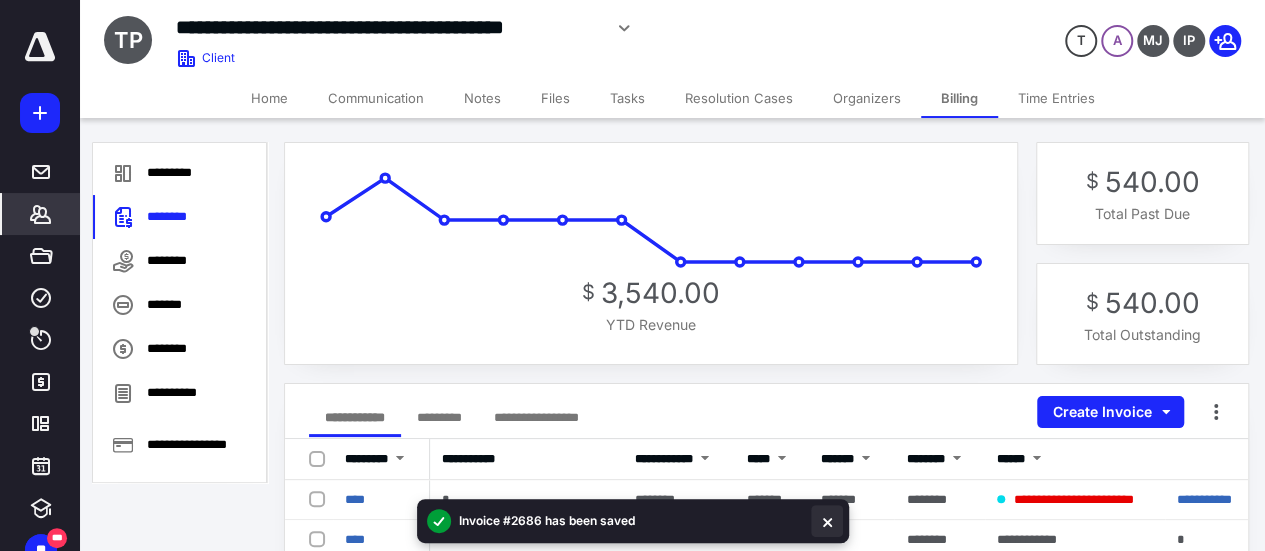 click at bounding box center (827, 521) 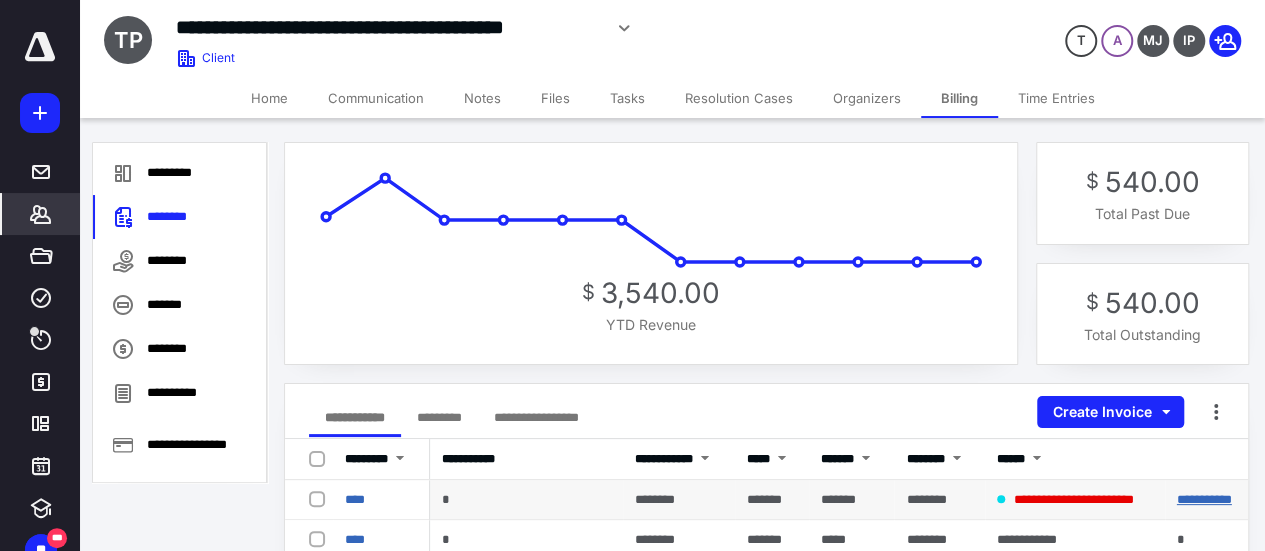 click on "**********" at bounding box center (1204, 499) 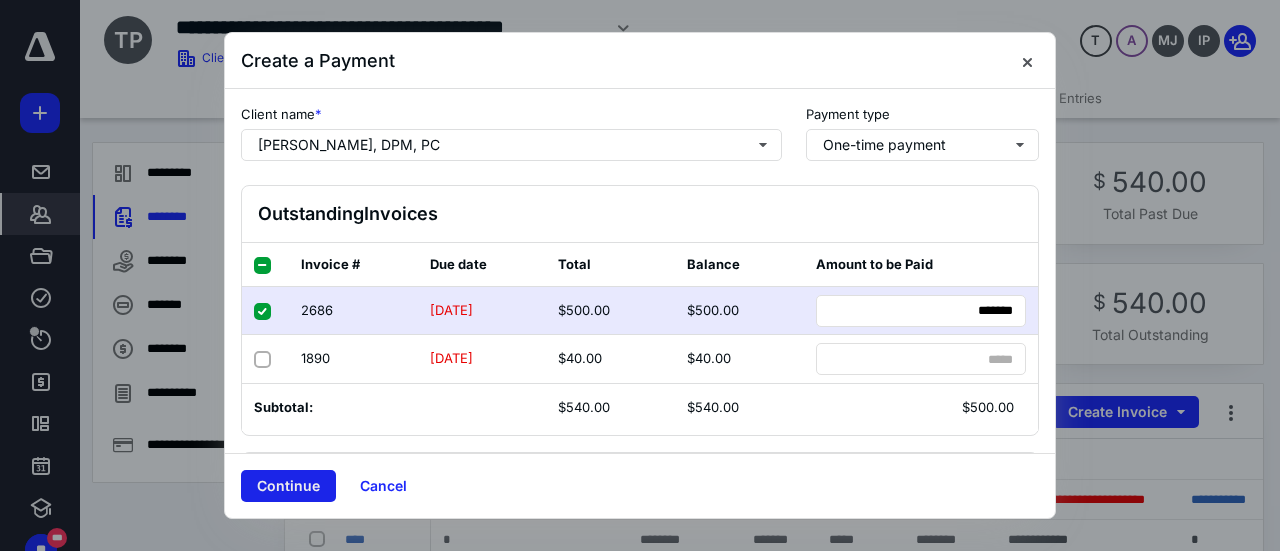 click on "Continue" at bounding box center [288, 486] 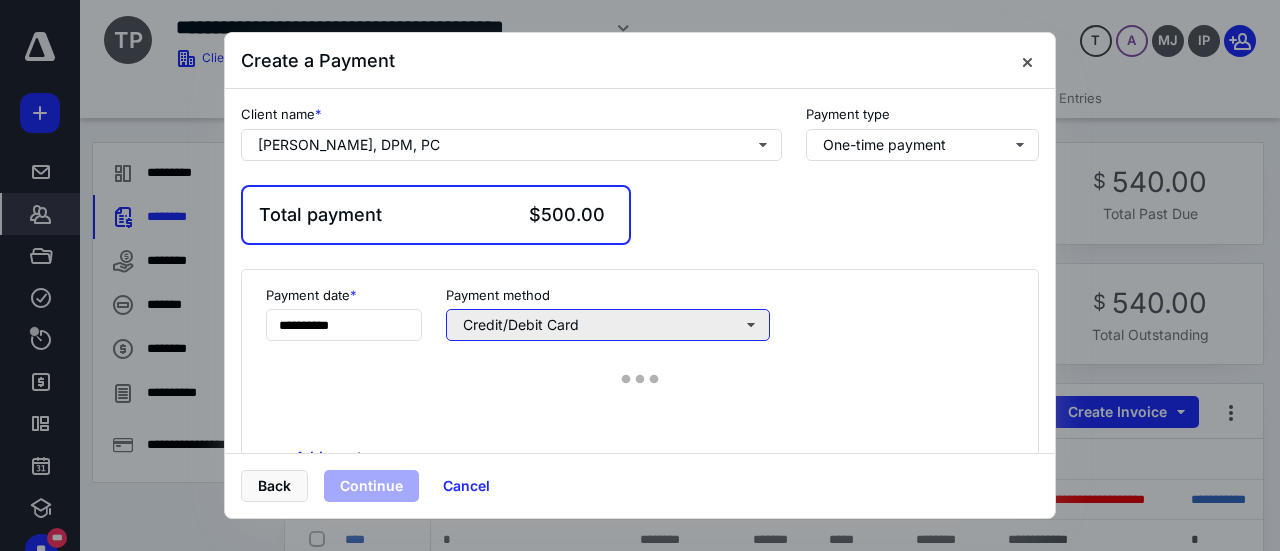 click on "Credit/Debit Card" at bounding box center [608, 325] 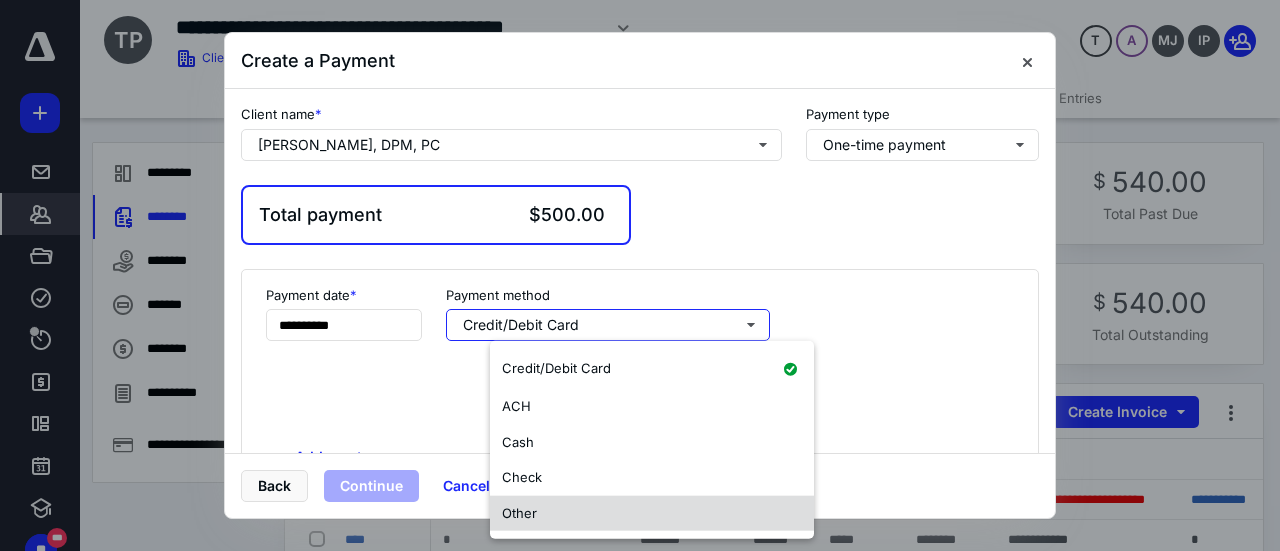 click on "Other" at bounding box center [652, 513] 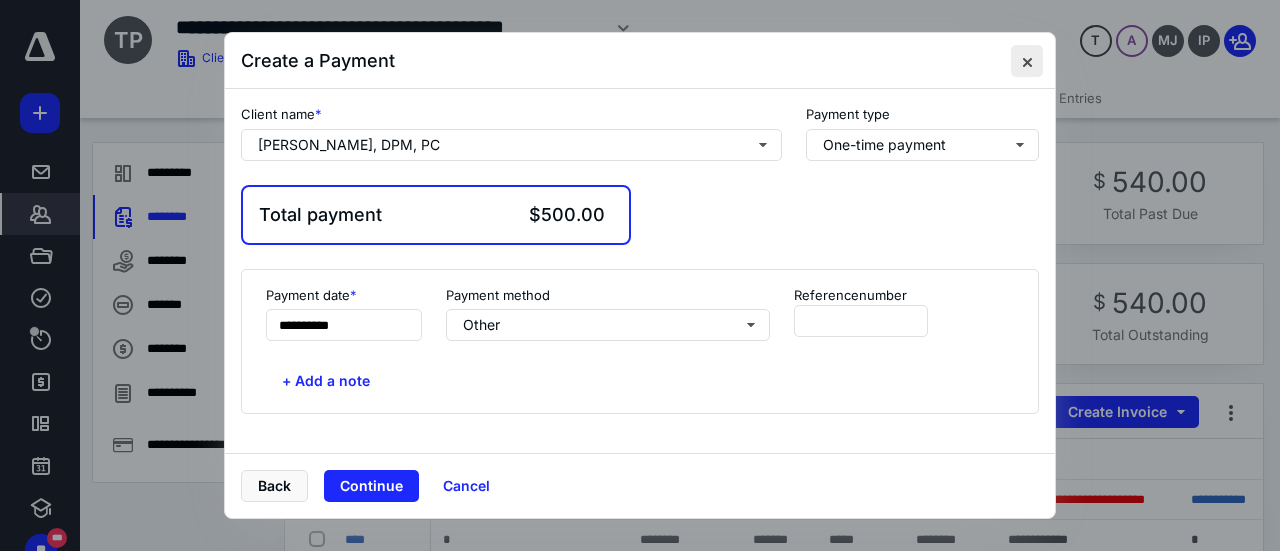 click at bounding box center [1027, 61] 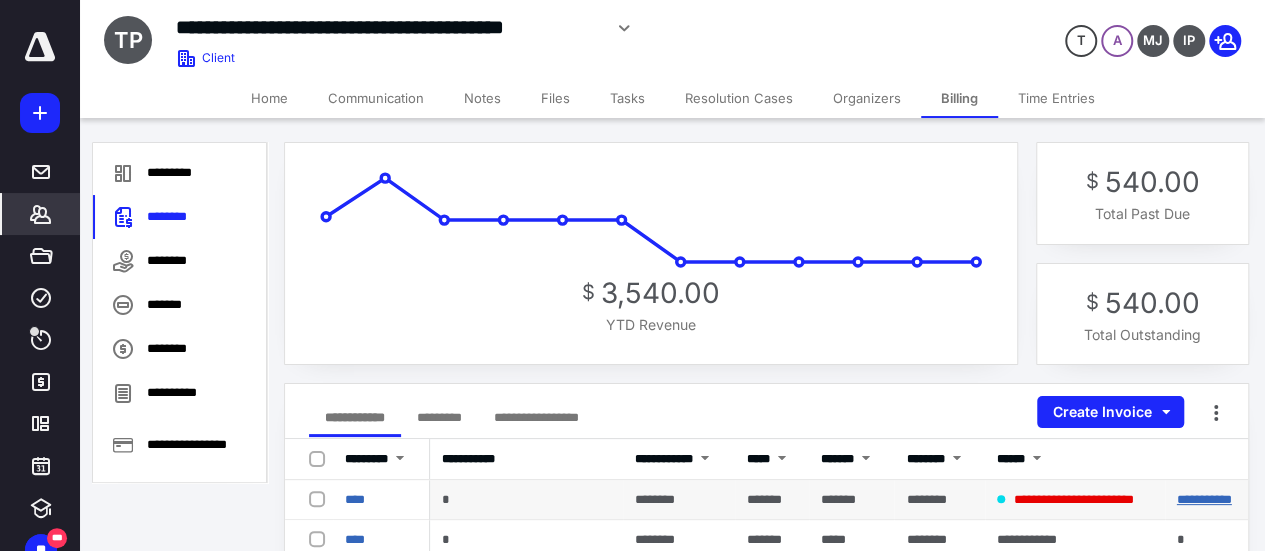 click on "**********" at bounding box center (1204, 499) 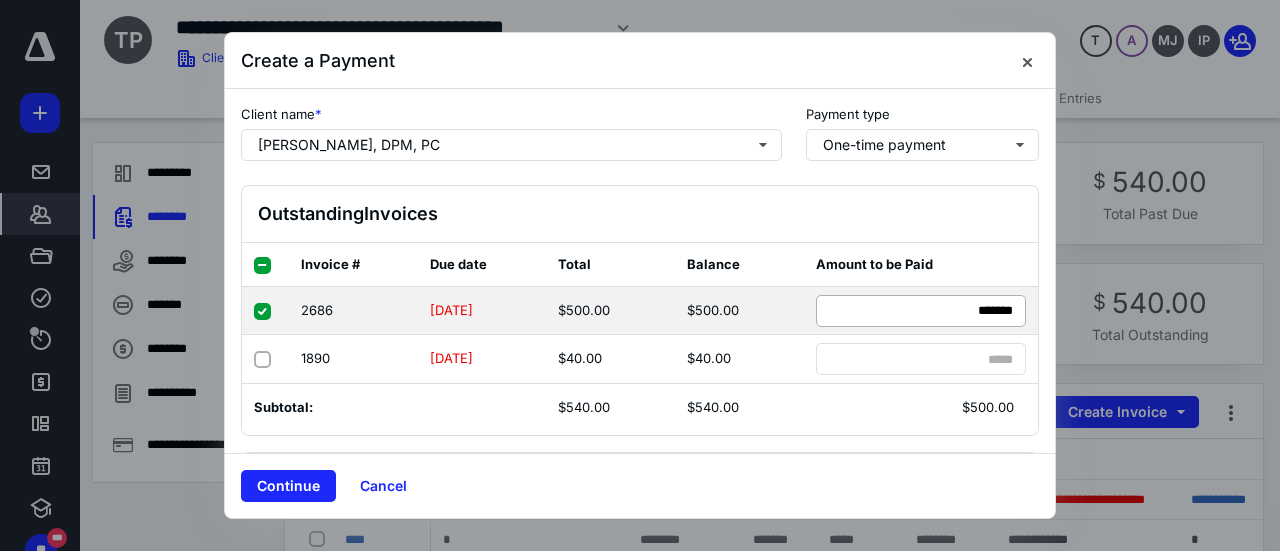click on "****** *******" at bounding box center [921, 311] 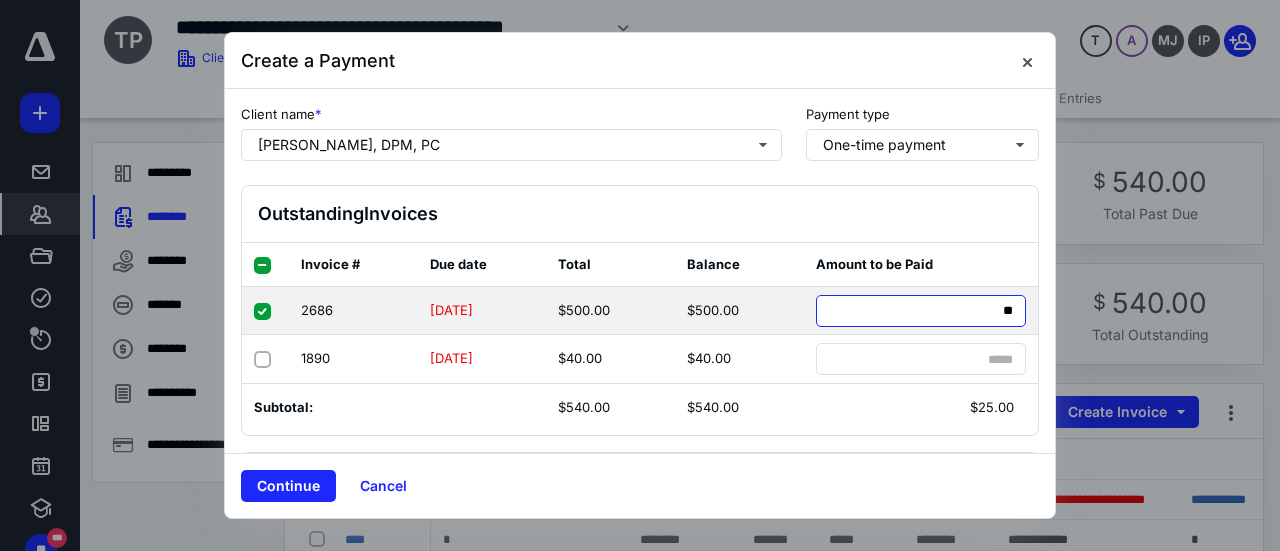 type on "***" 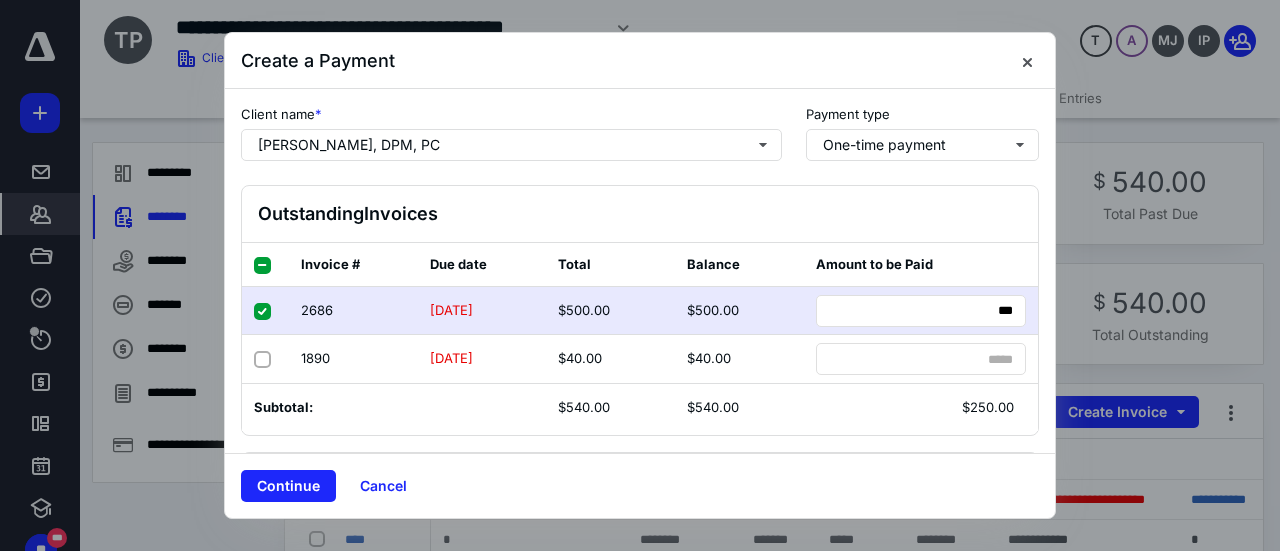 click on "$250.00" at bounding box center [921, 407] 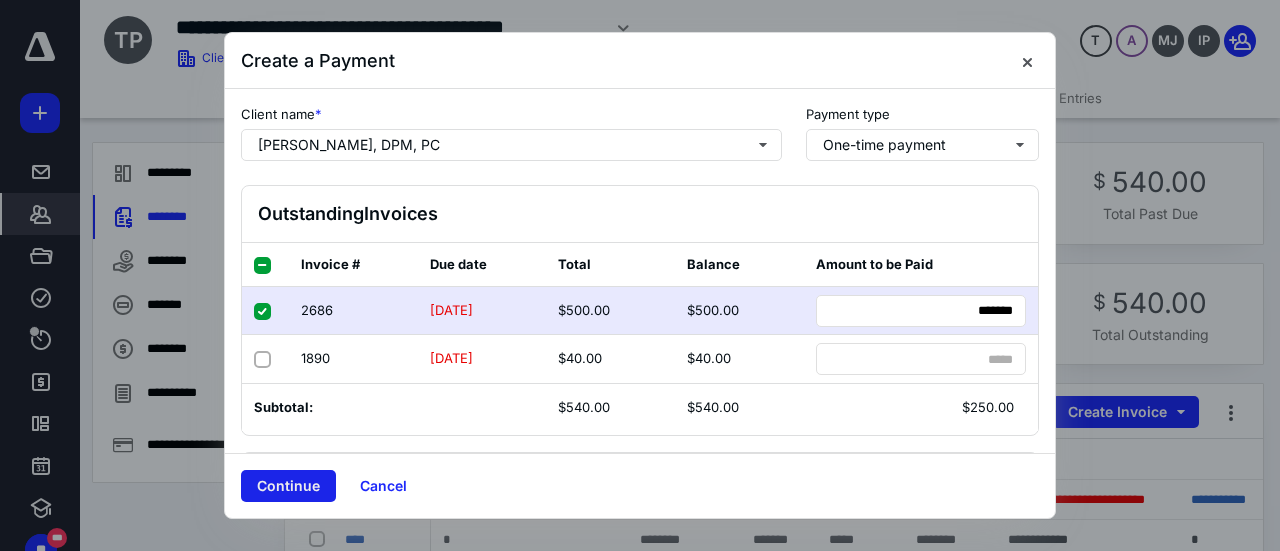 click on "Continue" at bounding box center [288, 486] 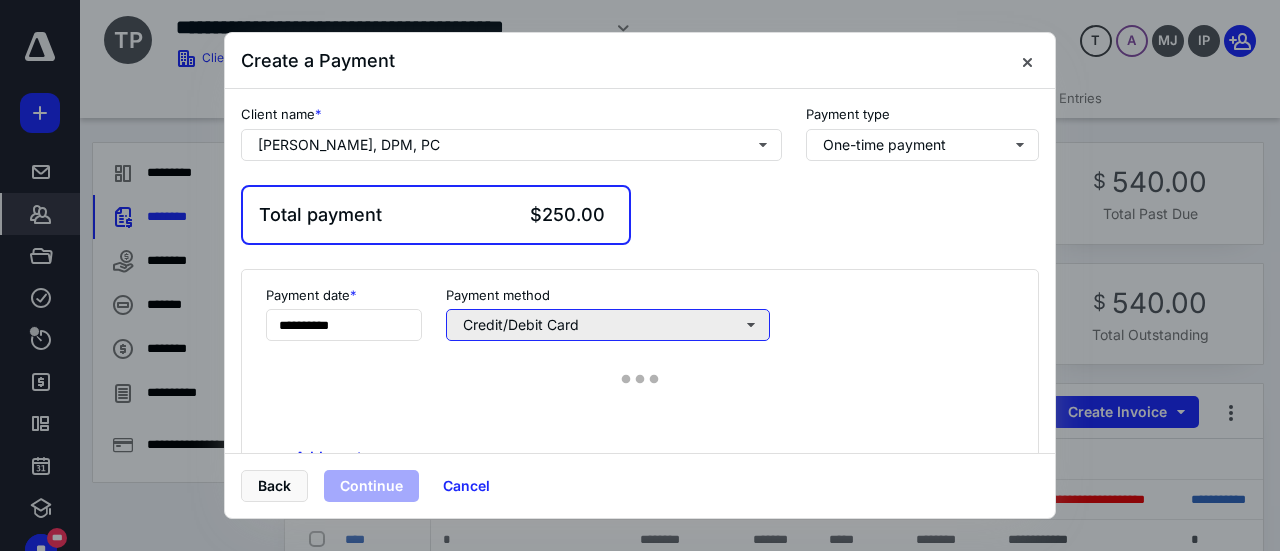 click on "Credit/Debit Card" at bounding box center (608, 325) 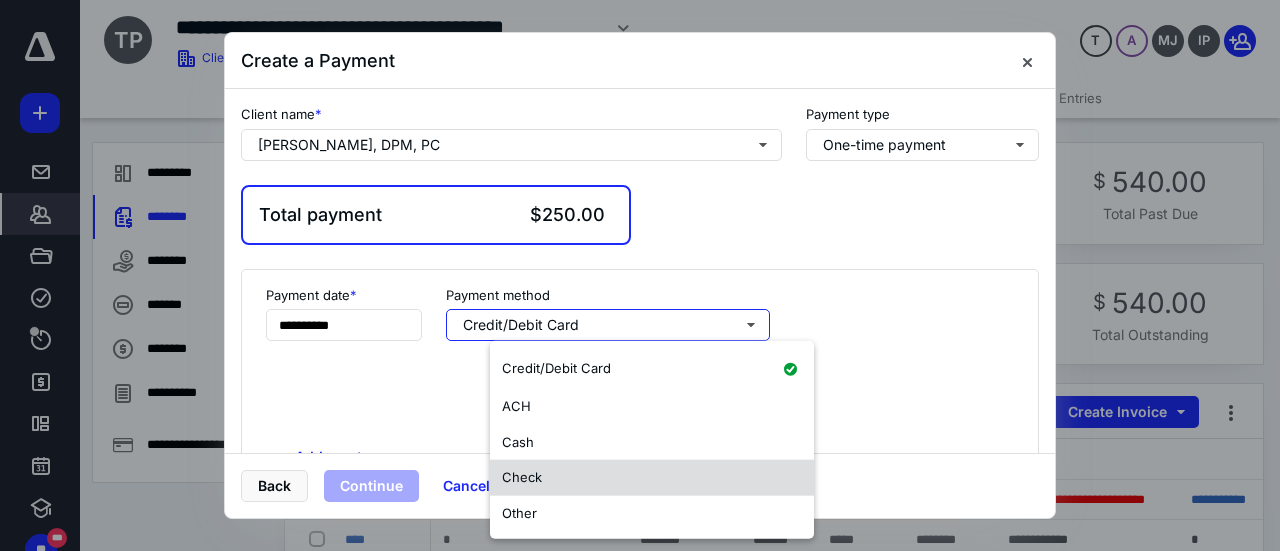 drag, startPoint x: 590, startPoint y: 519, endPoint x: 562, endPoint y: 494, distance: 37.536648 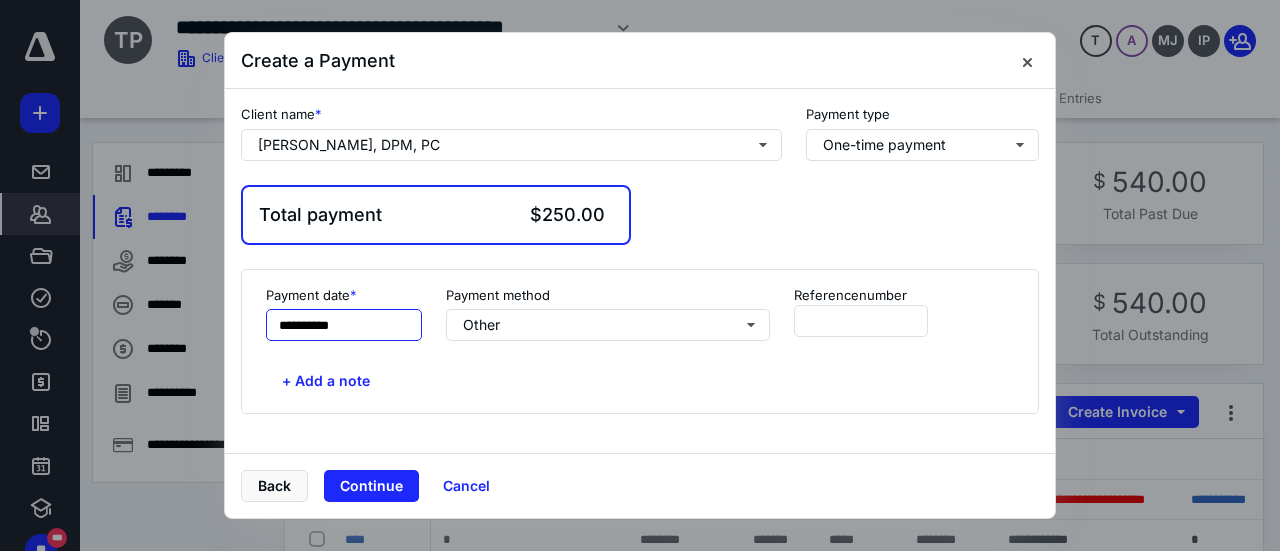 click on "**********" at bounding box center (344, 325) 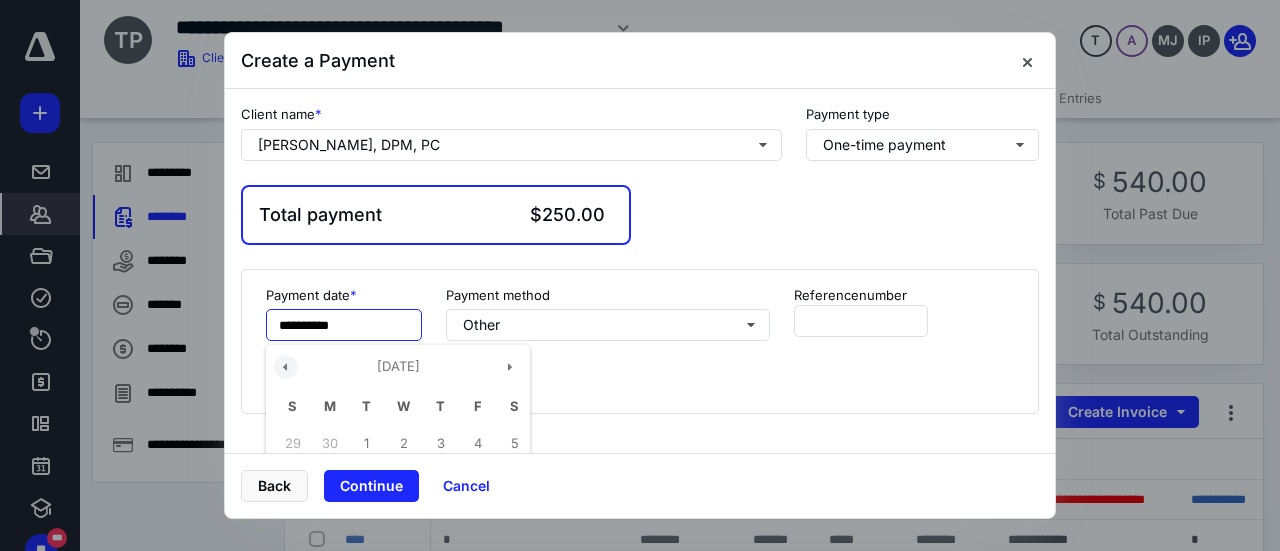 click at bounding box center [286, 367] 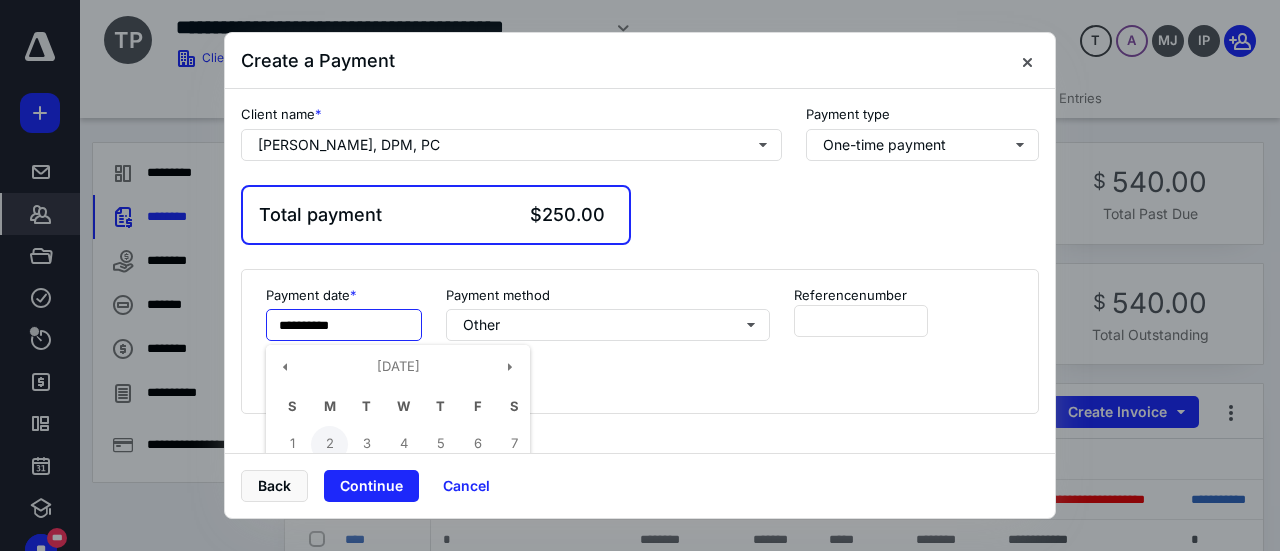 scroll, scrollTop: 100, scrollLeft: 0, axis: vertical 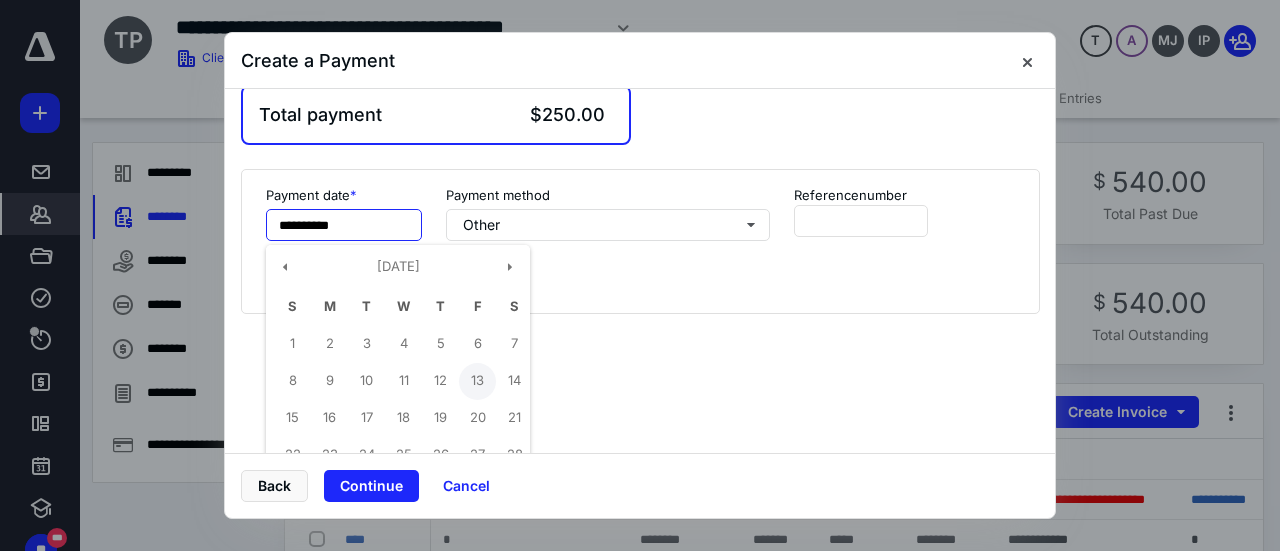 click on "13" at bounding box center [477, 381] 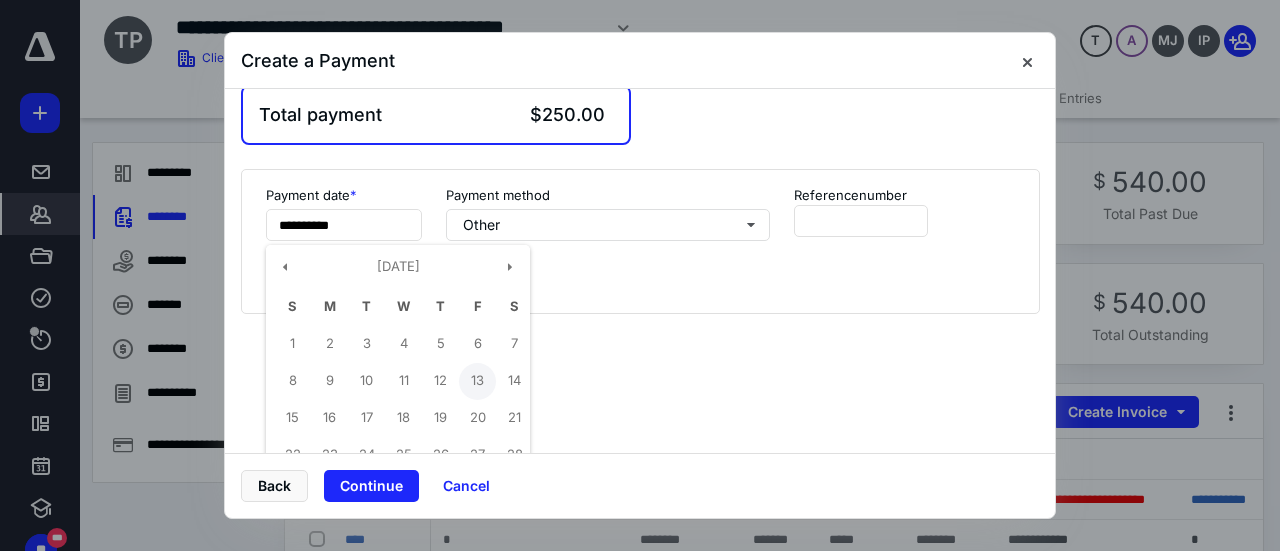 type on "**********" 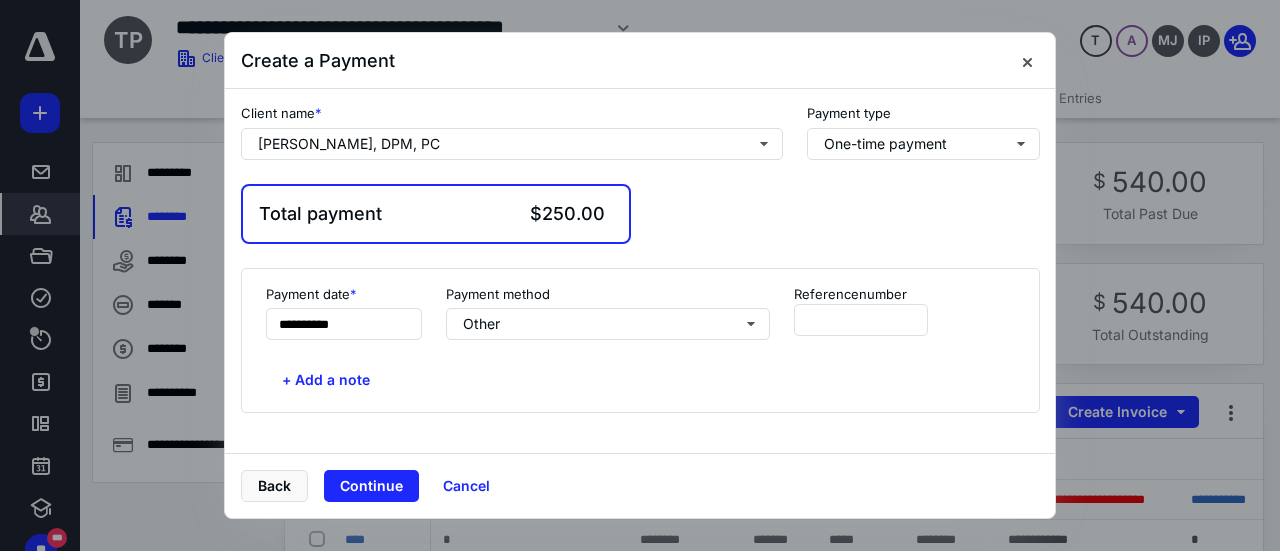 scroll, scrollTop: 0, scrollLeft: 0, axis: both 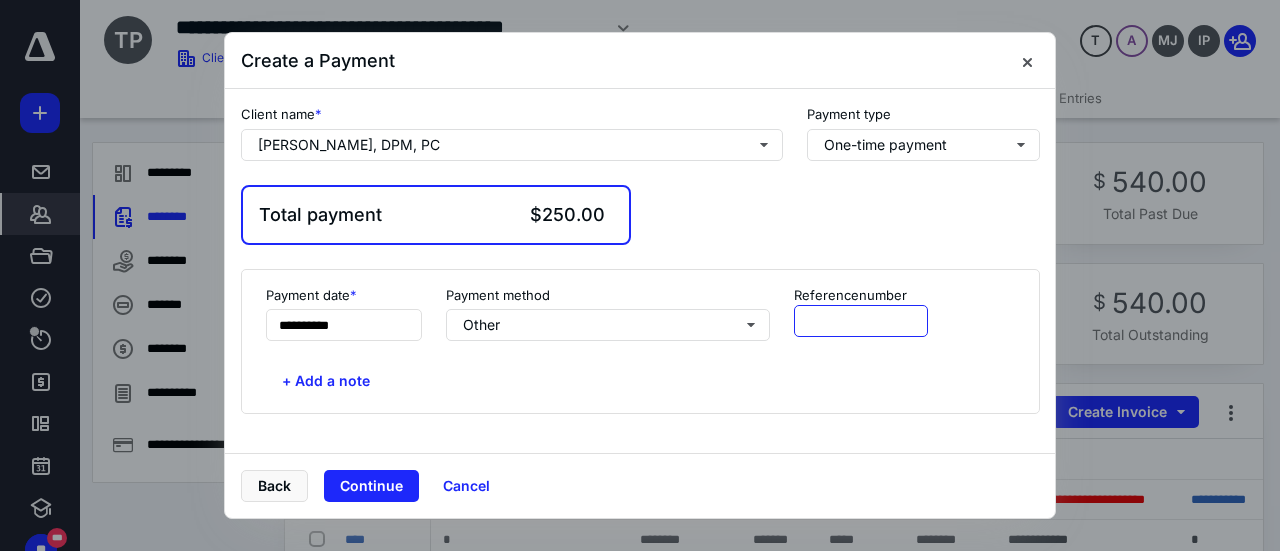 click at bounding box center (861, 321) 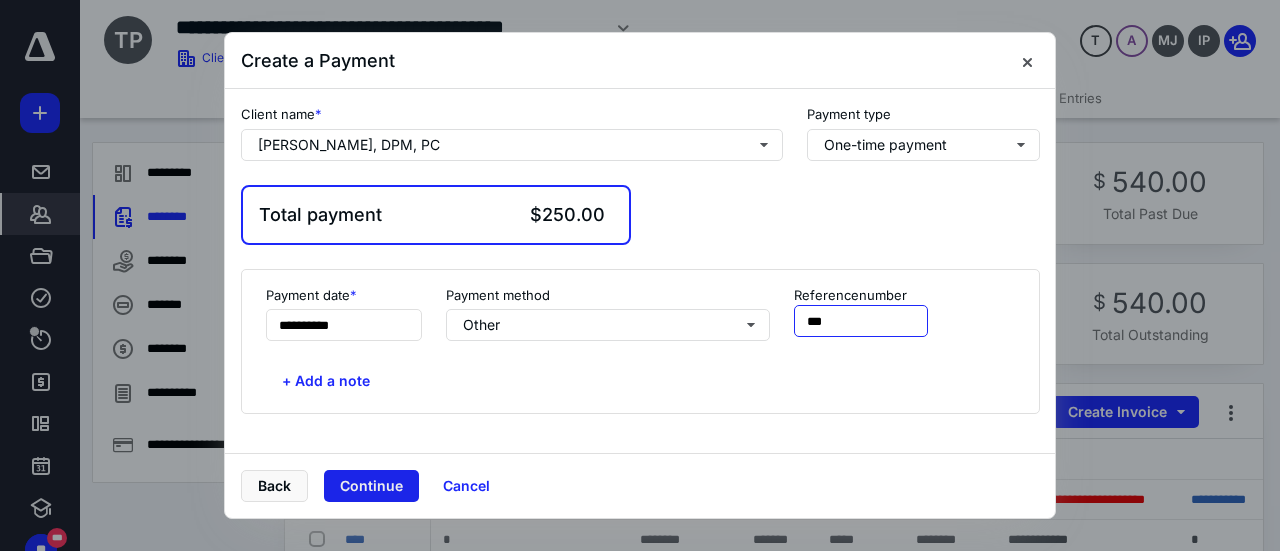 type on "***" 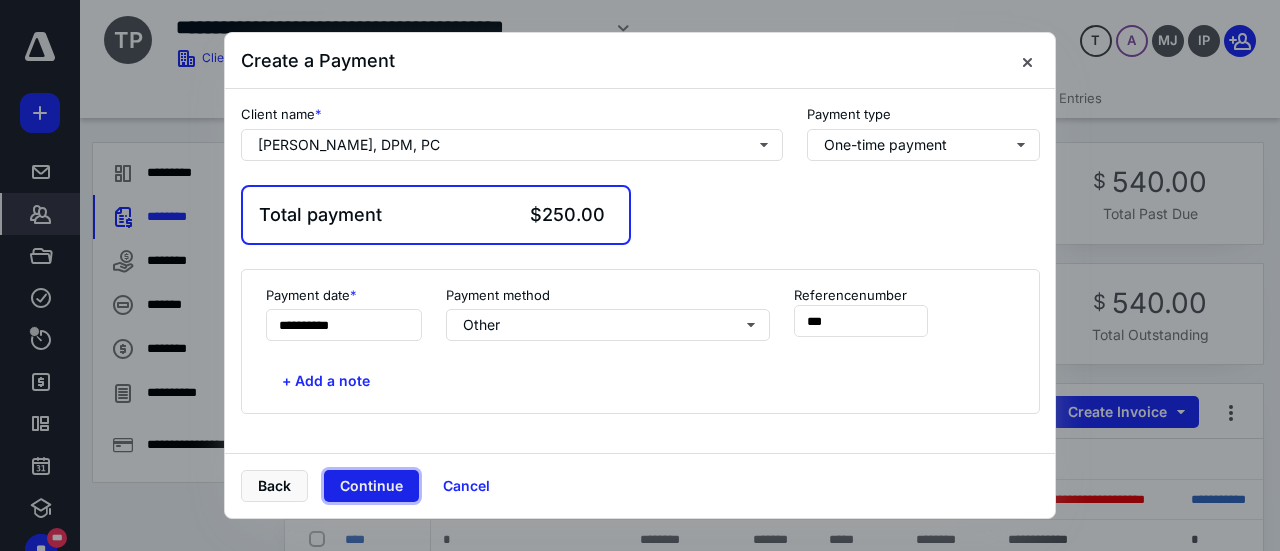click on "Continue" at bounding box center [371, 486] 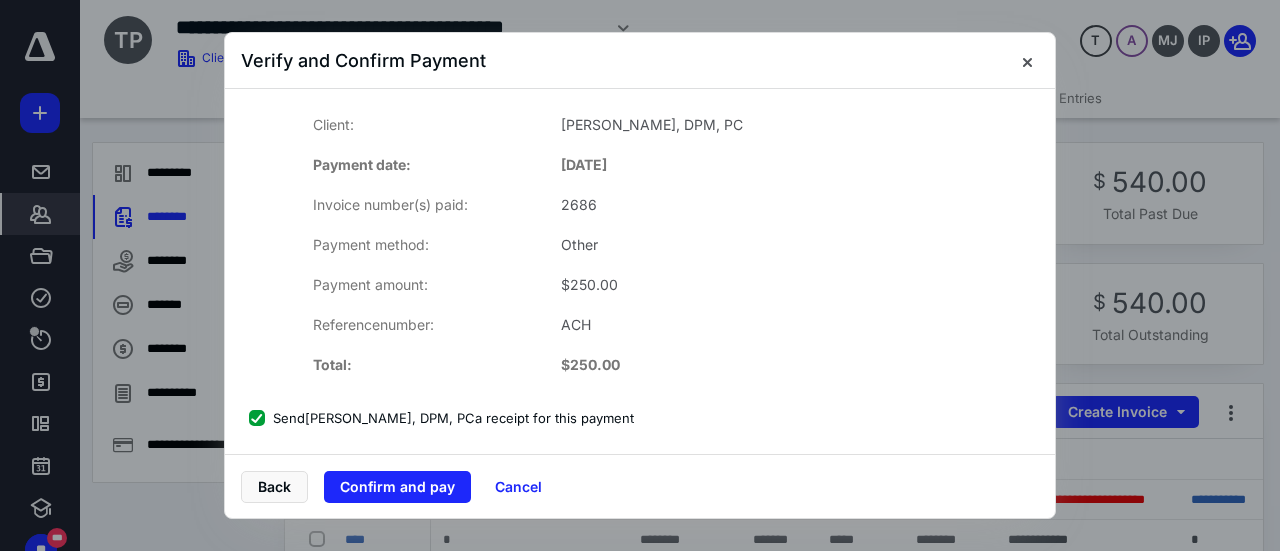 click on "Send  [PERSON_NAME], DPM, PC  a receipt for this payment" at bounding box center (441, 418) 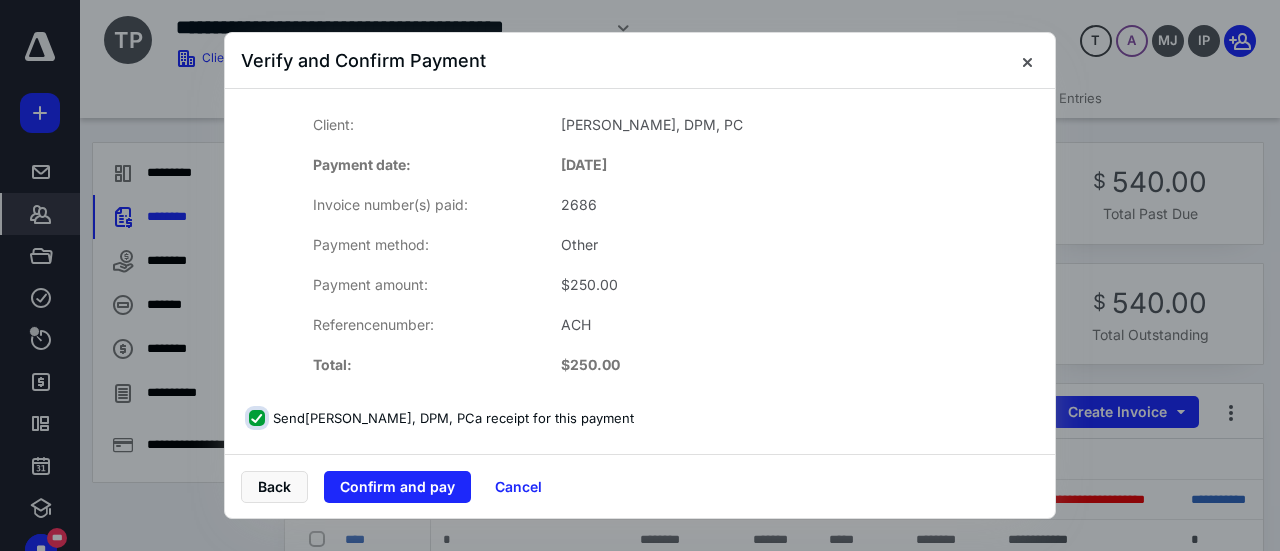 click on "Send  [PERSON_NAME], DPM, PC  a receipt for this payment" at bounding box center (259, 418) 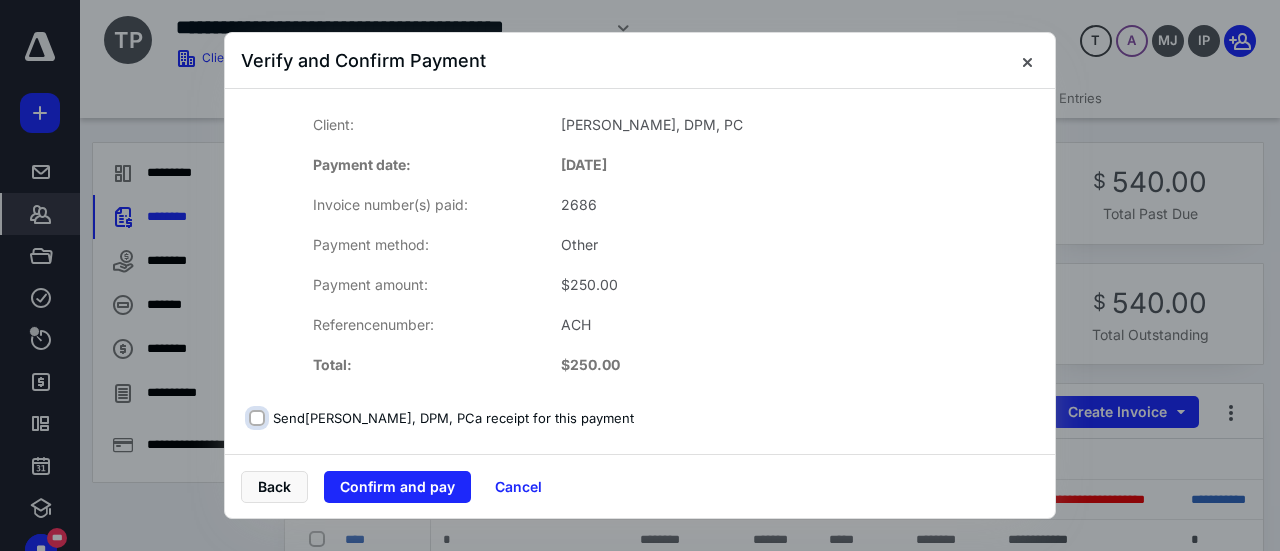 checkbox on "false" 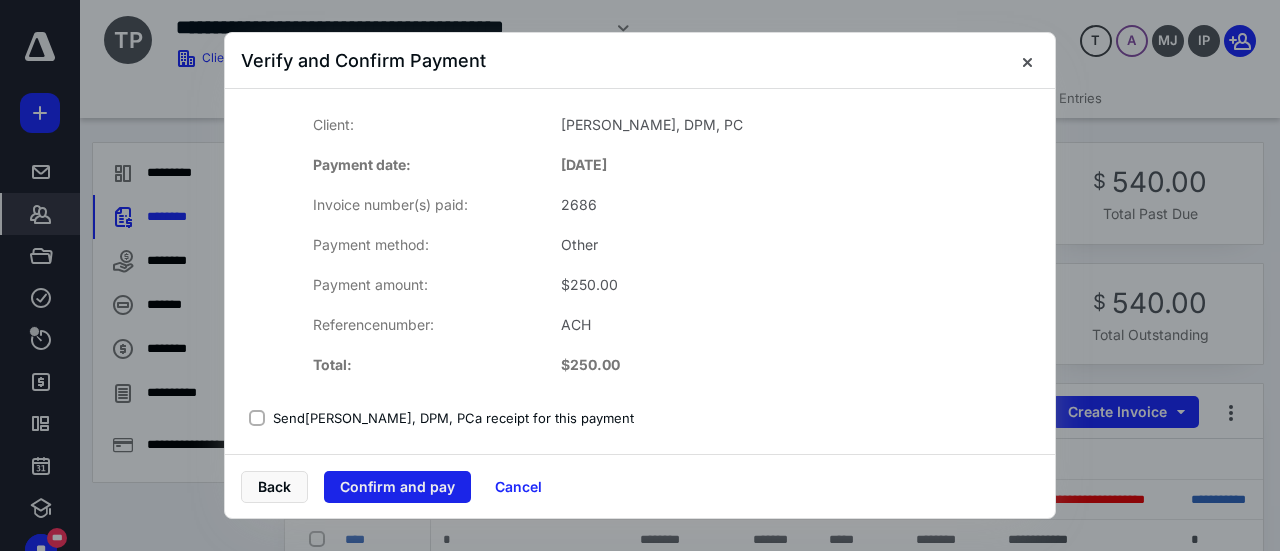 click on "Confirm and pay" at bounding box center (397, 487) 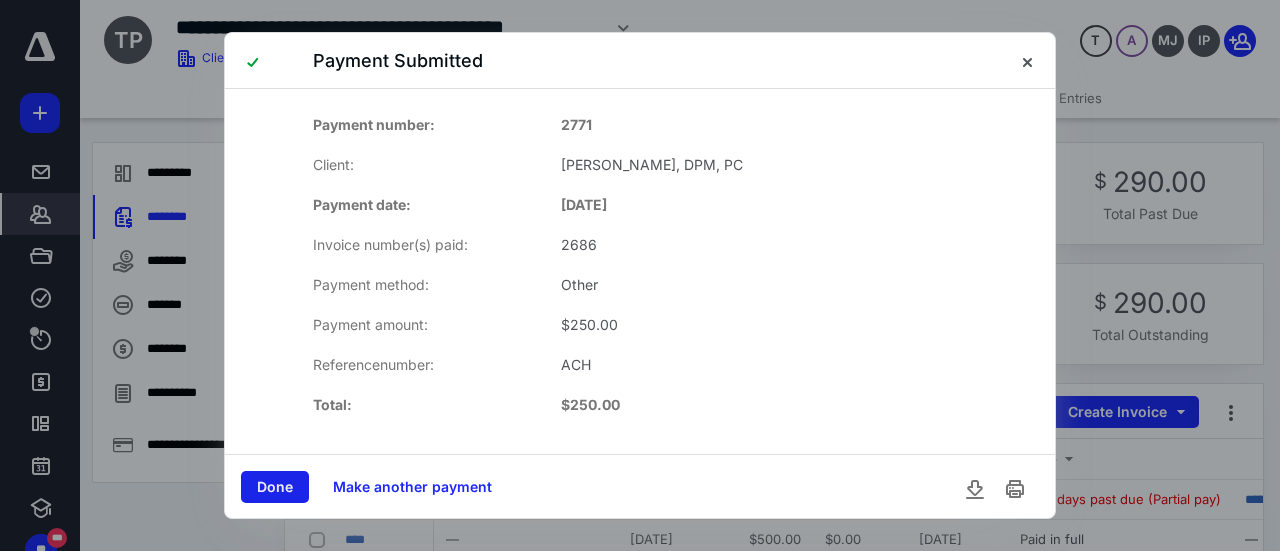 click on "Done" at bounding box center (275, 487) 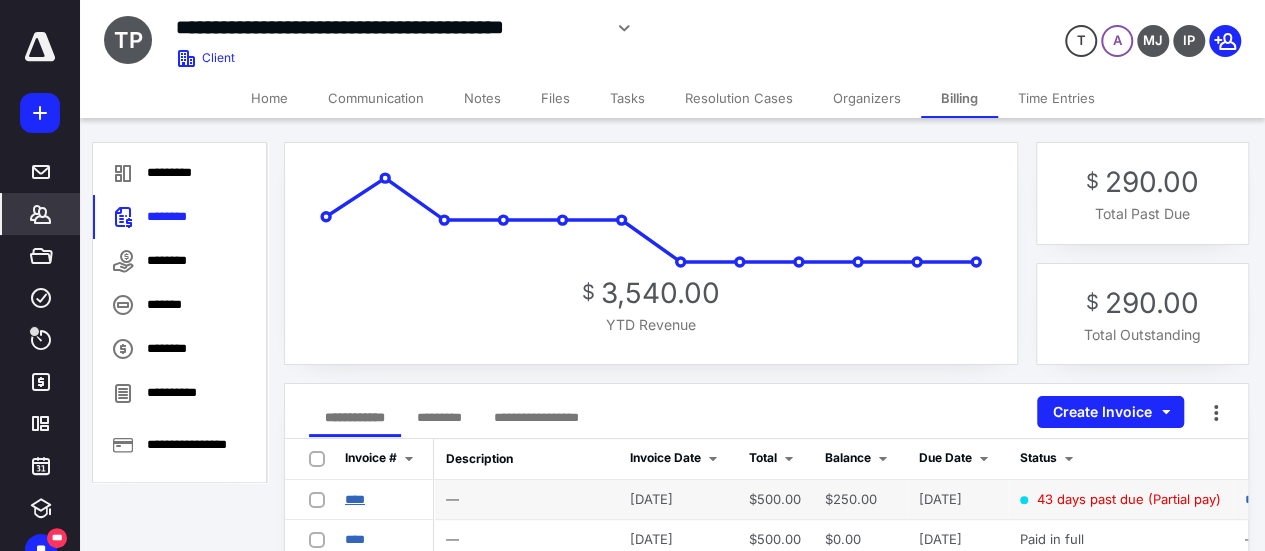 click on "****" at bounding box center [355, 499] 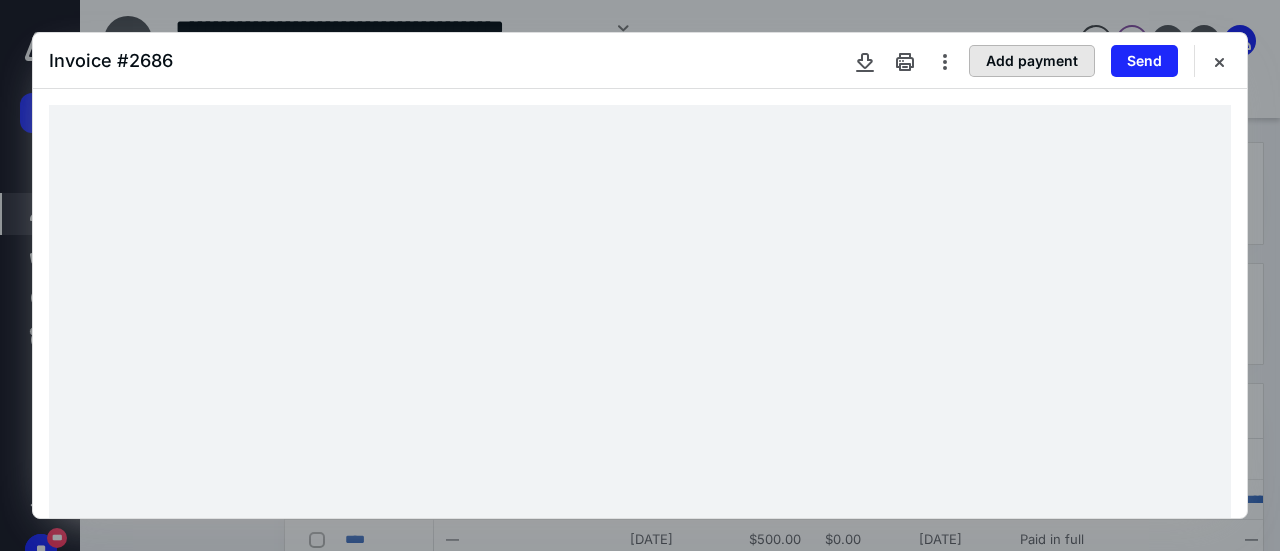 click on "Add payment" at bounding box center (1032, 61) 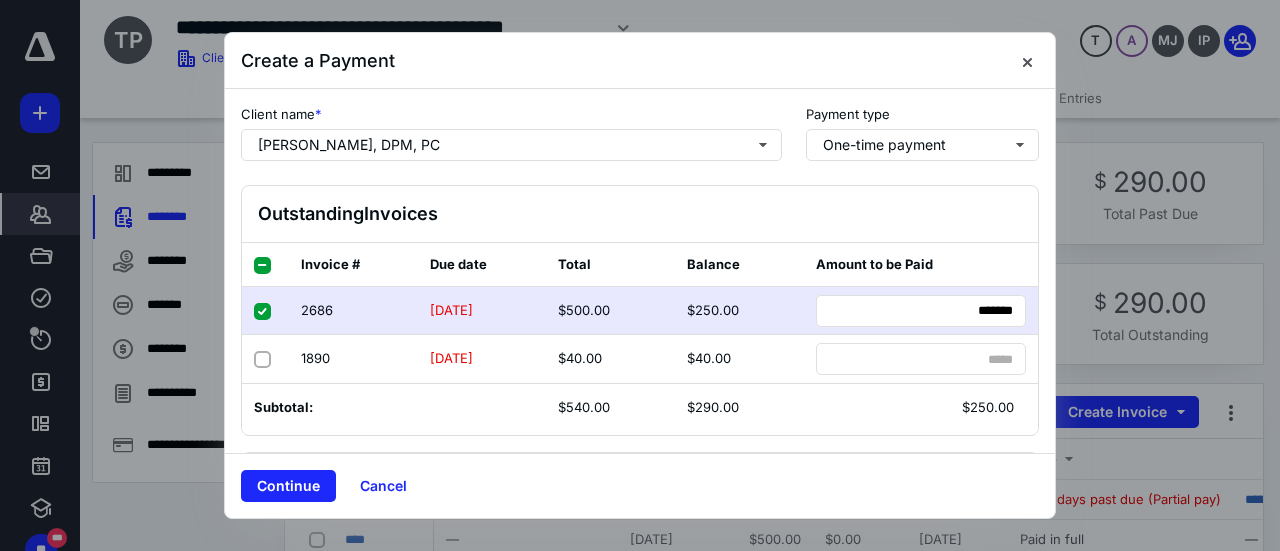 drag, startPoint x: 296, startPoint y: 482, endPoint x: 463, endPoint y: 419, distance: 178.4881 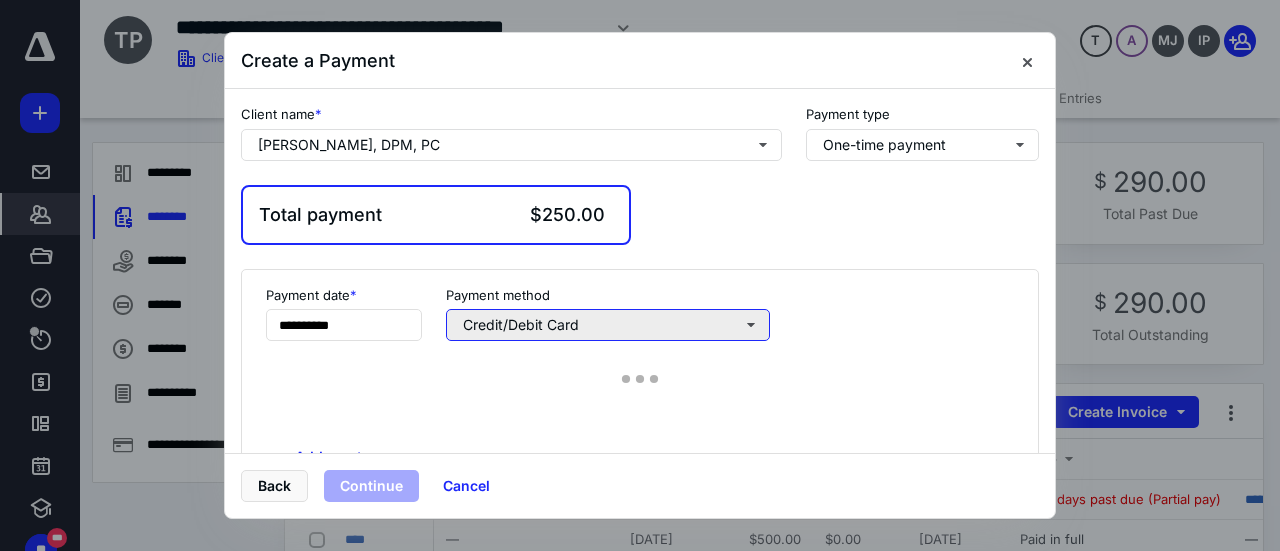 click on "Credit/Debit Card" at bounding box center [608, 325] 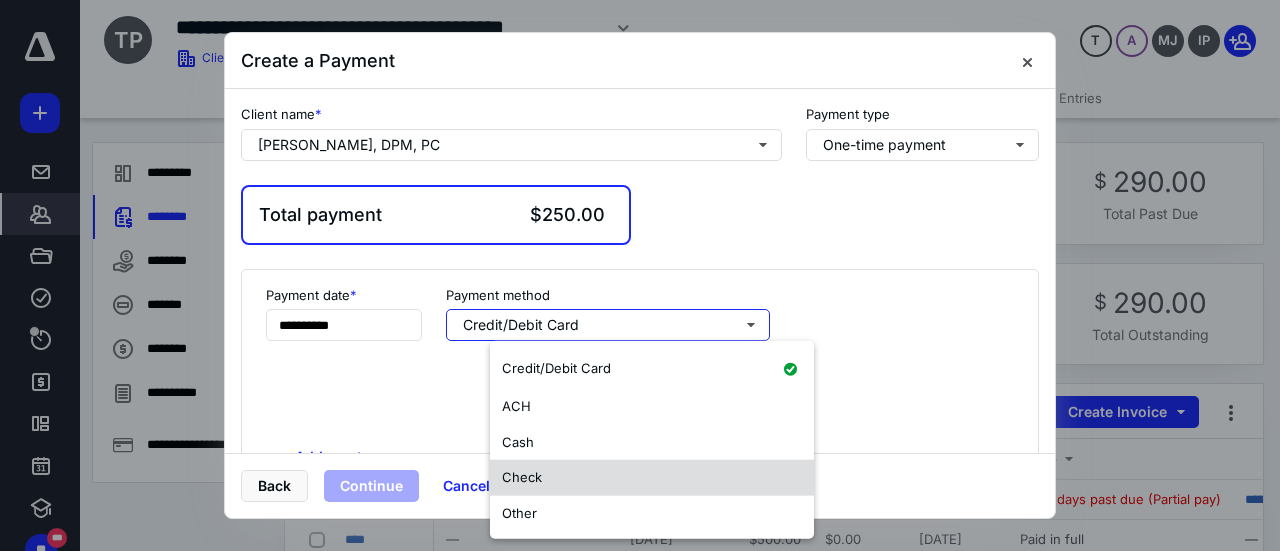 drag, startPoint x: 631, startPoint y: 519, endPoint x: 586, endPoint y: 485, distance: 56.400356 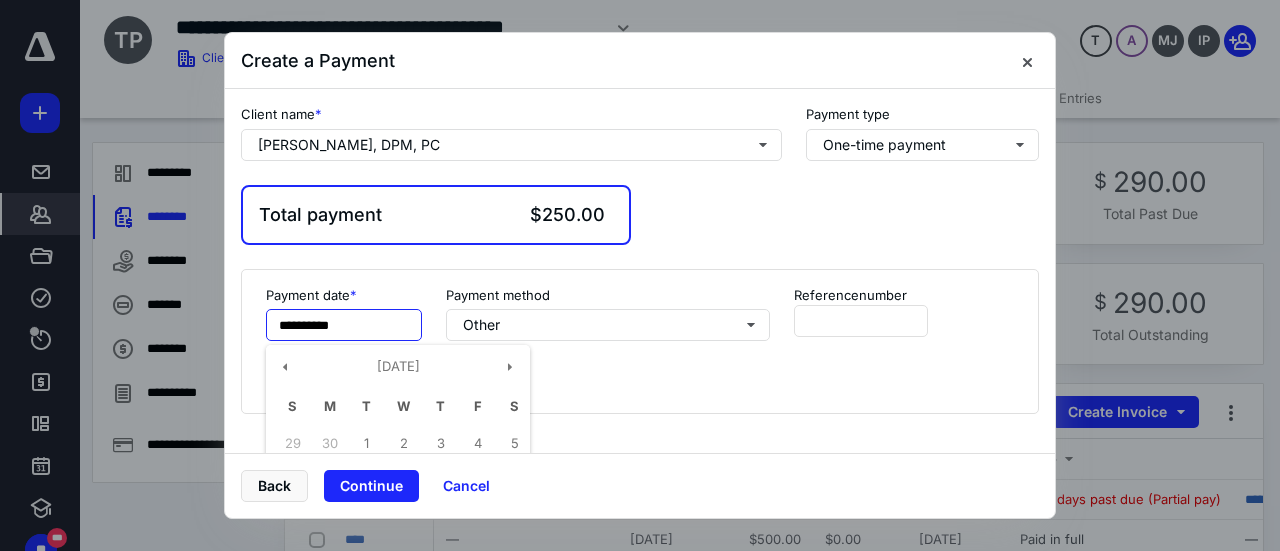 click on "**********" at bounding box center [344, 325] 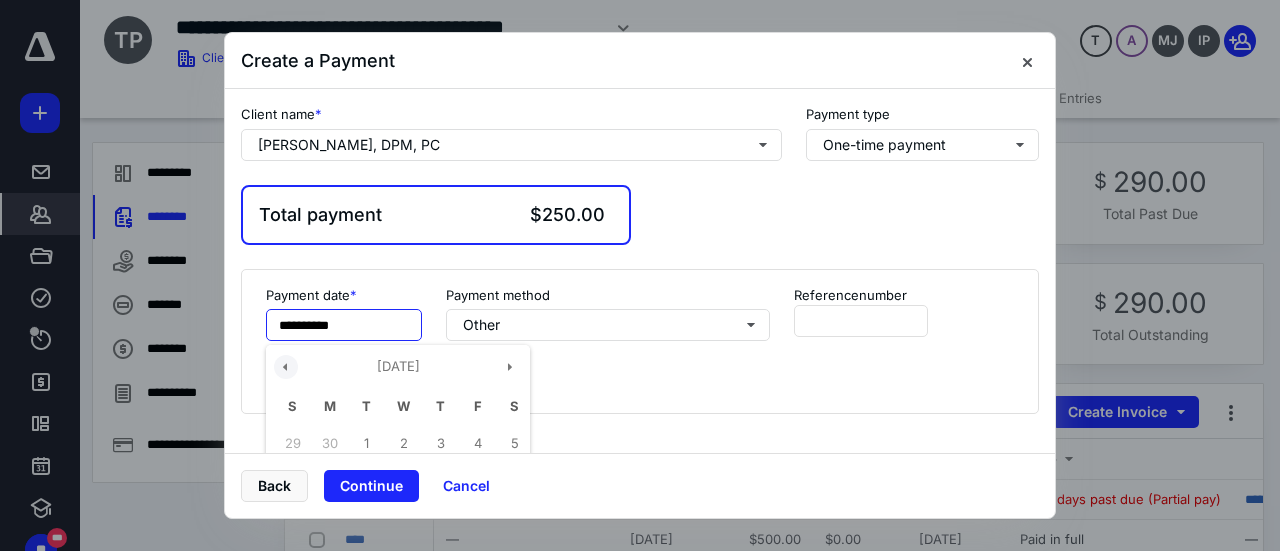 click at bounding box center (286, 367) 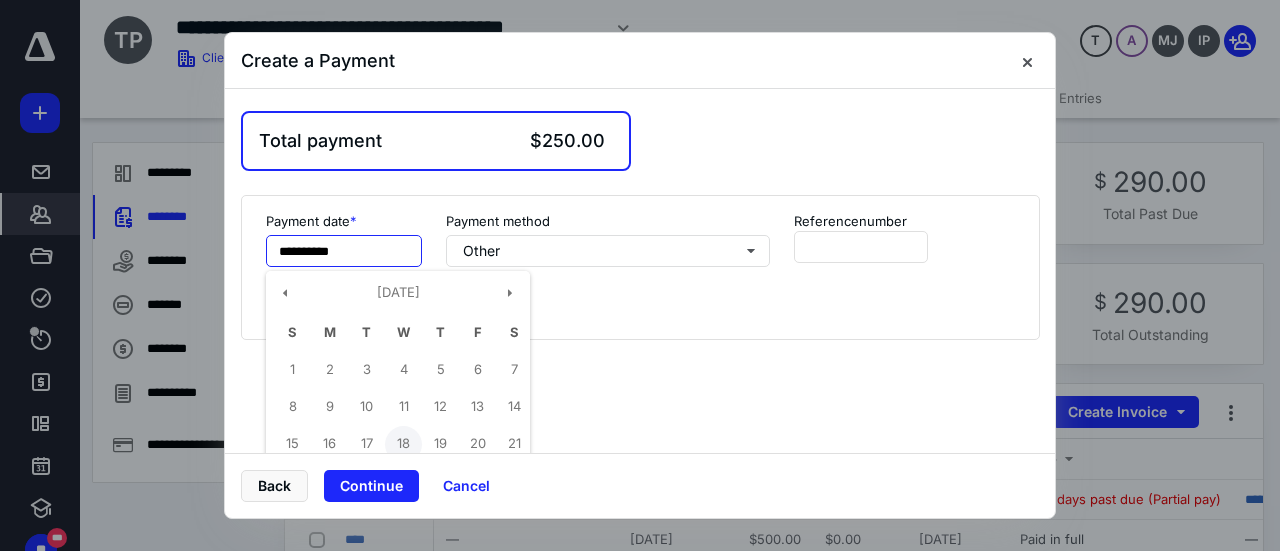 scroll, scrollTop: 201, scrollLeft: 0, axis: vertical 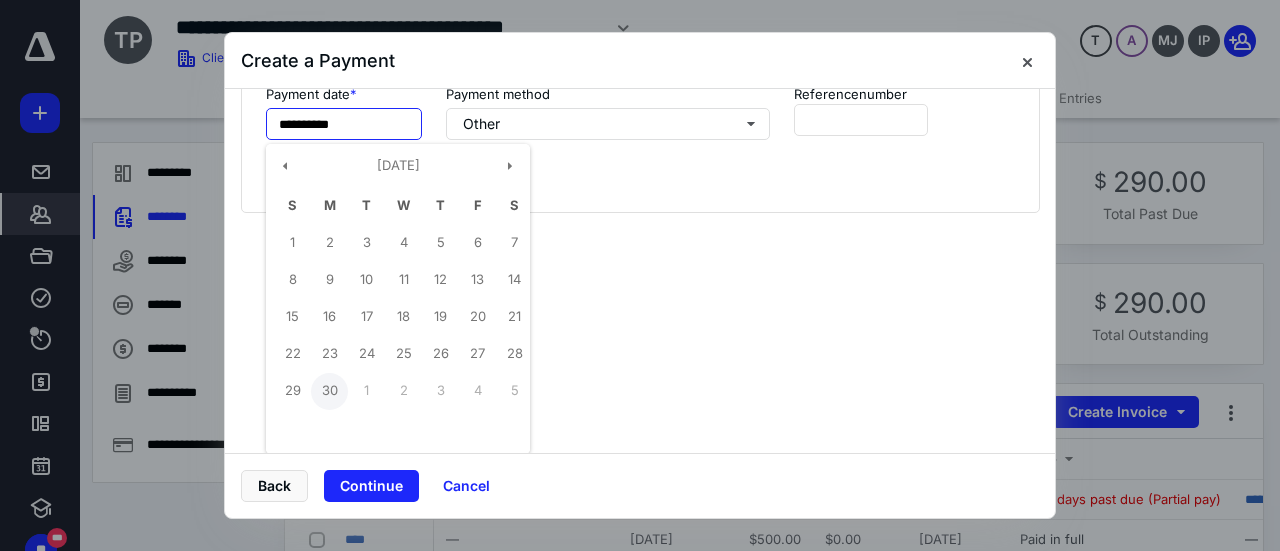 click on "30" at bounding box center [329, 391] 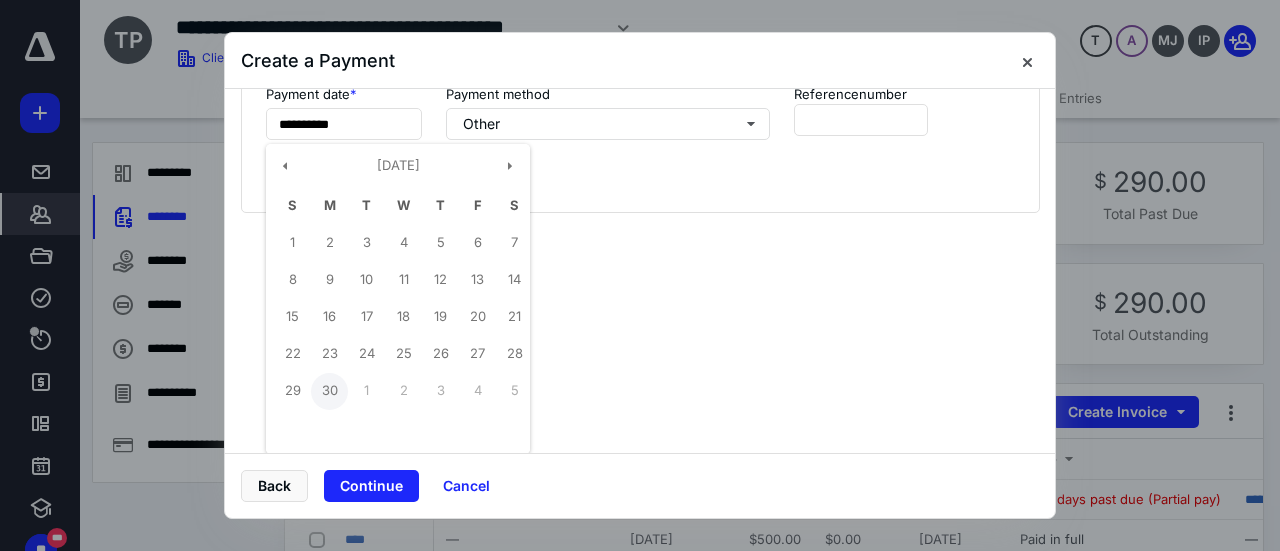 type on "**********" 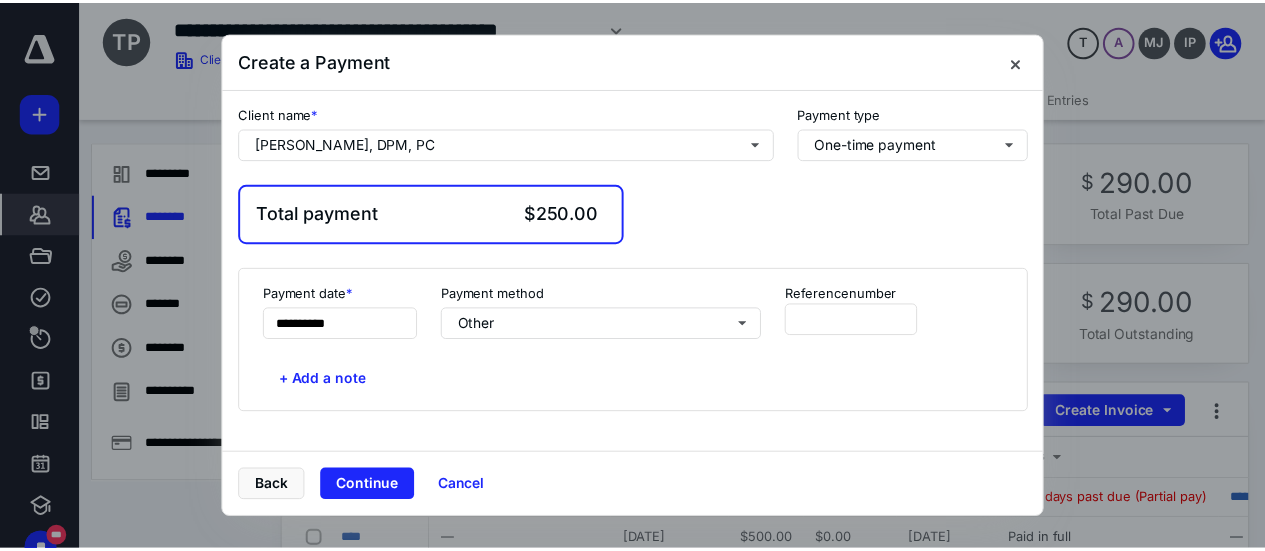 scroll, scrollTop: 0, scrollLeft: 0, axis: both 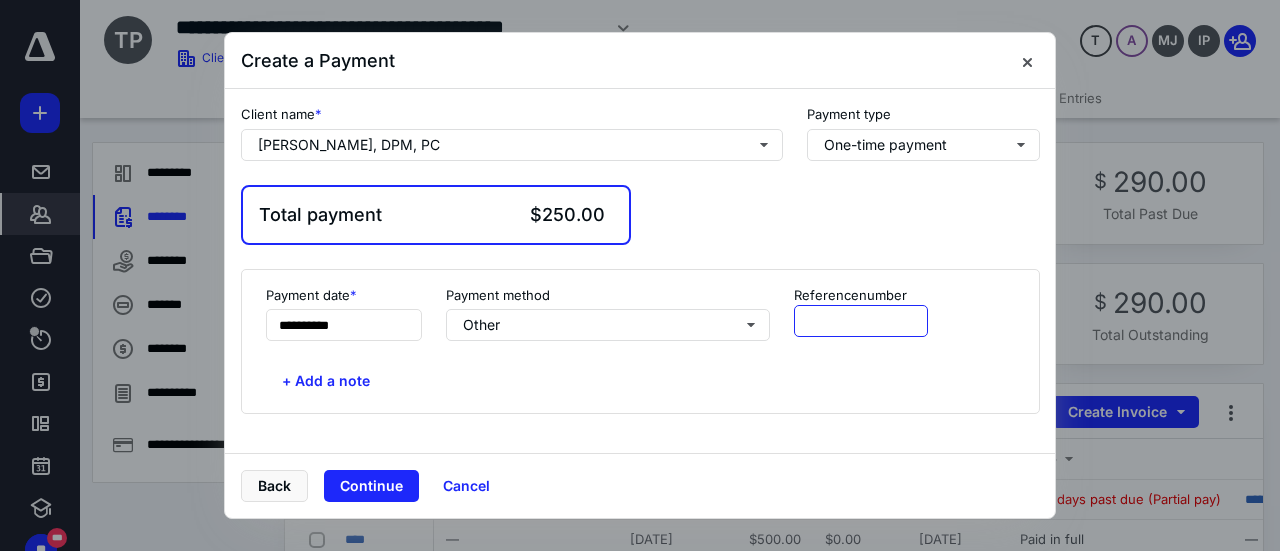 click at bounding box center [861, 321] 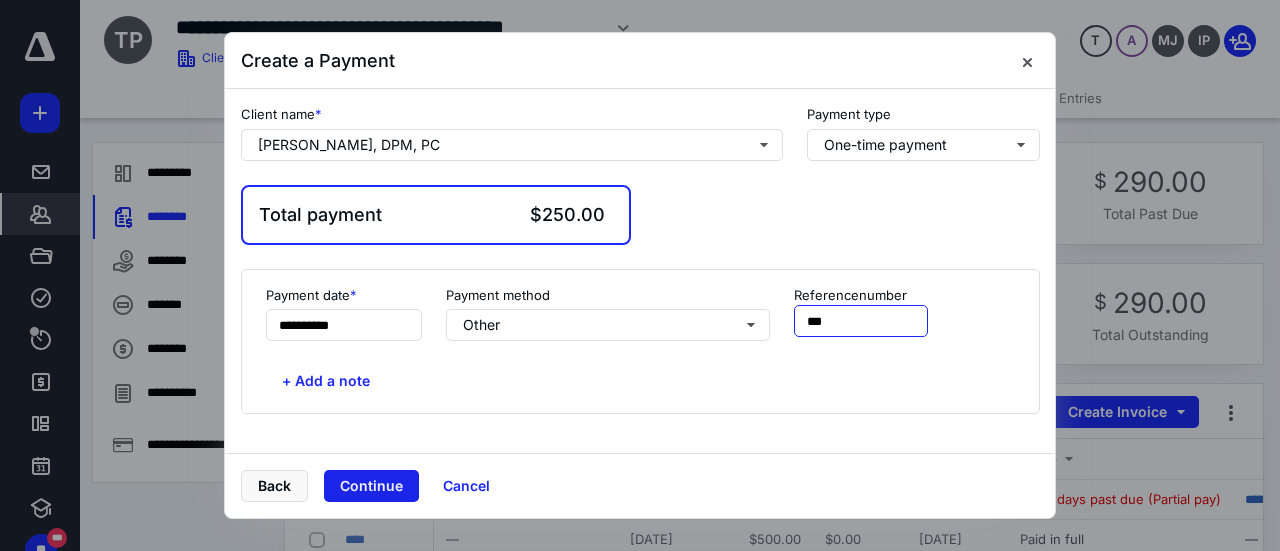 type on "***" 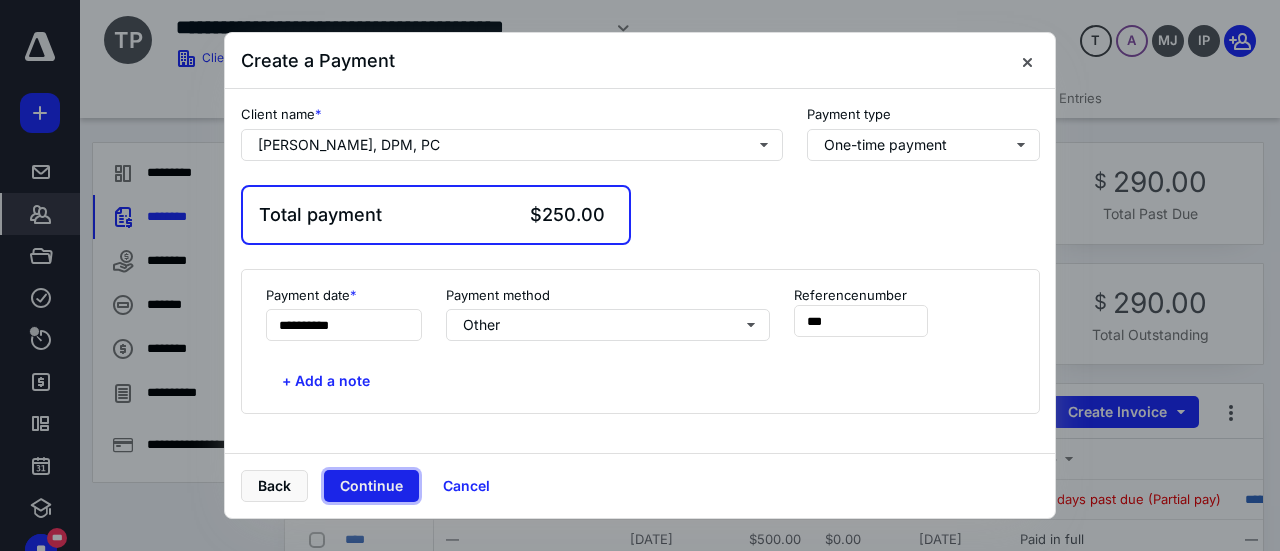 click on "Continue" at bounding box center (371, 486) 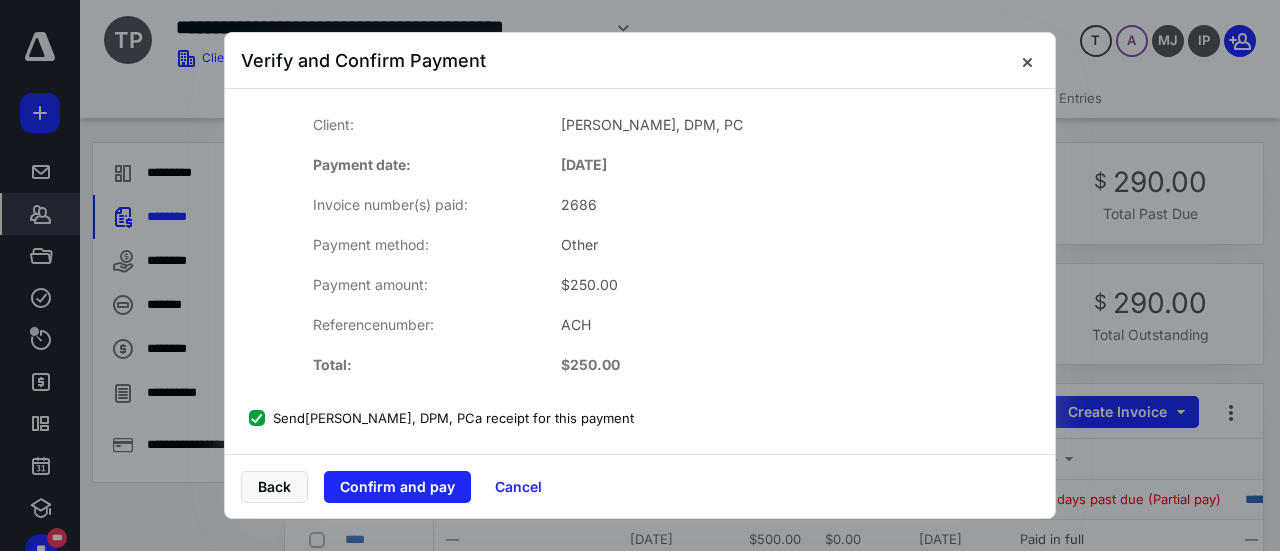 click on "Send  [PERSON_NAME], DPM, PC  a receipt for this payment" at bounding box center (441, 418) 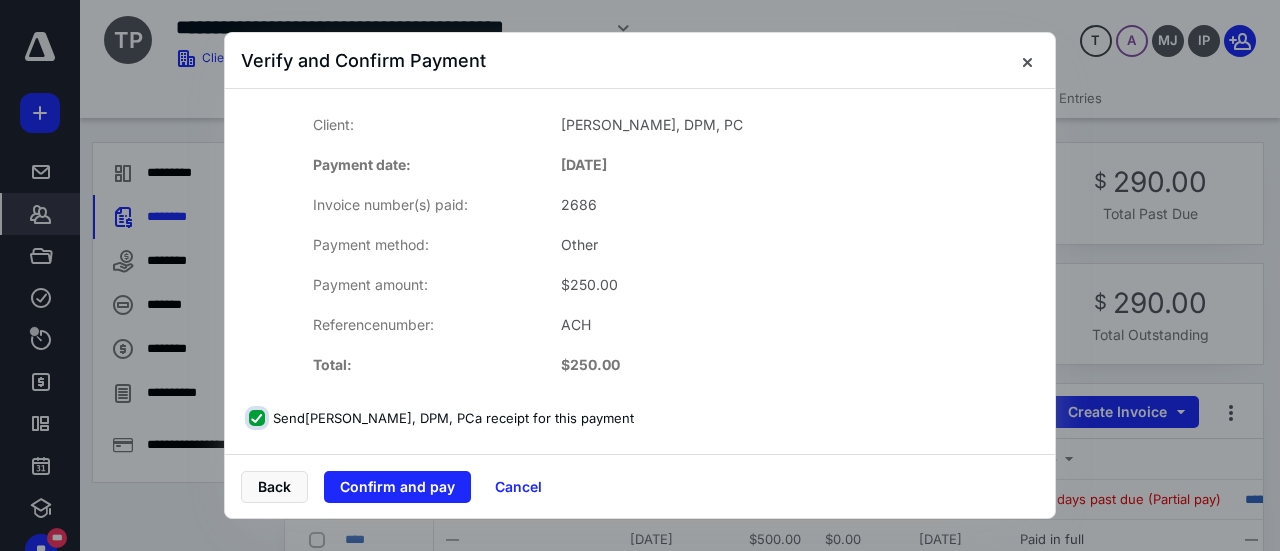 click on "Send  [PERSON_NAME], DPM, PC  a receipt for this payment" at bounding box center [259, 418] 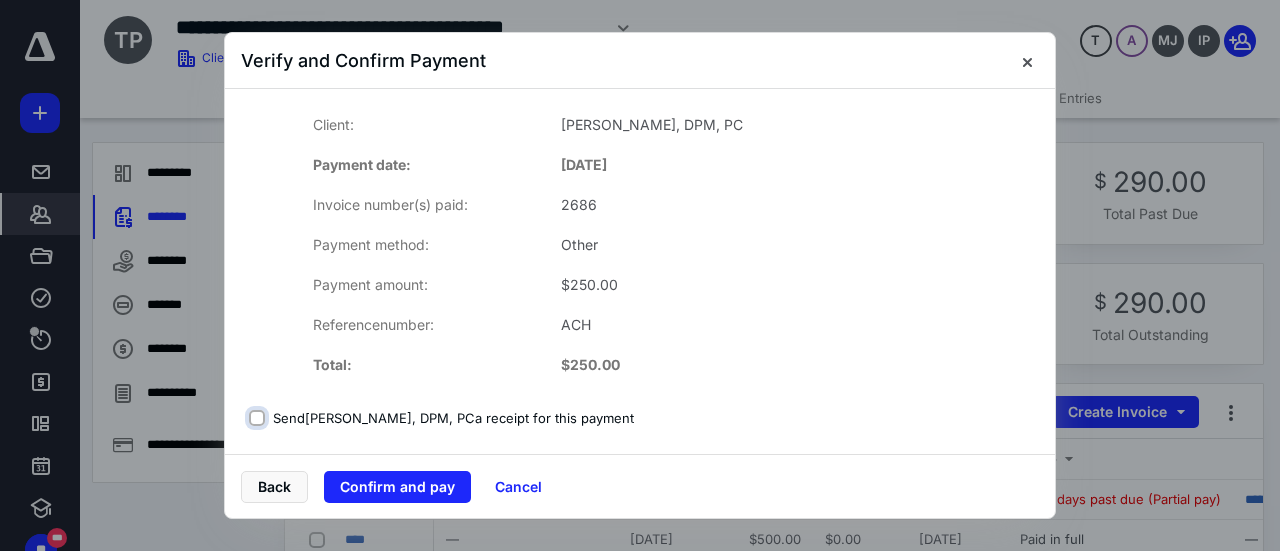 checkbox on "false" 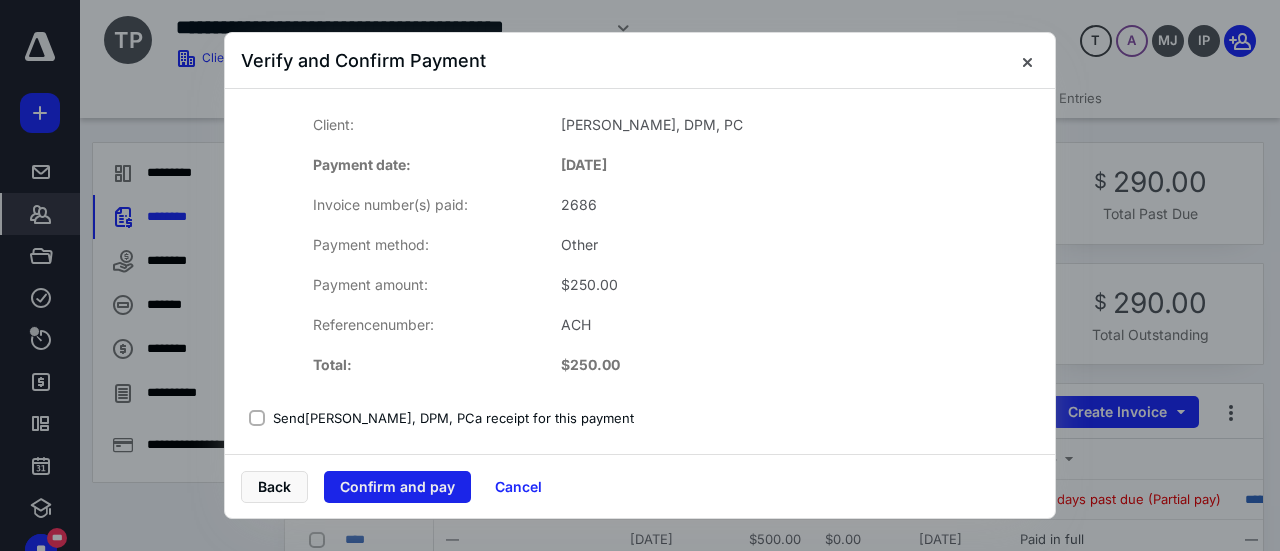 click on "Confirm and pay" at bounding box center [397, 487] 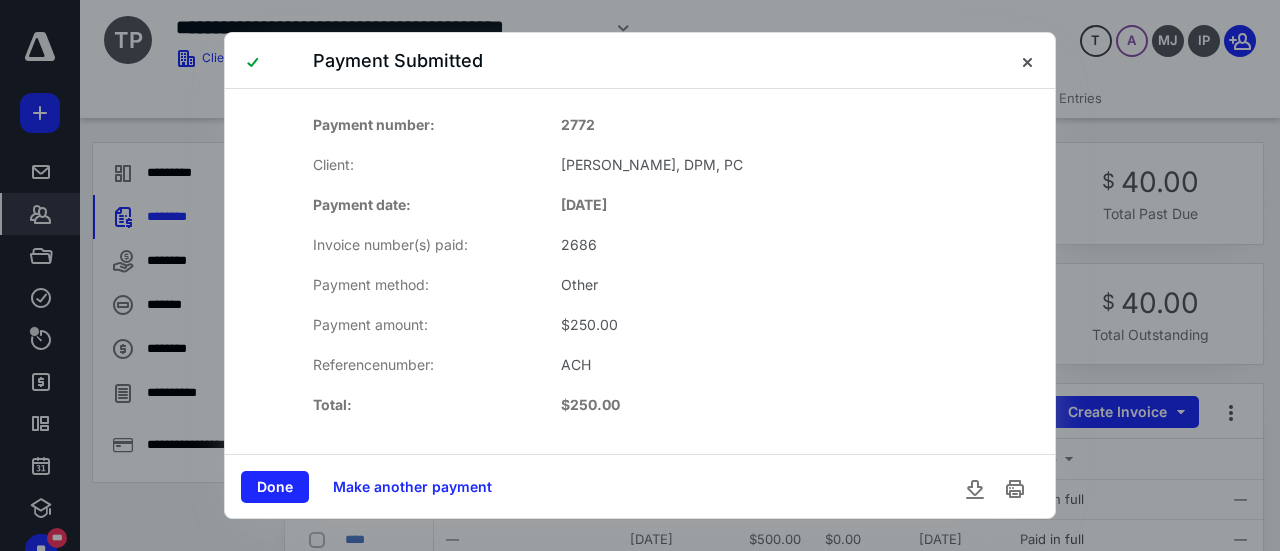 click on "Done" at bounding box center (275, 487) 